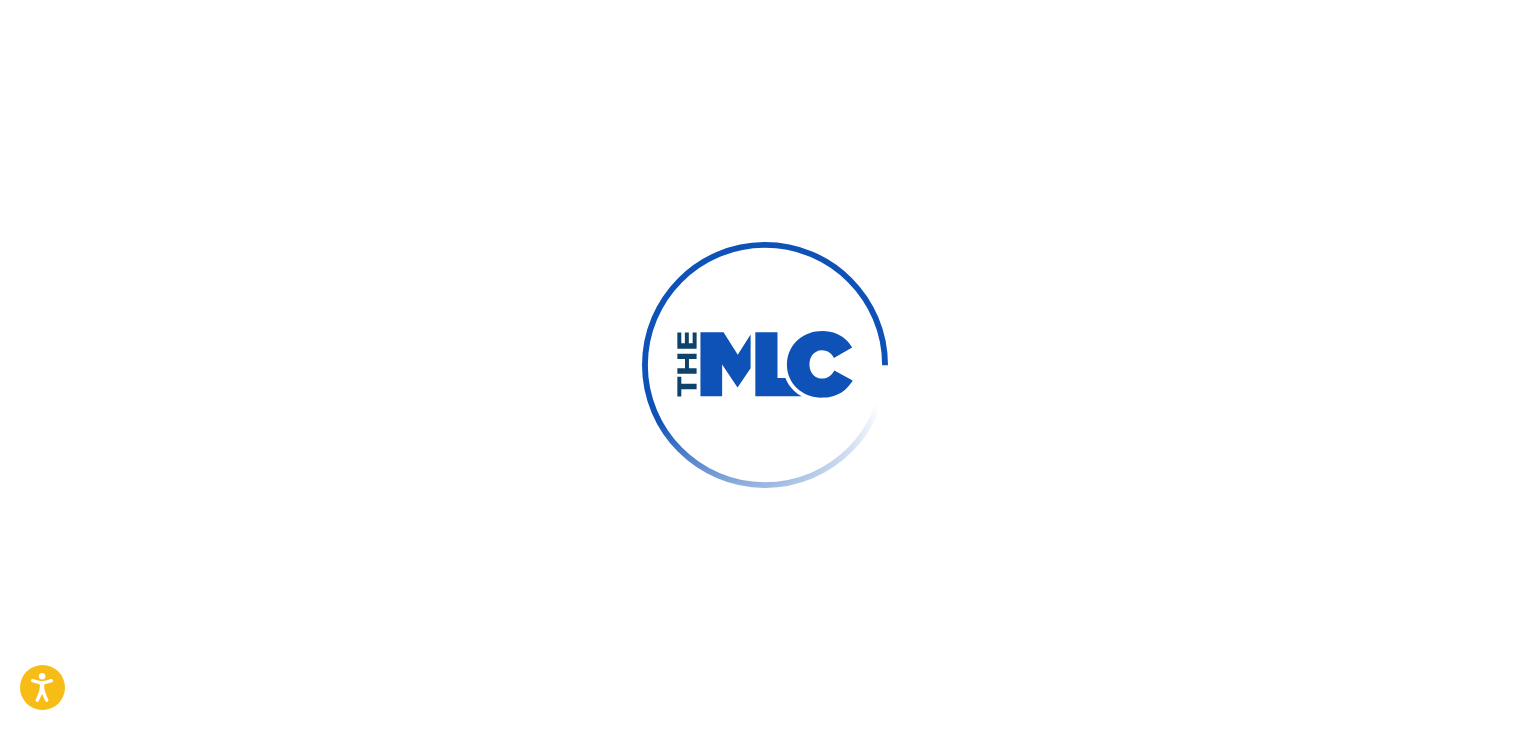 scroll, scrollTop: 26, scrollLeft: 0, axis: vertical 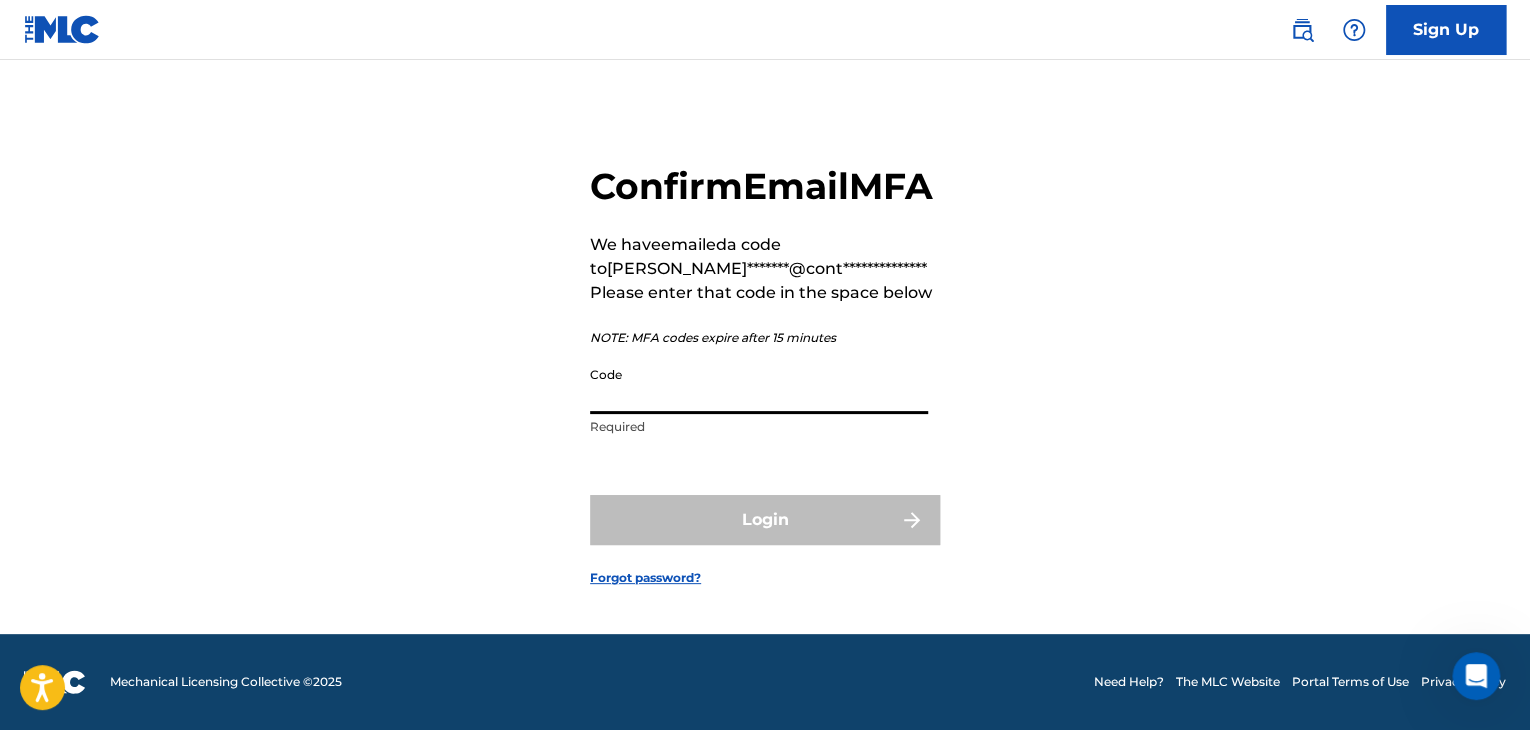click on "Code" at bounding box center [759, 385] 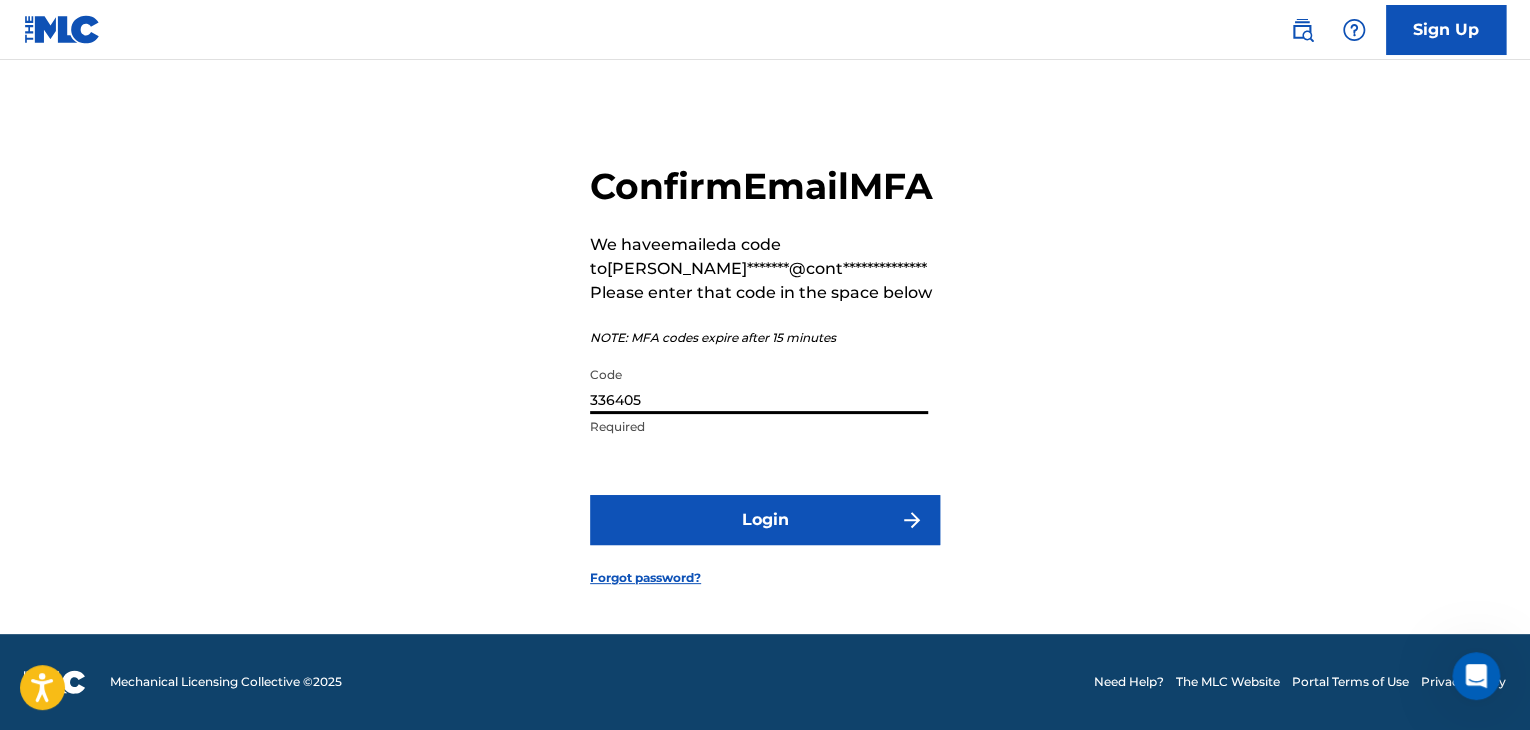 type on "336405" 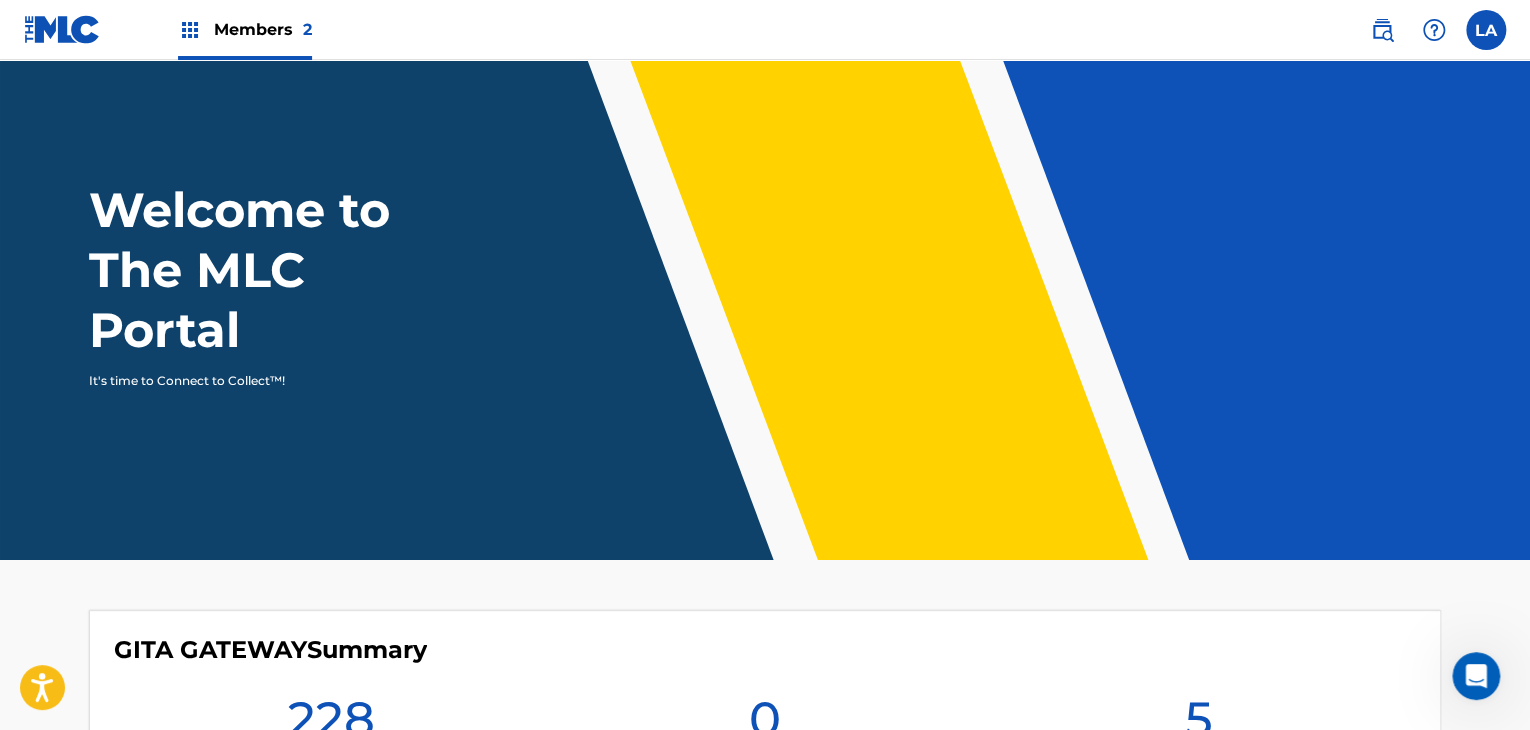 scroll, scrollTop: 0, scrollLeft: 0, axis: both 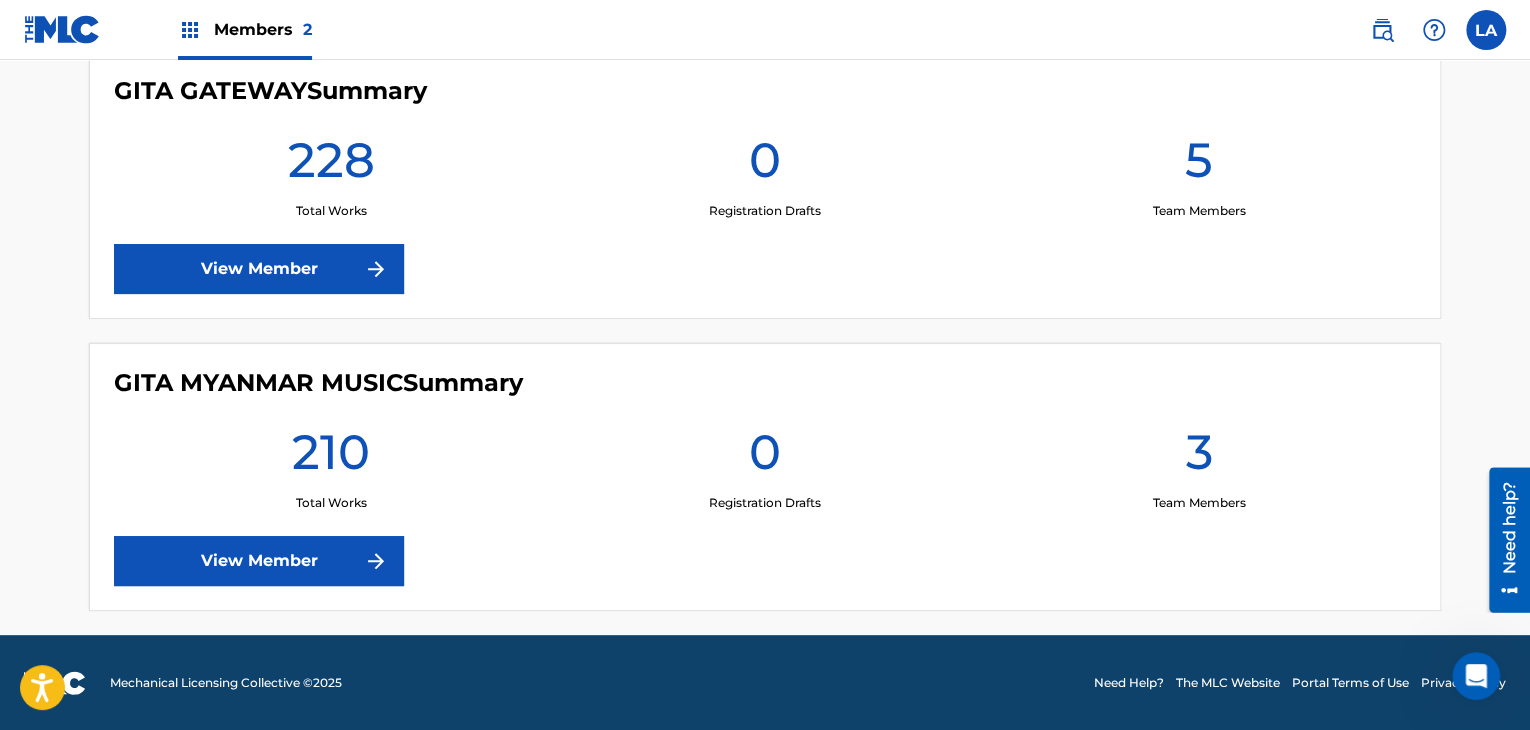 click on "View Member" at bounding box center [259, 561] 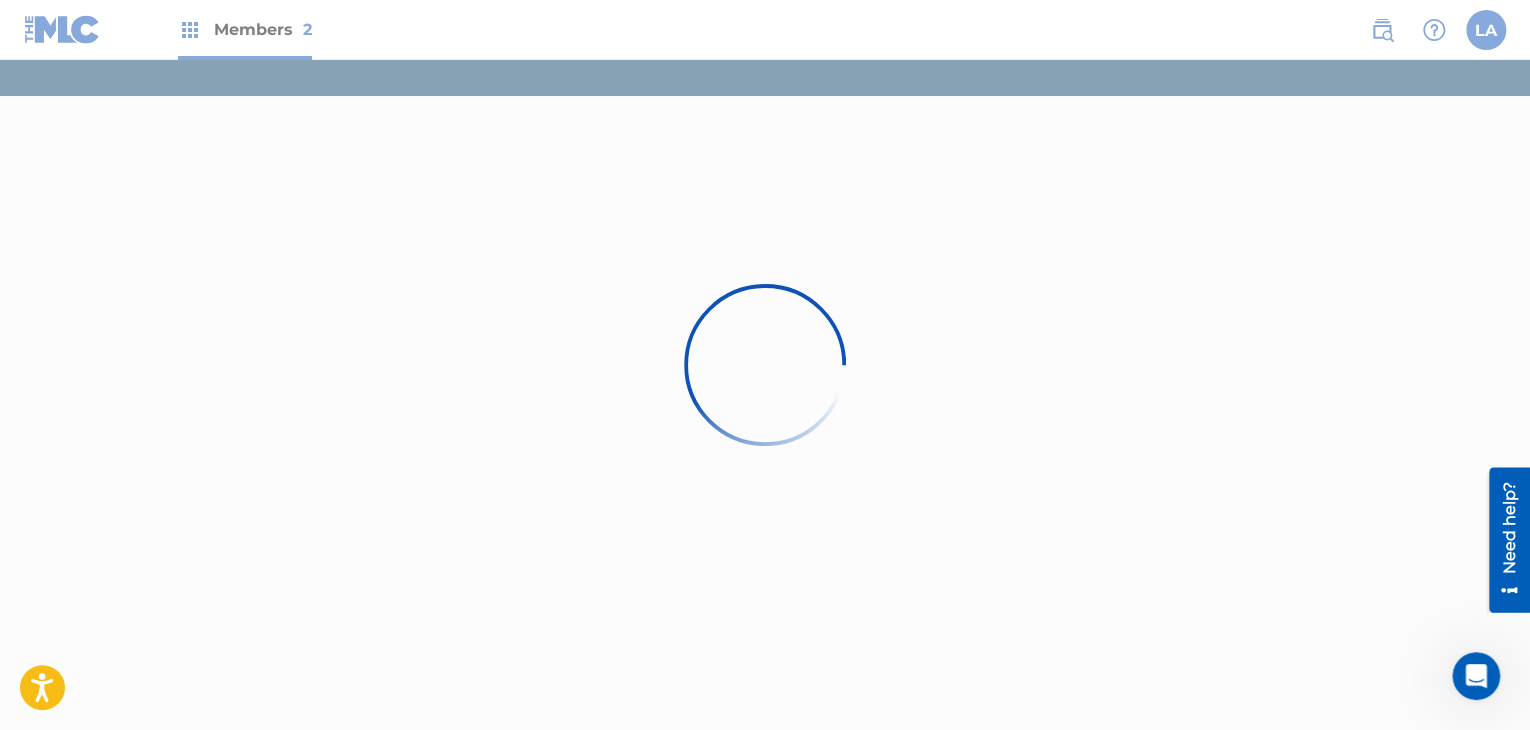 scroll, scrollTop: 0, scrollLeft: 0, axis: both 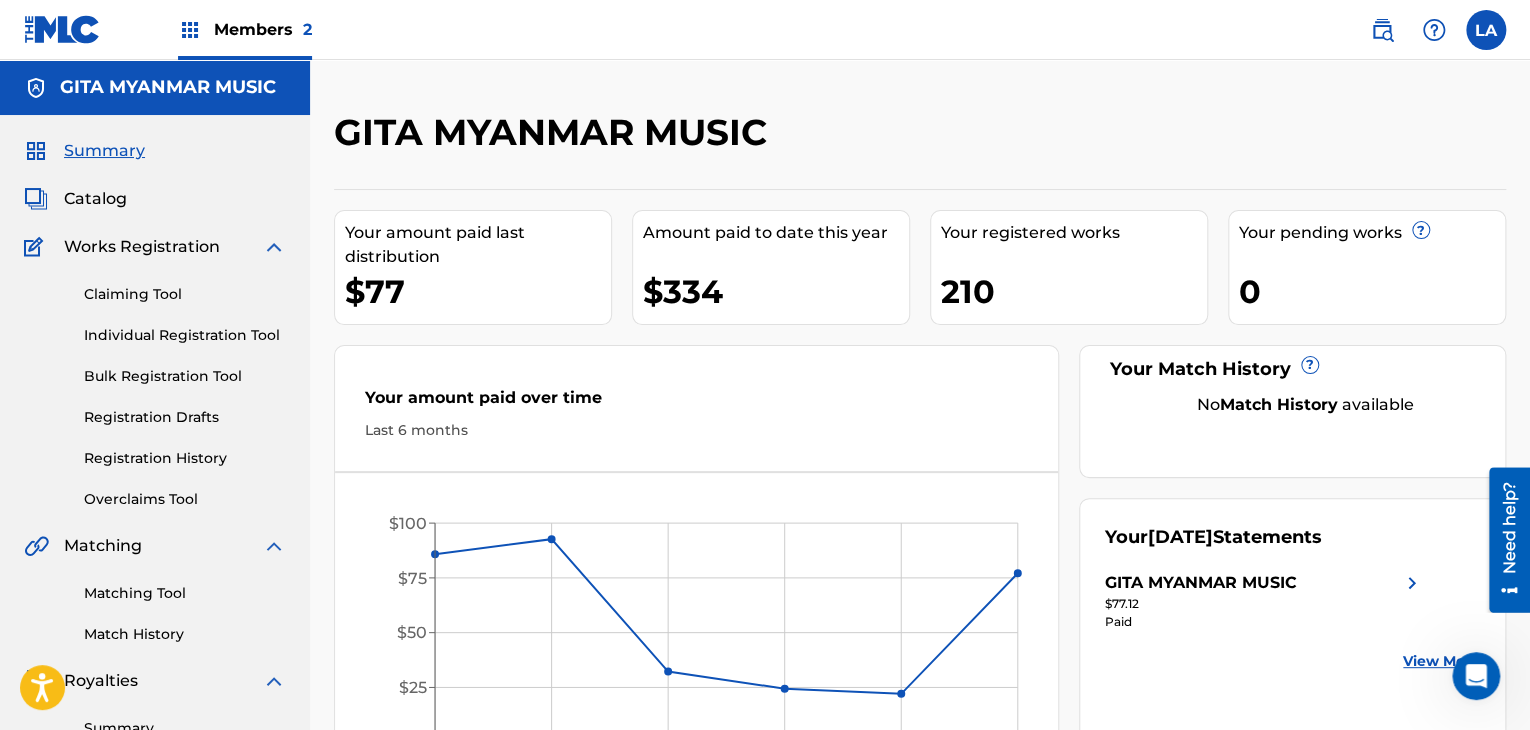 click on "GITA MYANMAR MUSIC" at bounding box center (785, 139) 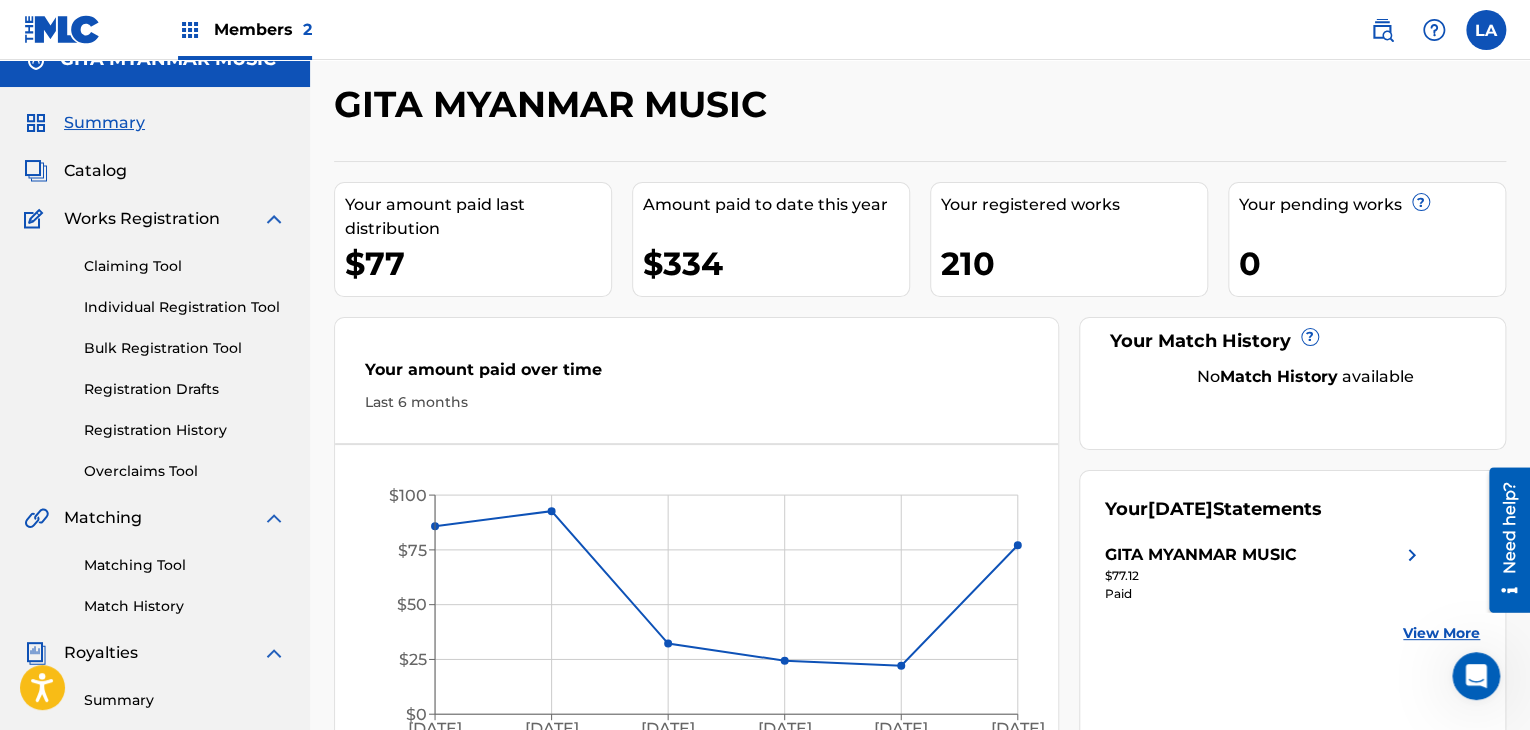 scroll, scrollTop: 0, scrollLeft: 0, axis: both 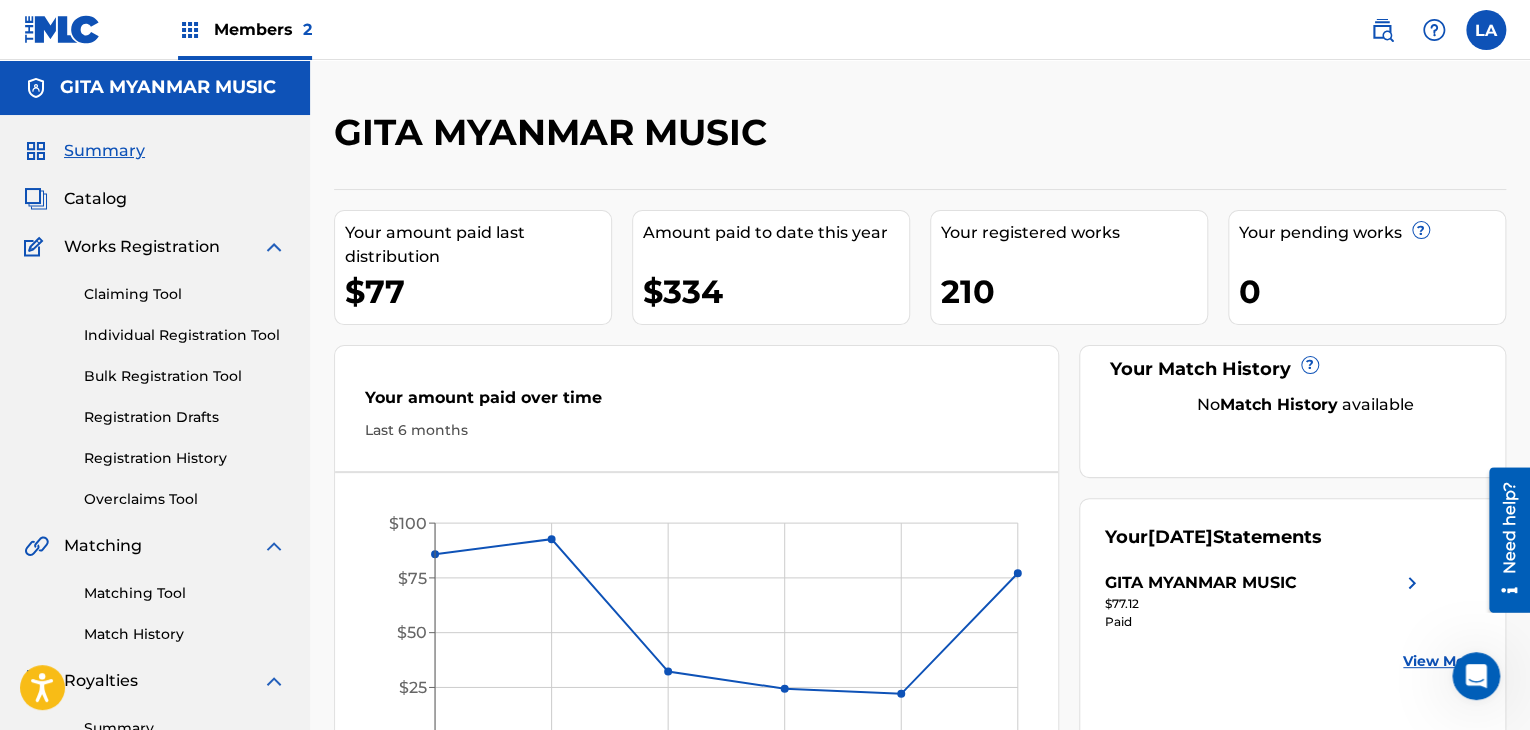 click on "Catalog" at bounding box center [95, 199] 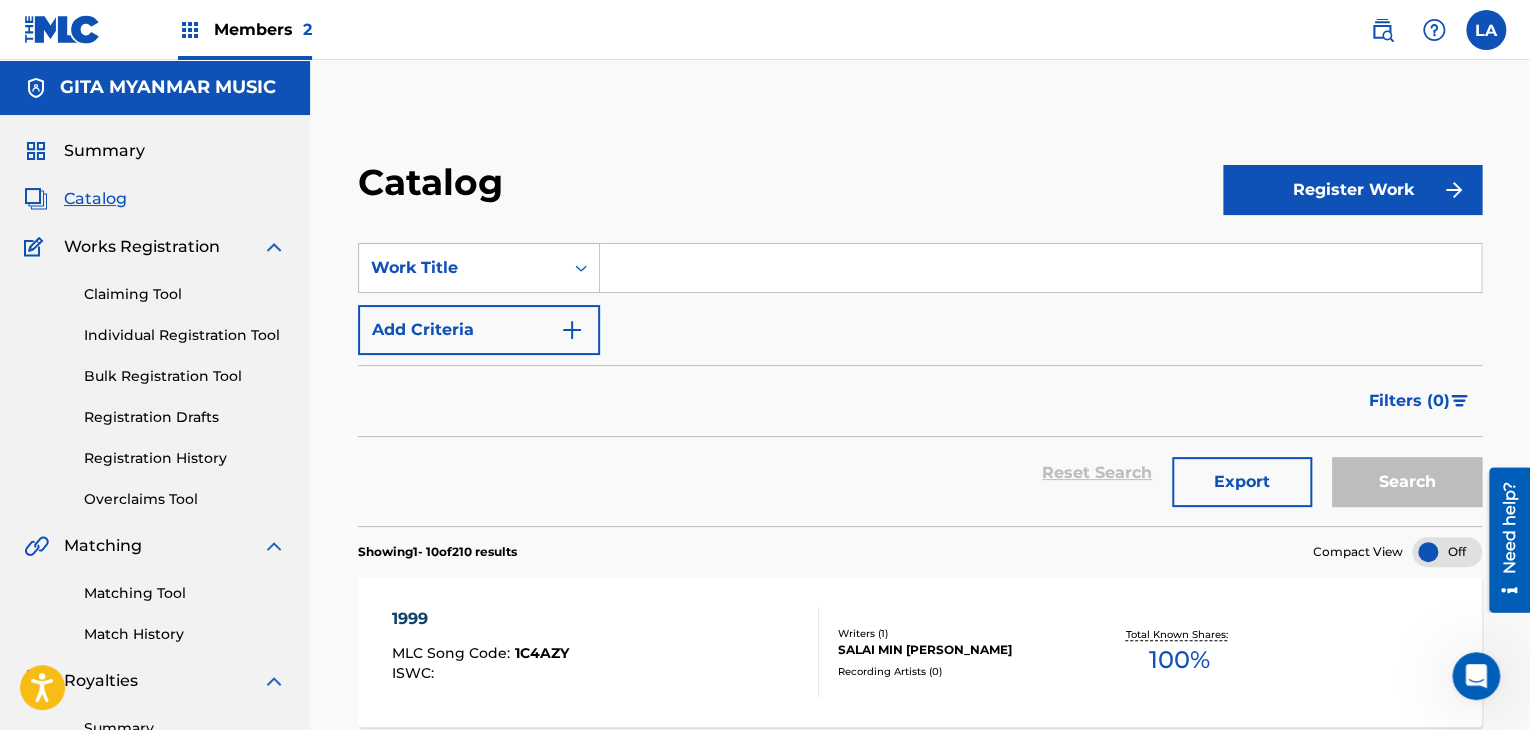 click on "Register Work" at bounding box center (1352, 190) 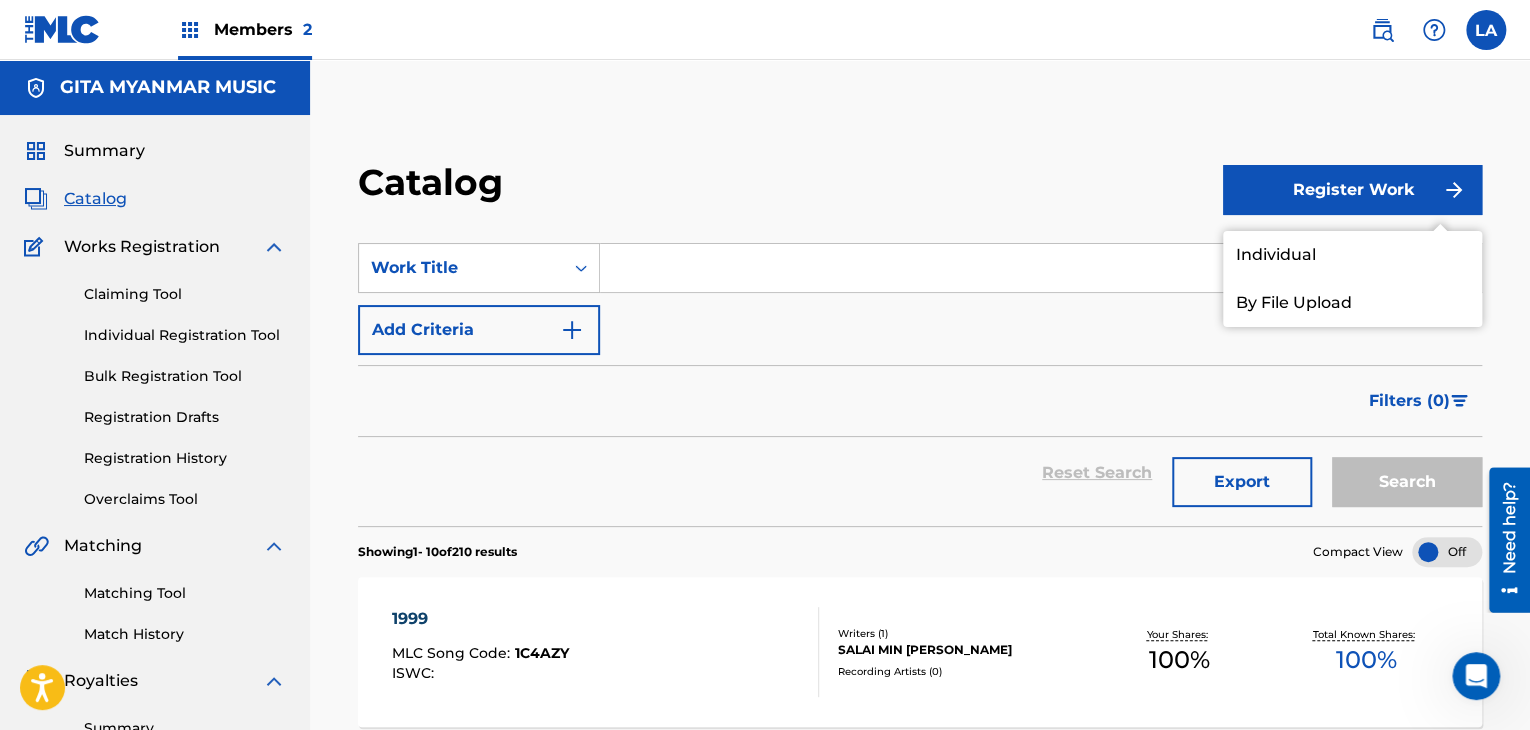 click on "Individual" at bounding box center [1352, 255] 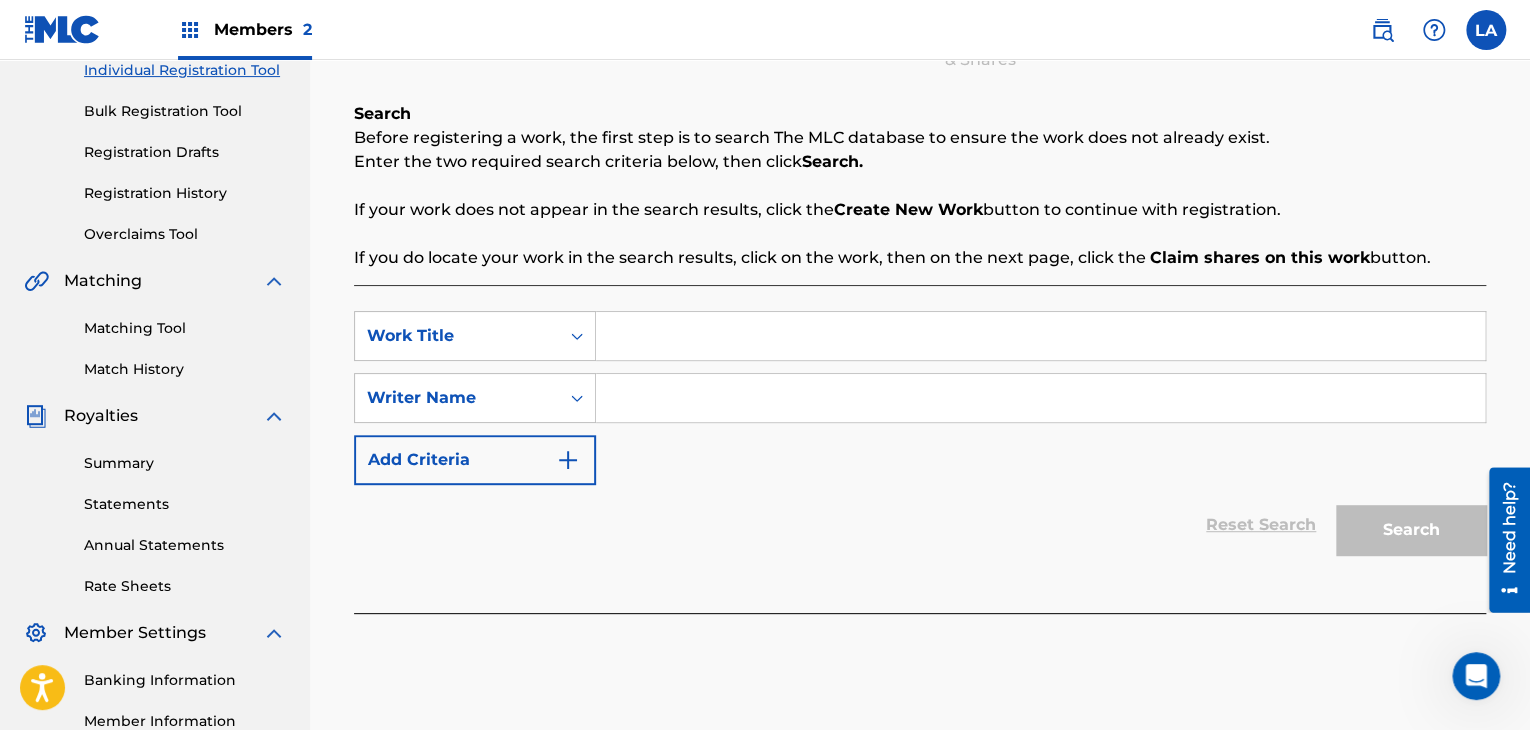 scroll, scrollTop: 400, scrollLeft: 0, axis: vertical 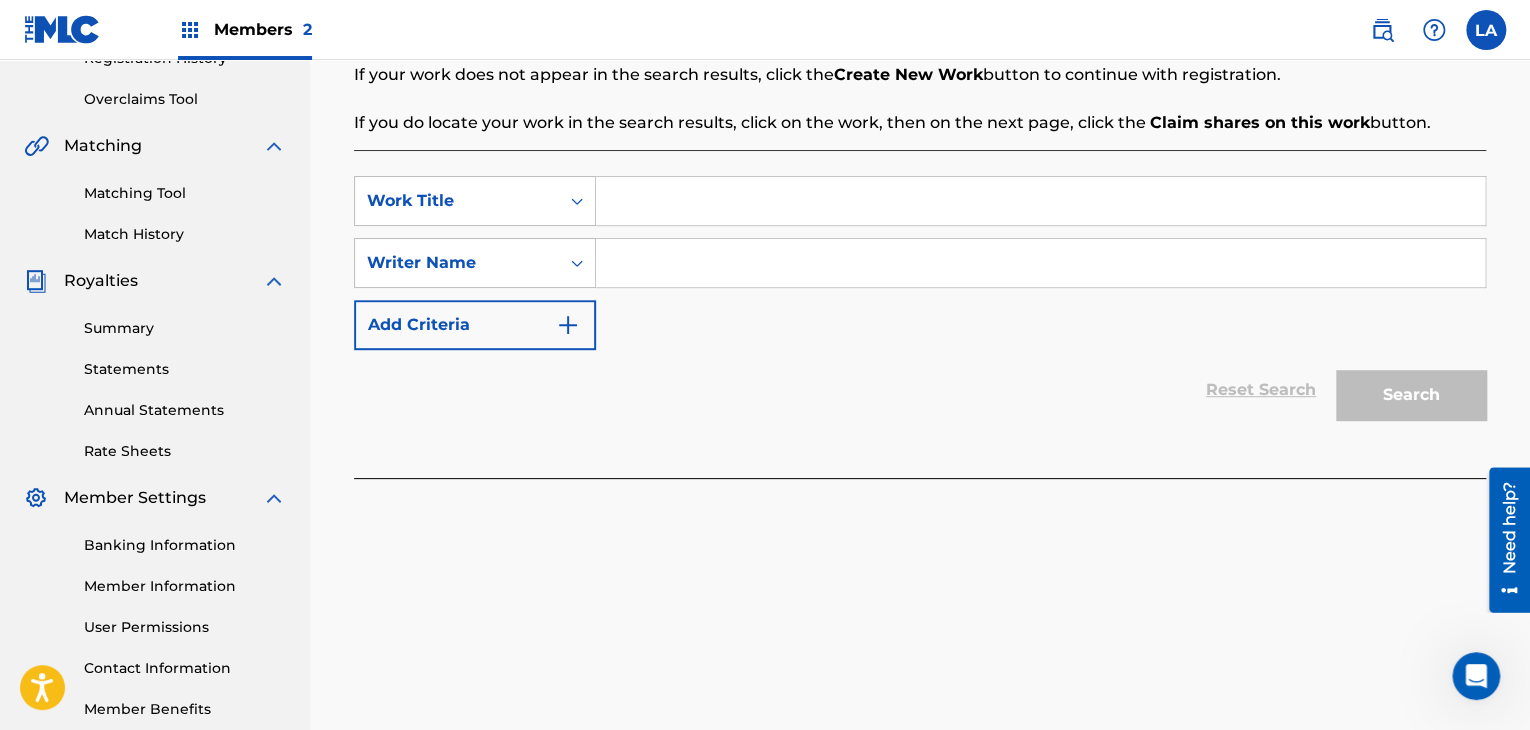 click at bounding box center (1040, 201) 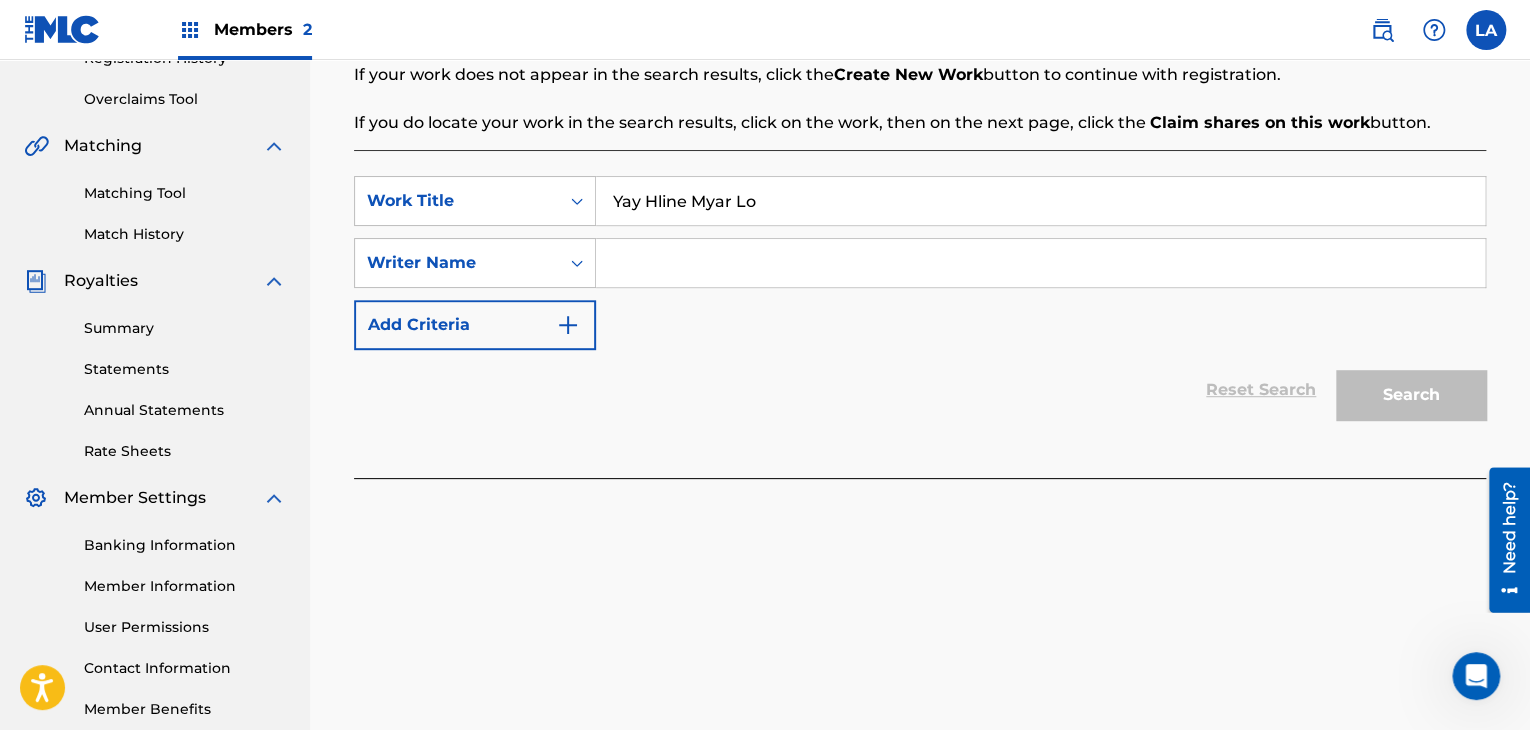 type on "Yay Hline Myar Lo" 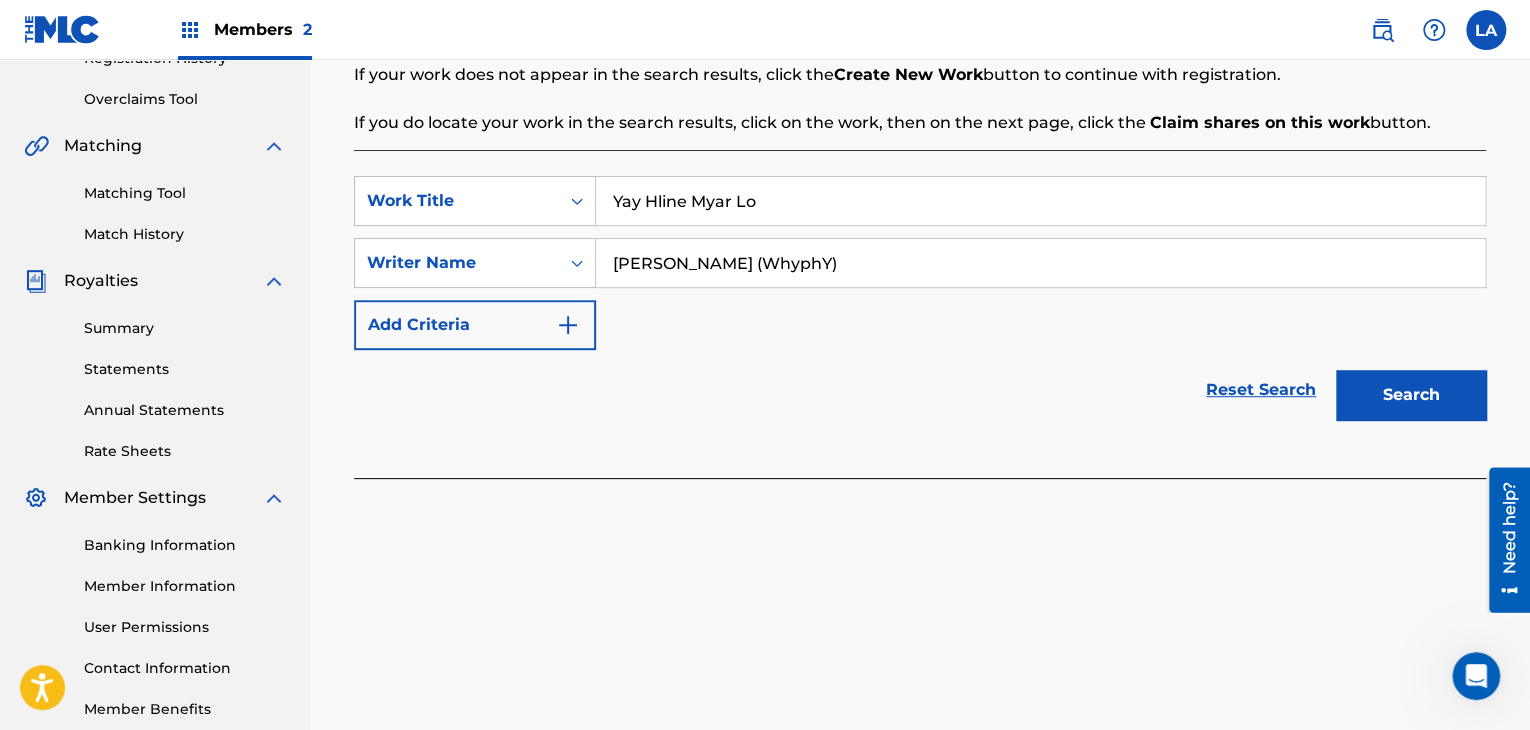 type on "[PERSON_NAME] (WhyphY)" 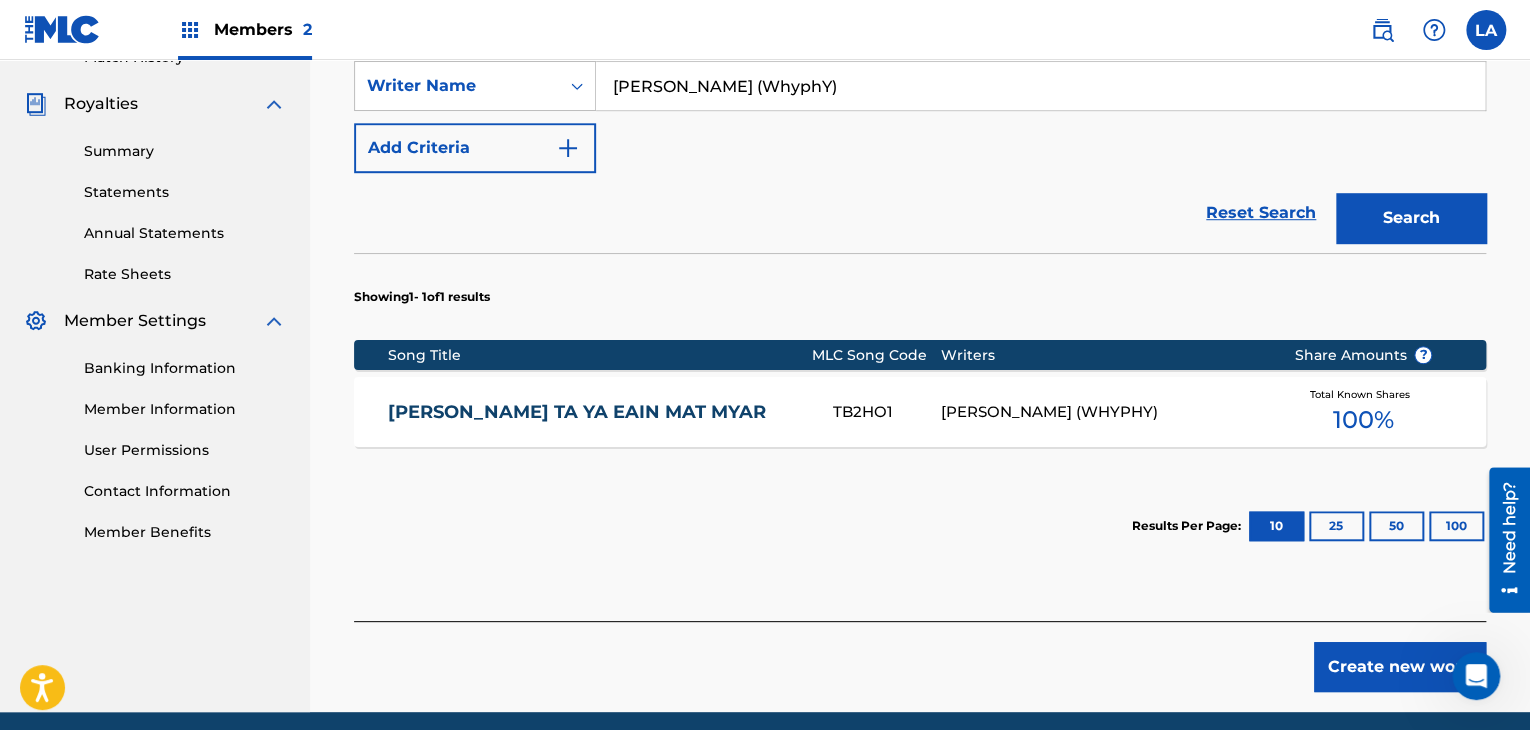 scroll, scrollTop: 600, scrollLeft: 0, axis: vertical 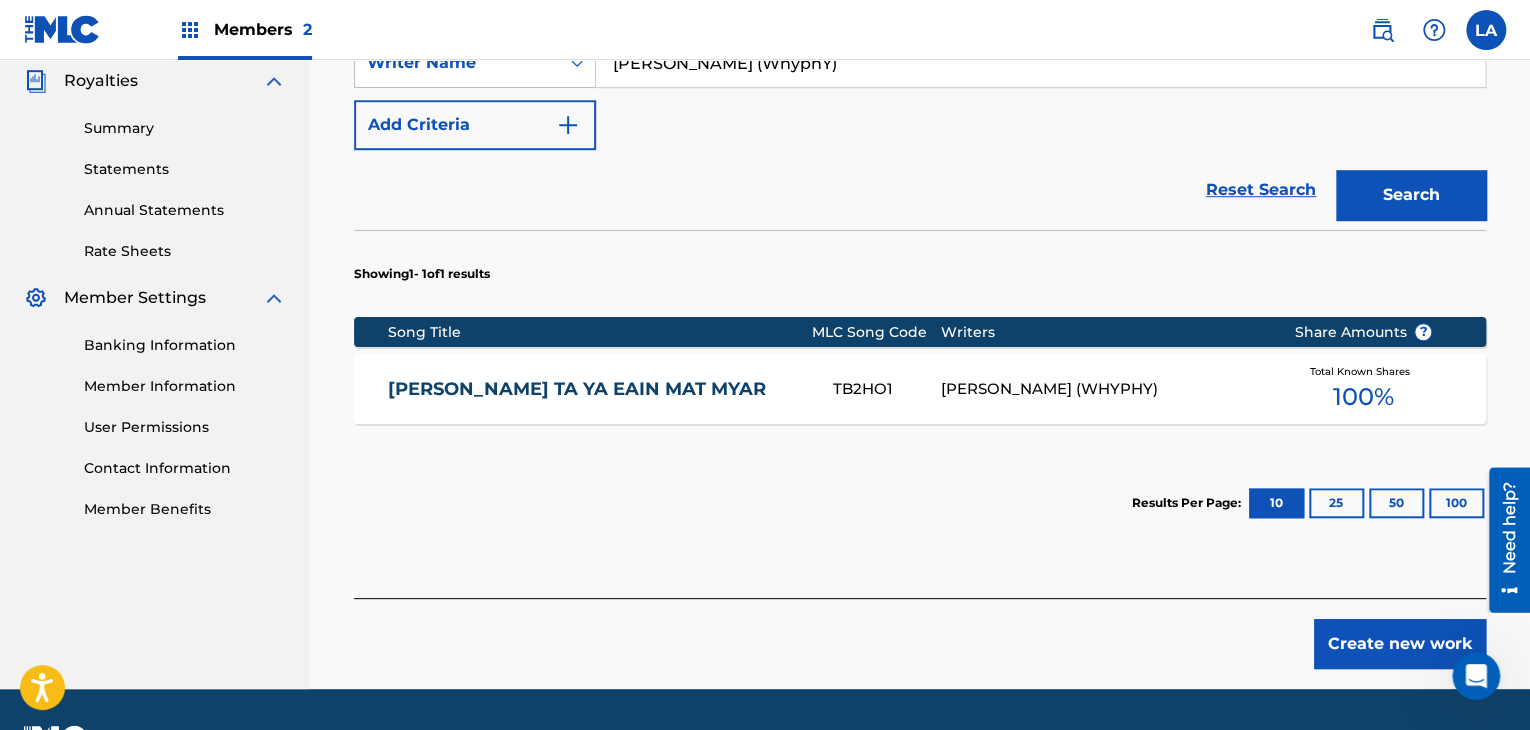 click on "Create new work" at bounding box center [1400, 644] 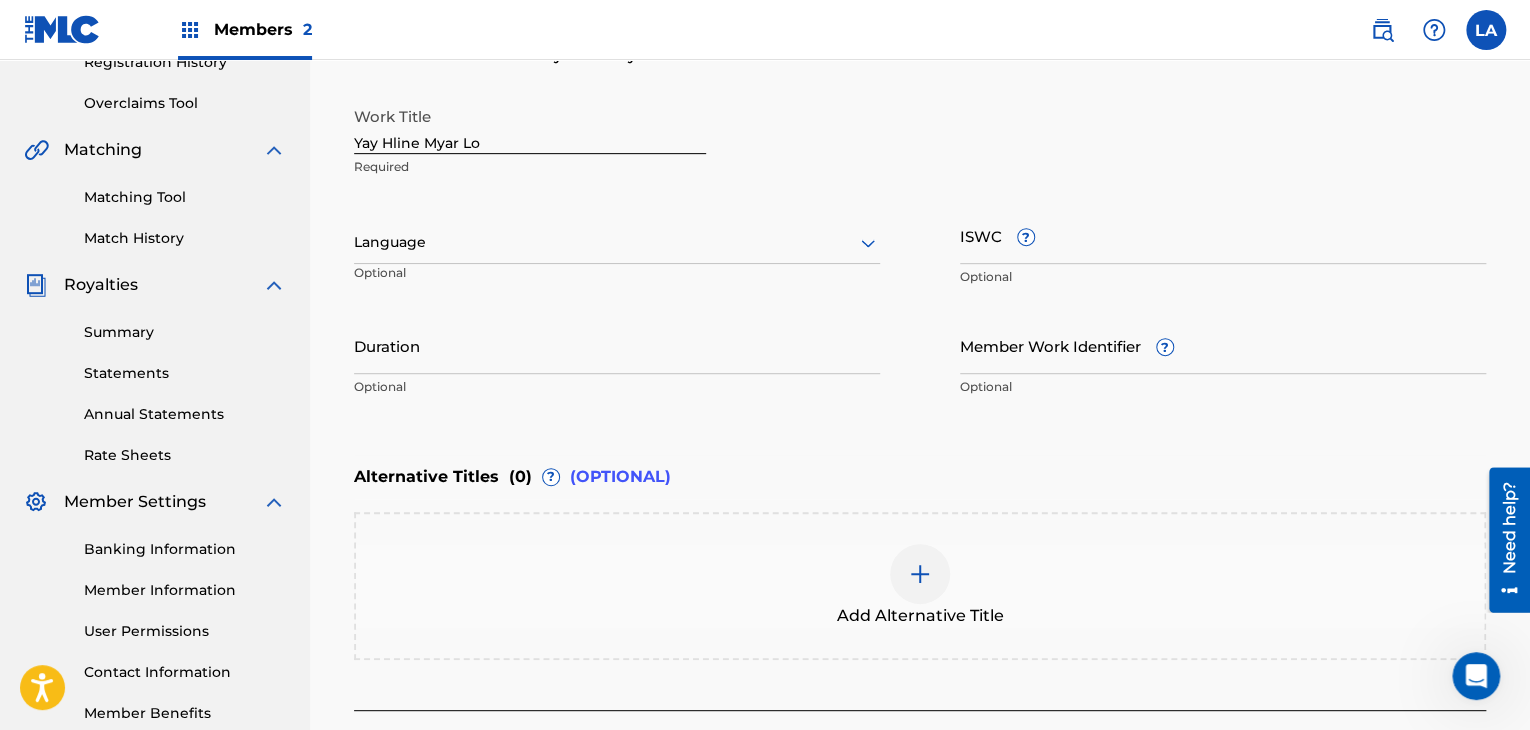 scroll, scrollTop: 261, scrollLeft: 0, axis: vertical 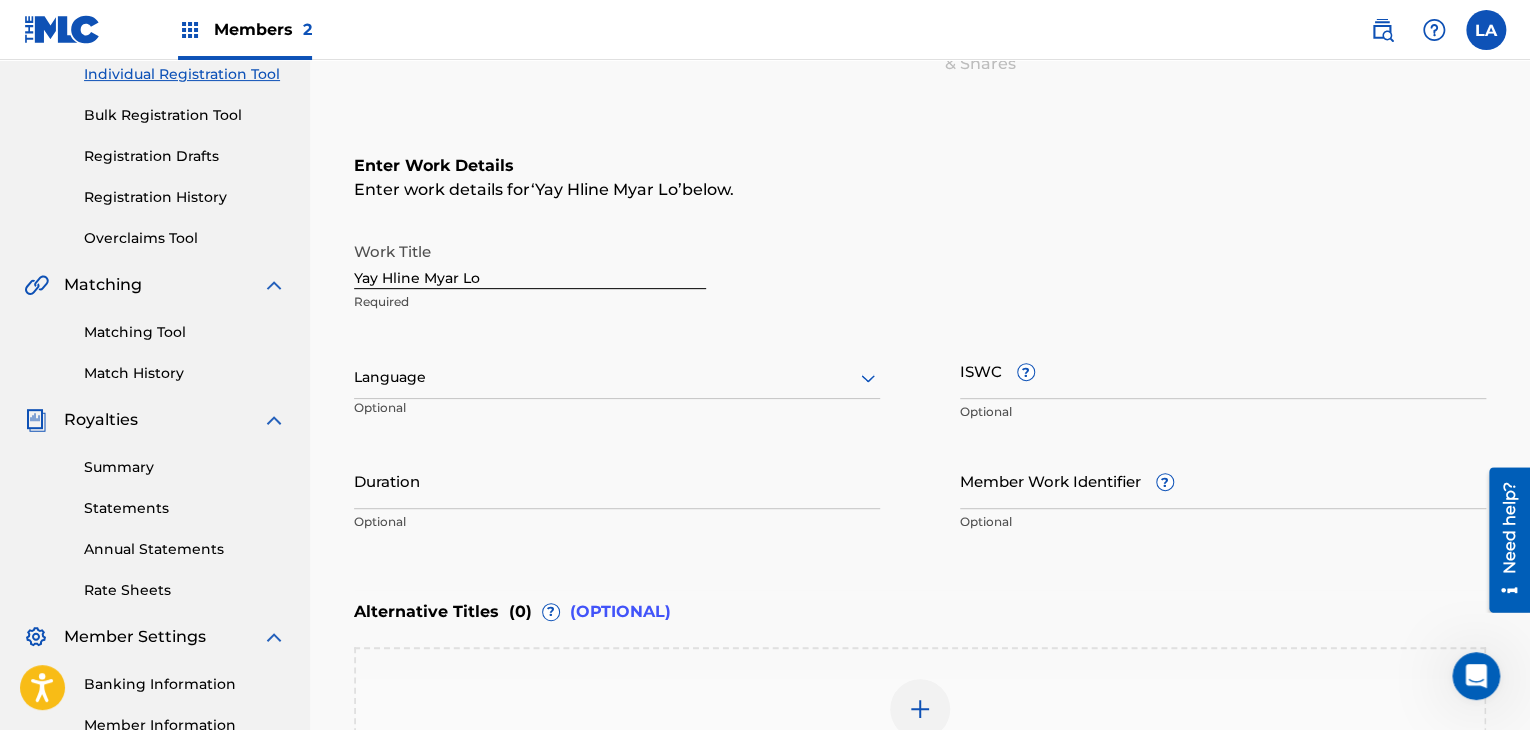 click at bounding box center [617, 377] 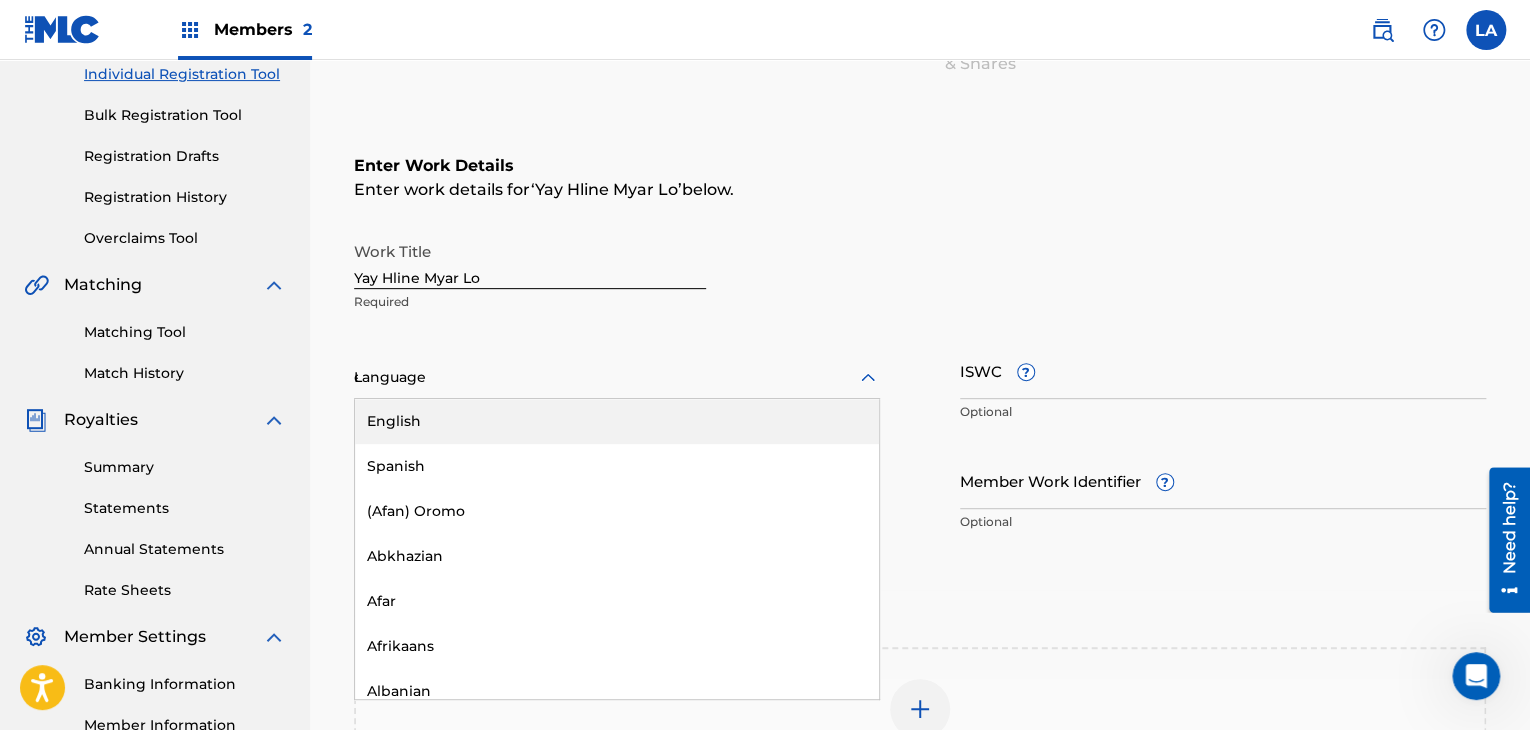 type on "ese" 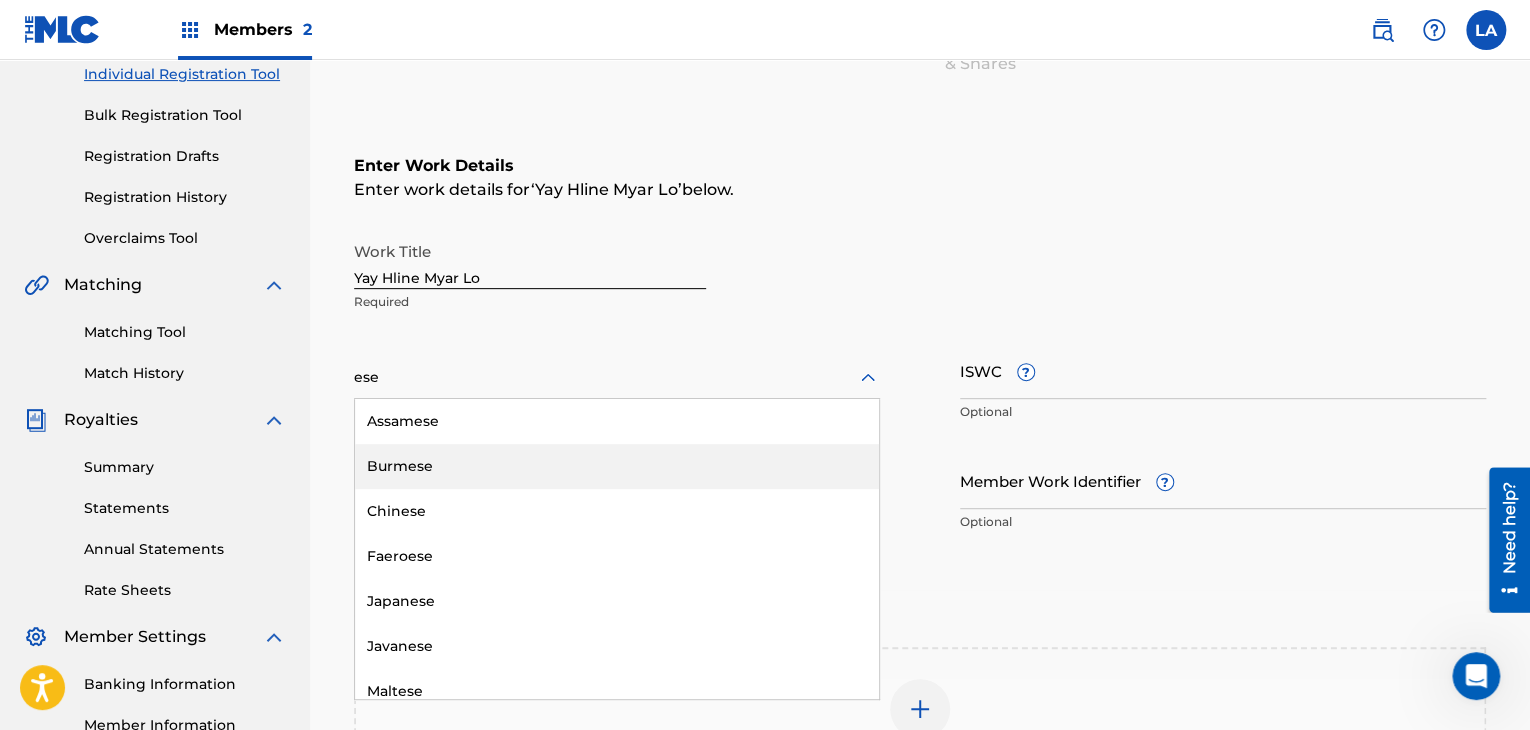 click on "Burmese" at bounding box center (617, 466) 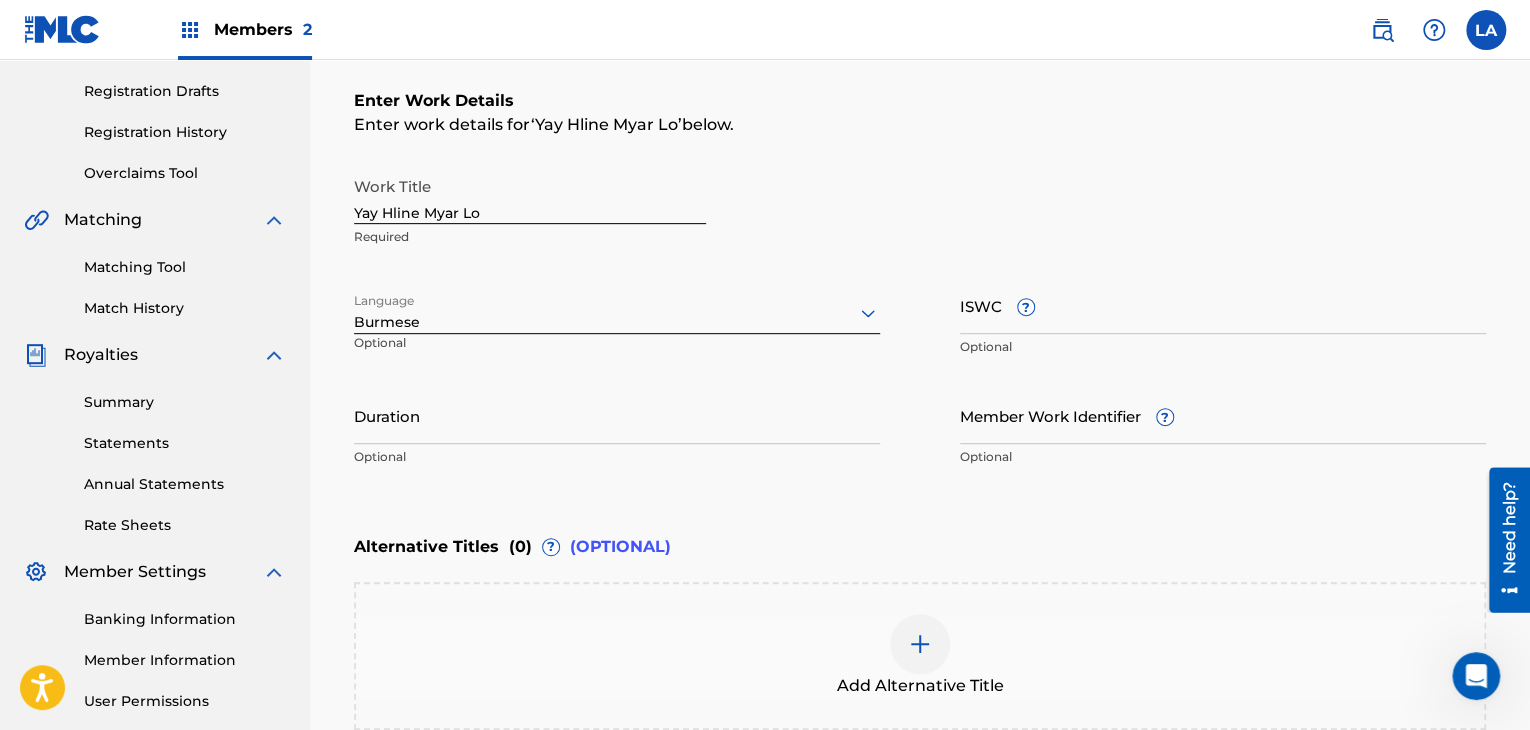 scroll, scrollTop: 361, scrollLeft: 0, axis: vertical 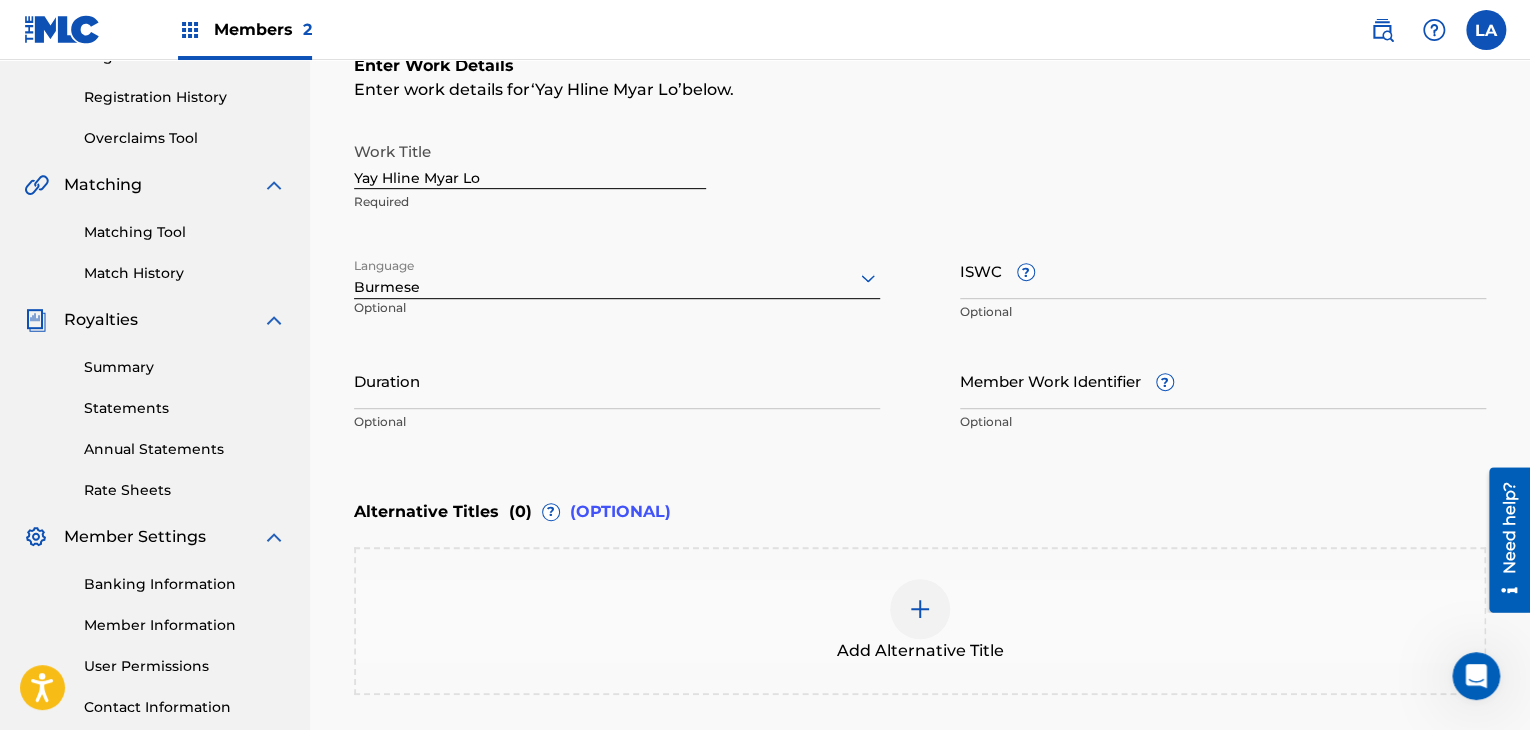 click on "Duration" at bounding box center [617, 380] 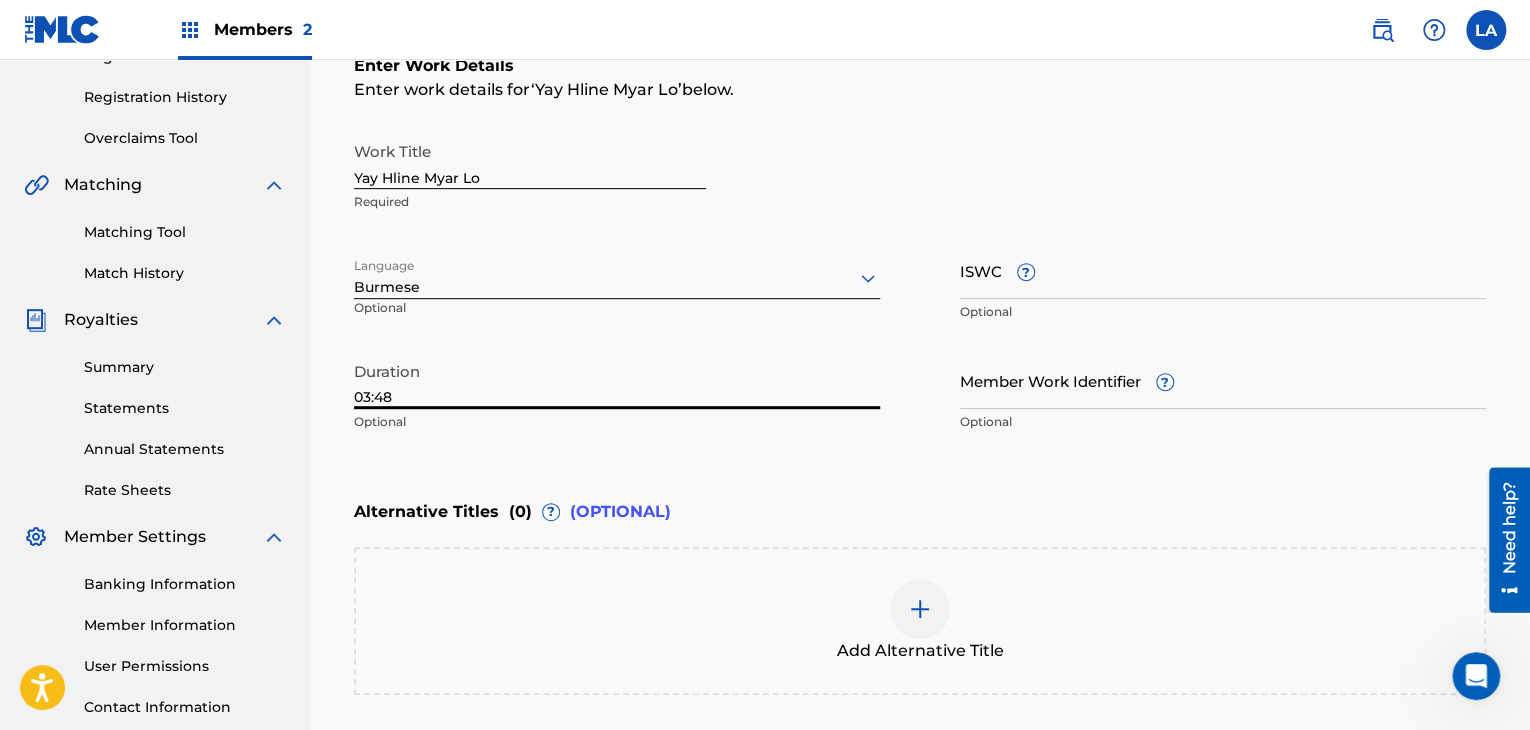 type on "03:48" 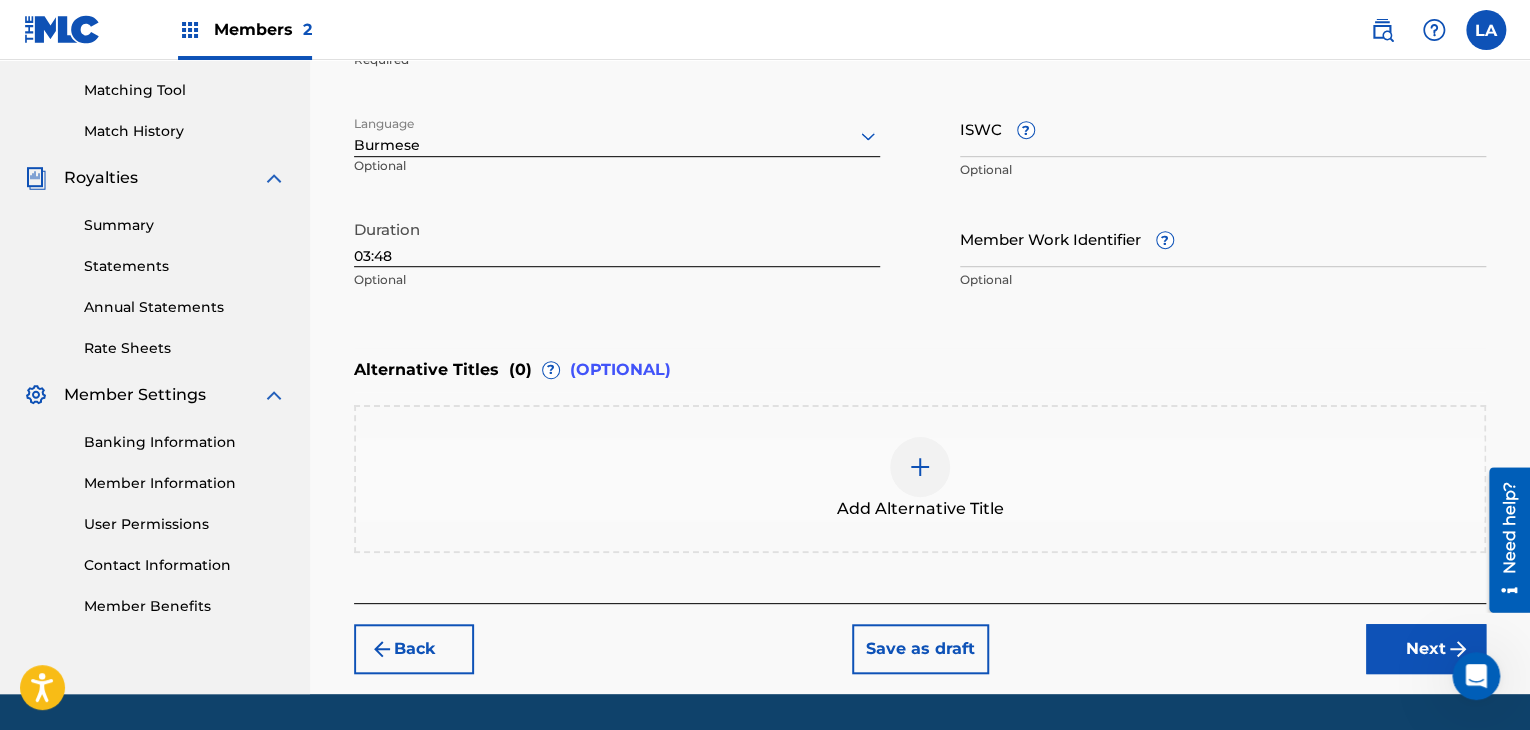 scroll, scrollTop: 561, scrollLeft: 0, axis: vertical 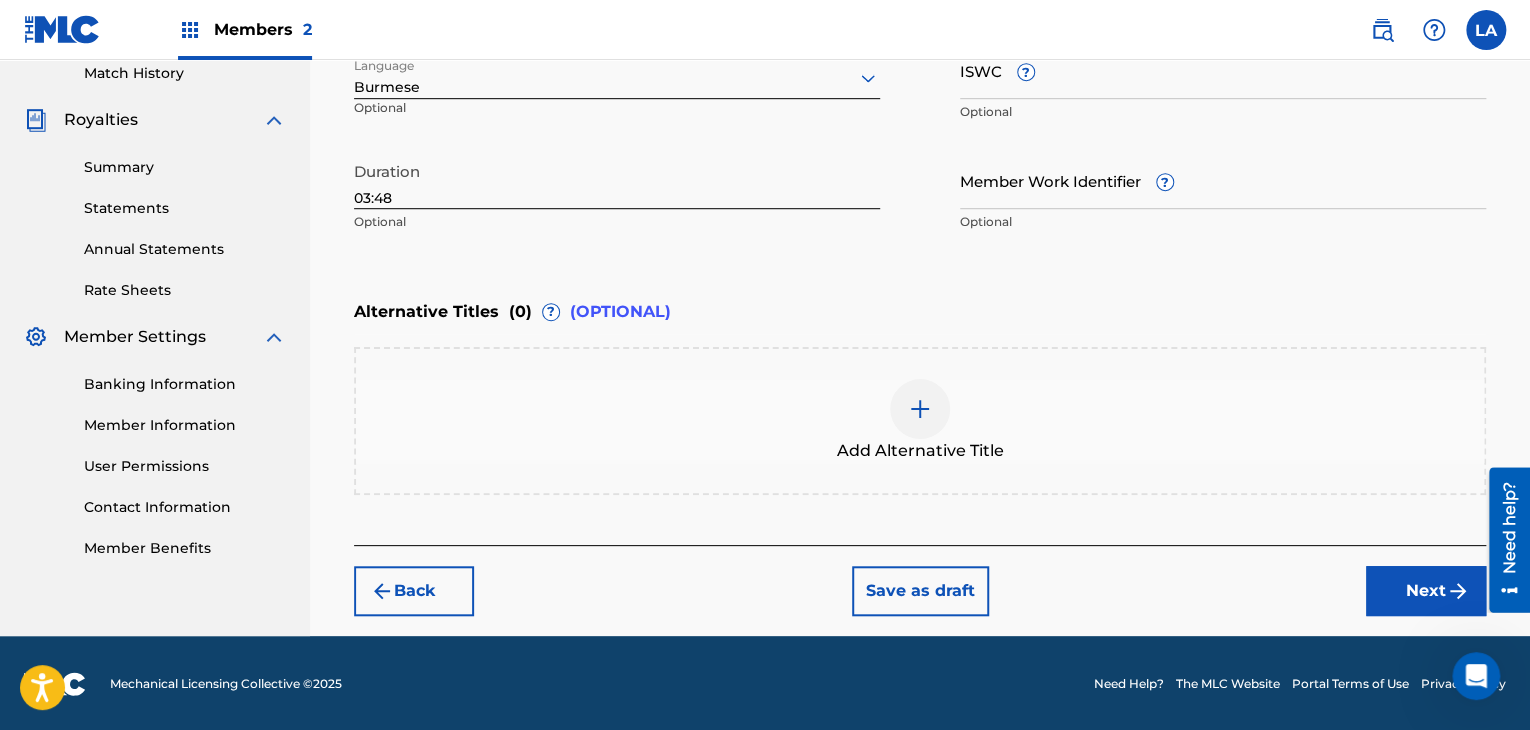 click on "Next" at bounding box center [1426, 591] 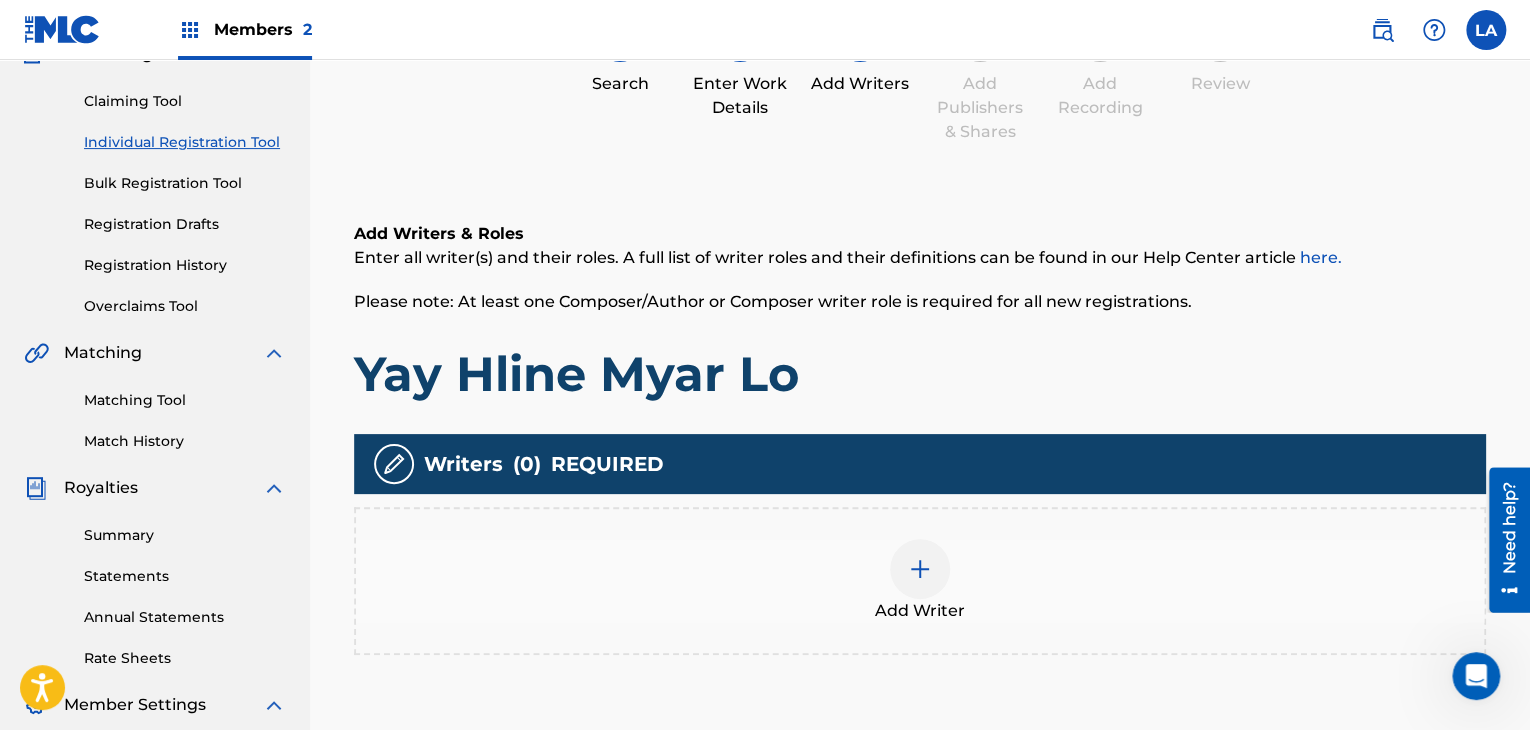 scroll, scrollTop: 290, scrollLeft: 0, axis: vertical 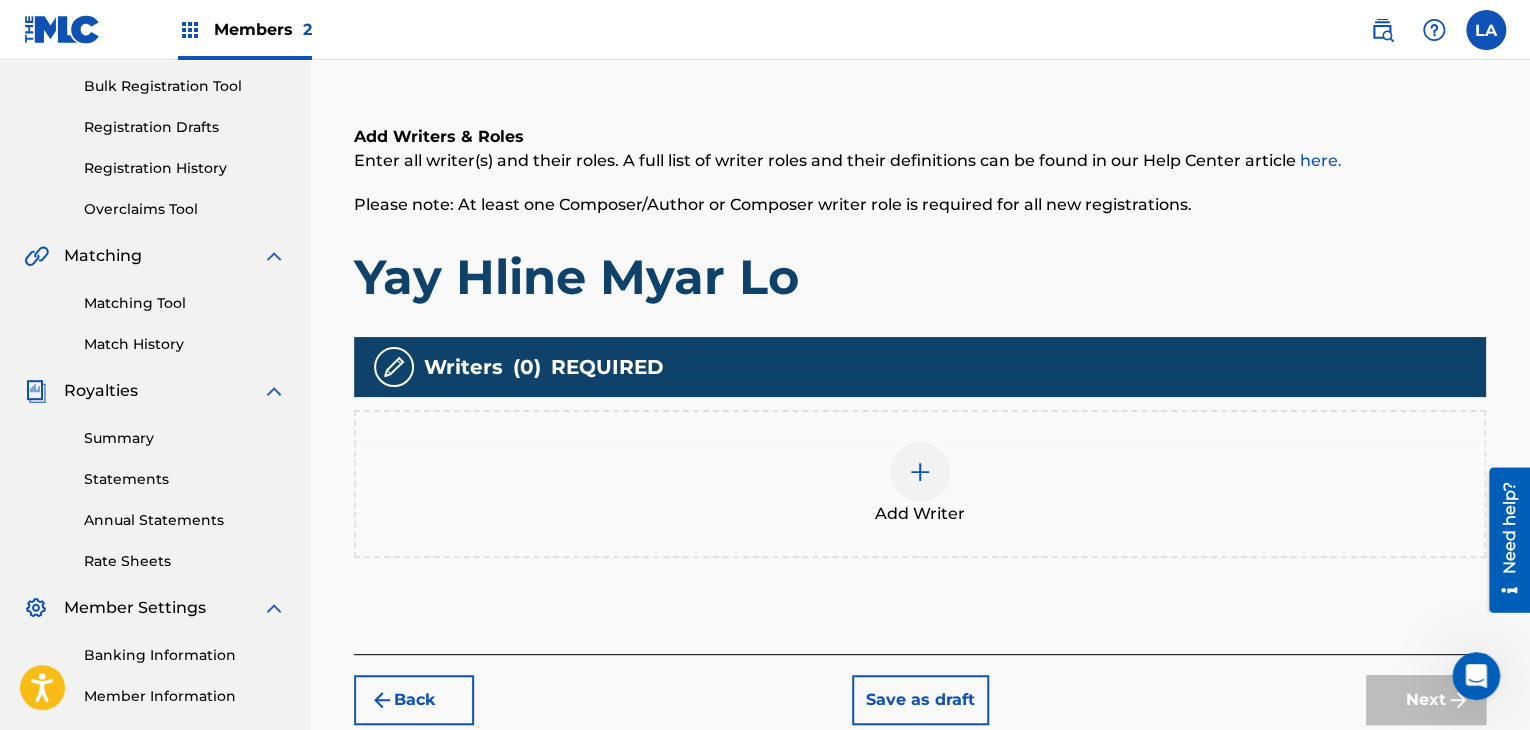 click at bounding box center (920, 472) 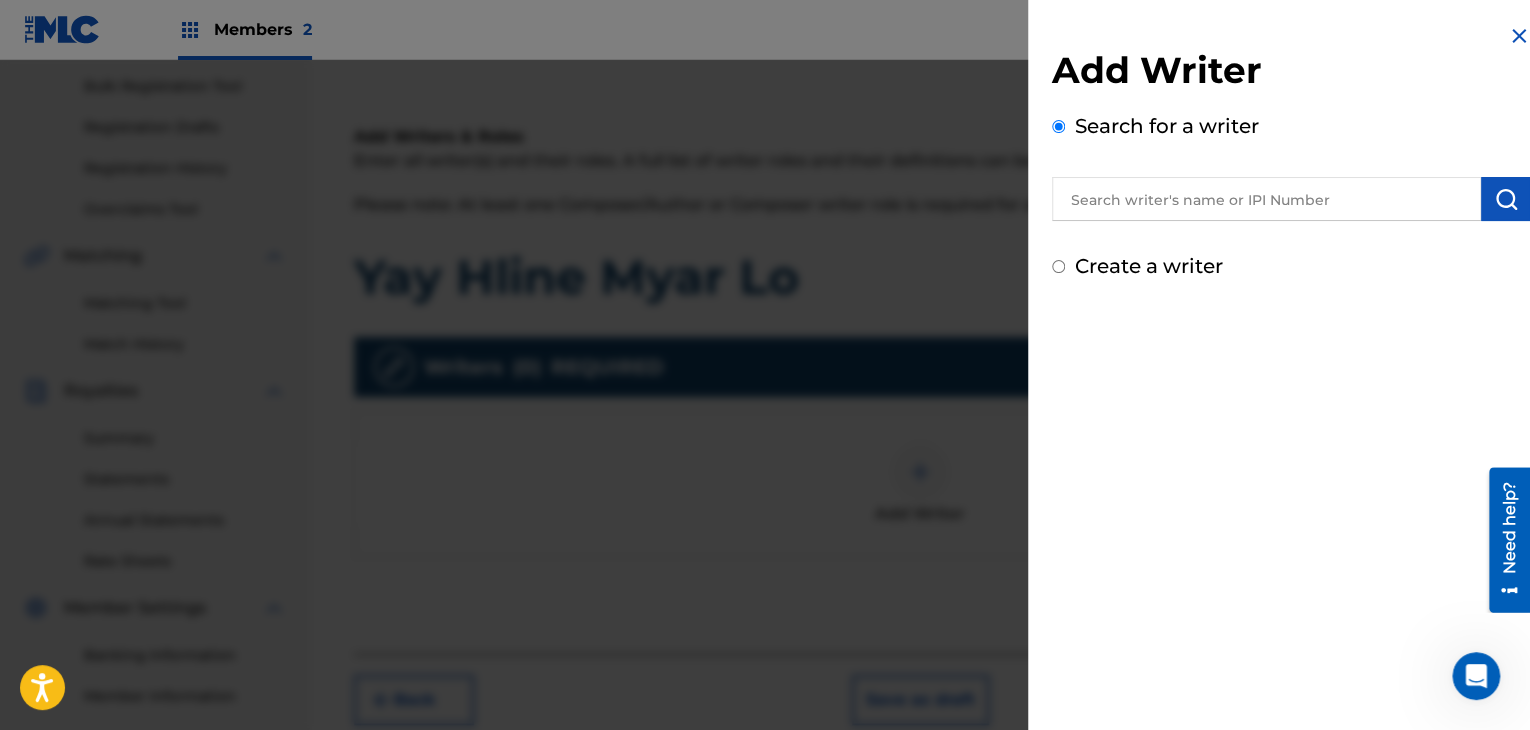 click at bounding box center [1266, 199] 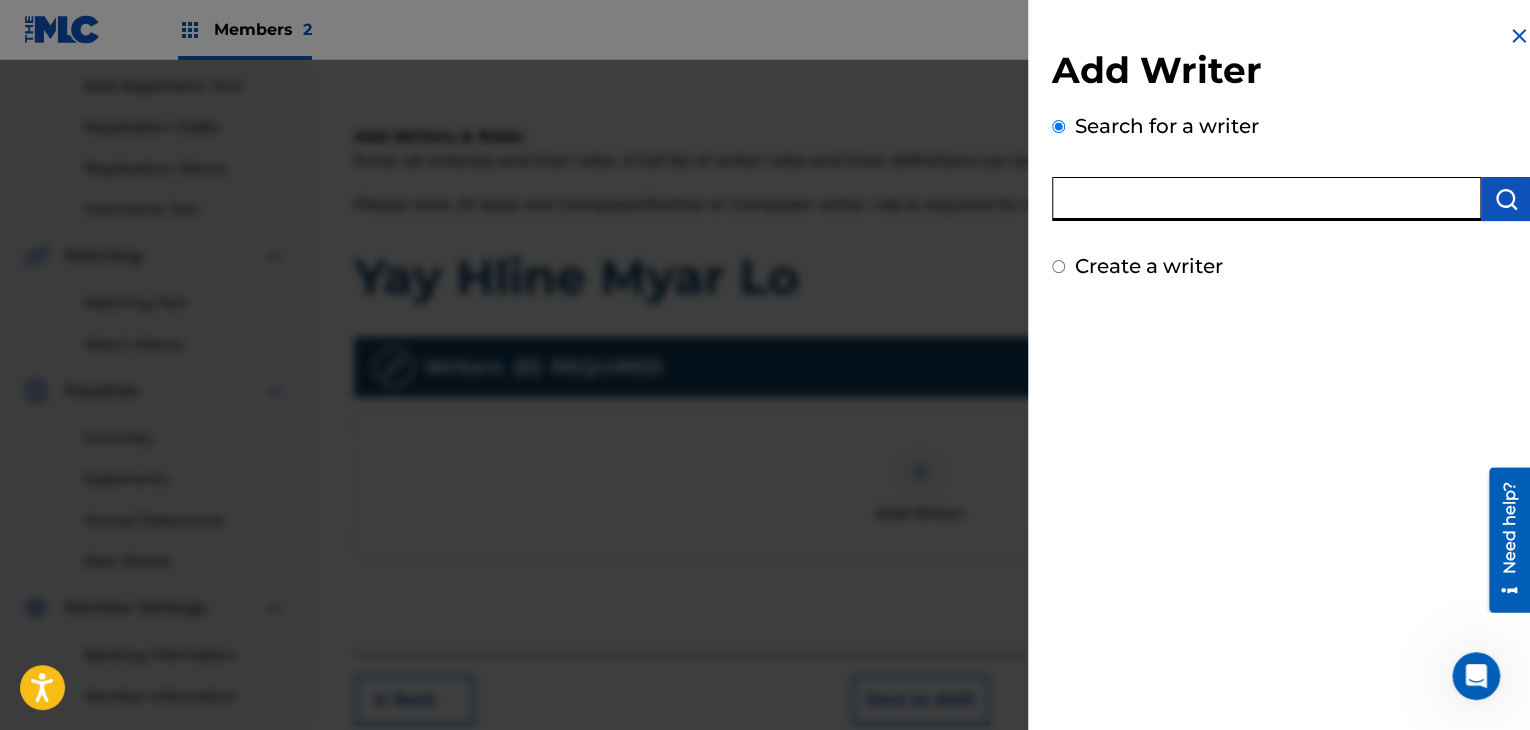 paste on "[PERSON_NAME] (WhyphY)" 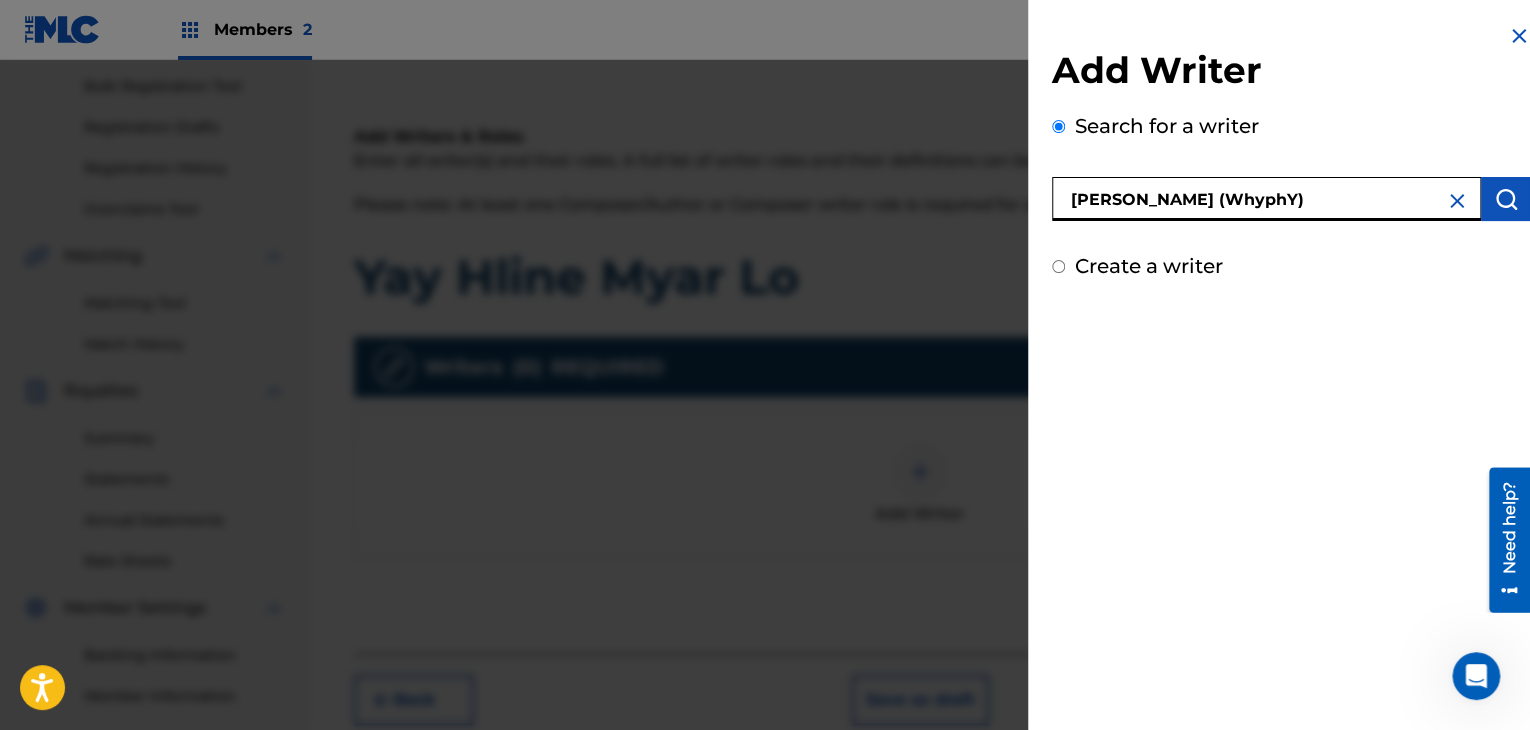 type on "[PERSON_NAME] (WhyphY)" 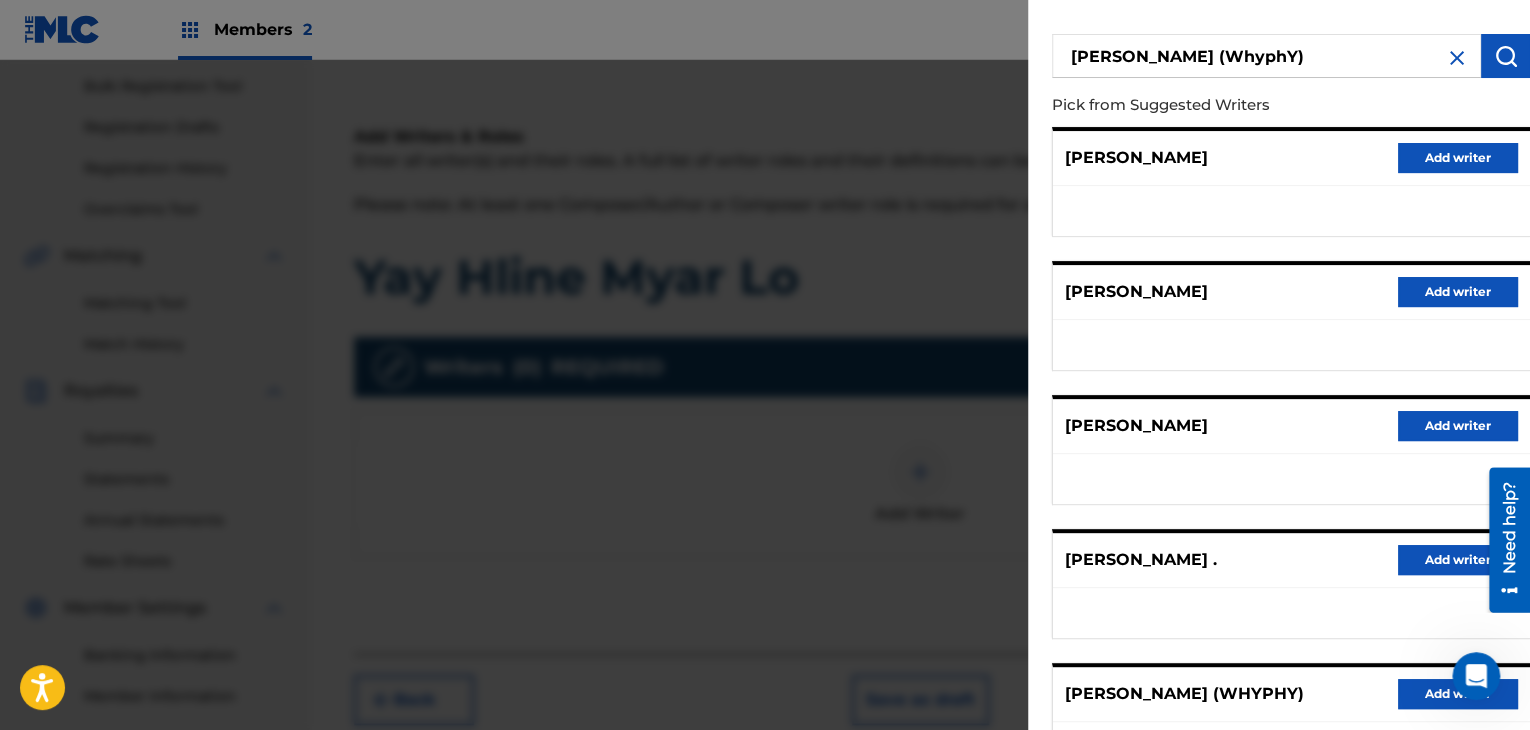 scroll, scrollTop: 300, scrollLeft: 0, axis: vertical 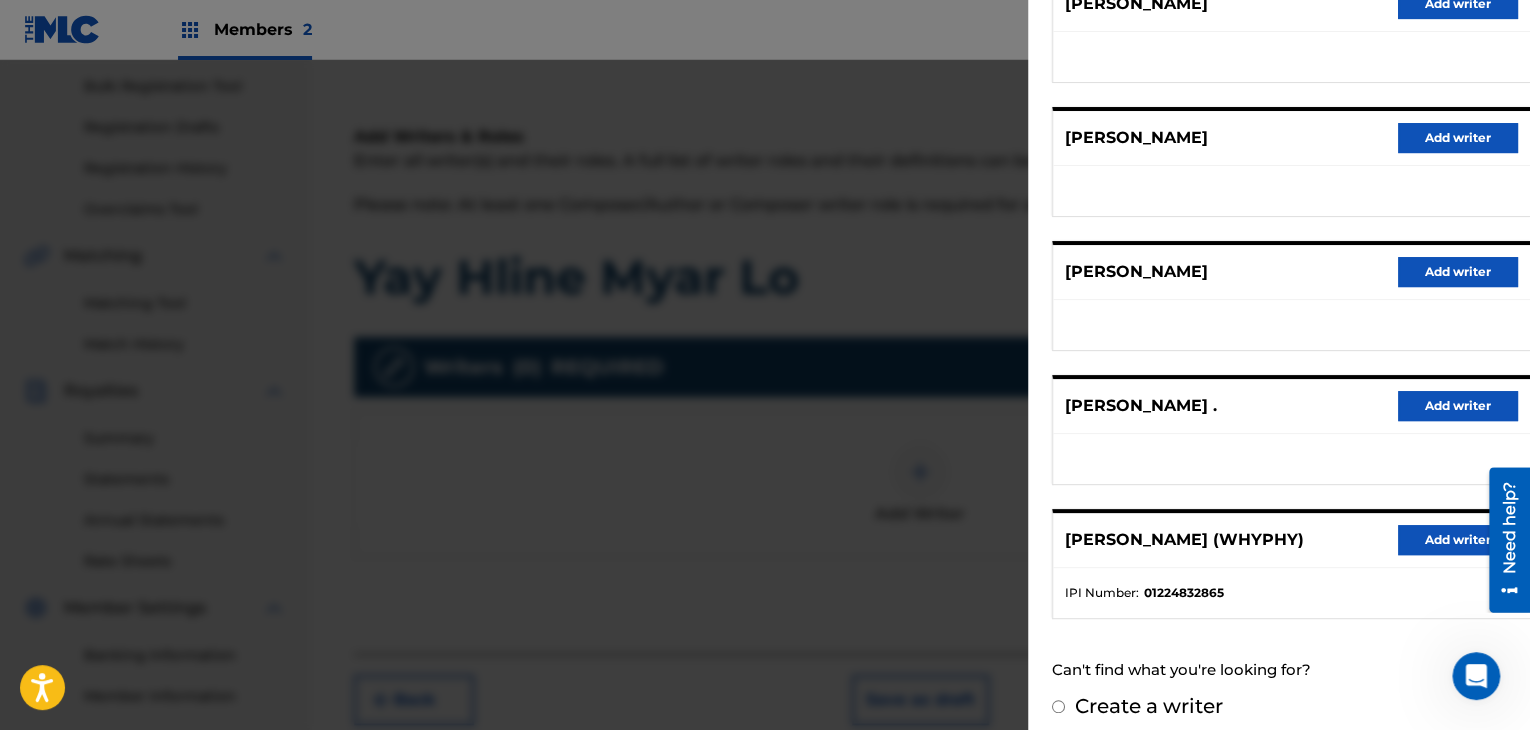 click on "Add writer" at bounding box center (1458, 540) 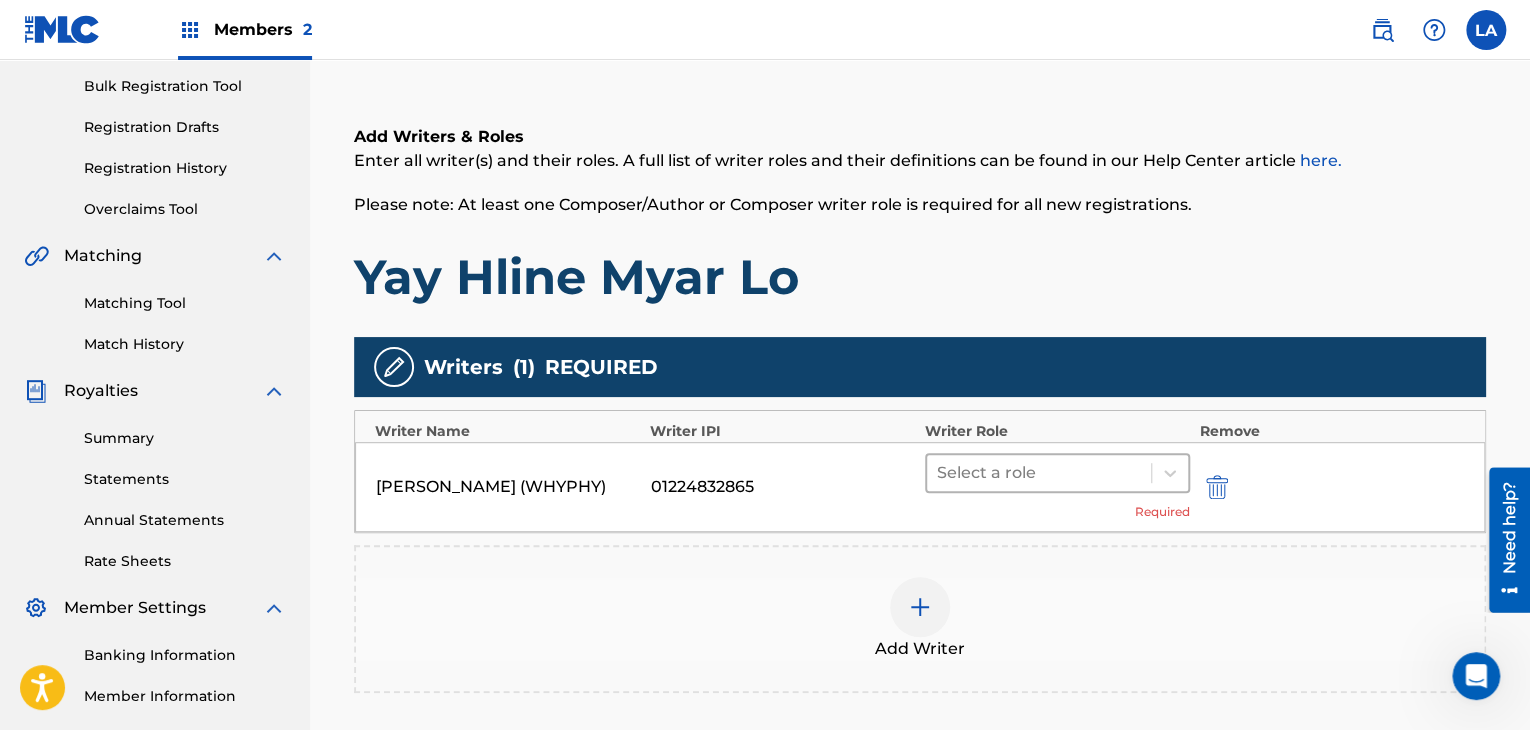 click at bounding box center (1039, 473) 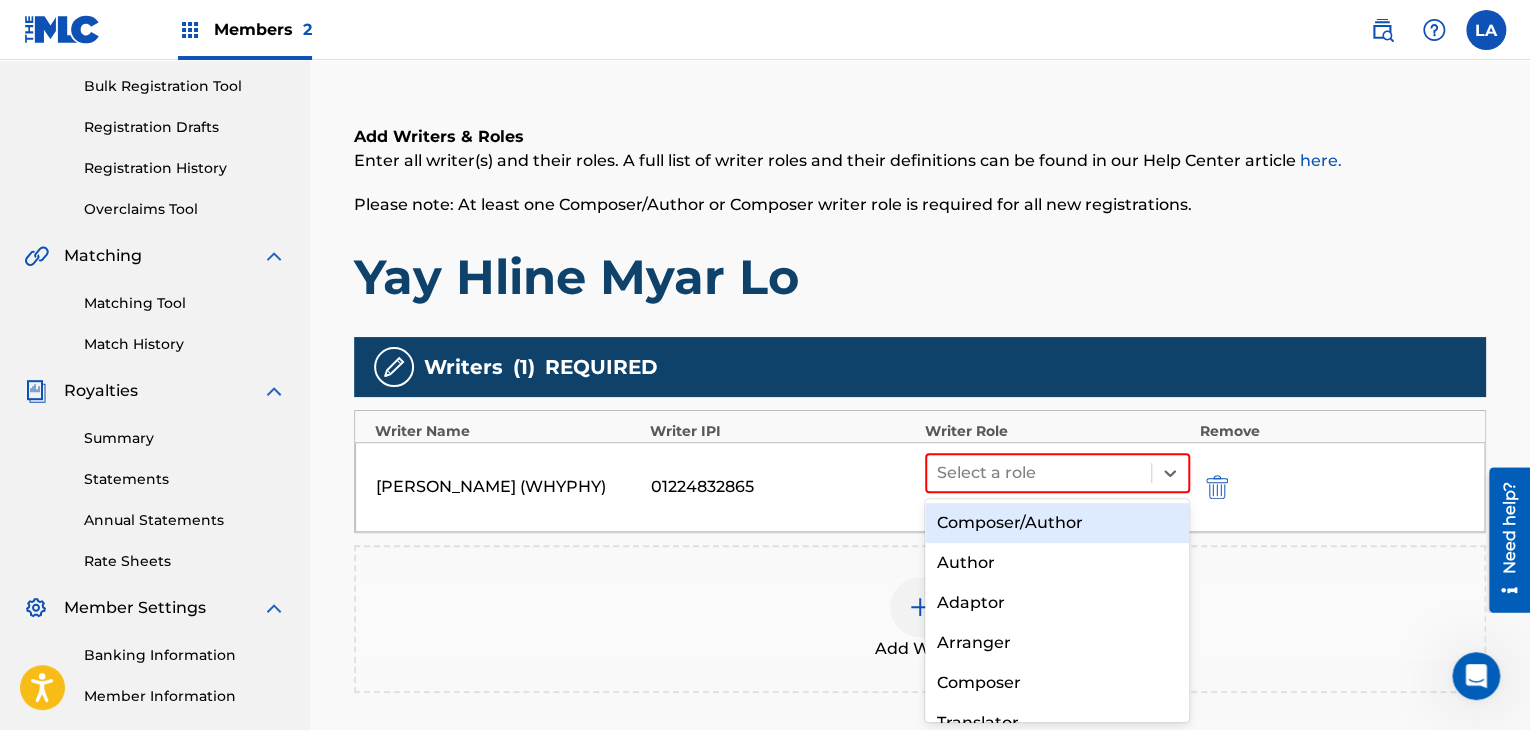 click on "Composer/Author" at bounding box center [1057, 523] 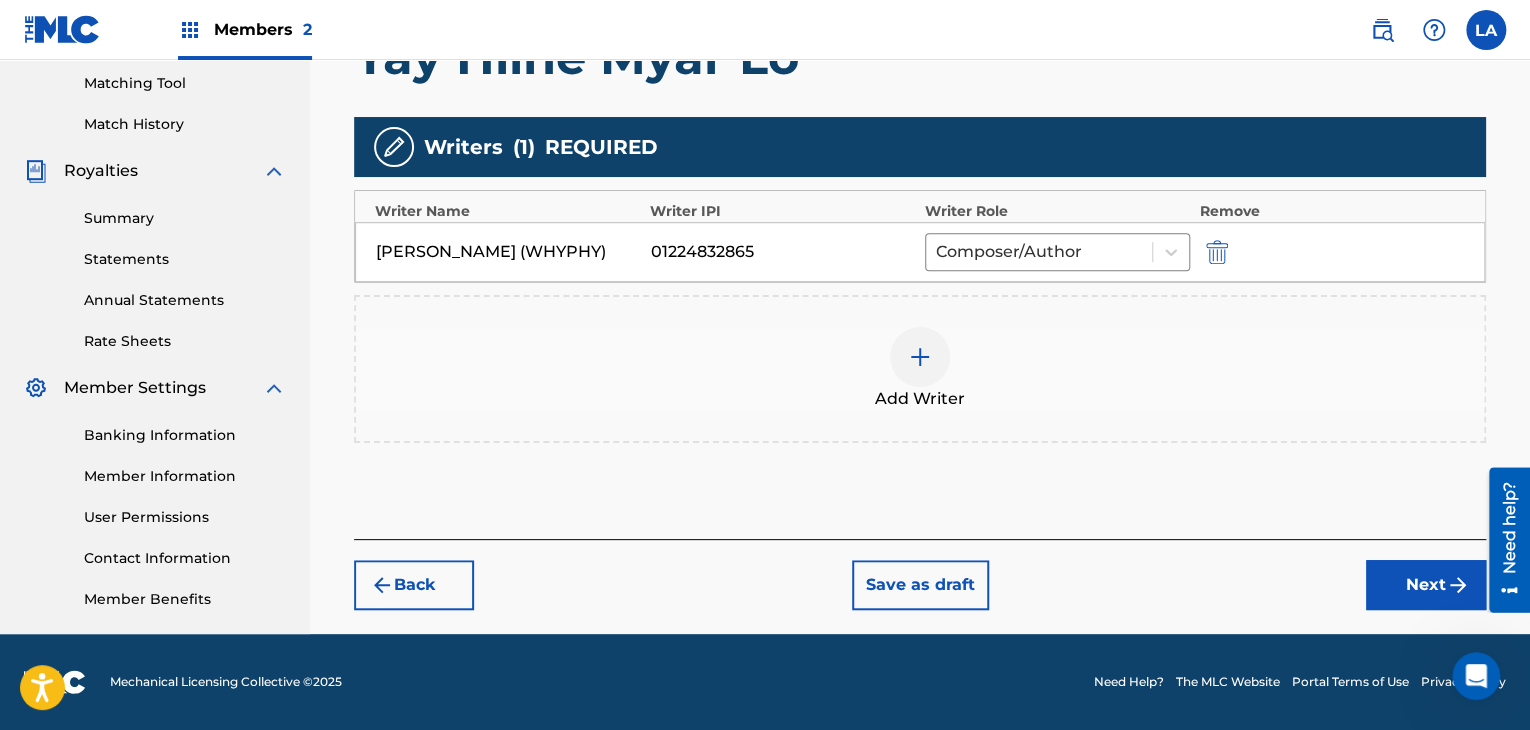 click on "Next" at bounding box center (1426, 585) 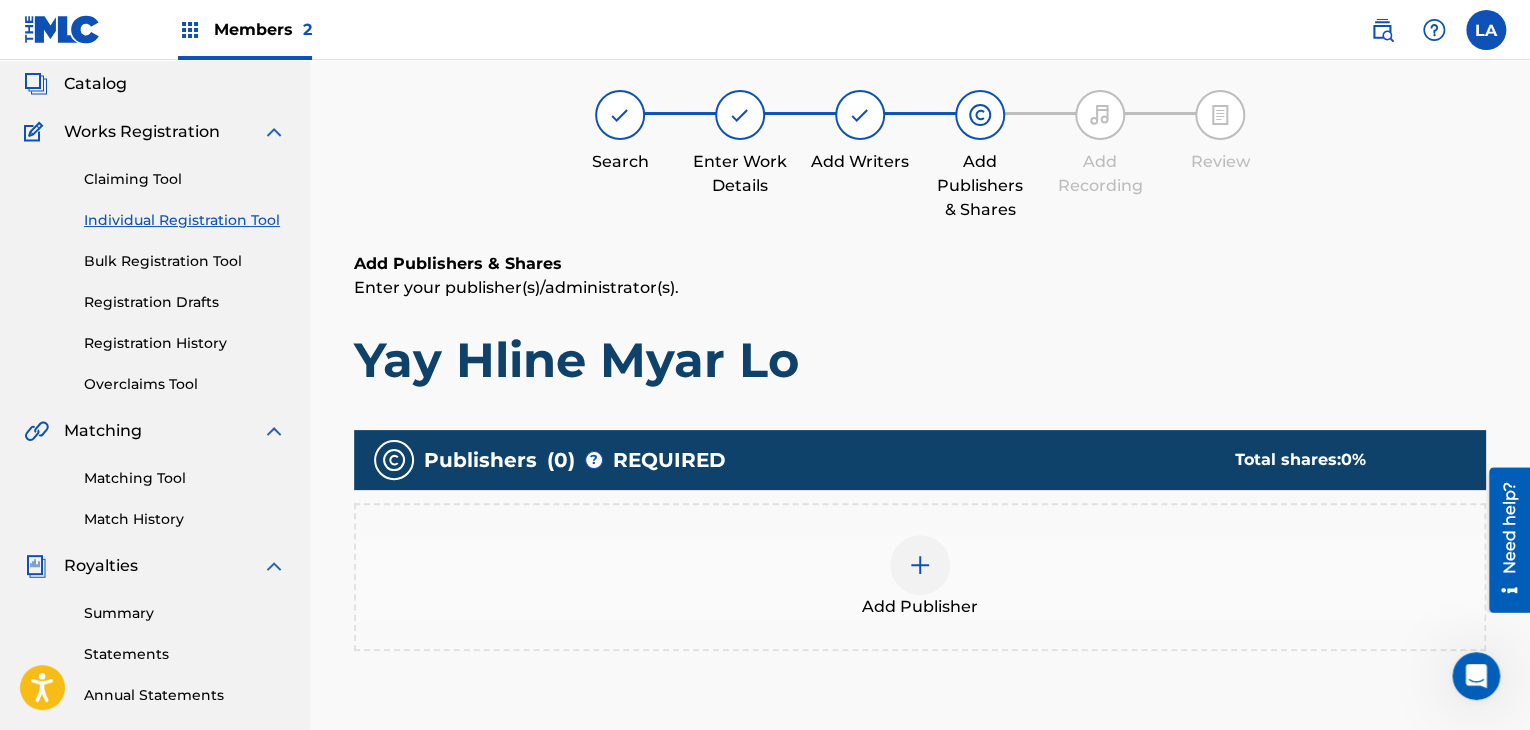 scroll, scrollTop: 90, scrollLeft: 0, axis: vertical 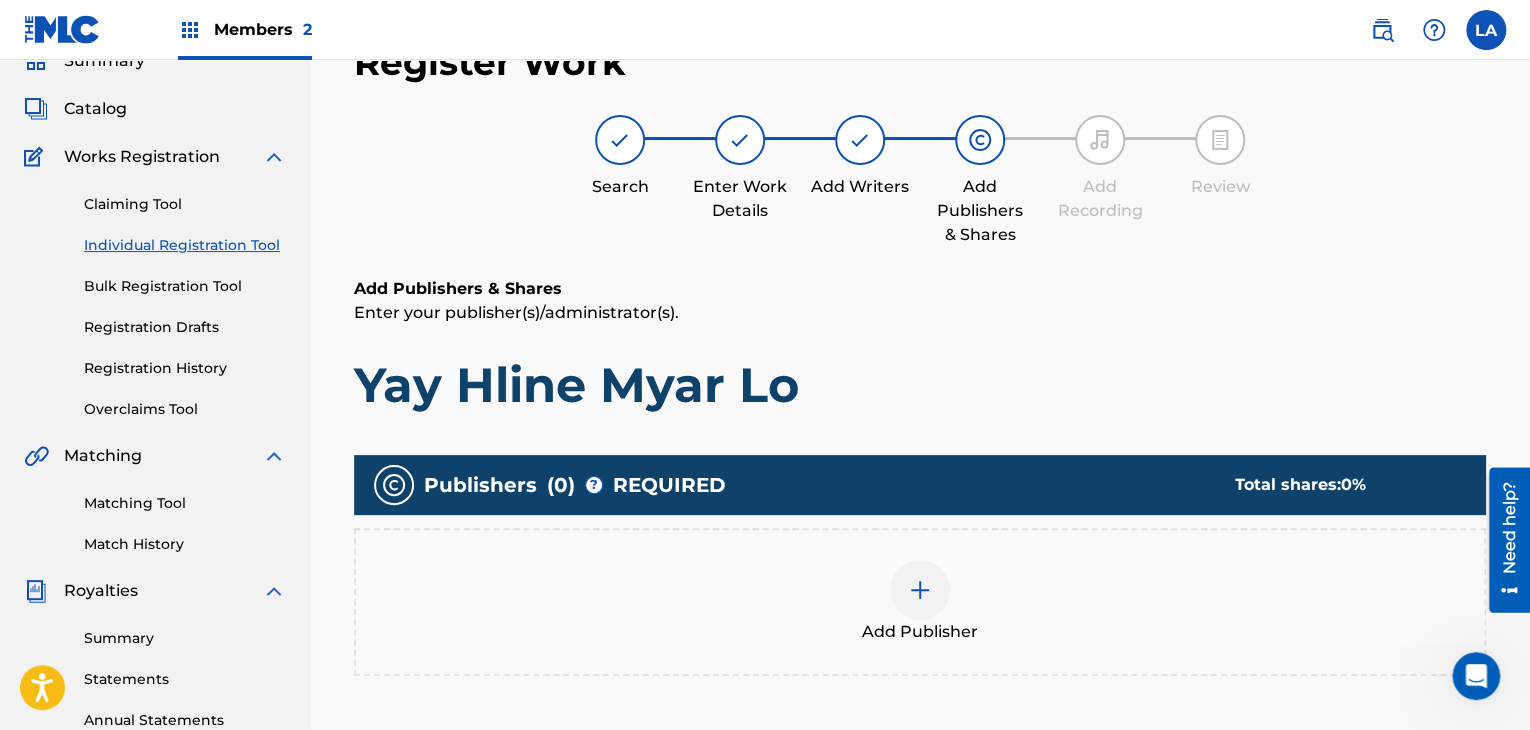 click at bounding box center [920, 590] 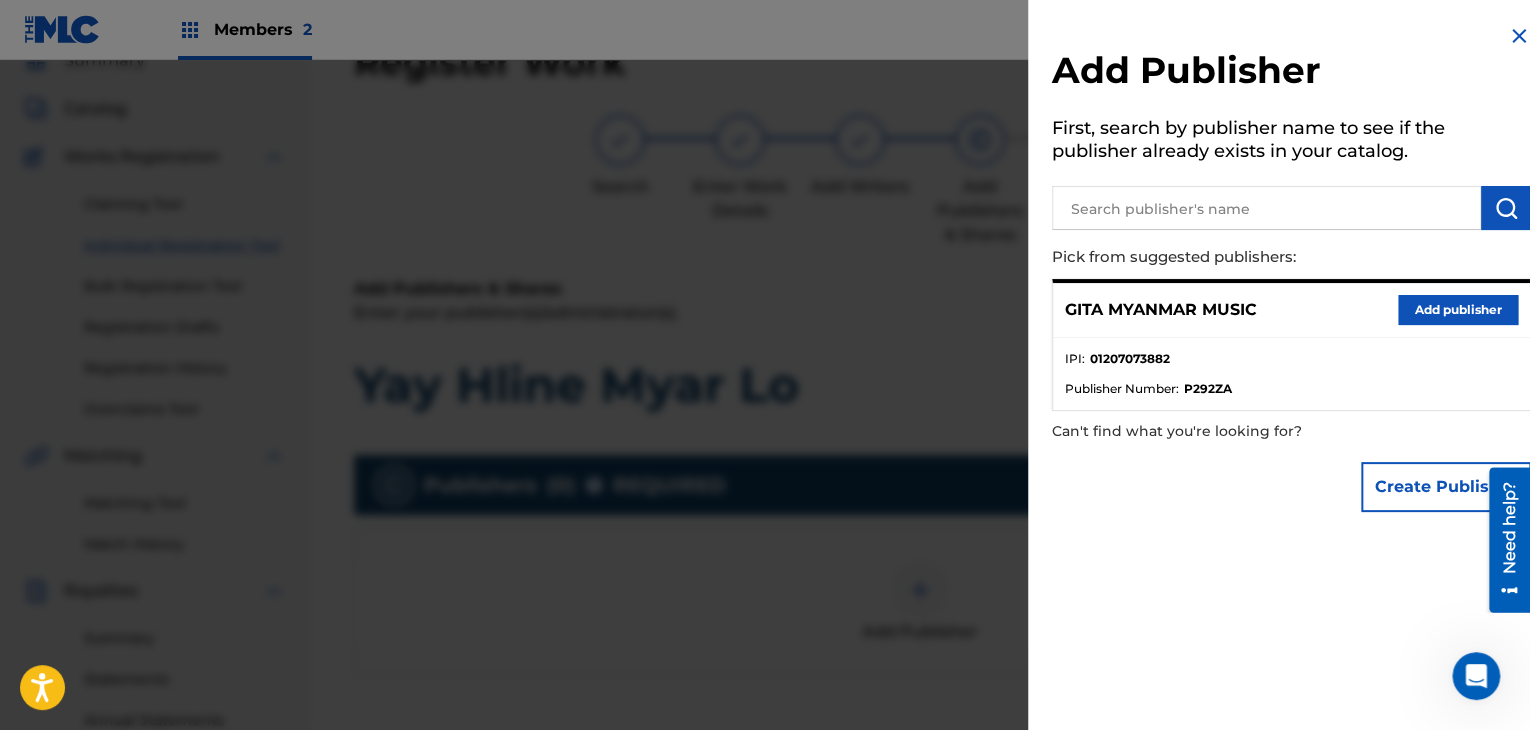 click on "Add publisher" at bounding box center [1458, 310] 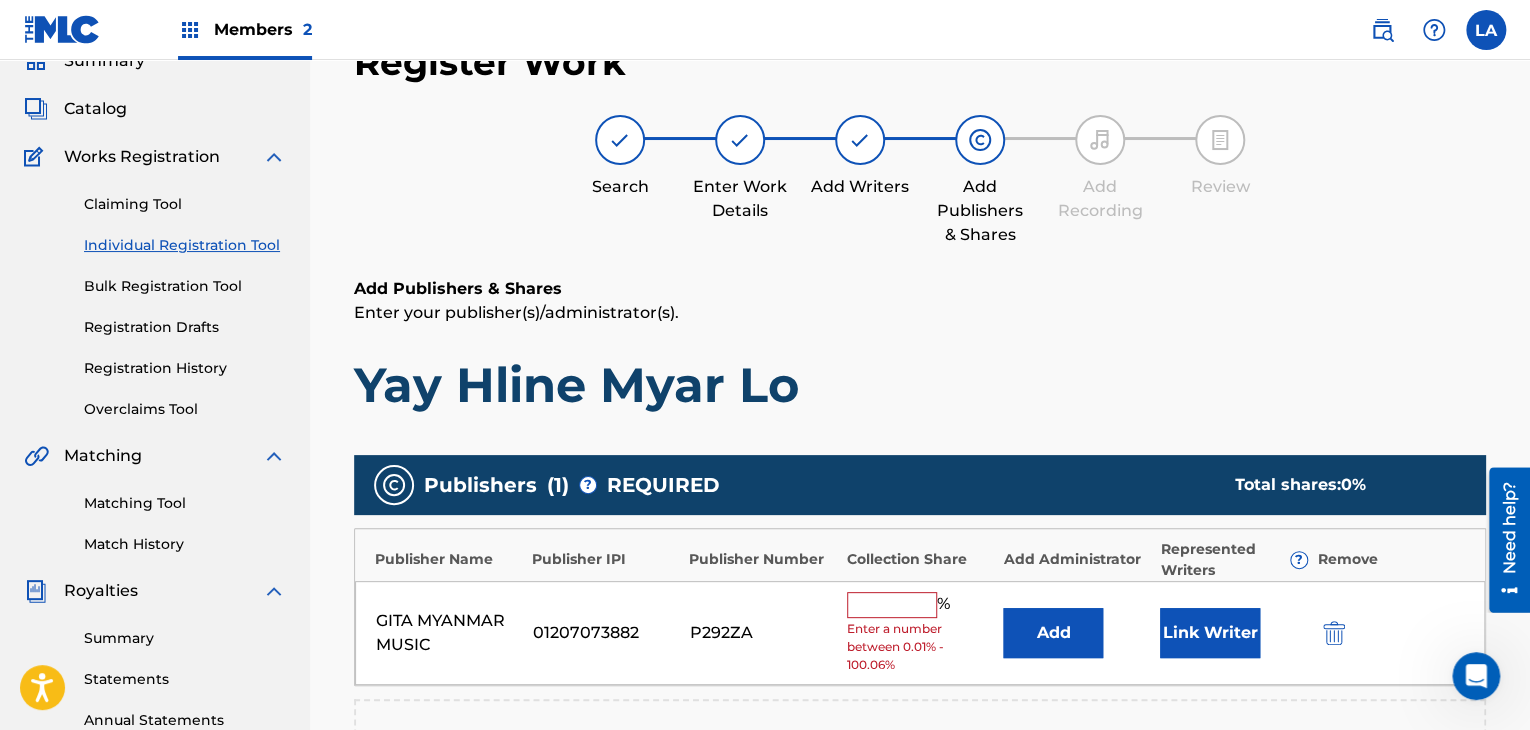 click at bounding box center (892, 605) 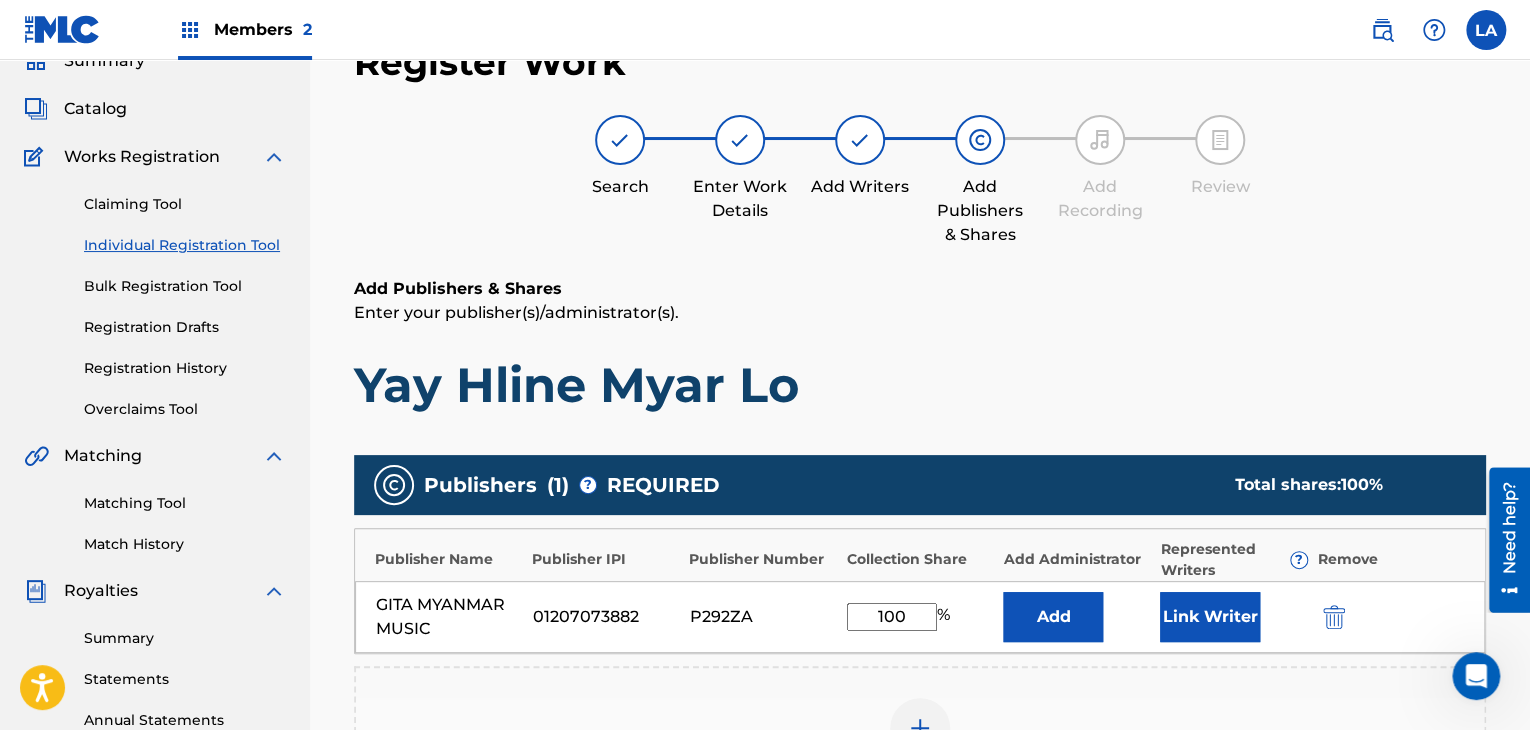 type on "100" 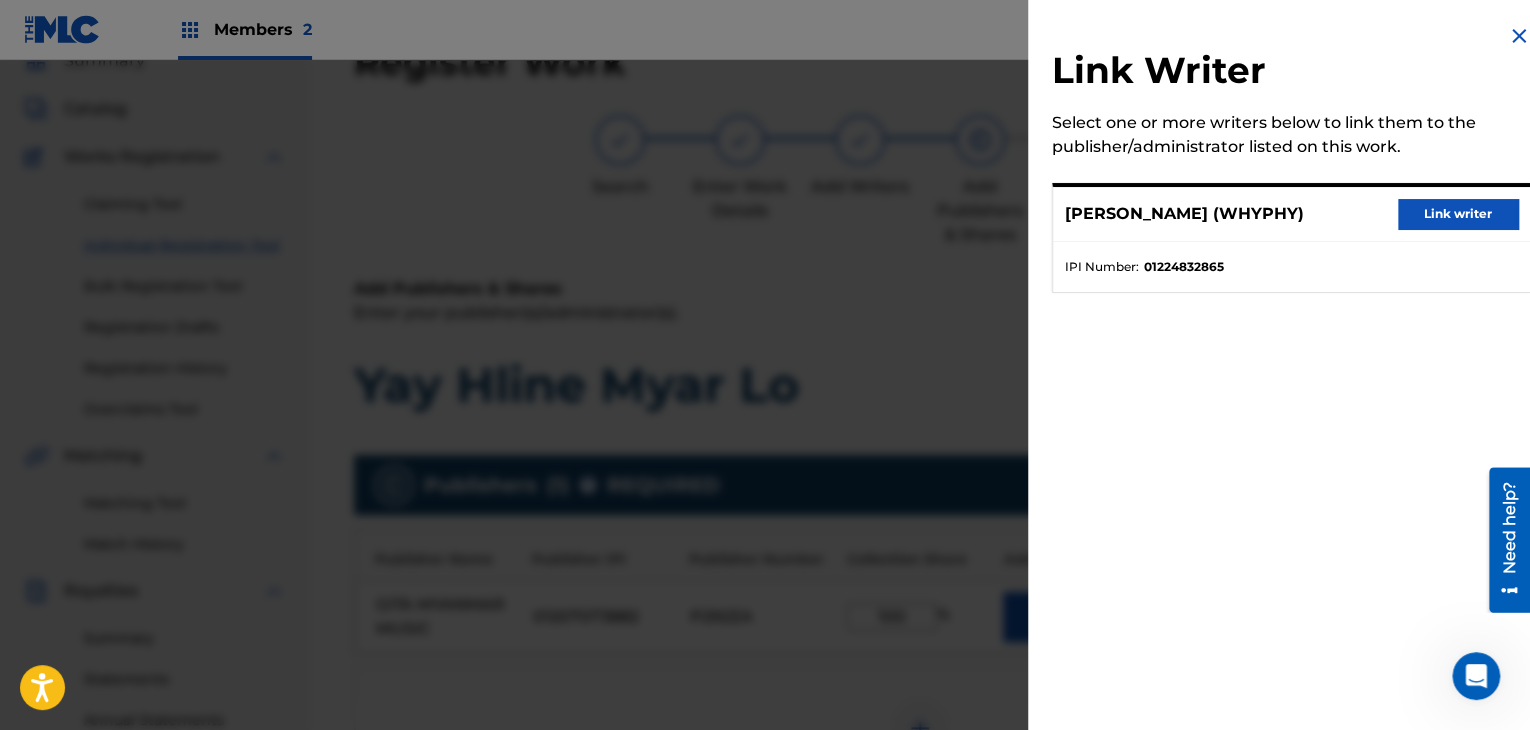 click on "Link writer" at bounding box center (1458, 214) 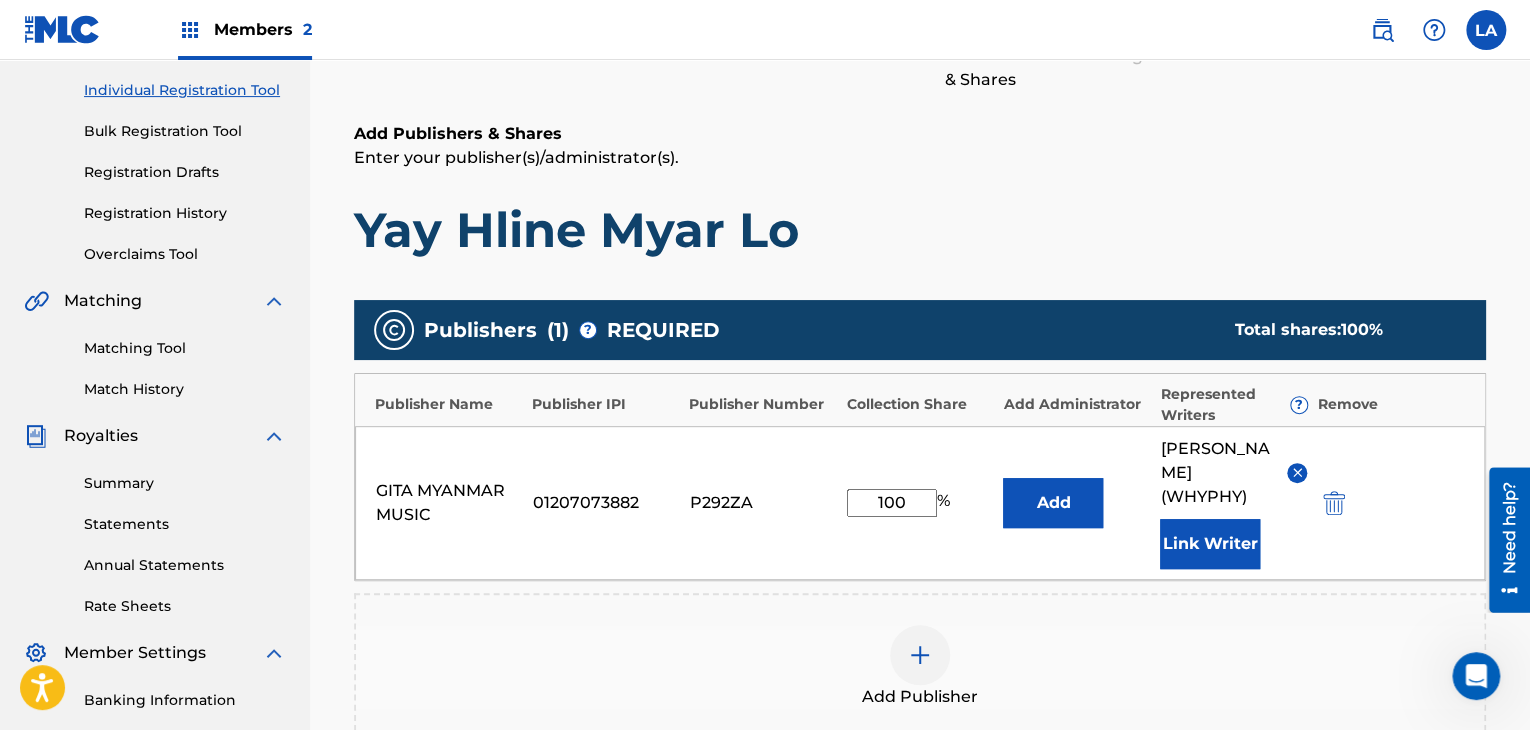scroll, scrollTop: 390, scrollLeft: 0, axis: vertical 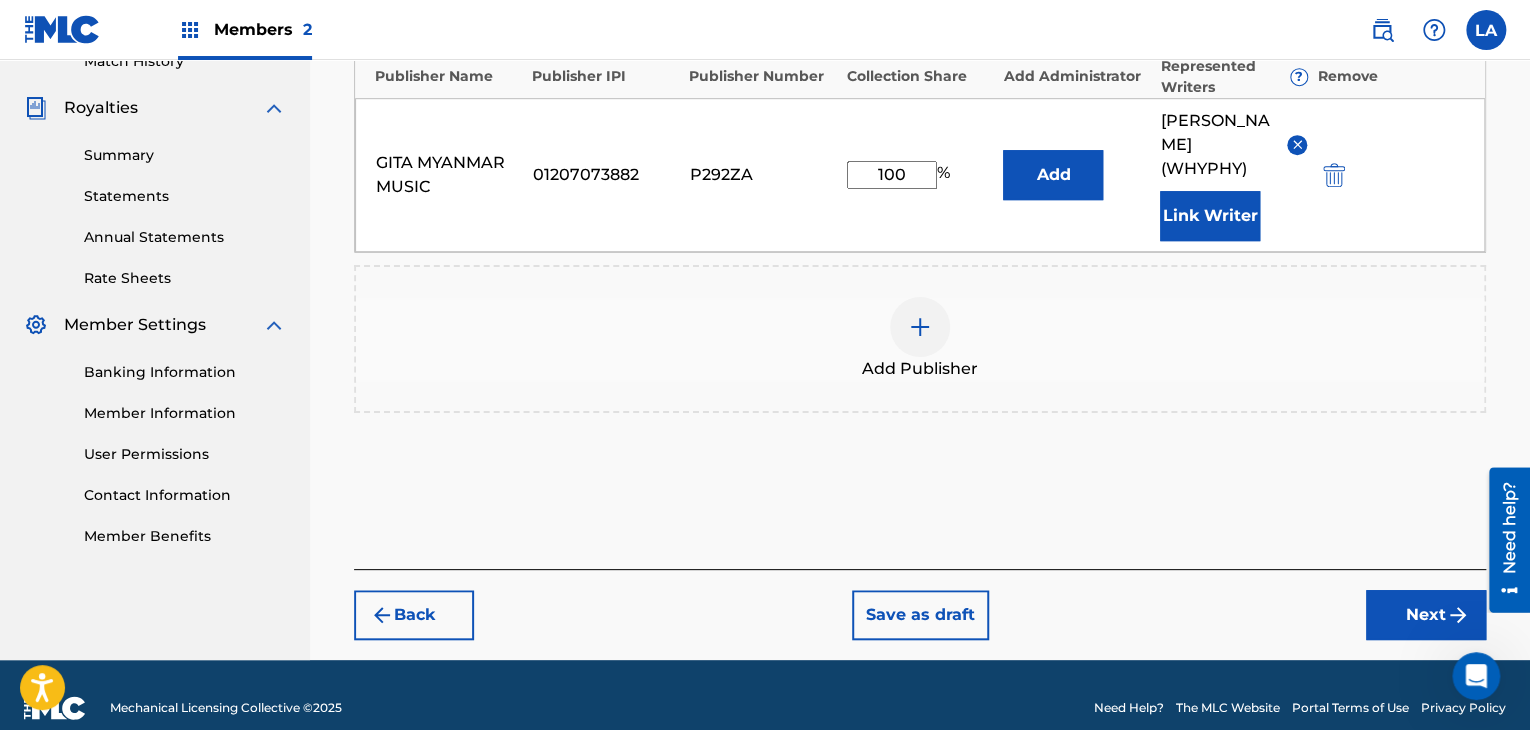 click on "Next" at bounding box center [1426, 615] 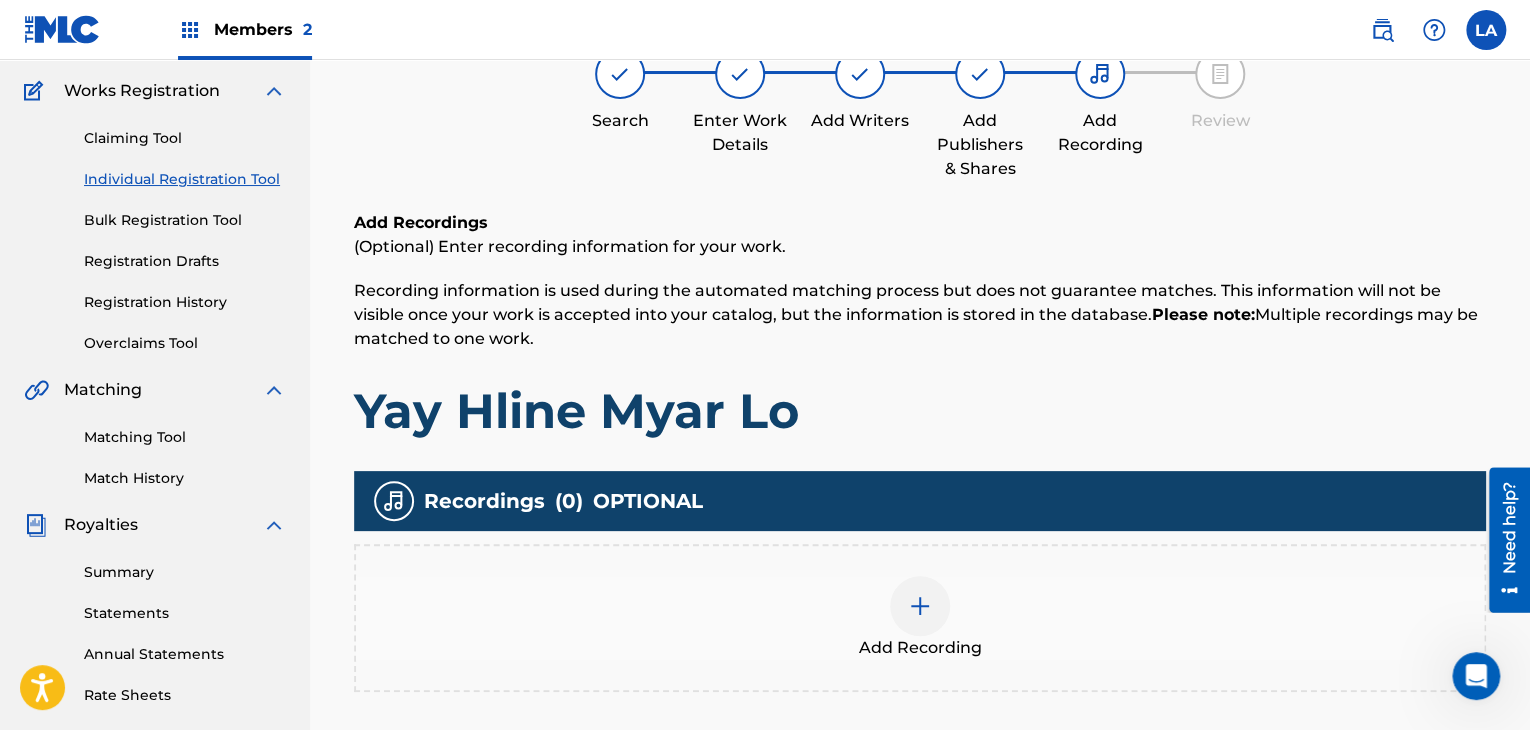 scroll, scrollTop: 190, scrollLeft: 0, axis: vertical 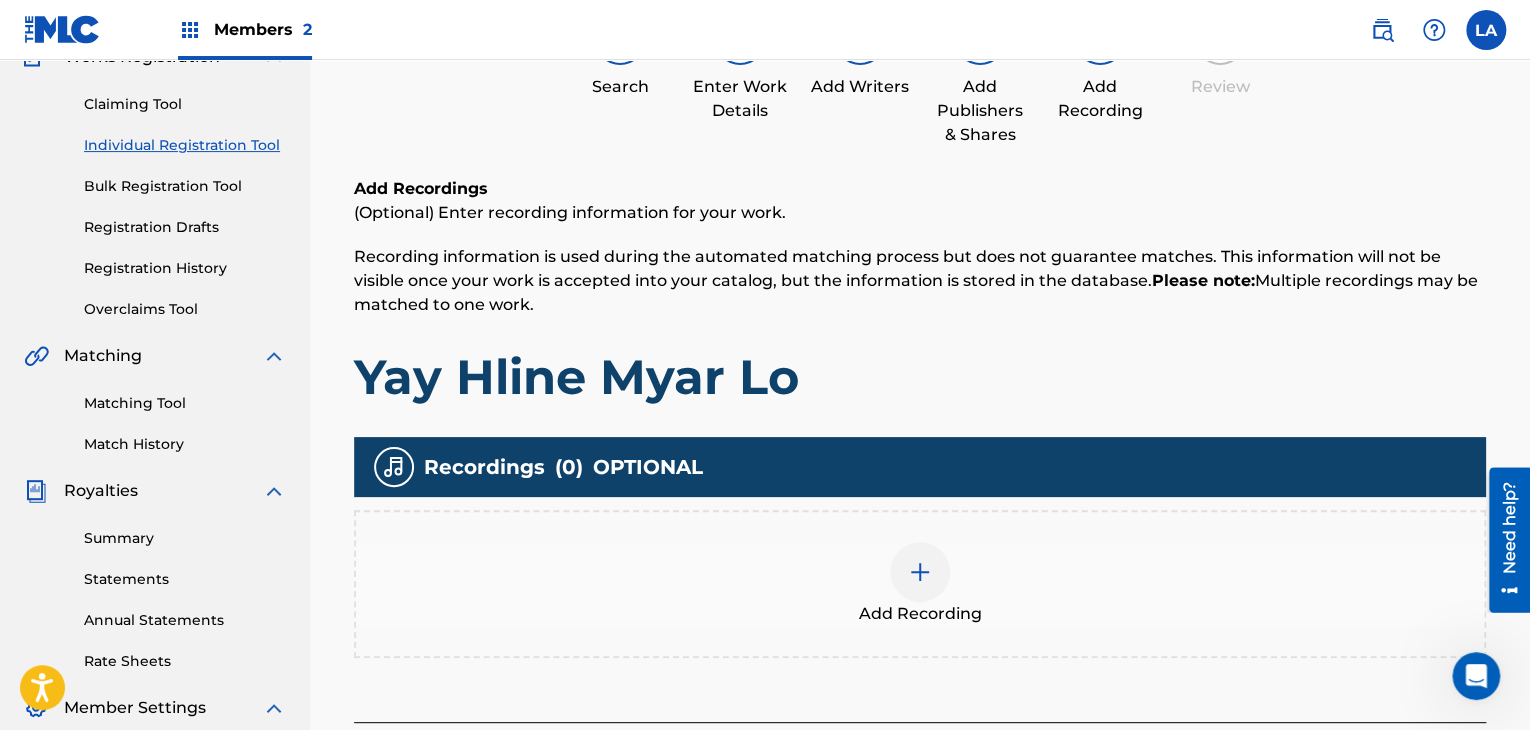 click at bounding box center (920, 572) 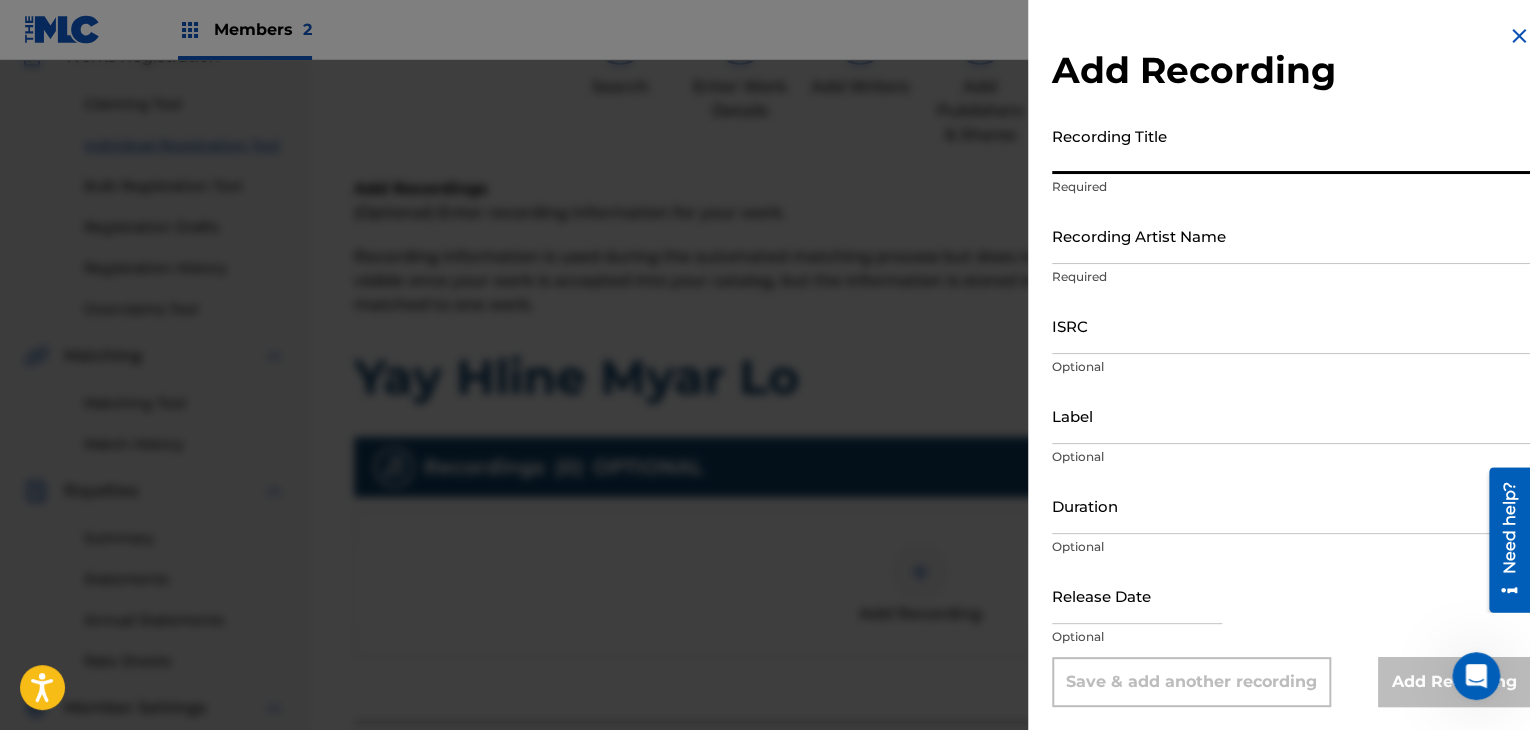 click on "Recording Title" at bounding box center [1291, 145] 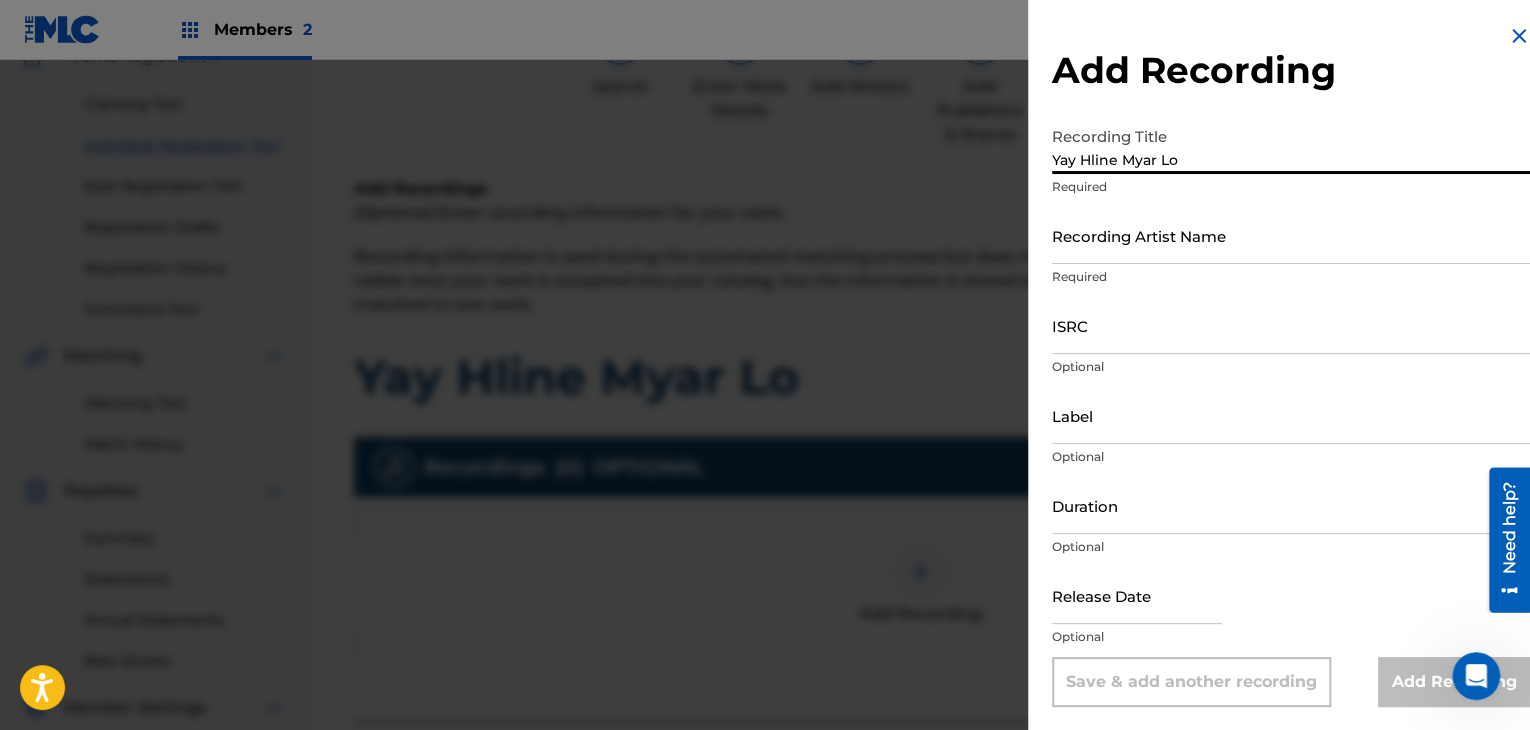 type on "Yay Hline Myar Lo" 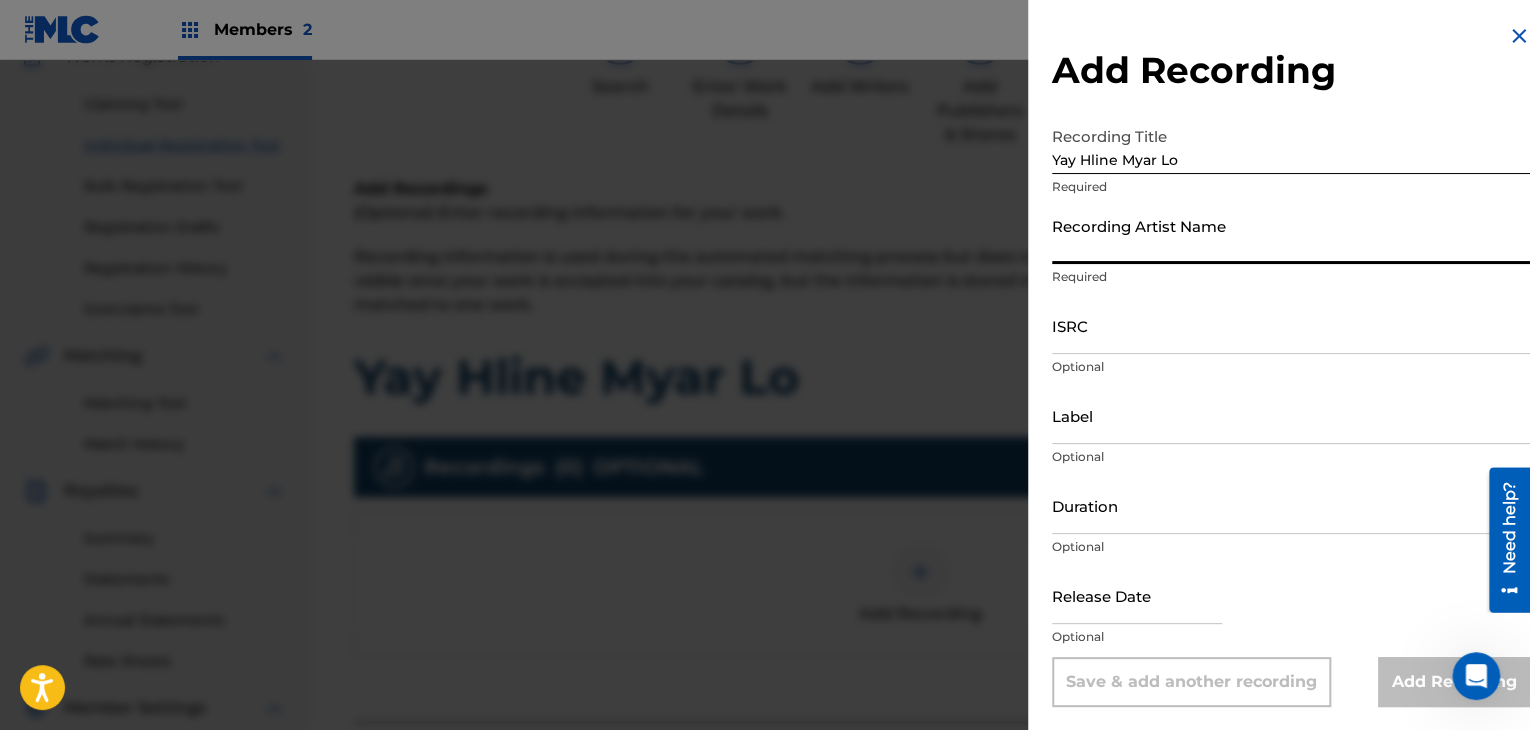 paste on "WhyphY" 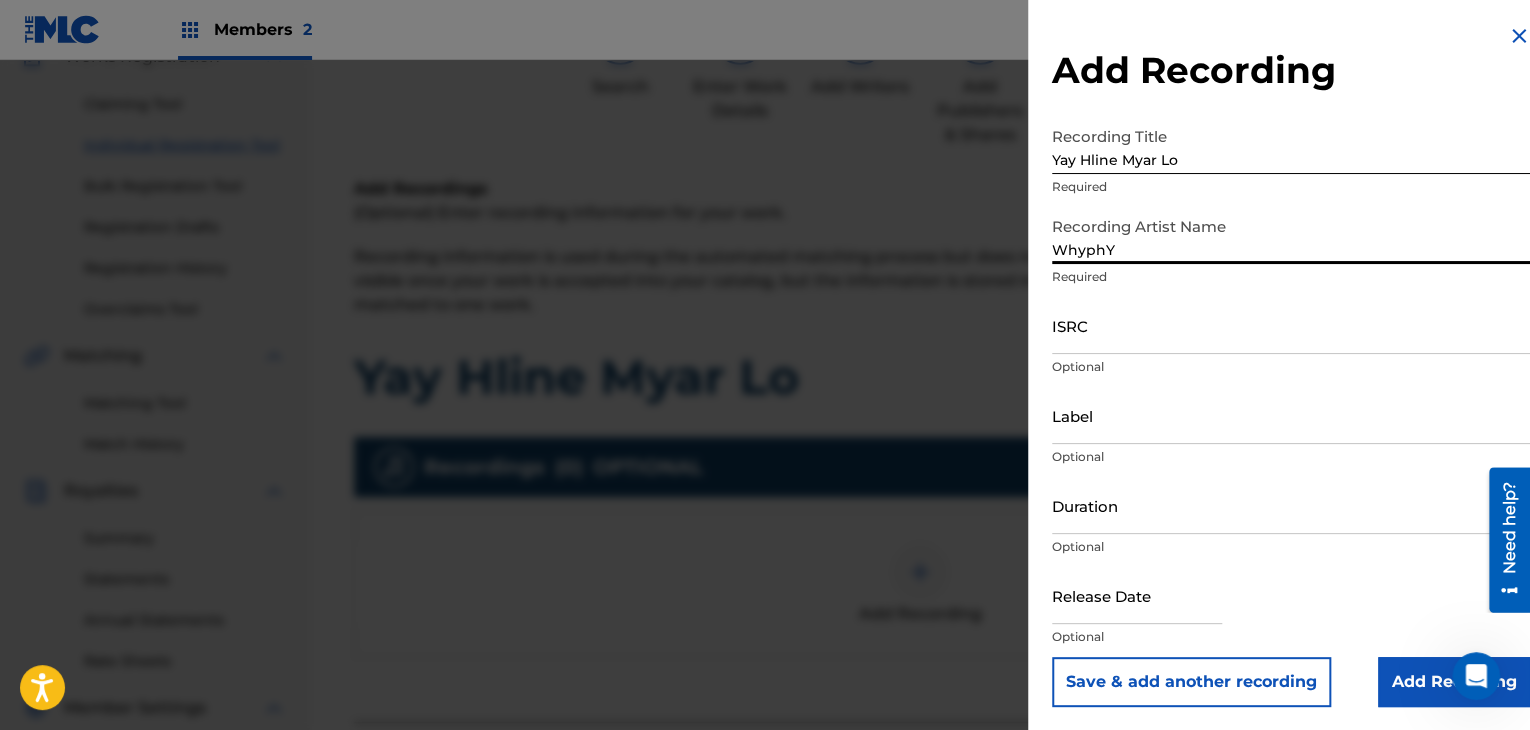 type on "WhyphY" 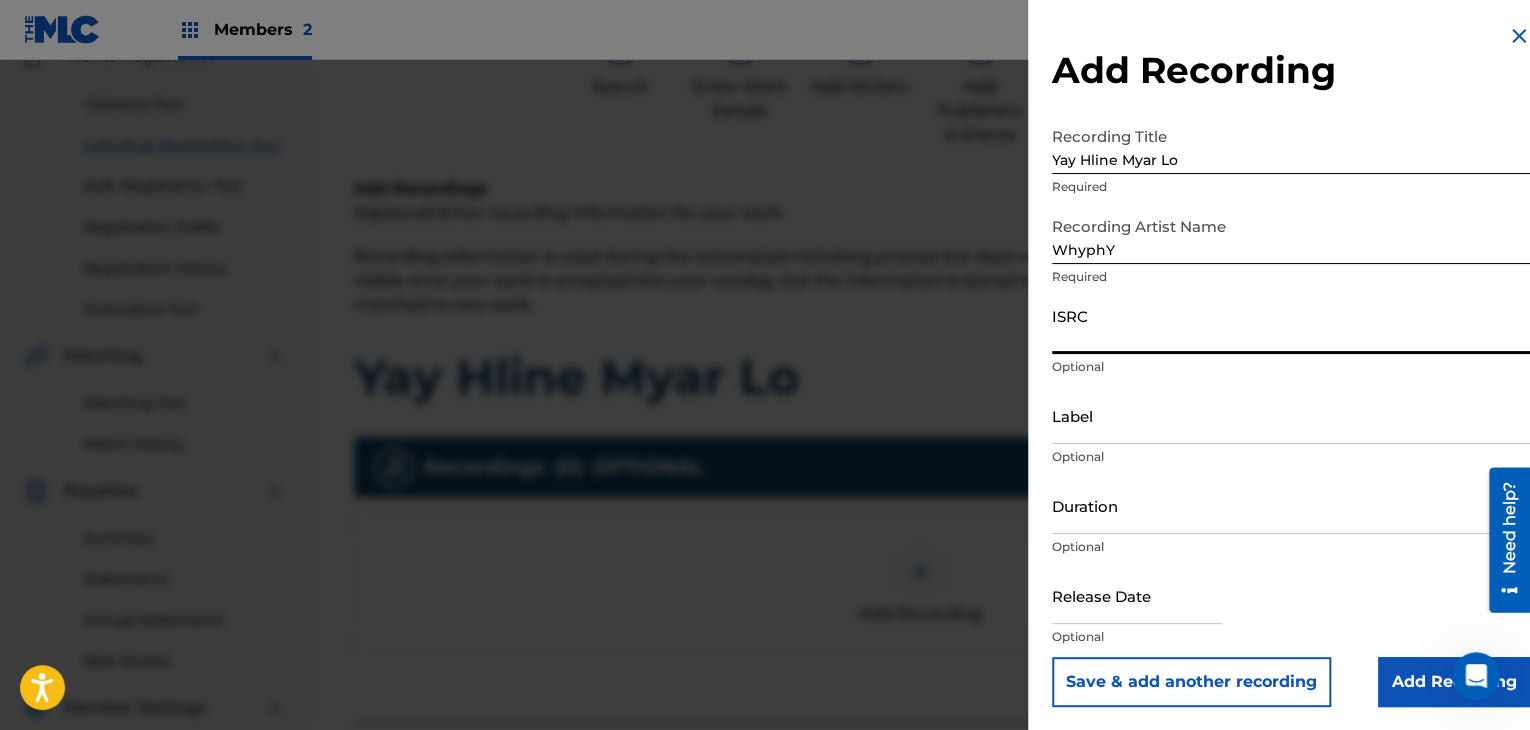 paste on "TCAJO2550236" 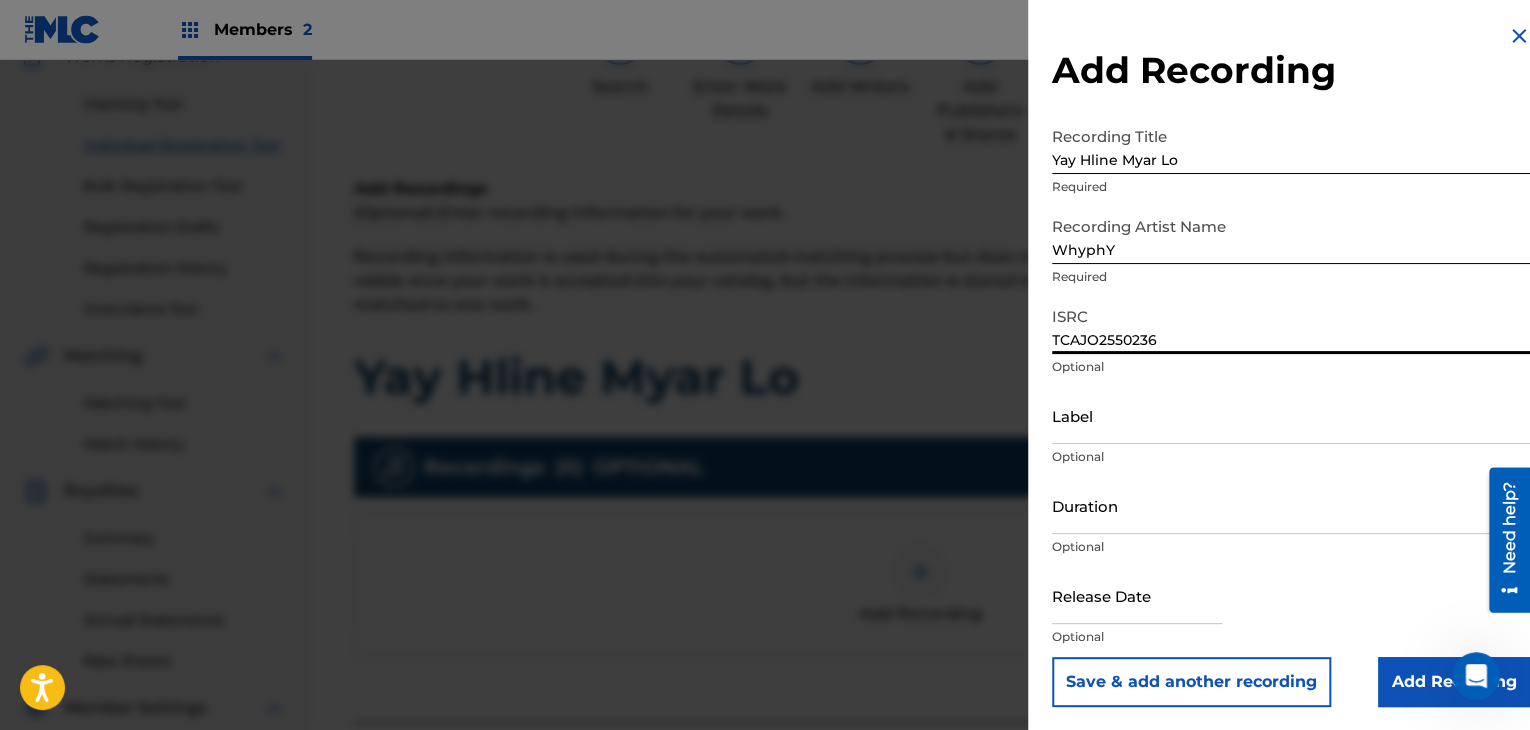 type on "TCAJO2550236" 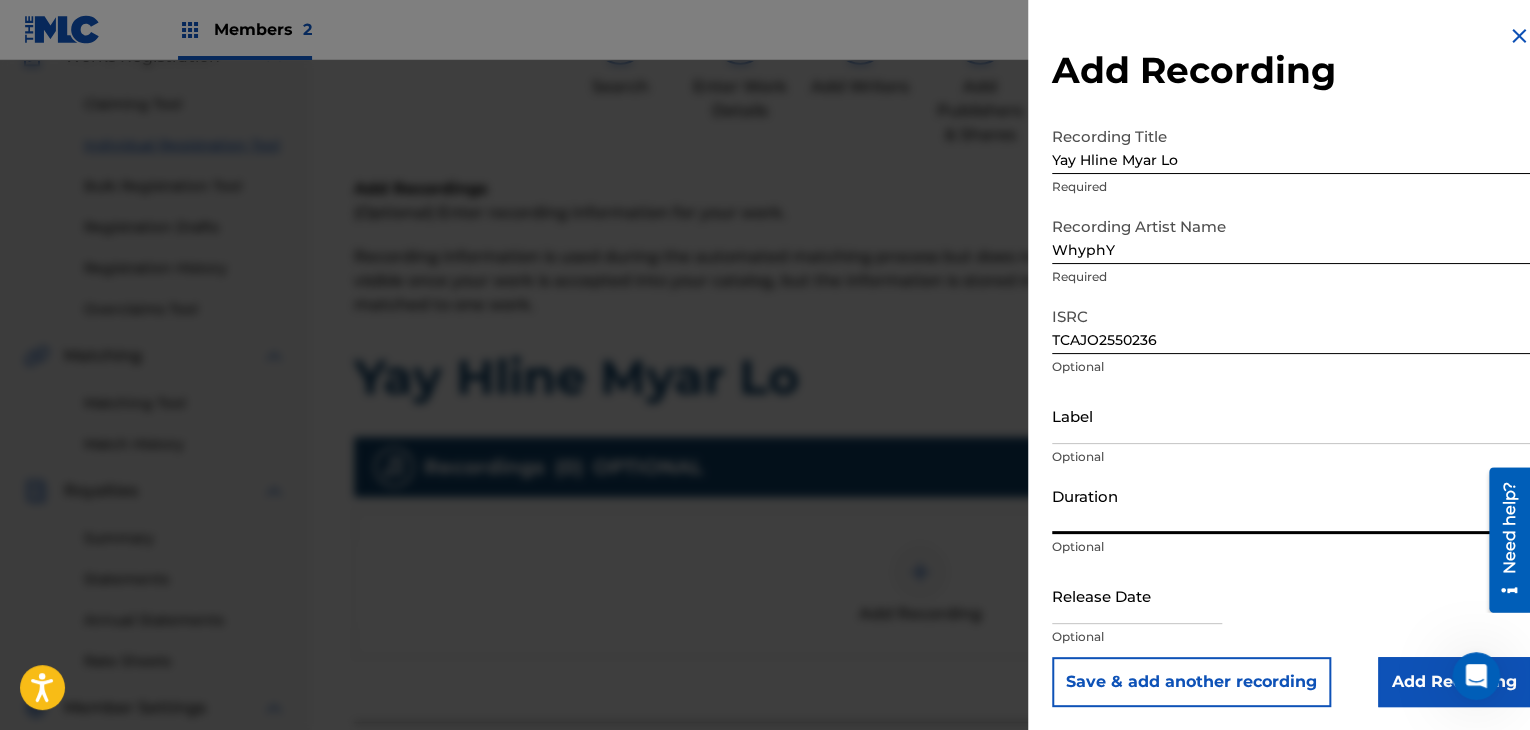 paste on "03:48" 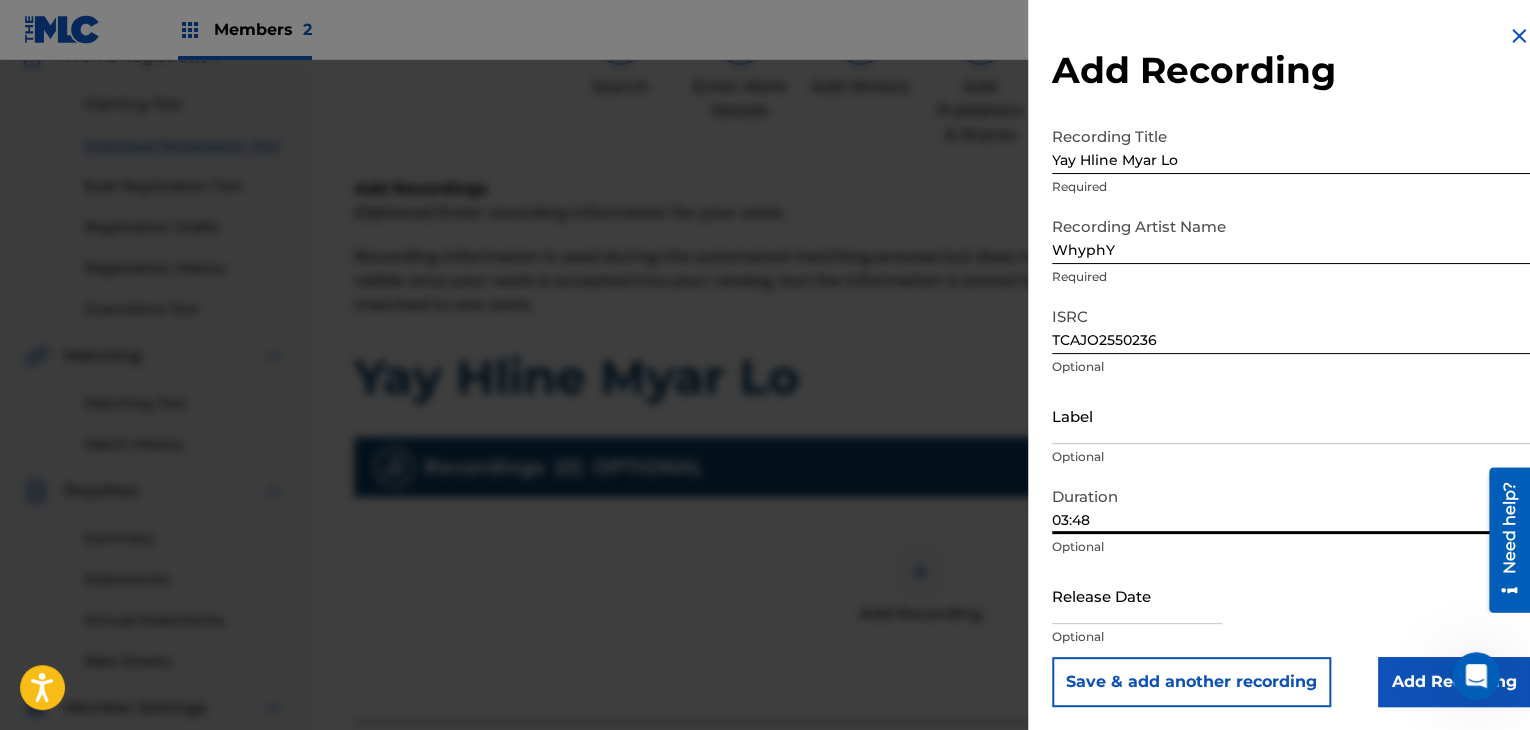 type on "03:48" 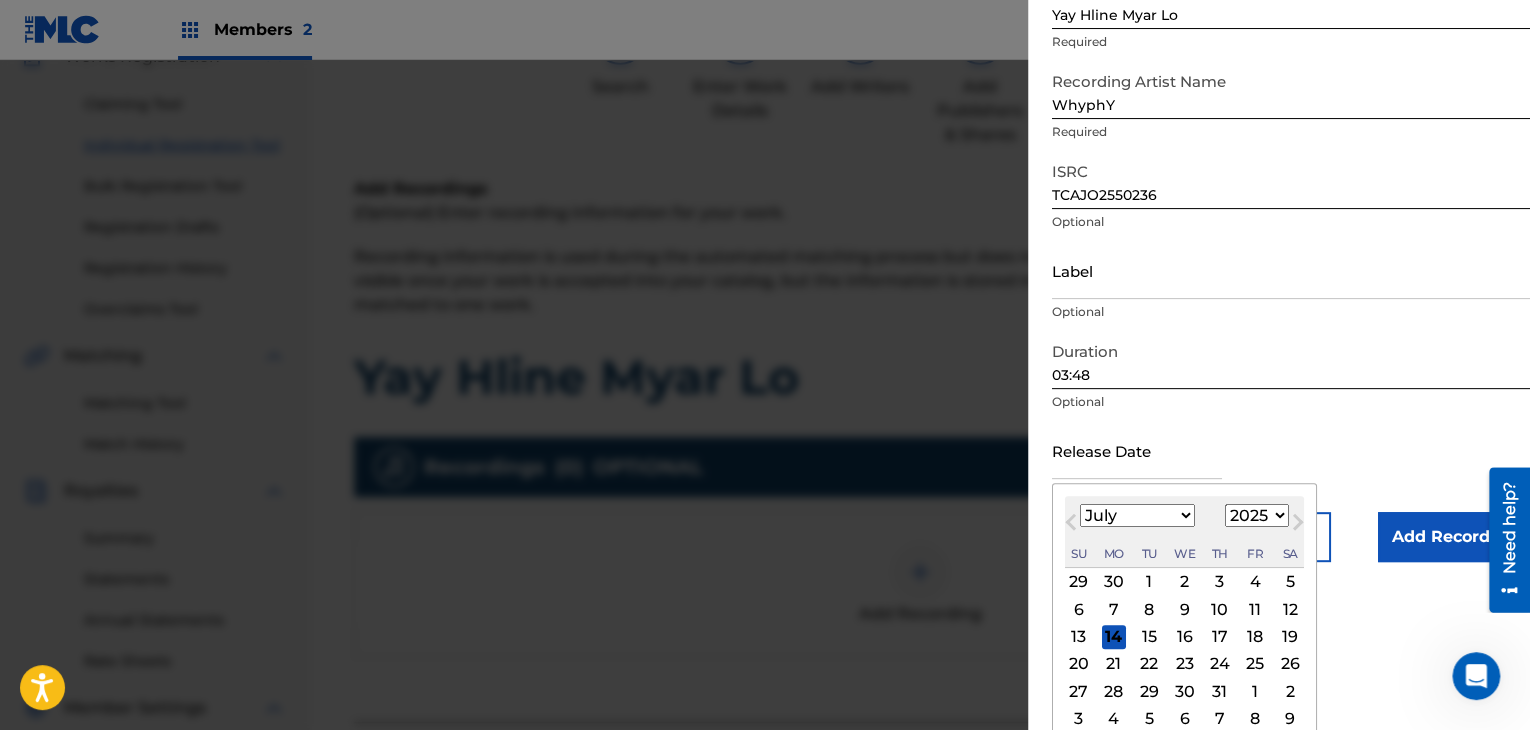 scroll, scrollTop: 160, scrollLeft: 0, axis: vertical 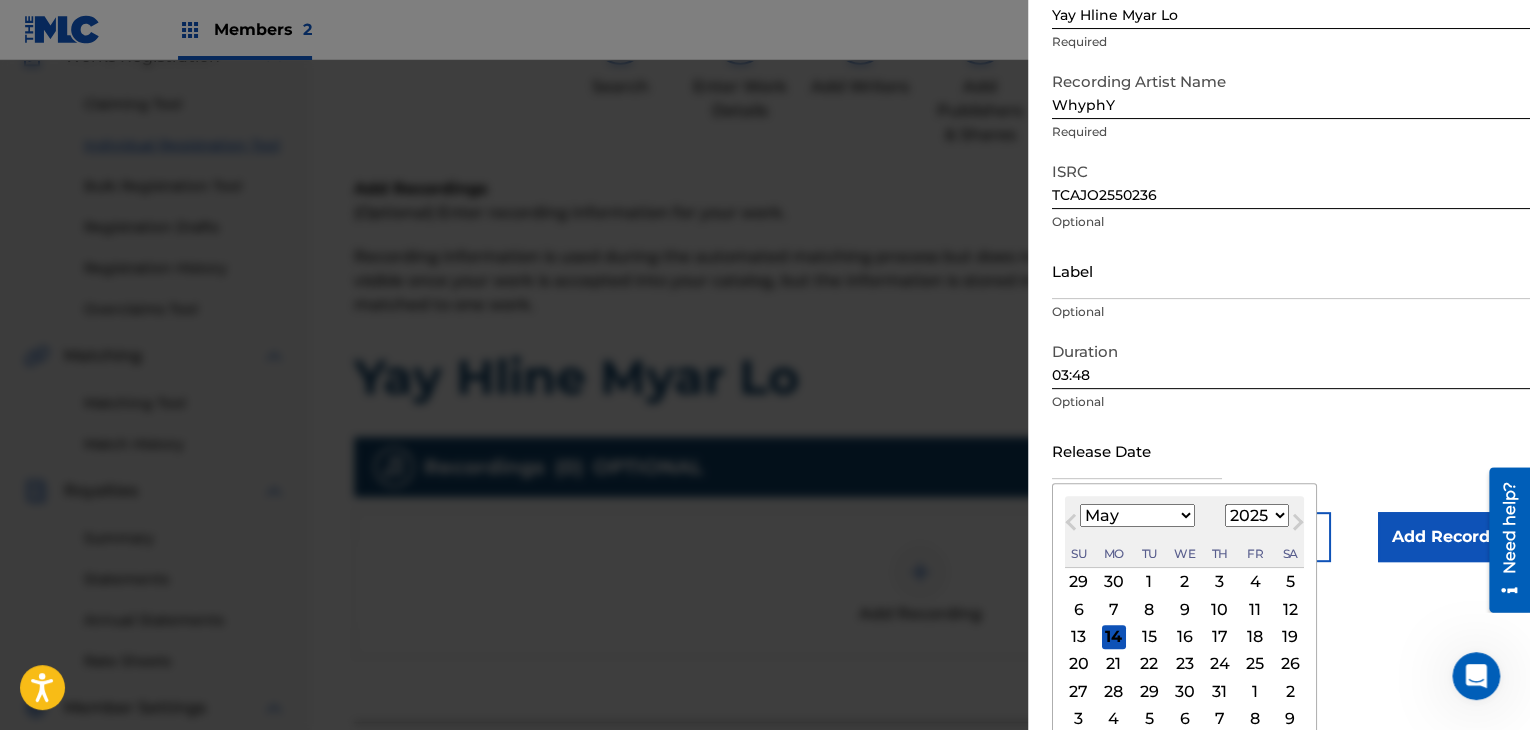 click on "January February March April May June July August September October November December" at bounding box center [1137, 515] 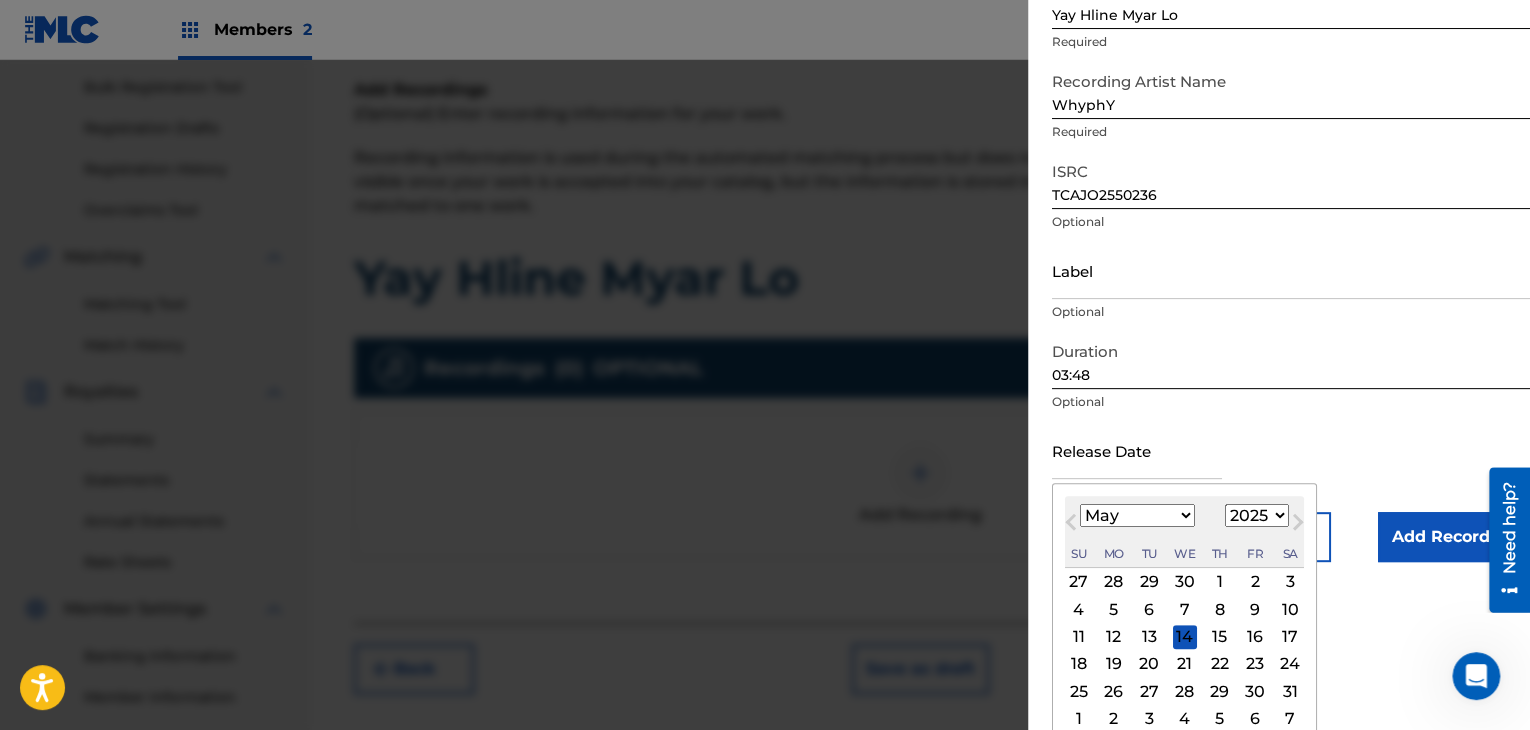 scroll, scrollTop: 290, scrollLeft: 0, axis: vertical 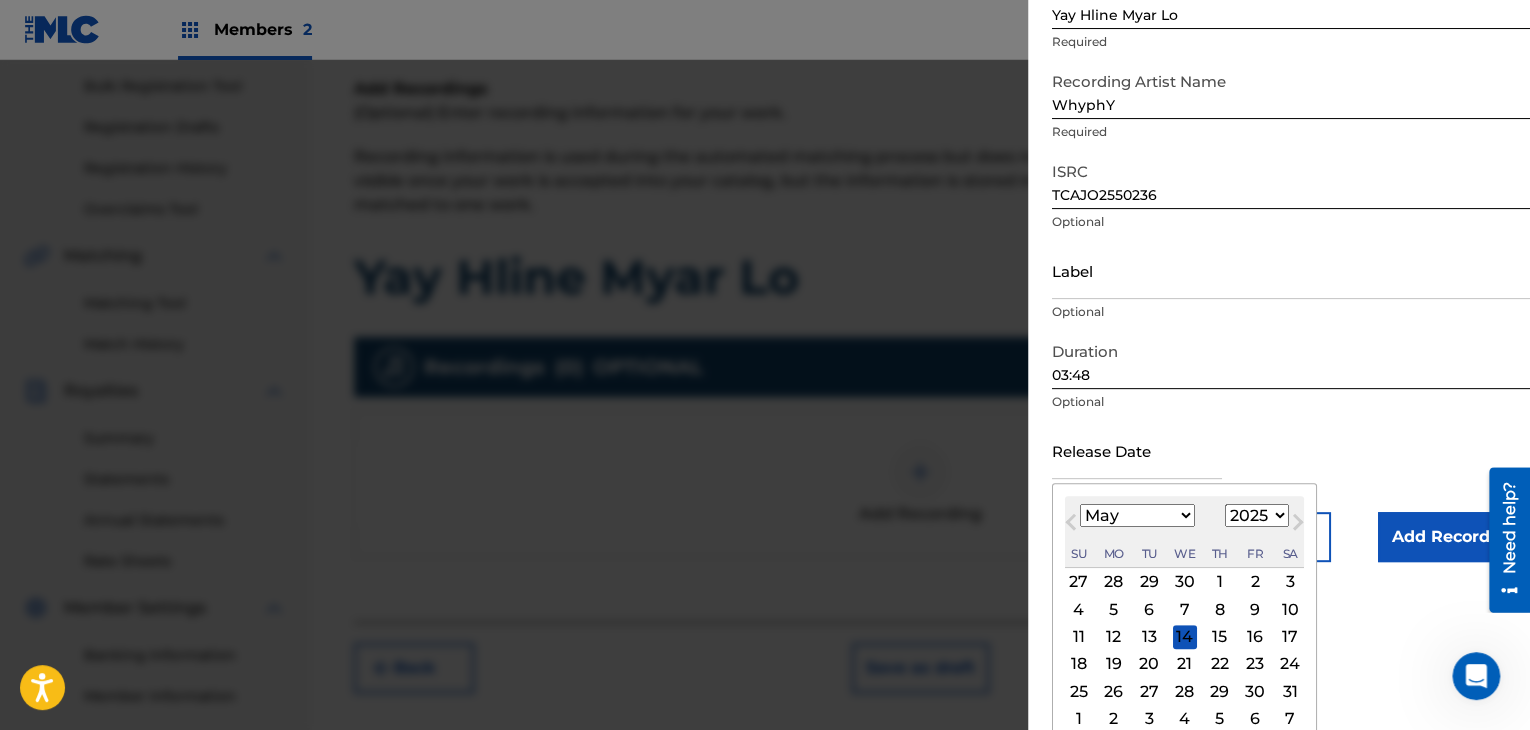 click on "31" at bounding box center (1290, 691) 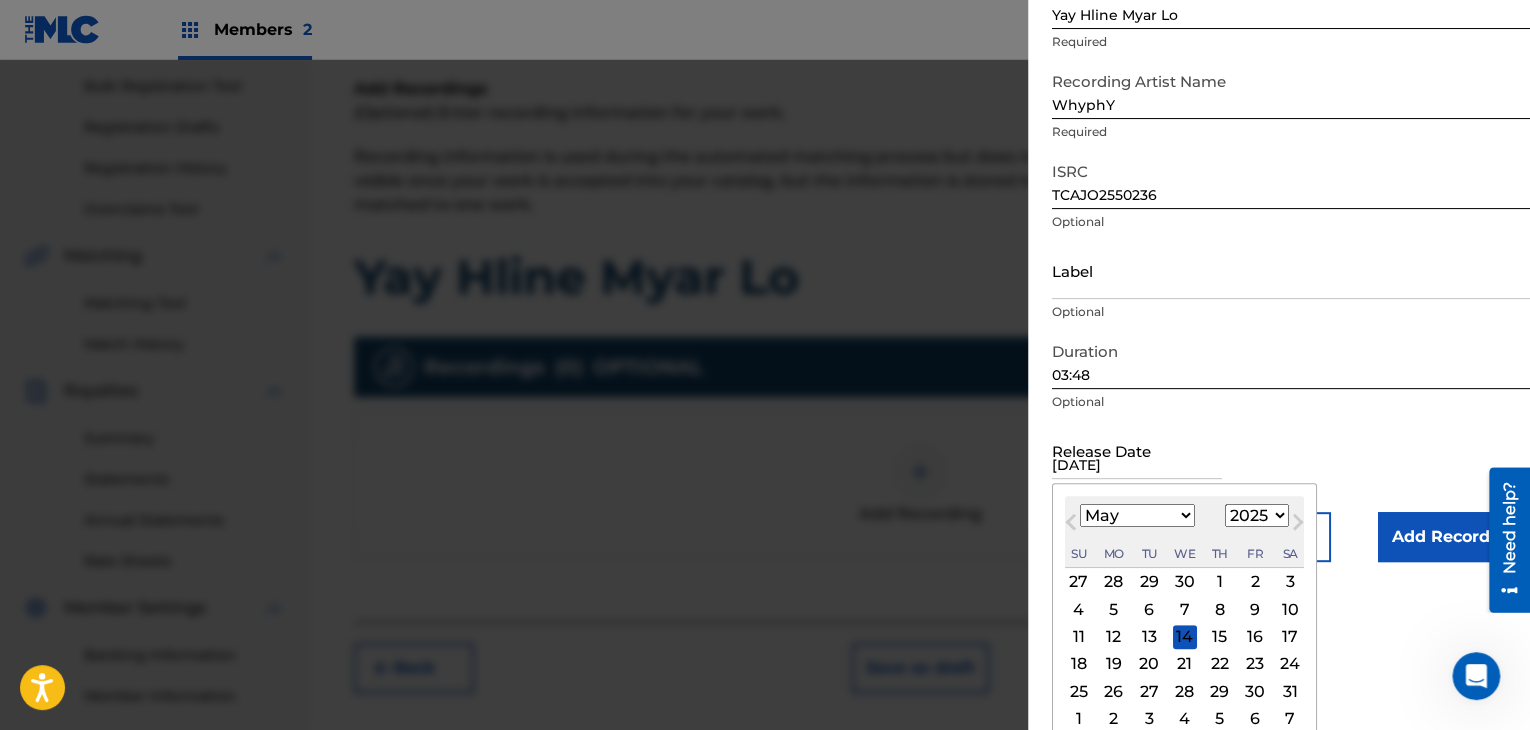 scroll, scrollTop: 1, scrollLeft: 0, axis: vertical 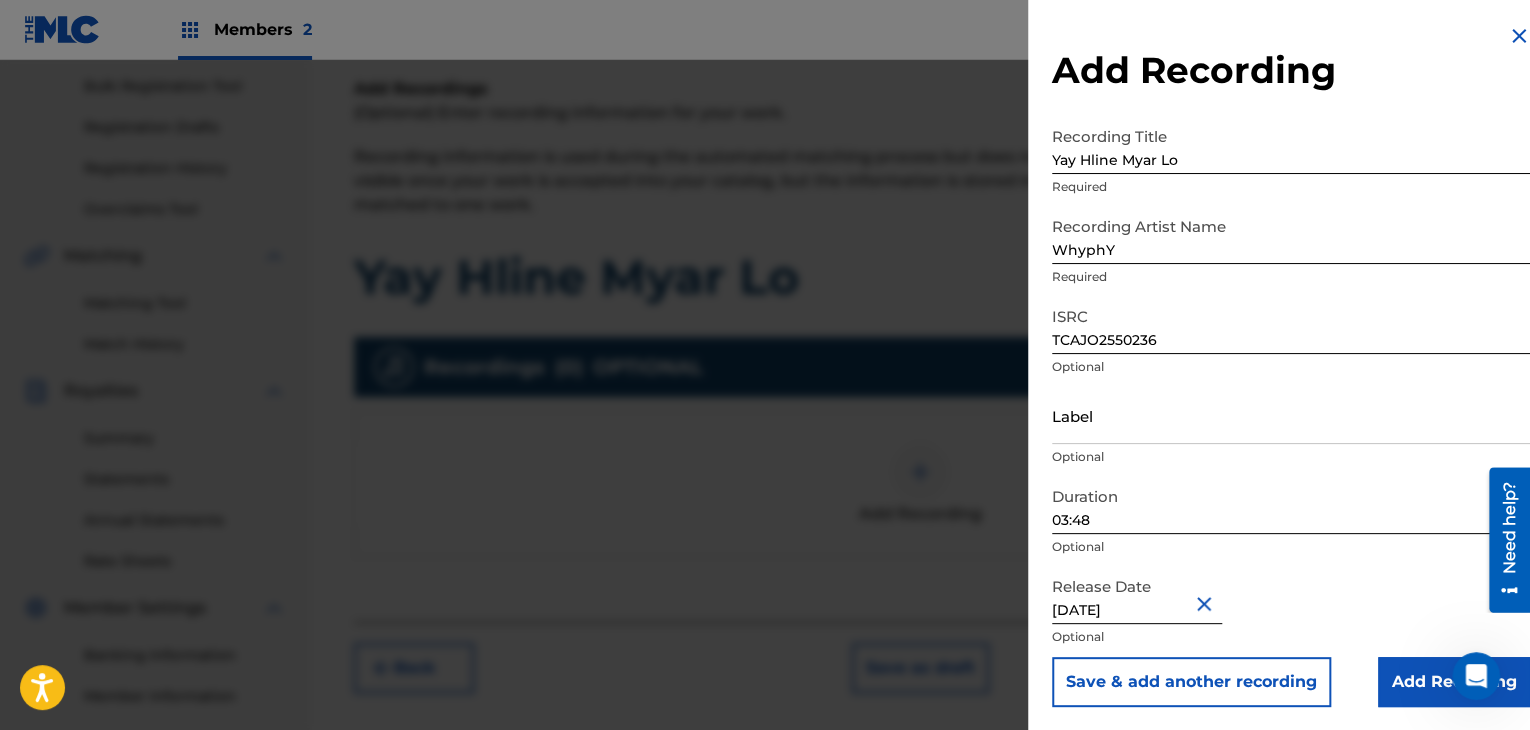 click on "[DATE]" at bounding box center (1137, 595) 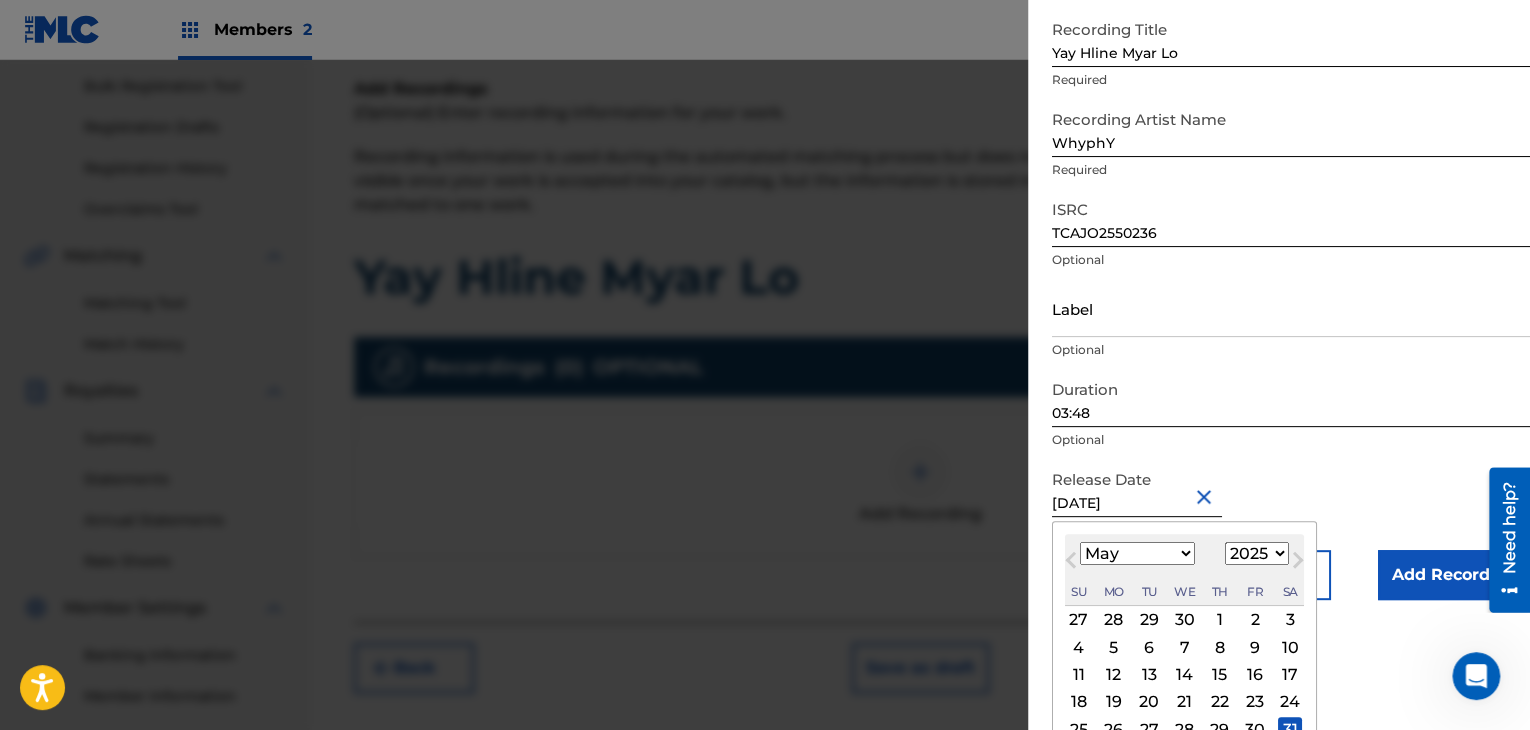 scroll, scrollTop: 160, scrollLeft: 0, axis: vertical 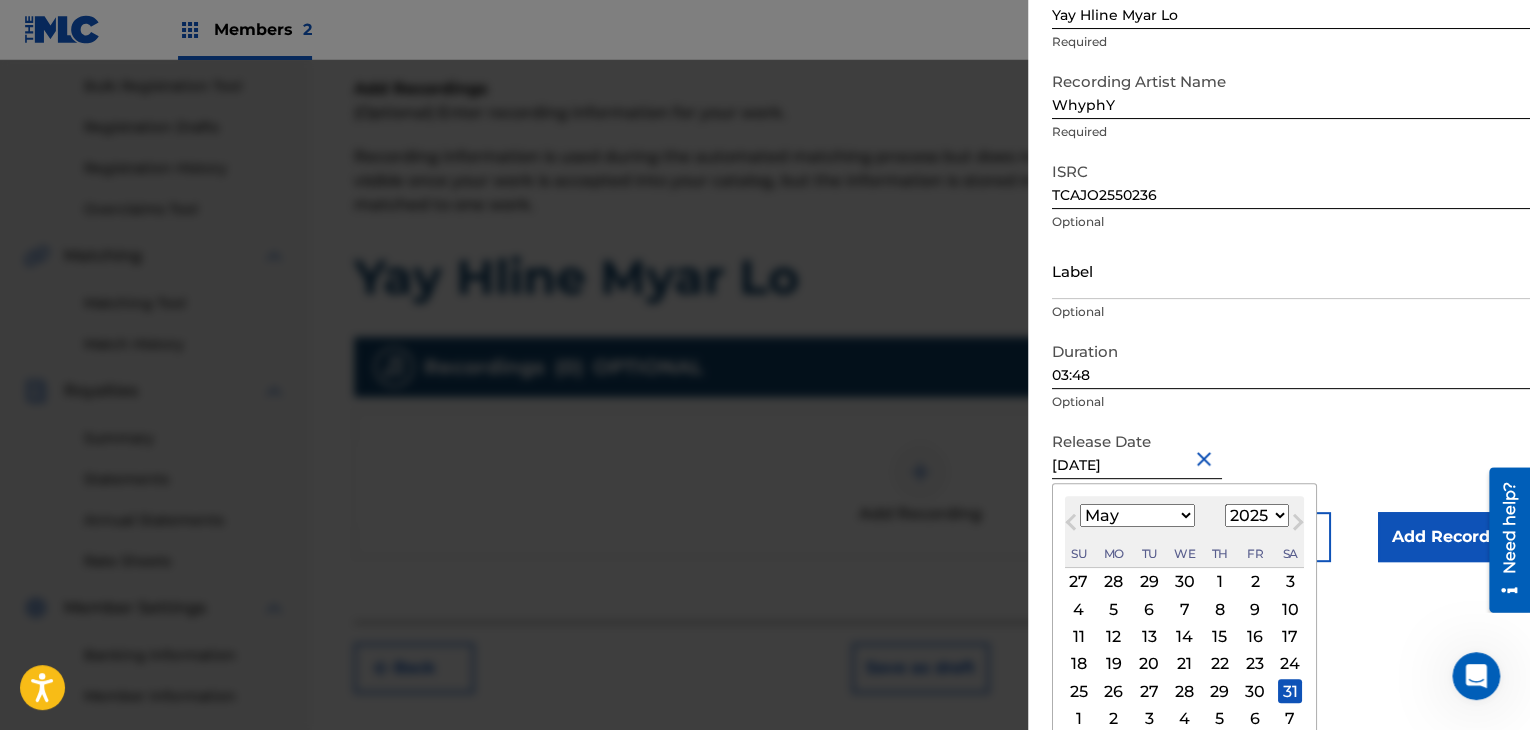 click on "29" at bounding box center [1220, 691] 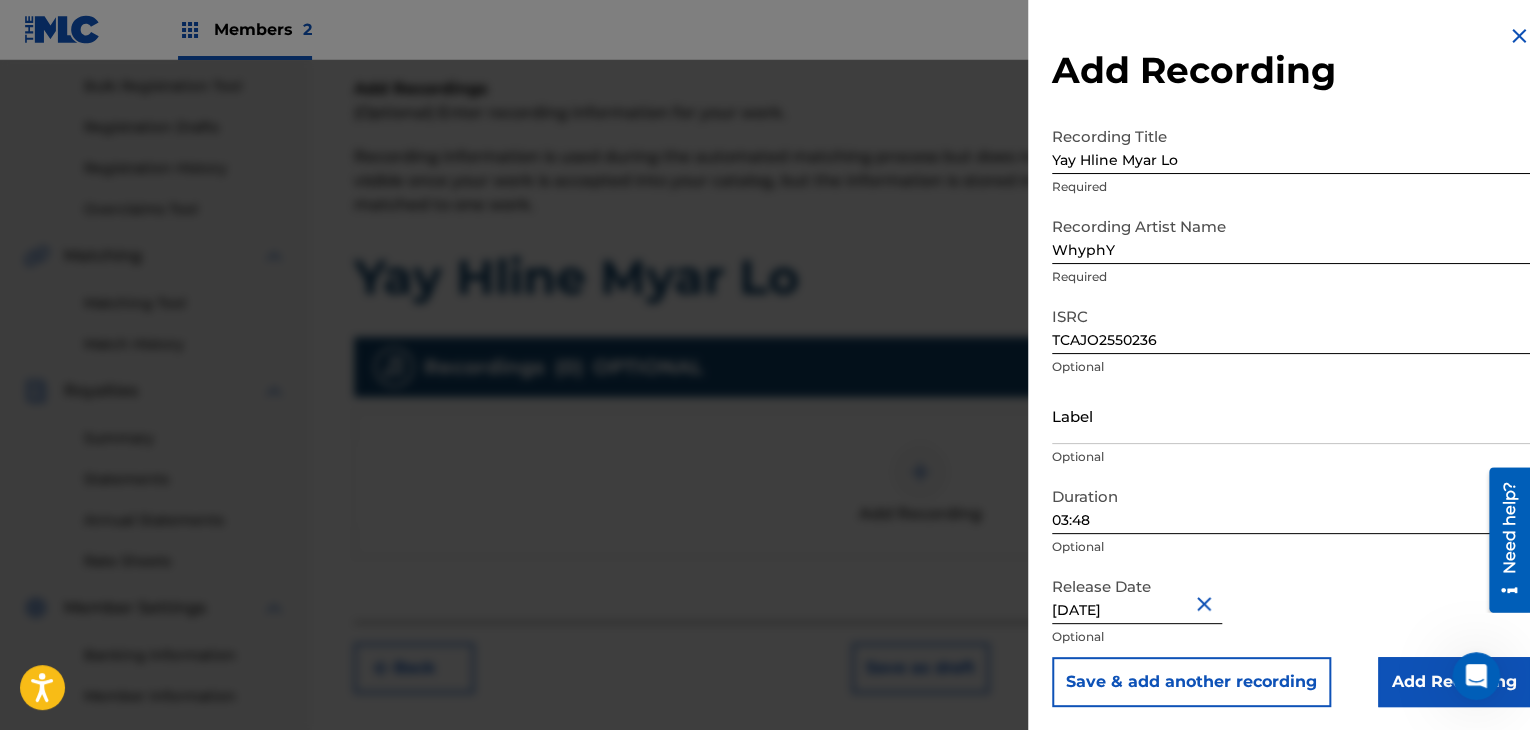 scroll, scrollTop: 1, scrollLeft: 0, axis: vertical 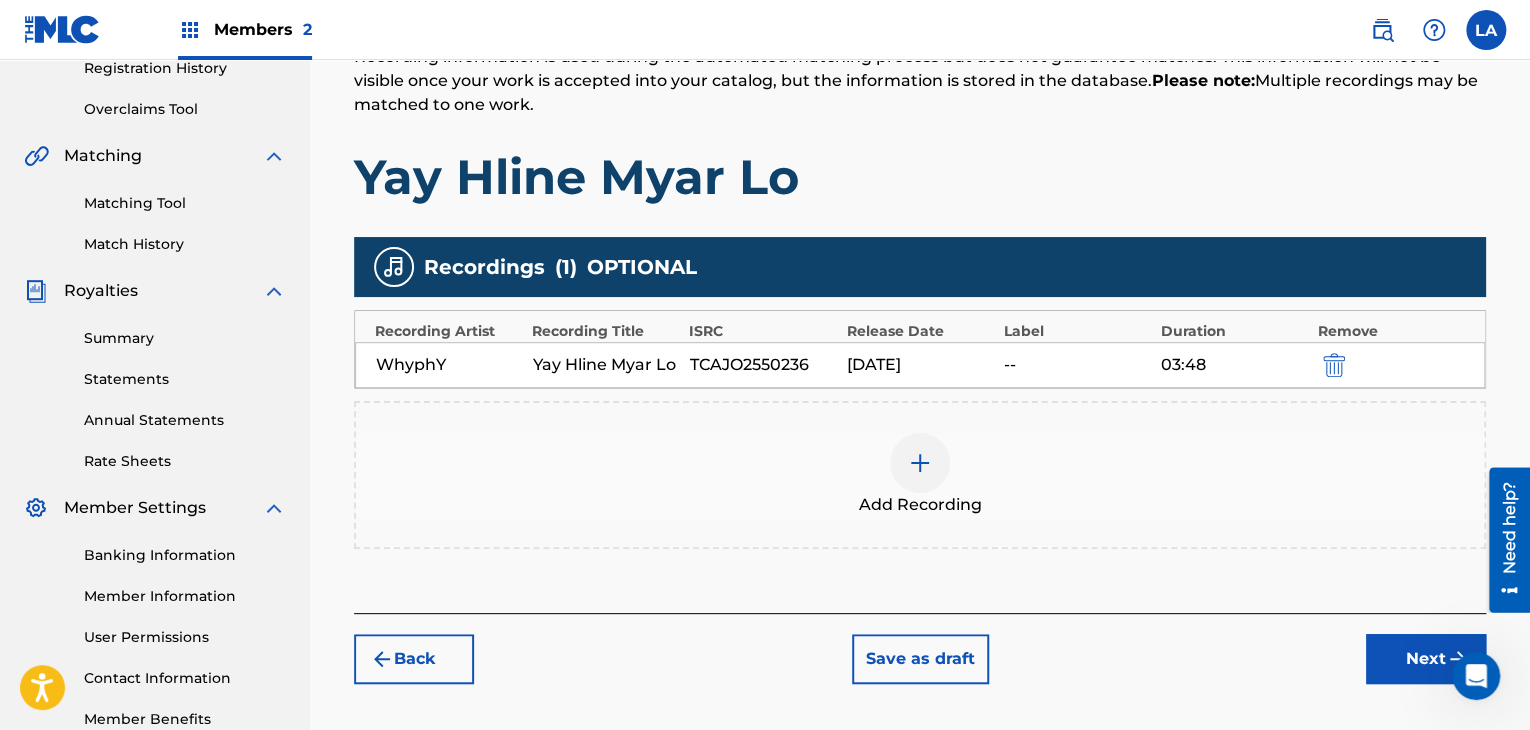 click on "[DATE]" at bounding box center [920, 365] 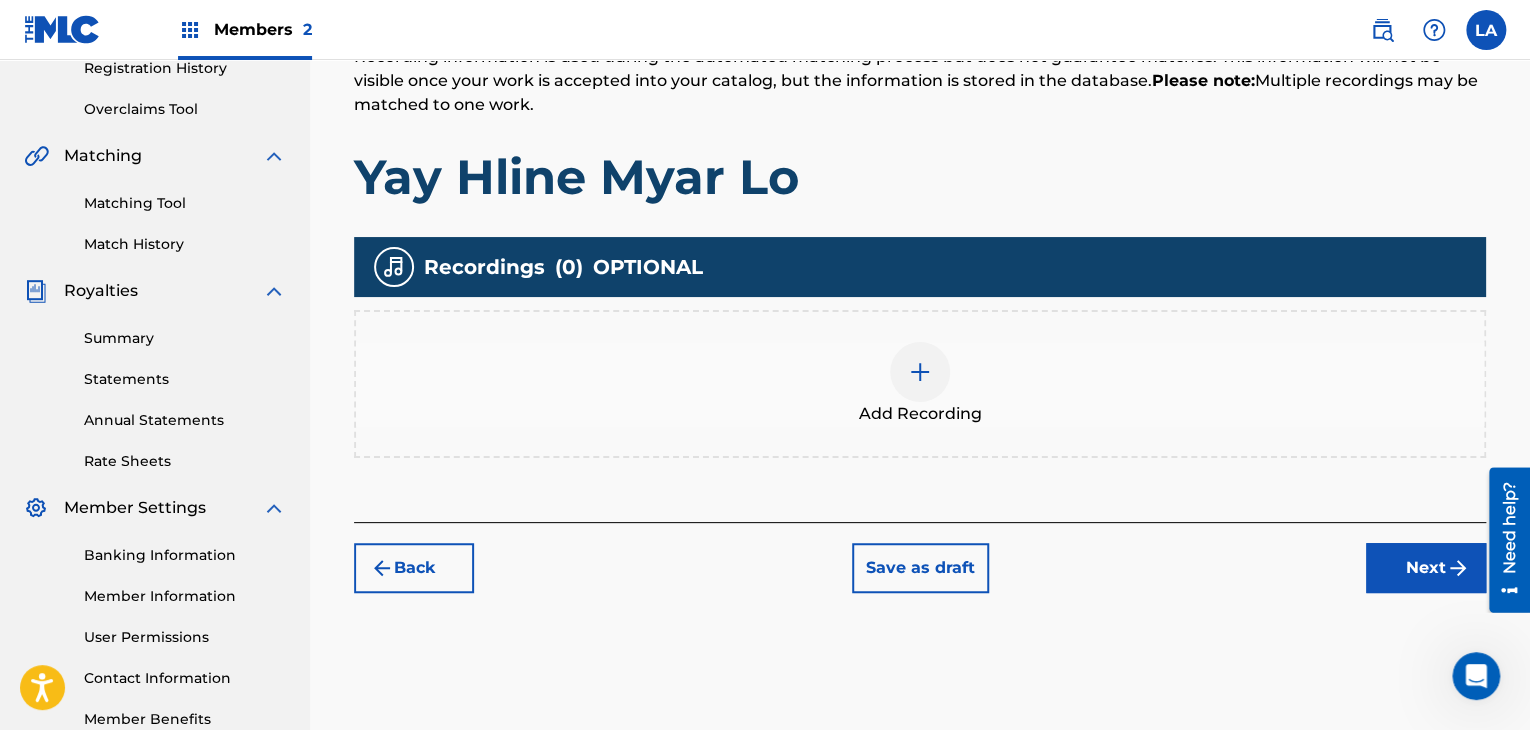 click on "Add Recording" at bounding box center (920, 384) 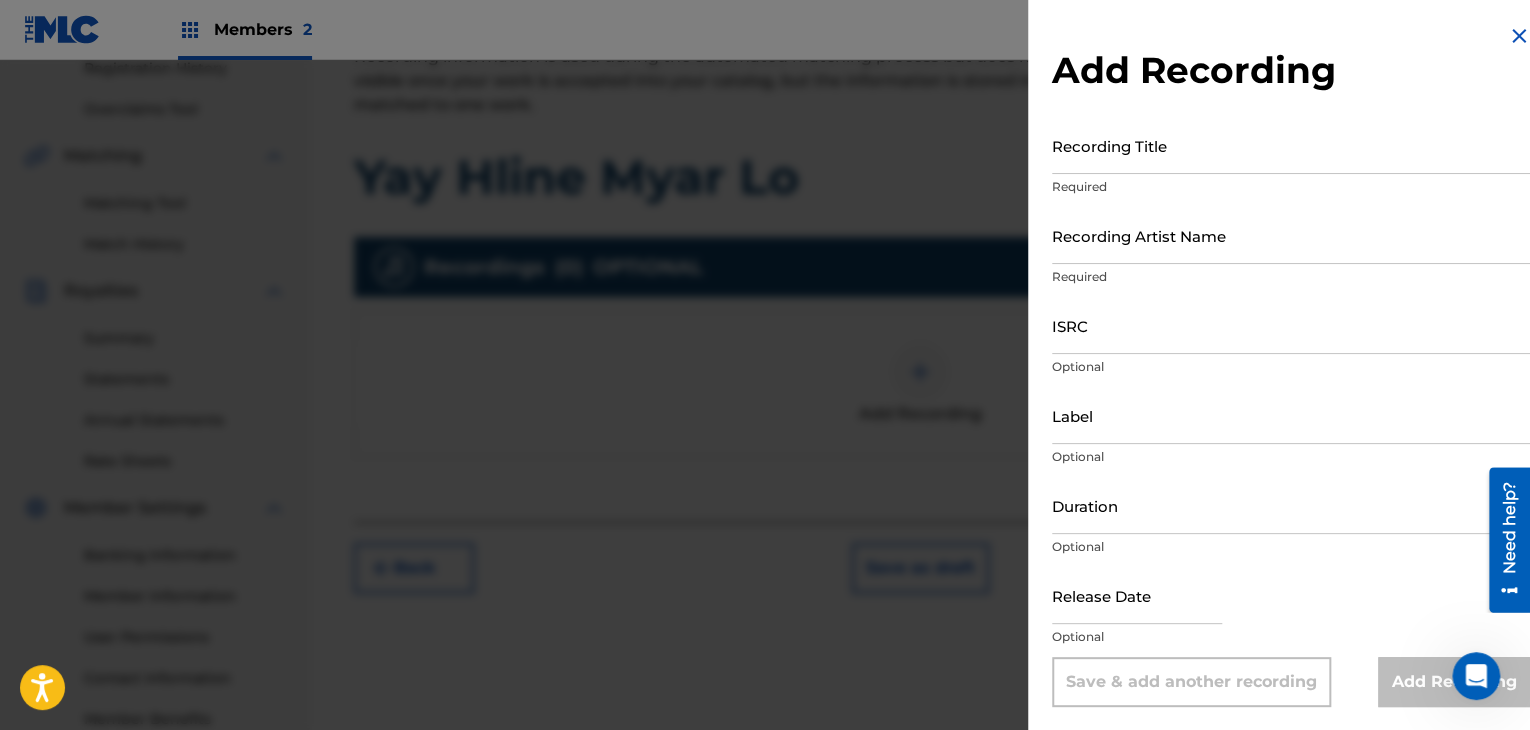 click at bounding box center [1137, 595] 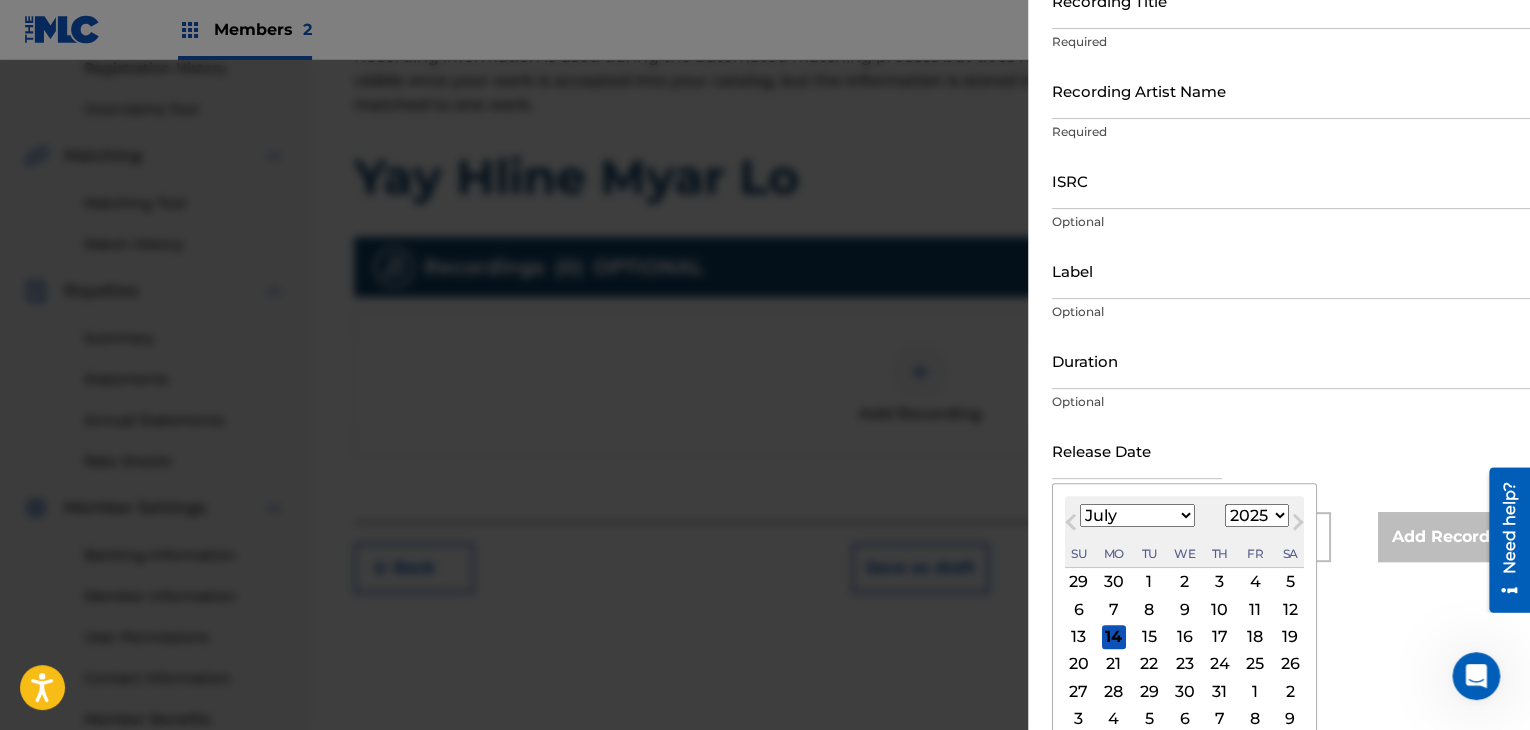 scroll, scrollTop: 160, scrollLeft: 0, axis: vertical 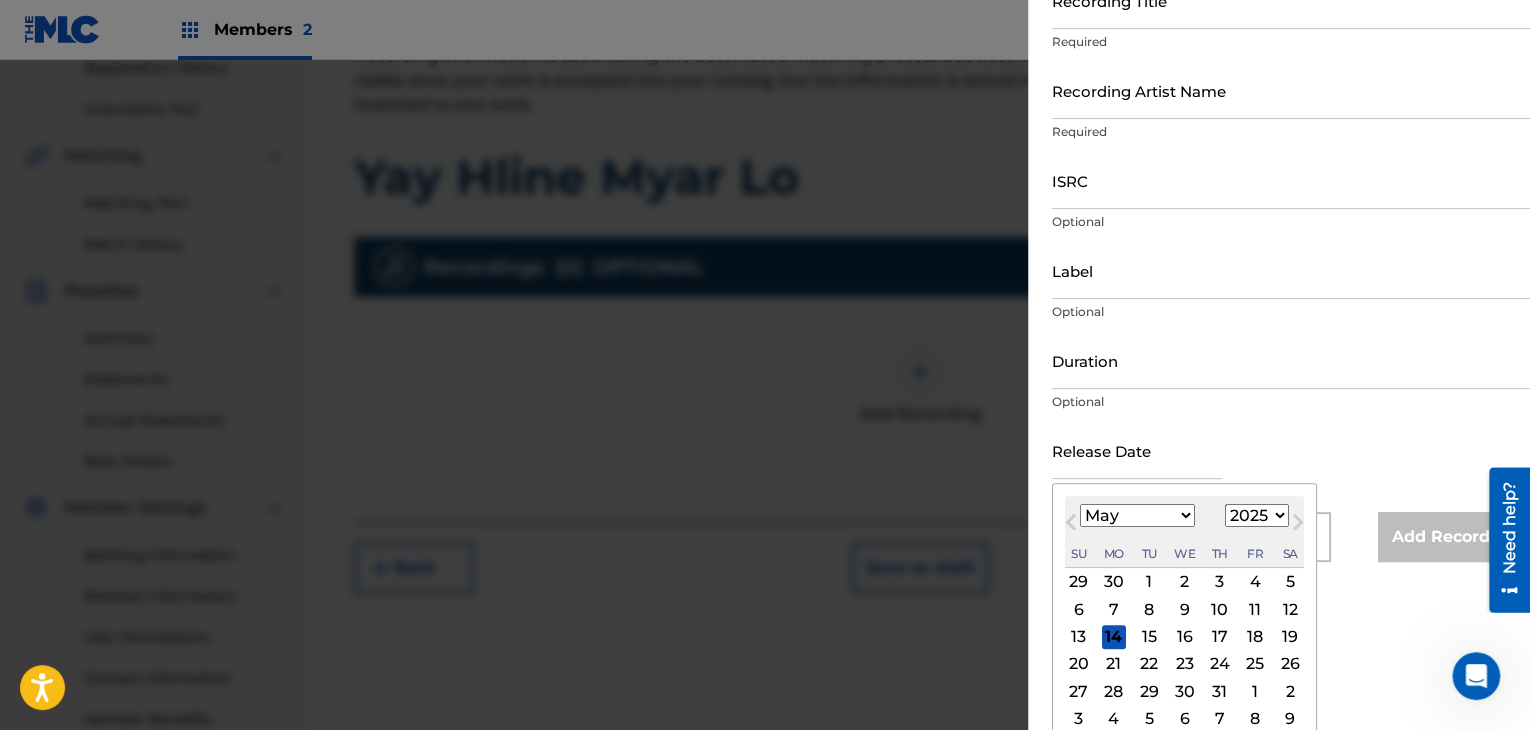click on "January February March April May June July August September October November December" at bounding box center (1137, 515) 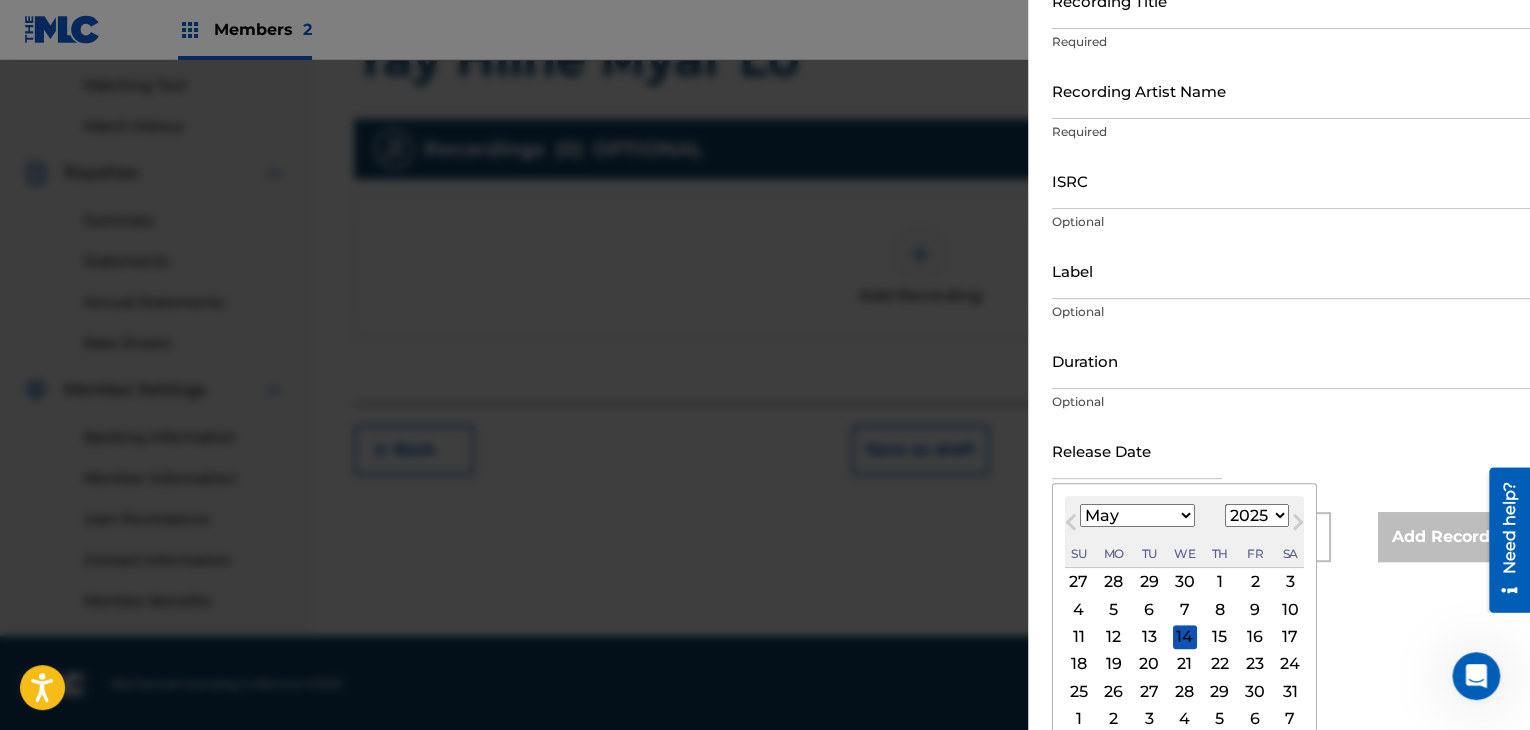 scroll, scrollTop: 510, scrollLeft: 0, axis: vertical 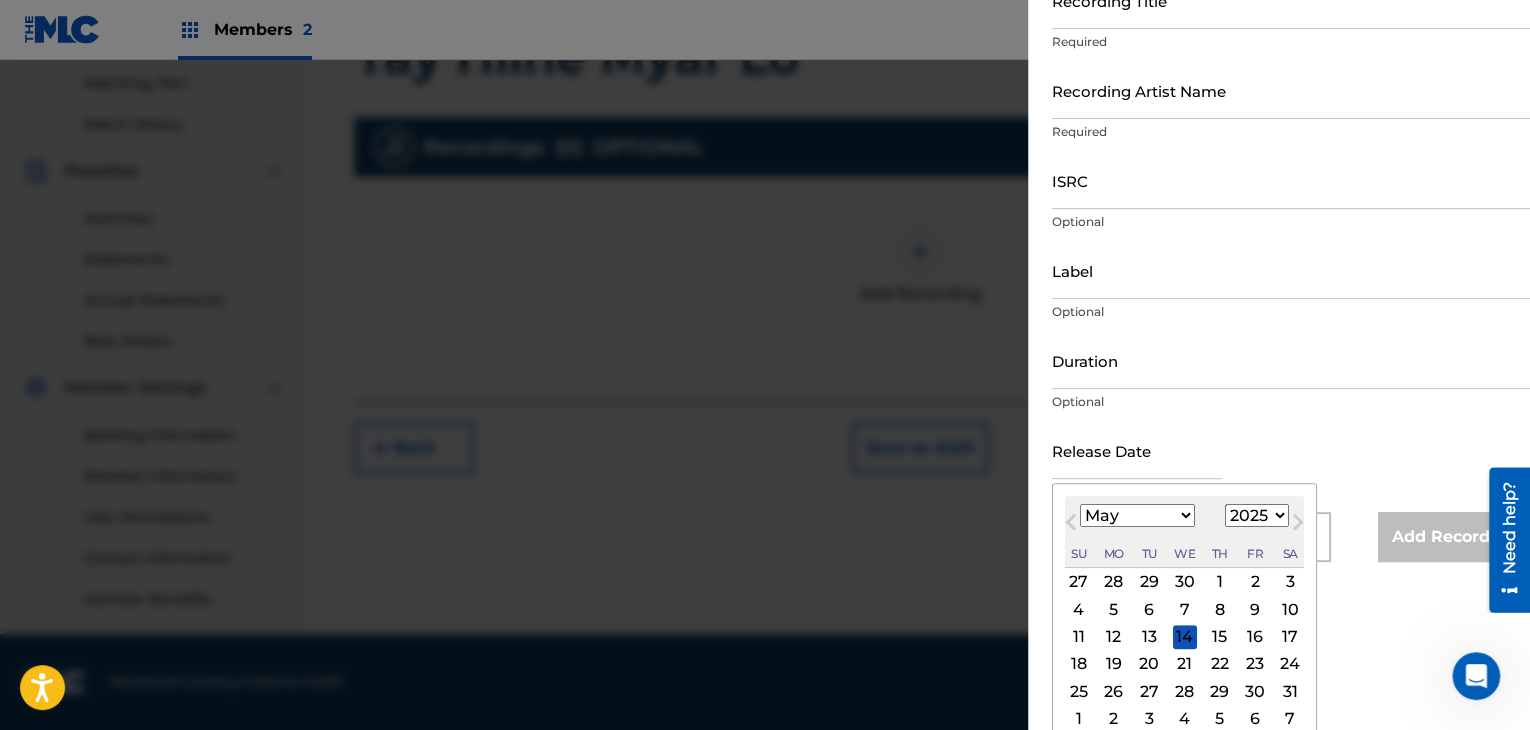 click on "31" at bounding box center [1290, 691] 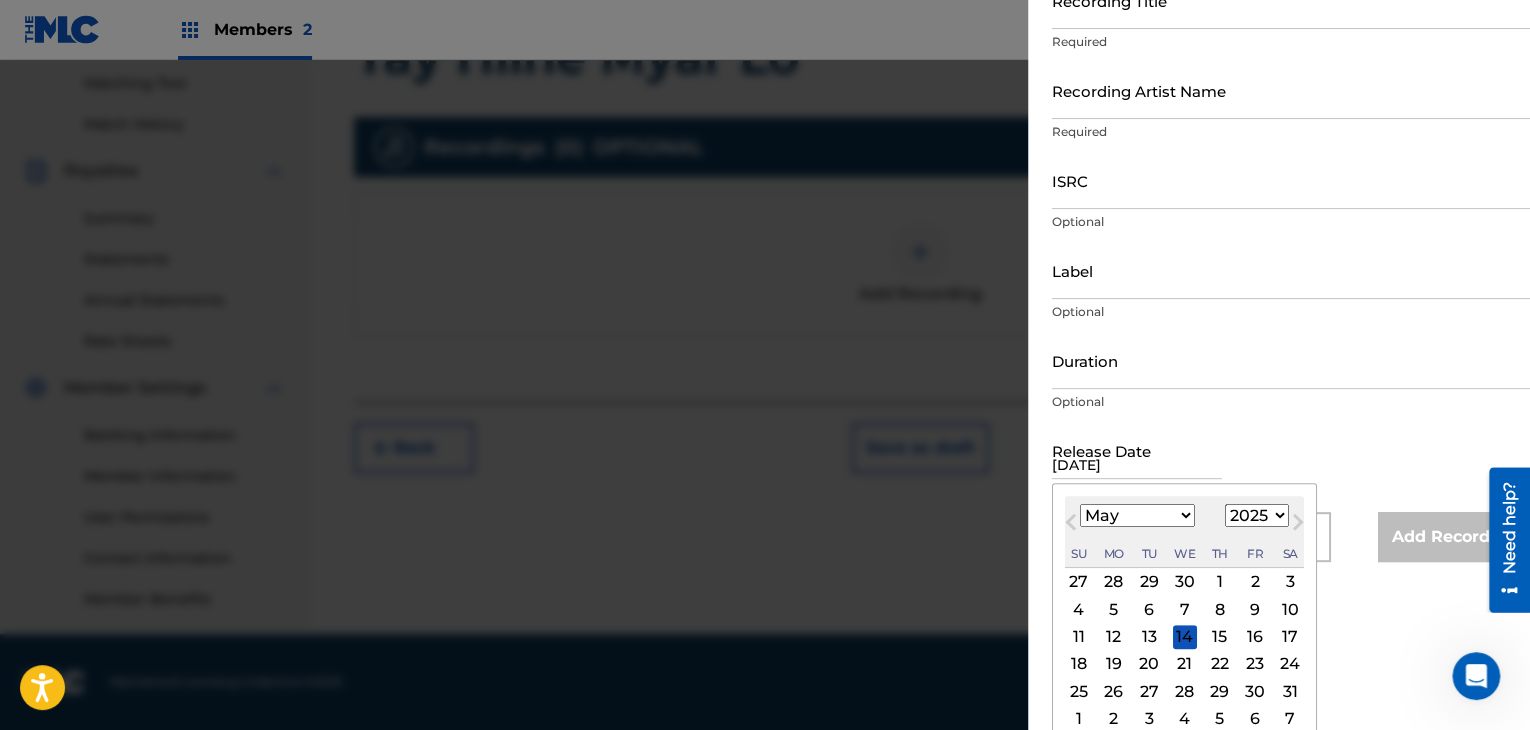 scroll, scrollTop: 1, scrollLeft: 0, axis: vertical 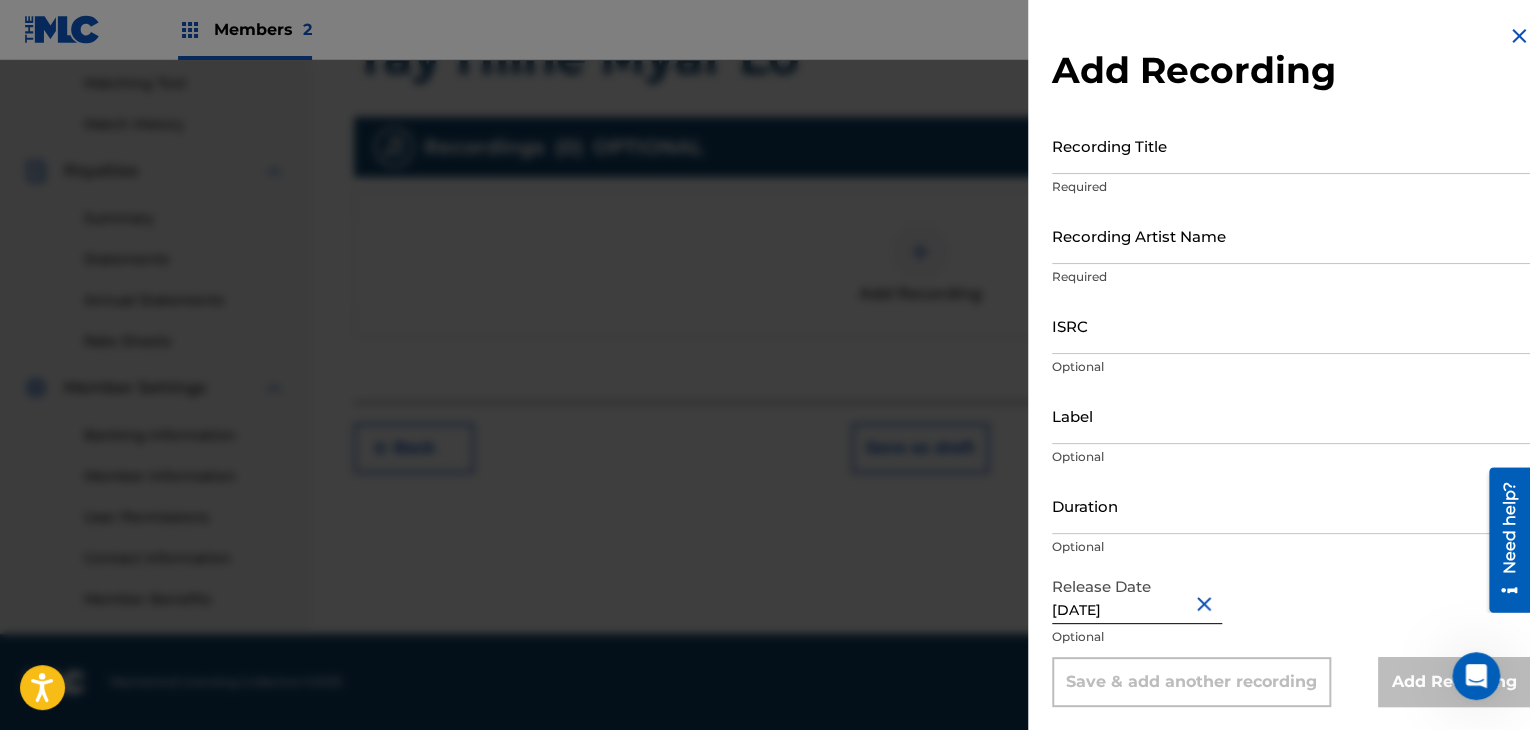 click on "Recording Title" at bounding box center (1291, 145) 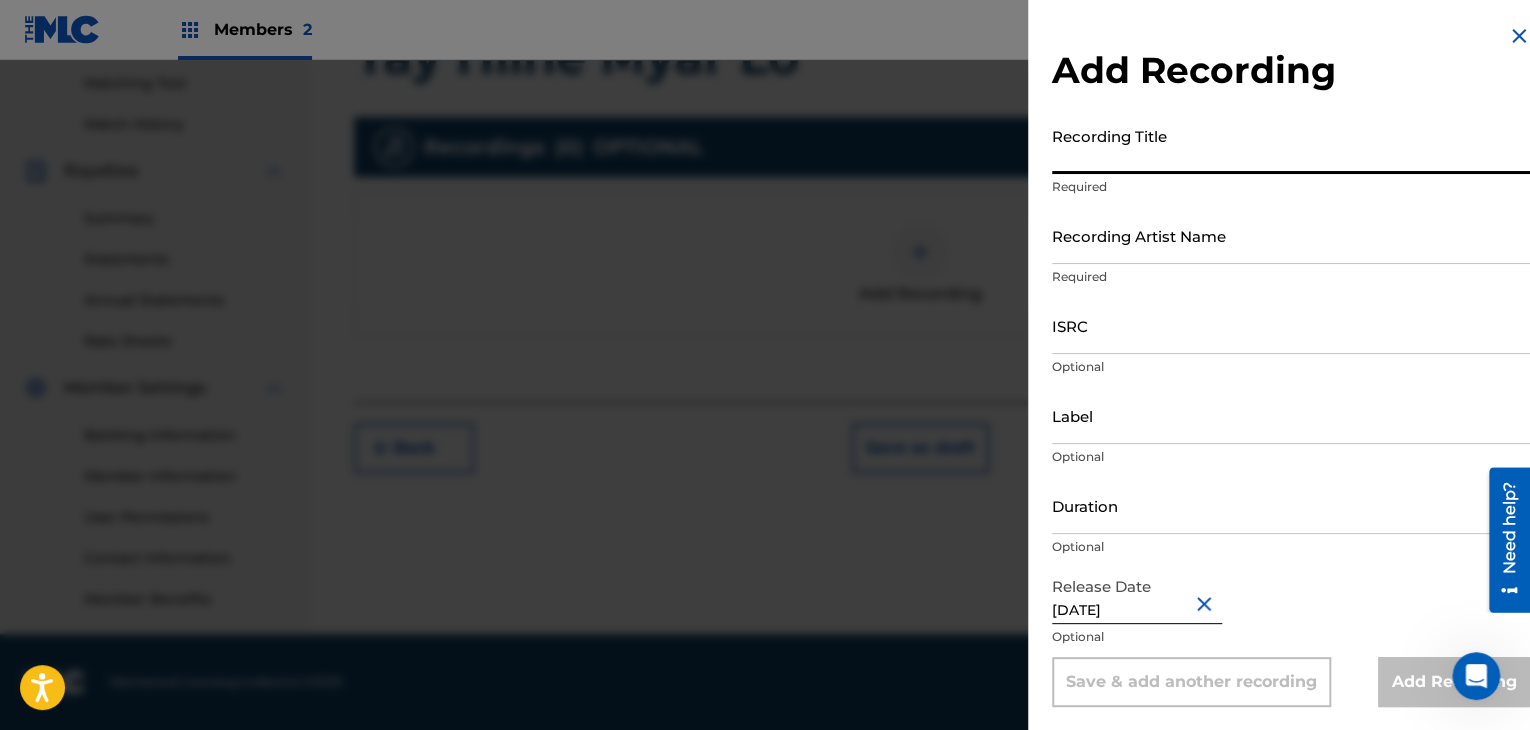 paste on "Yay Hline Myar Lo" 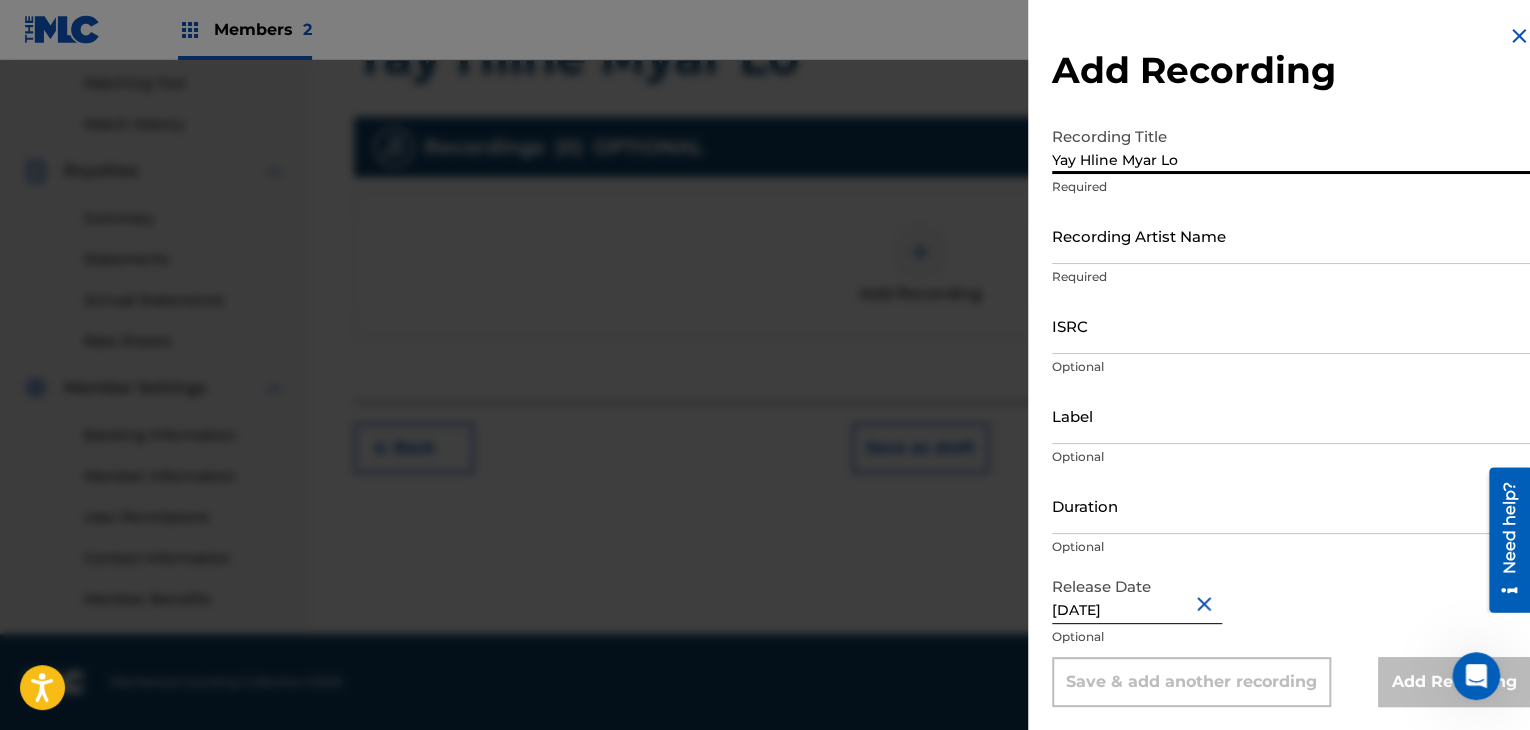 type on "Yay Hline Myar Lo" 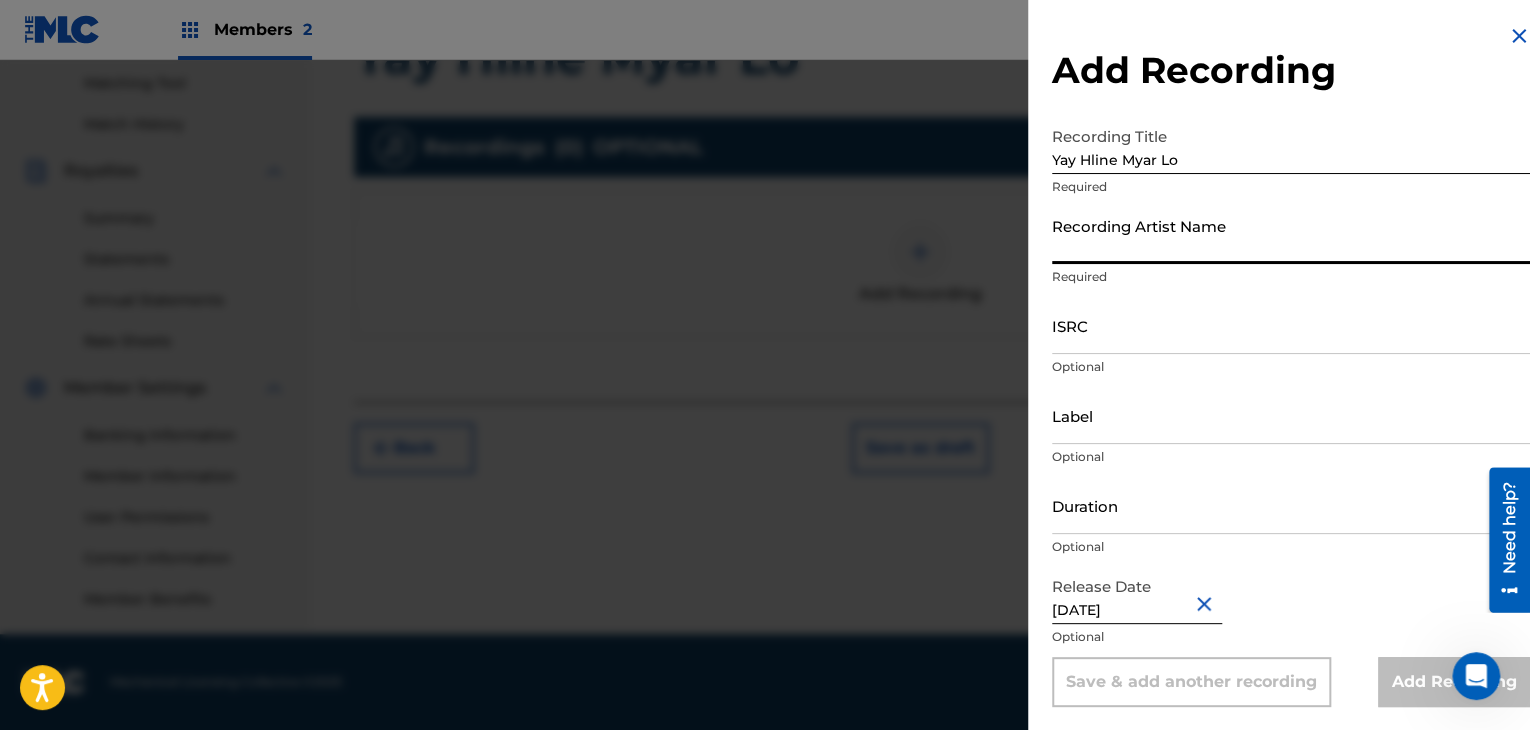 paste on "WhyphY" 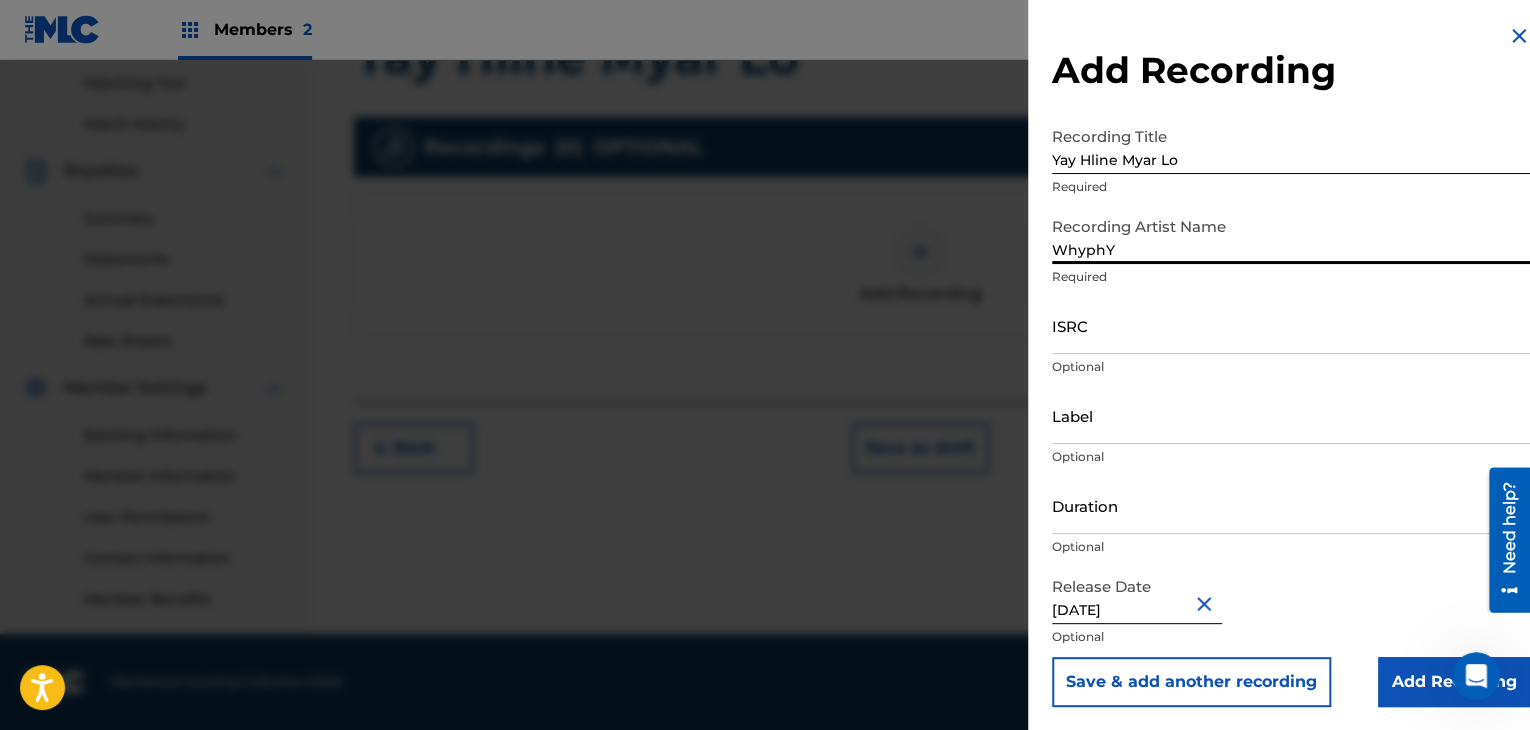 type on "WhyphY" 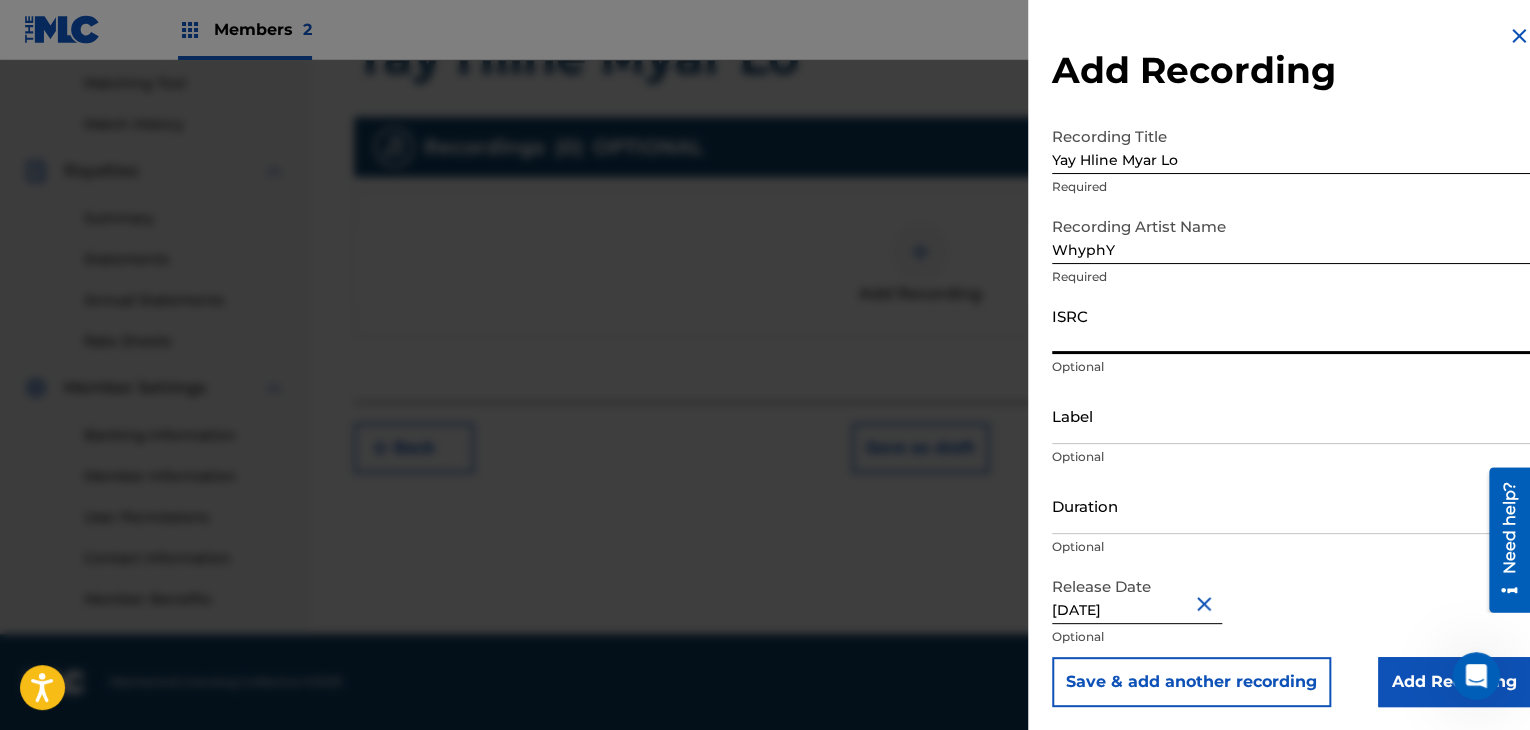 paste on "TCAJO2550236" 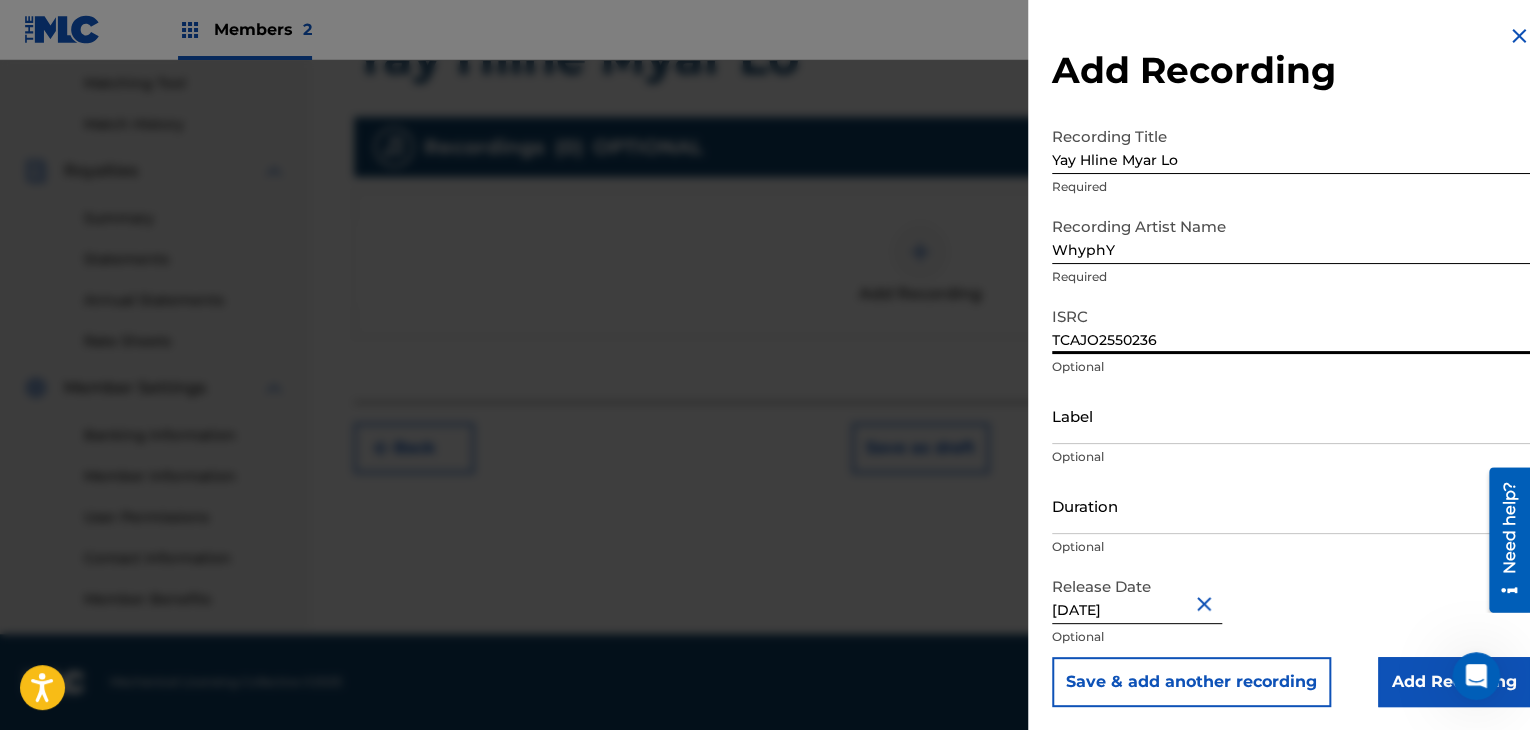 type on "TCAJO2550236" 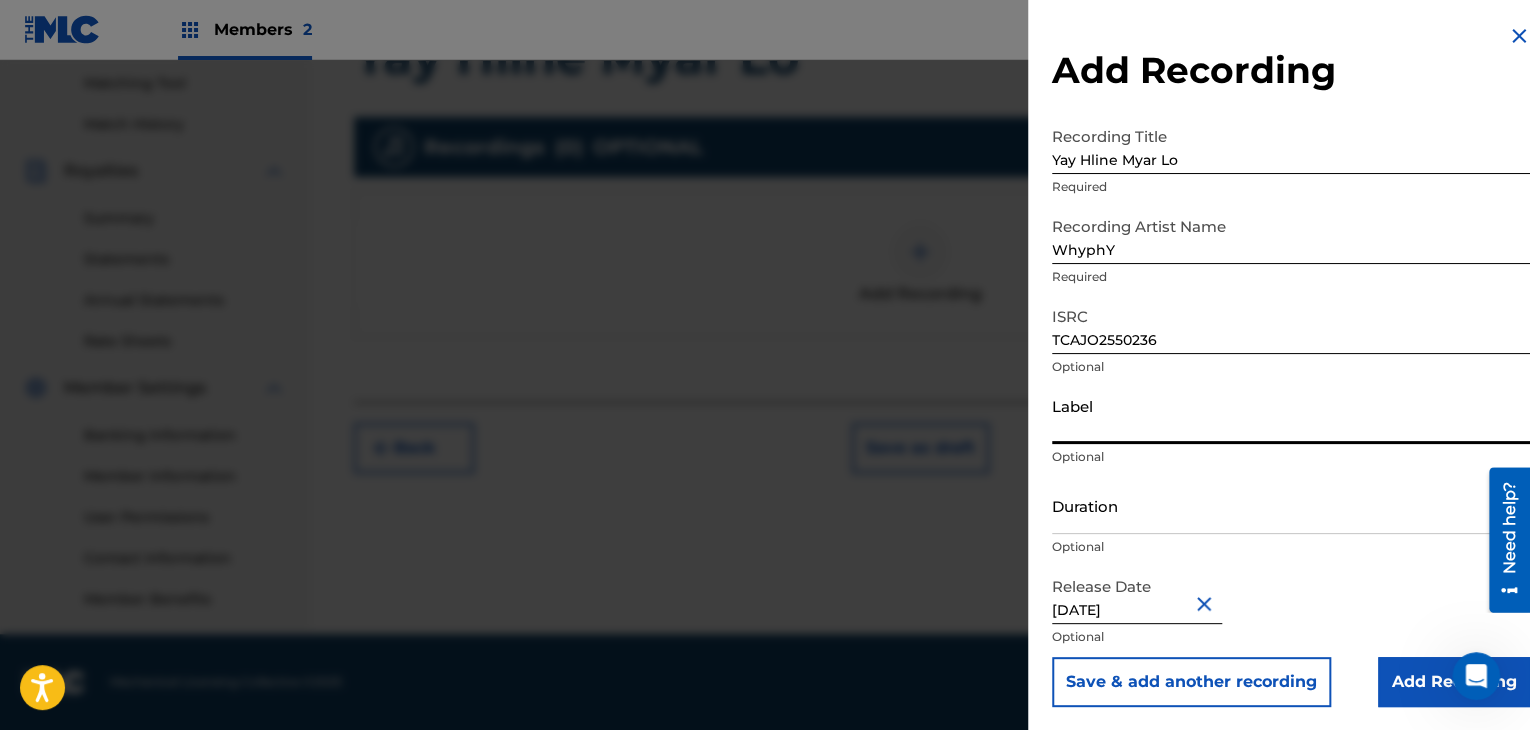 click on "Duration" at bounding box center (1291, 505) 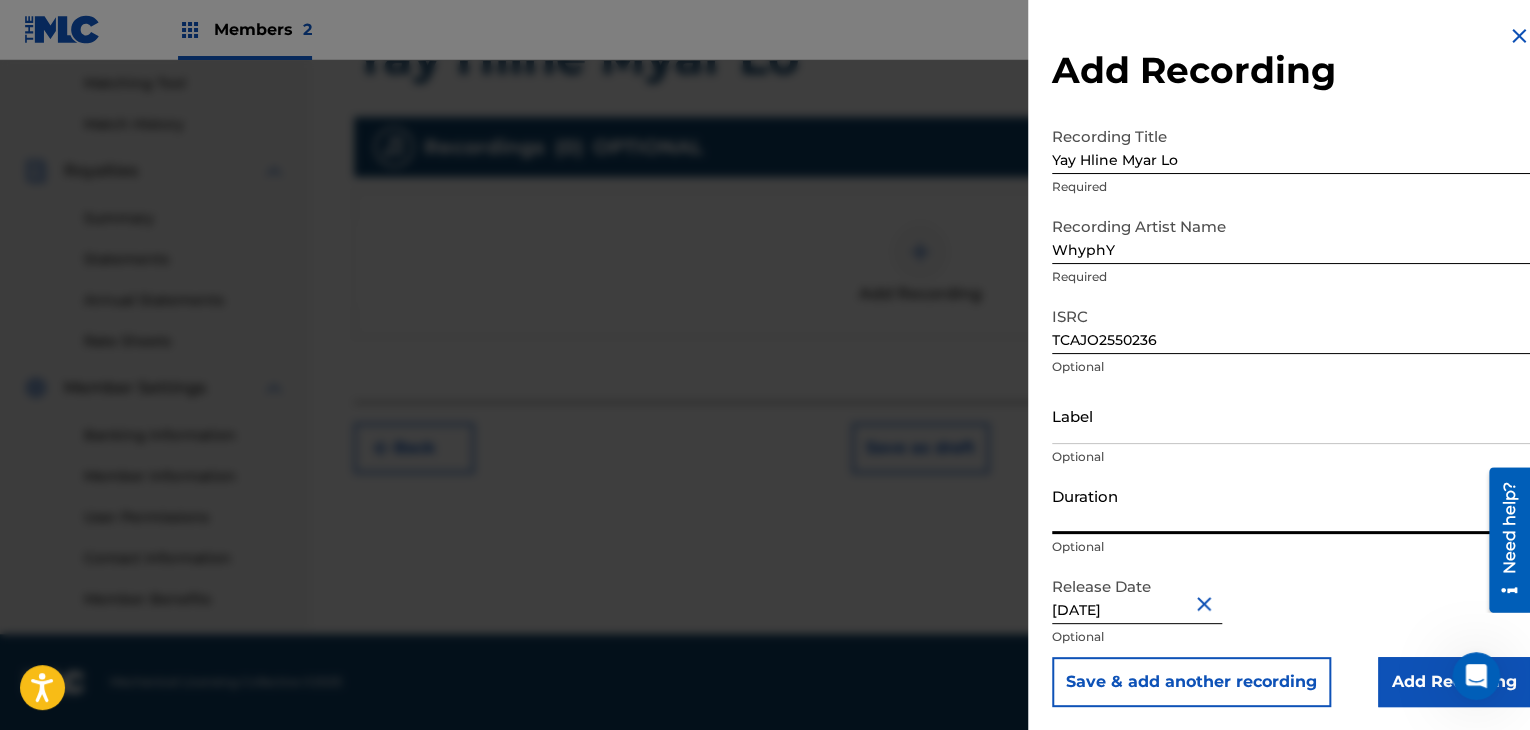paste on "03:48" 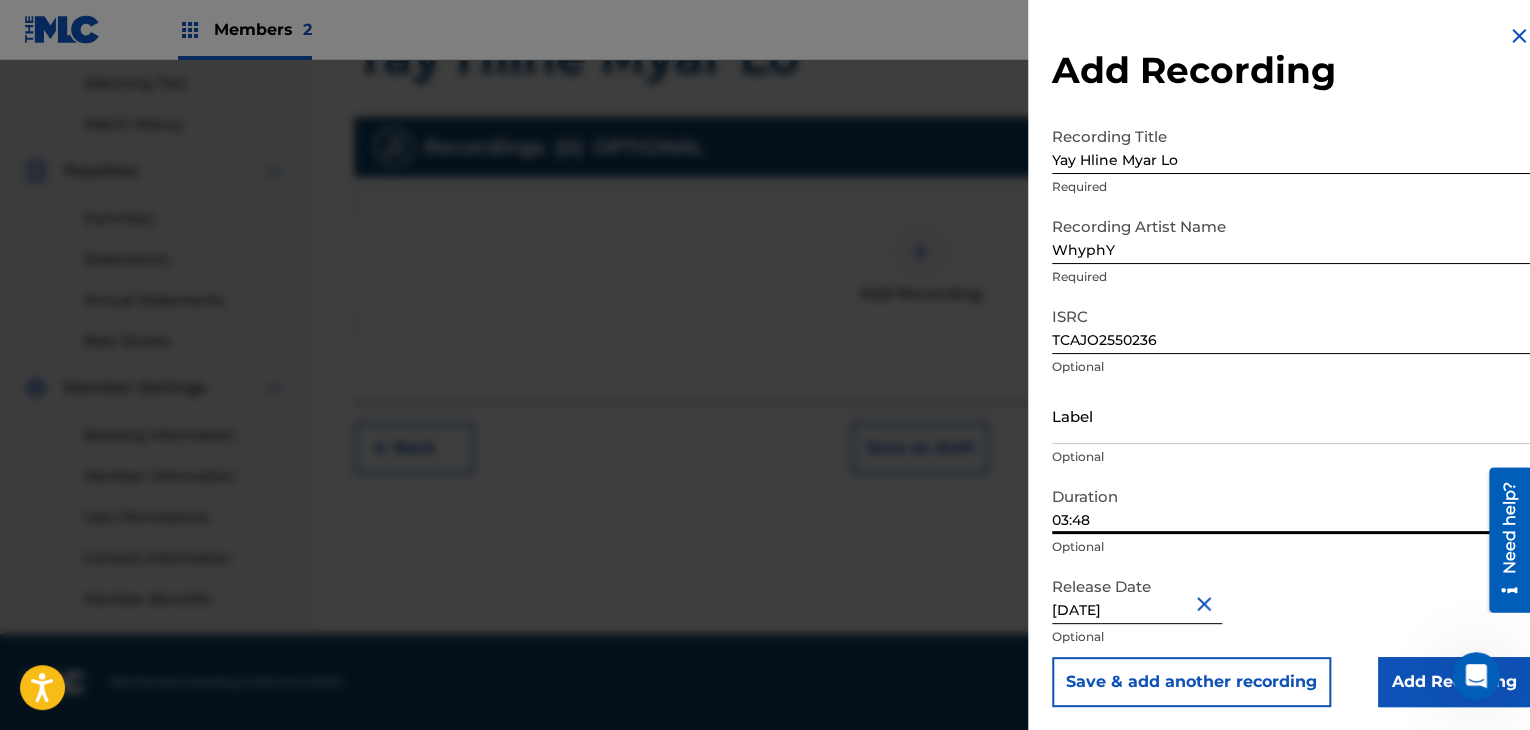 click on "Add Recording" at bounding box center (1454, 682) 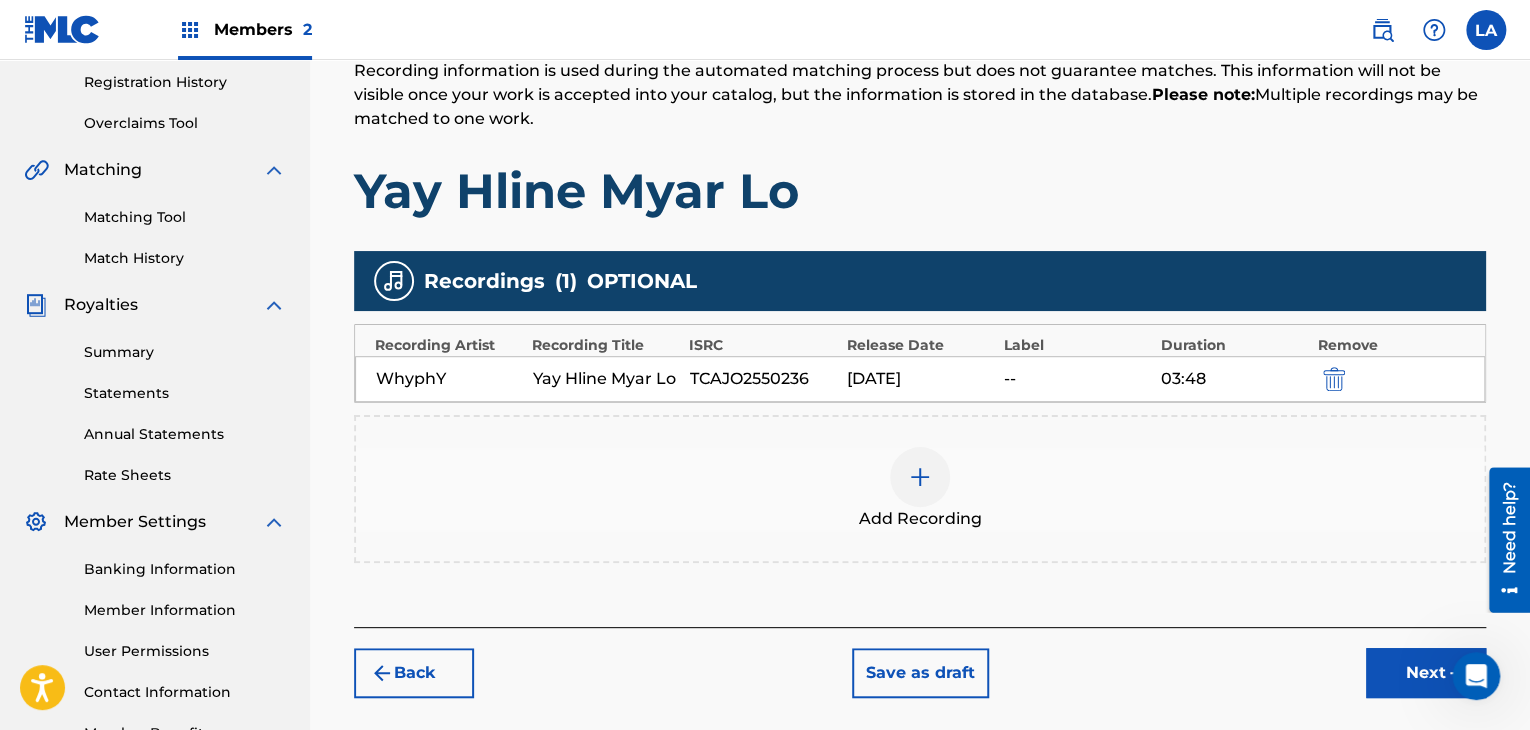 scroll, scrollTop: 410, scrollLeft: 0, axis: vertical 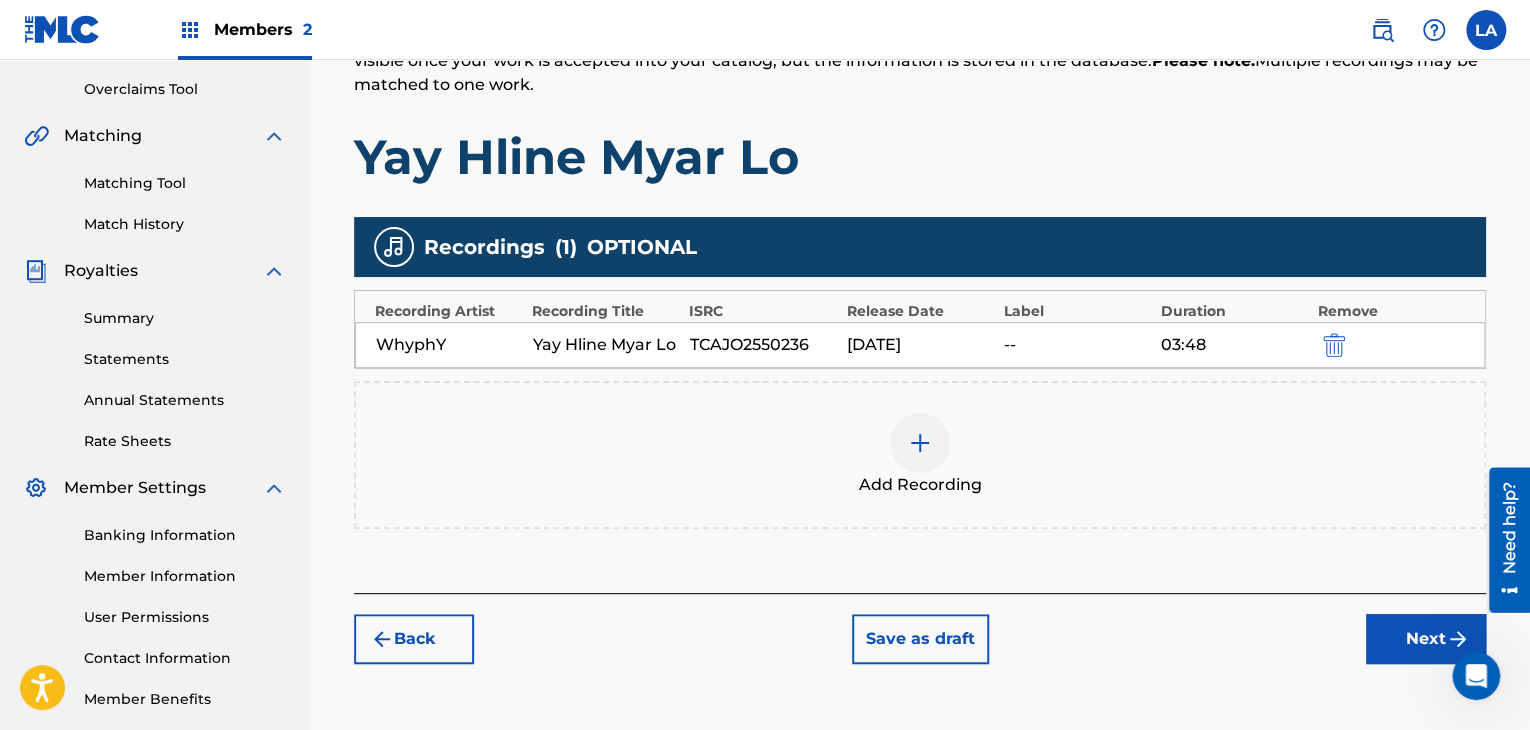 click on "Next" at bounding box center [1426, 639] 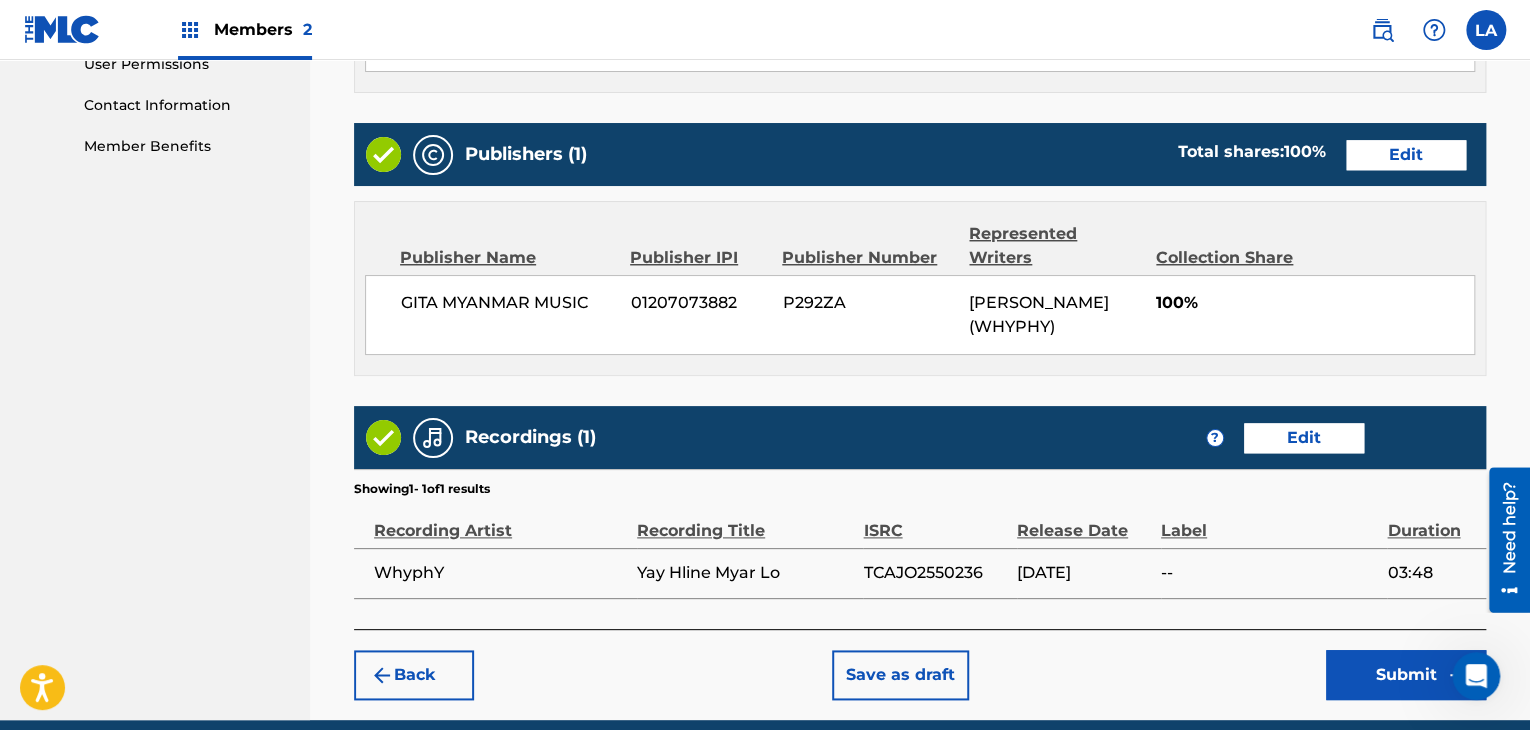 scroll, scrollTop: 1047, scrollLeft: 0, axis: vertical 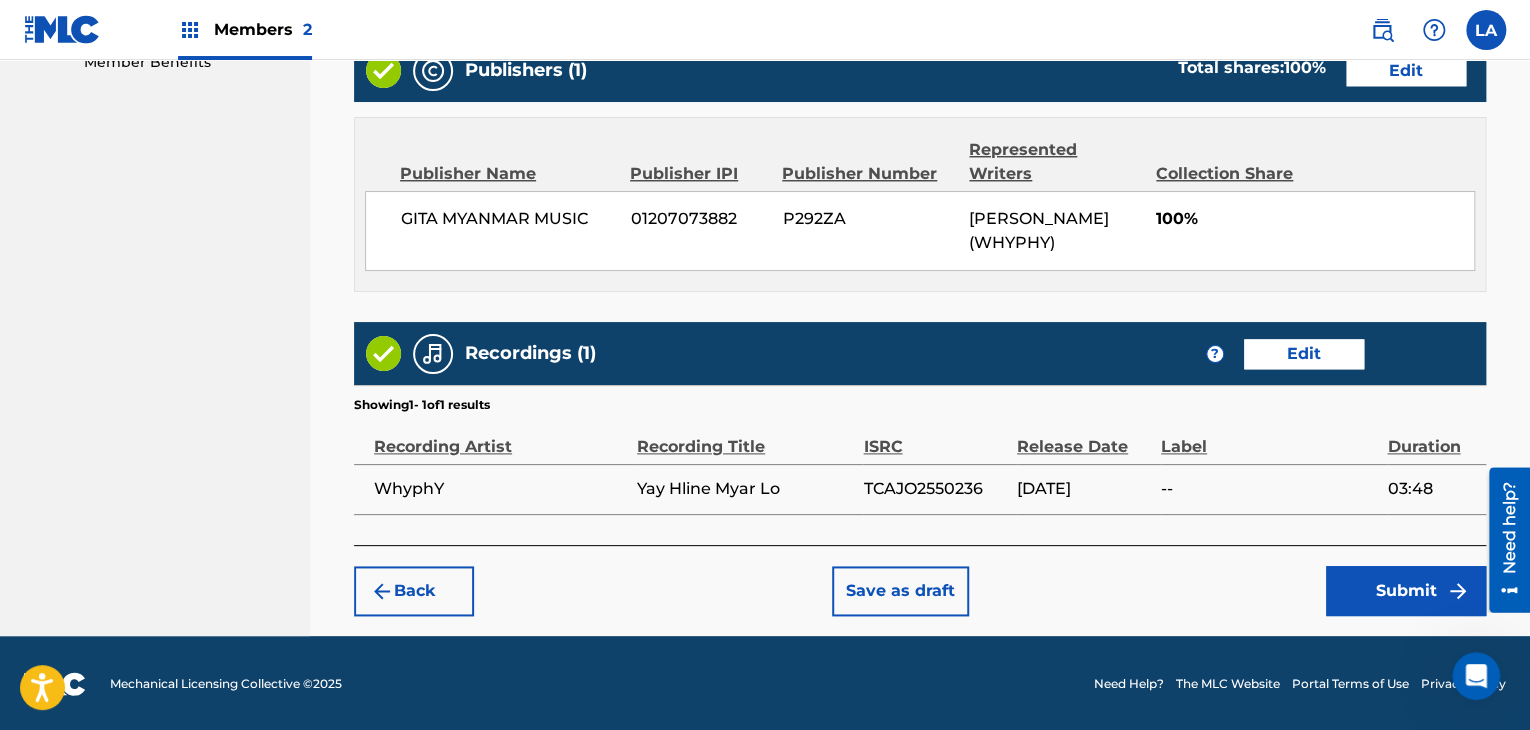 click on "Submit" at bounding box center [1406, 591] 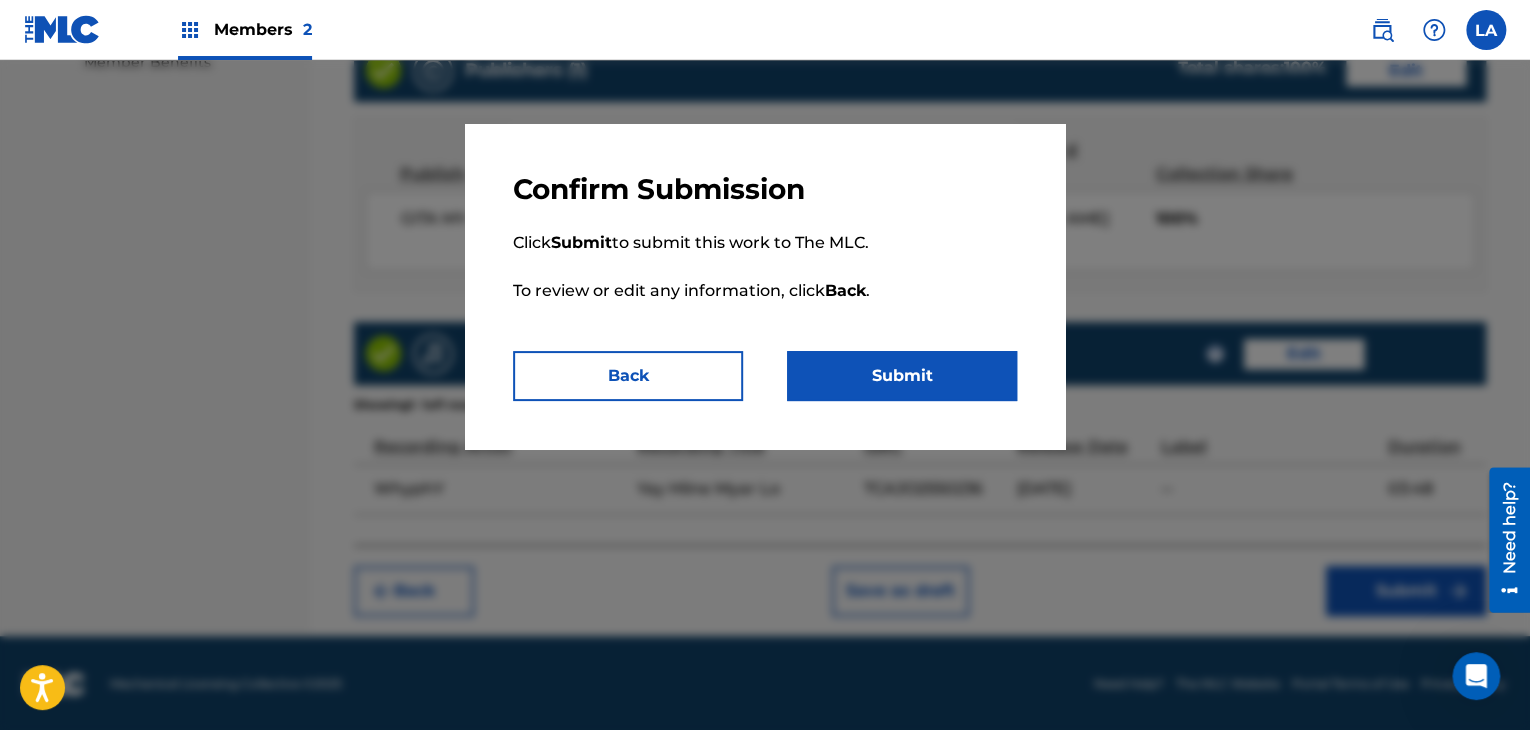 click on "Submit" at bounding box center (902, 376) 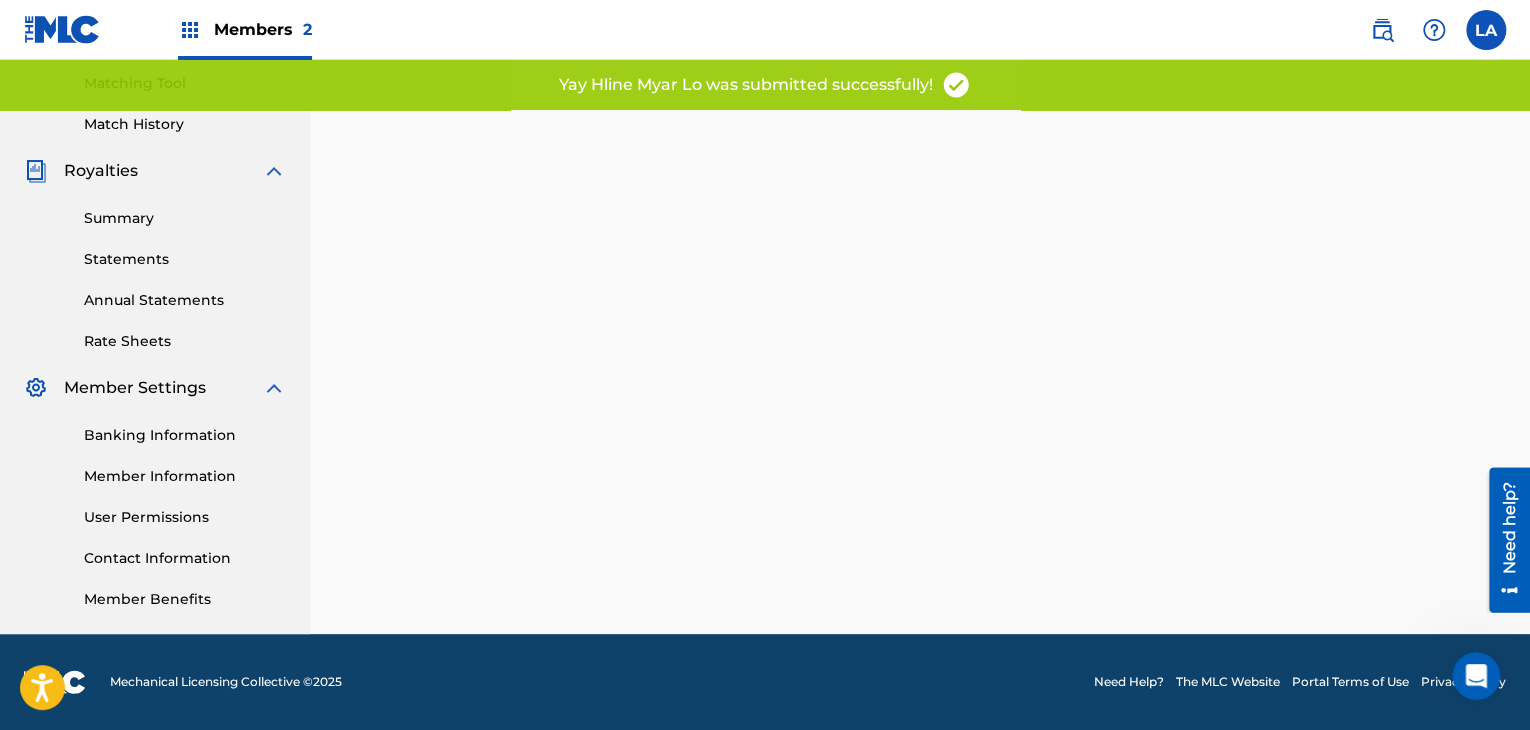 scroll, scrollTop: 0, scrollLeft: 0, axis: both 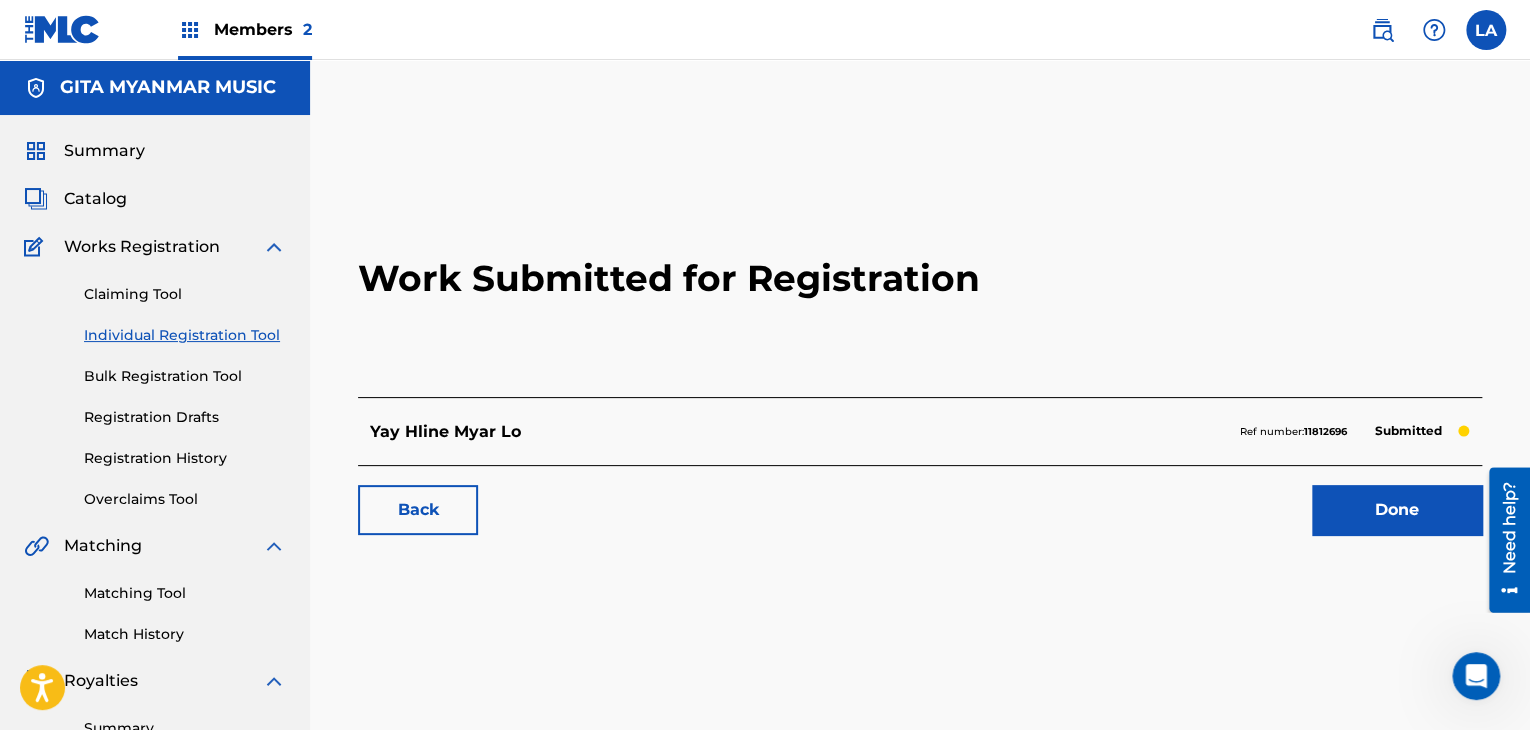 click on "Done" at bounding box center [1397, 510] 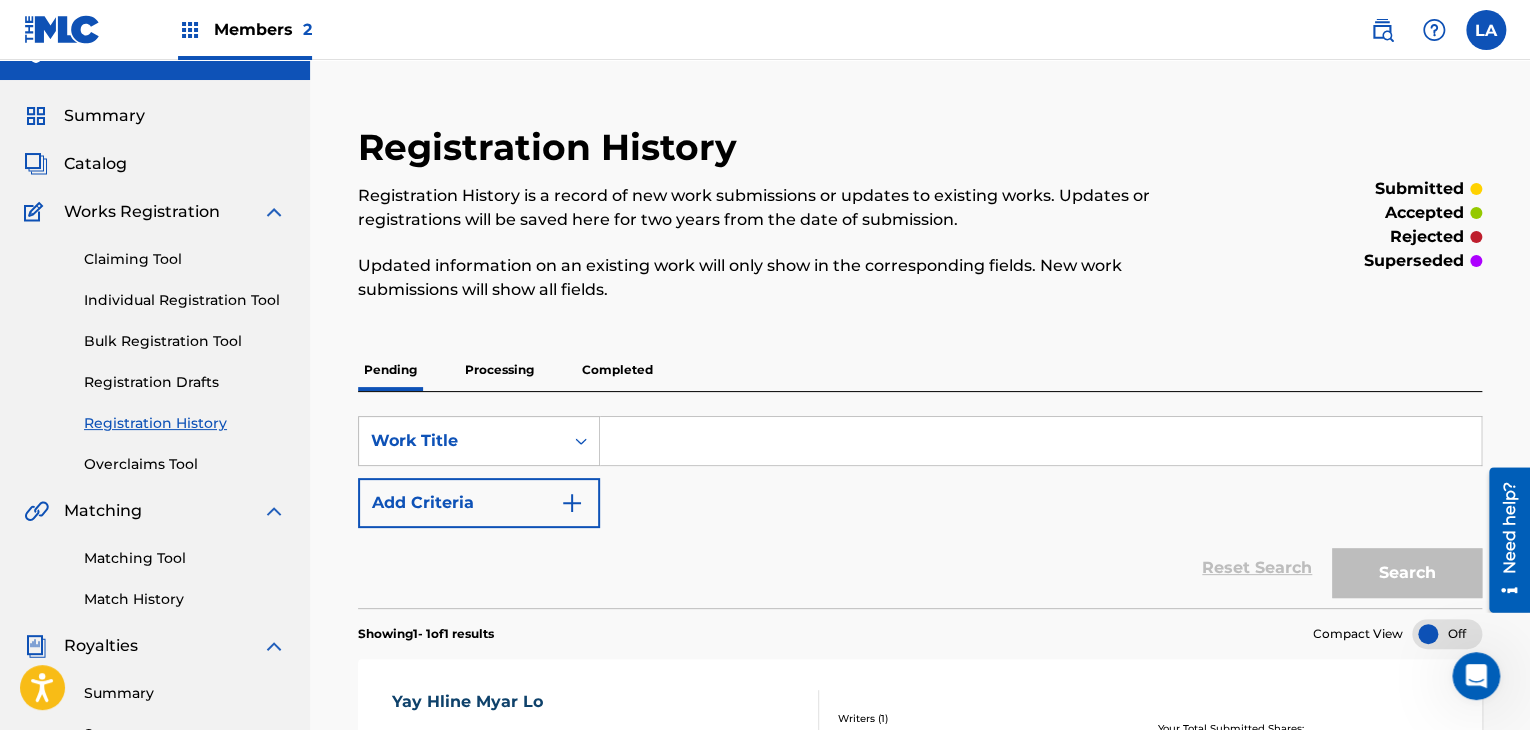 scroll, scrollTop: 0, scrollLeft: 0, axis: both 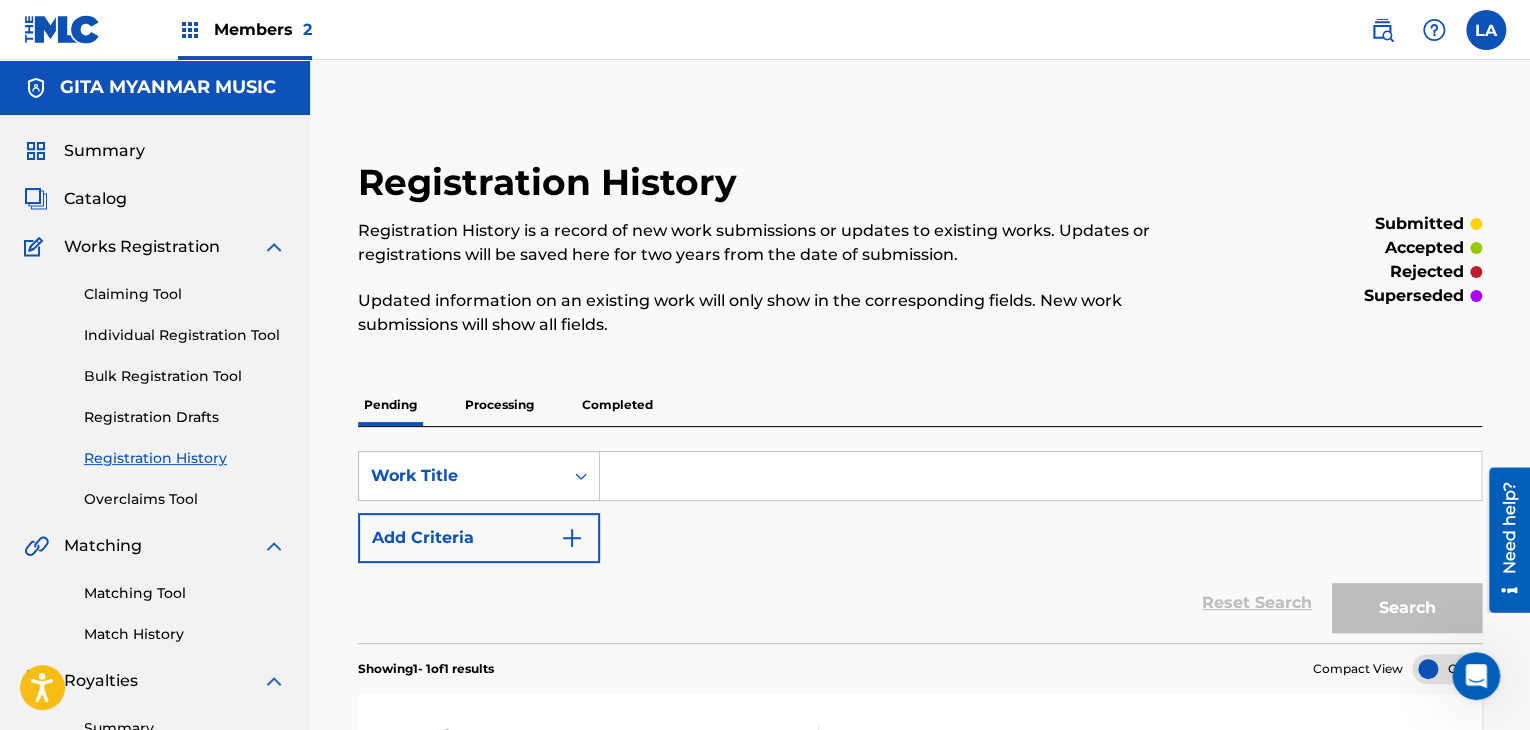 click on "Catalog" at bounding box center (95, 199) 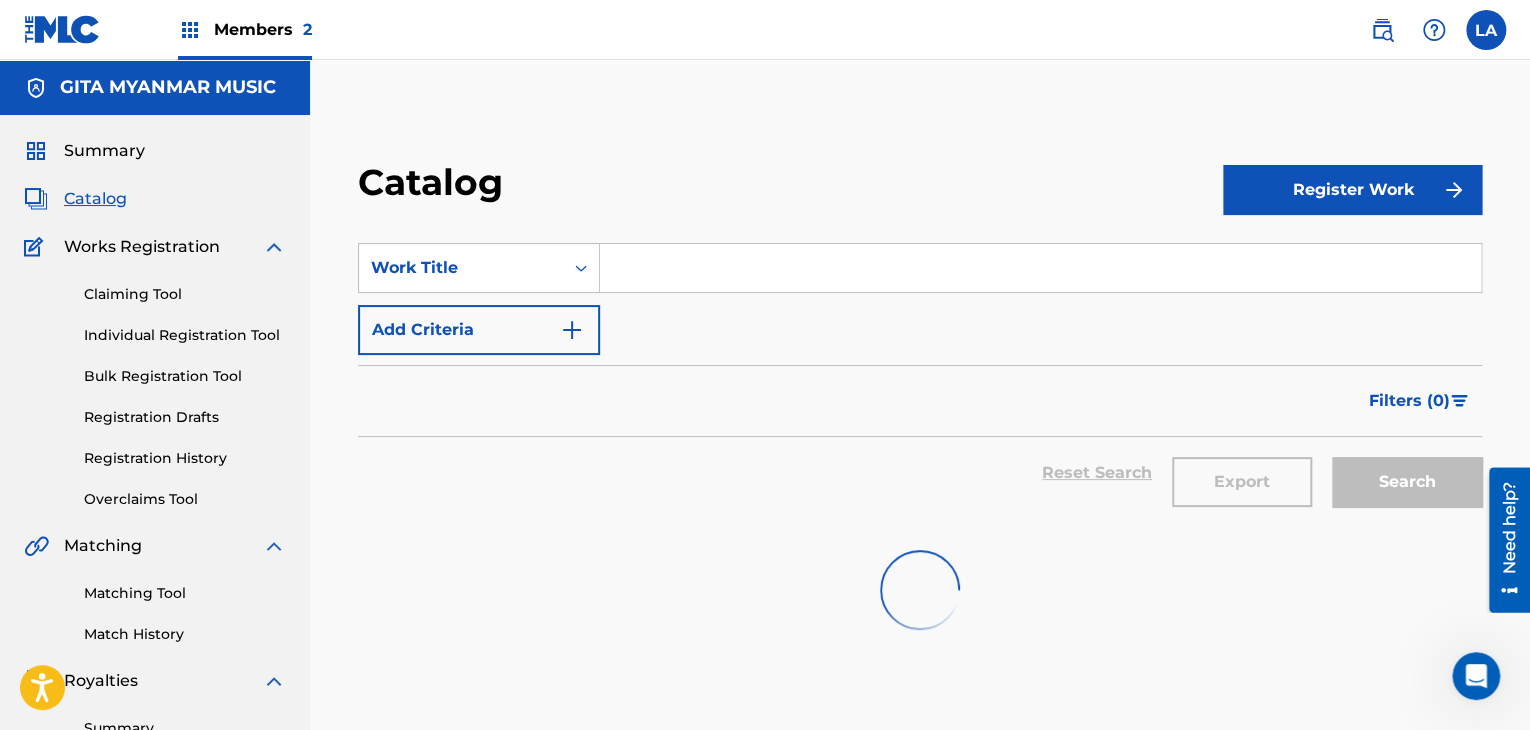 click on "Register Work" at bounding box center (1352, 190) 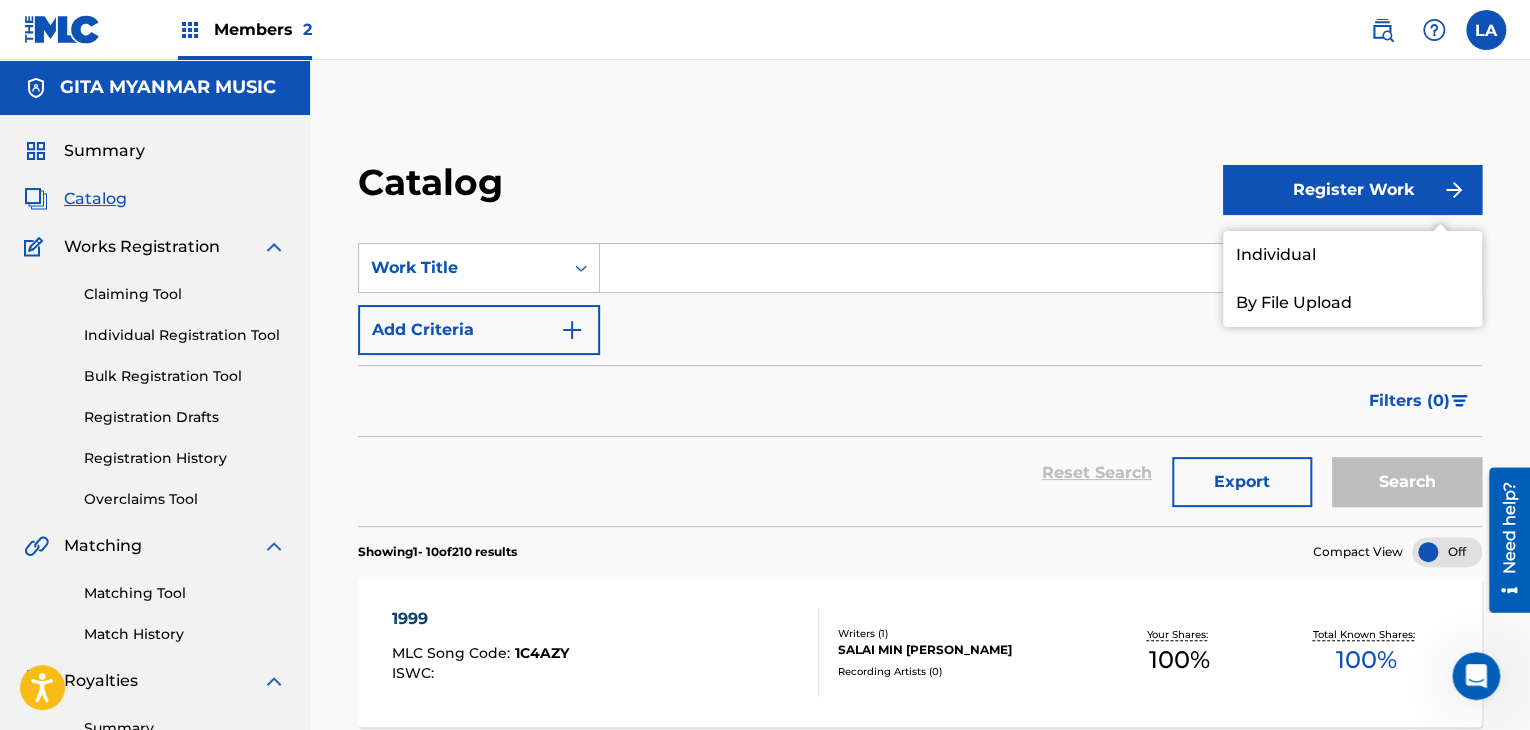 click on "Individual" at bounding box center [1352, 255] 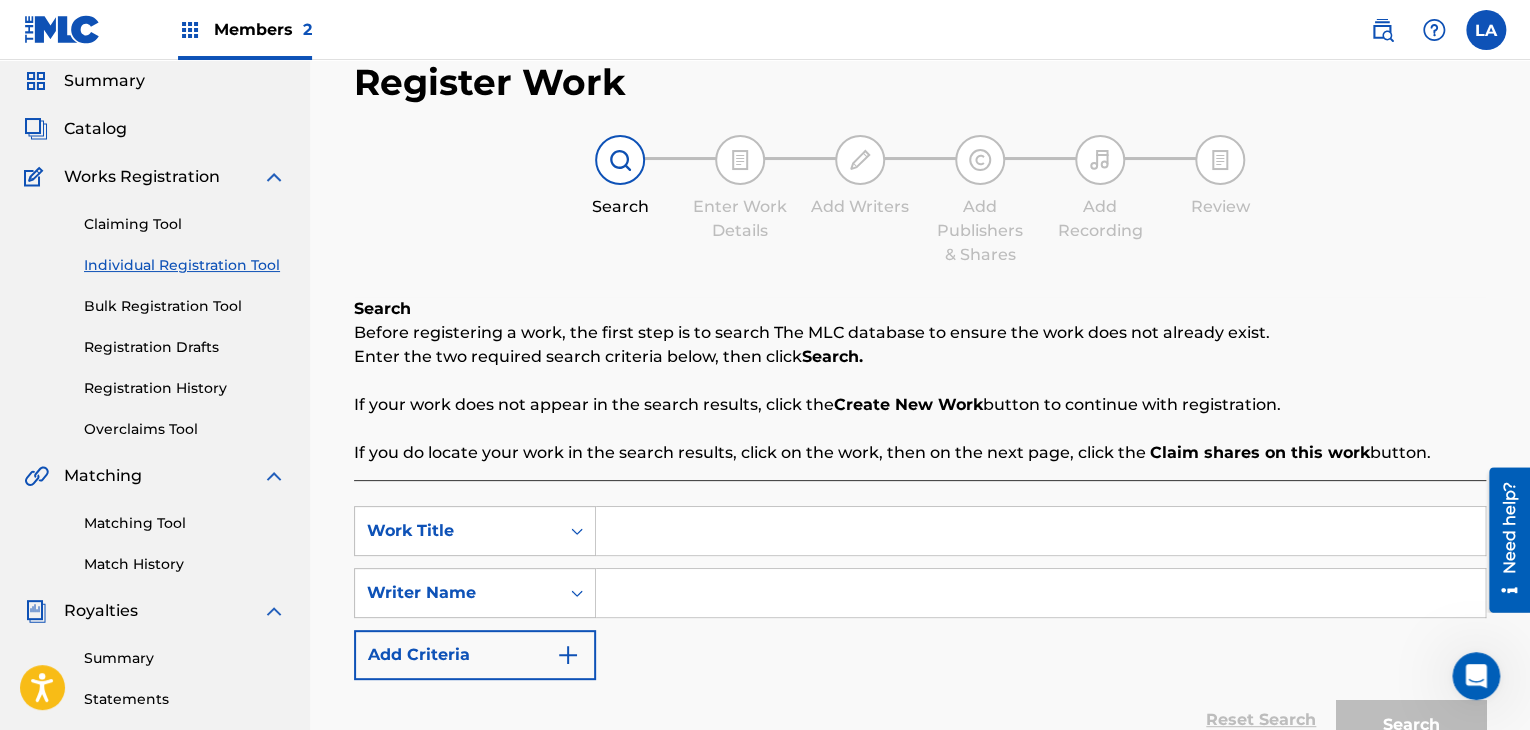 scroll, scrollTop: 100, scrollLeft: 0, axis: vertical 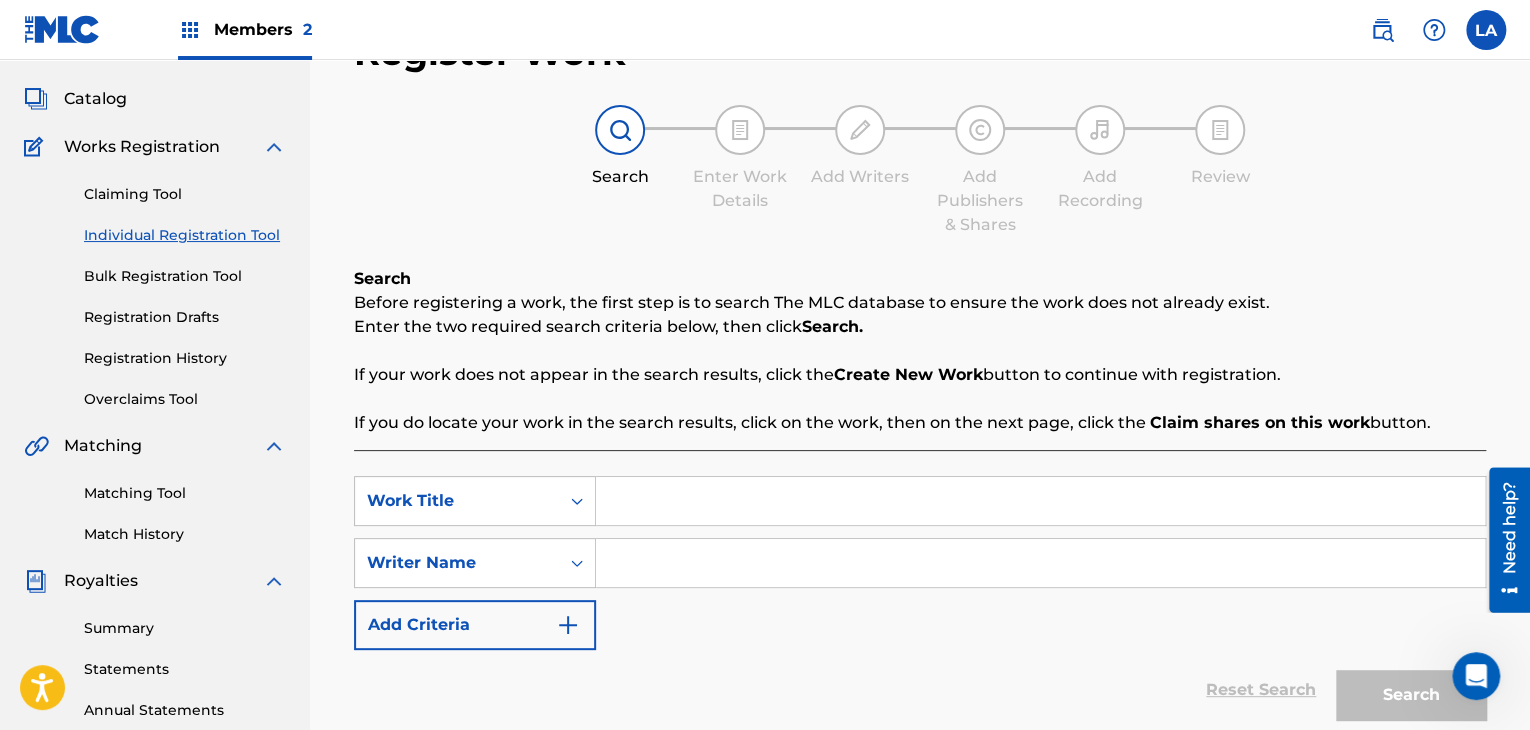 click at bounding box center (1040, 563) 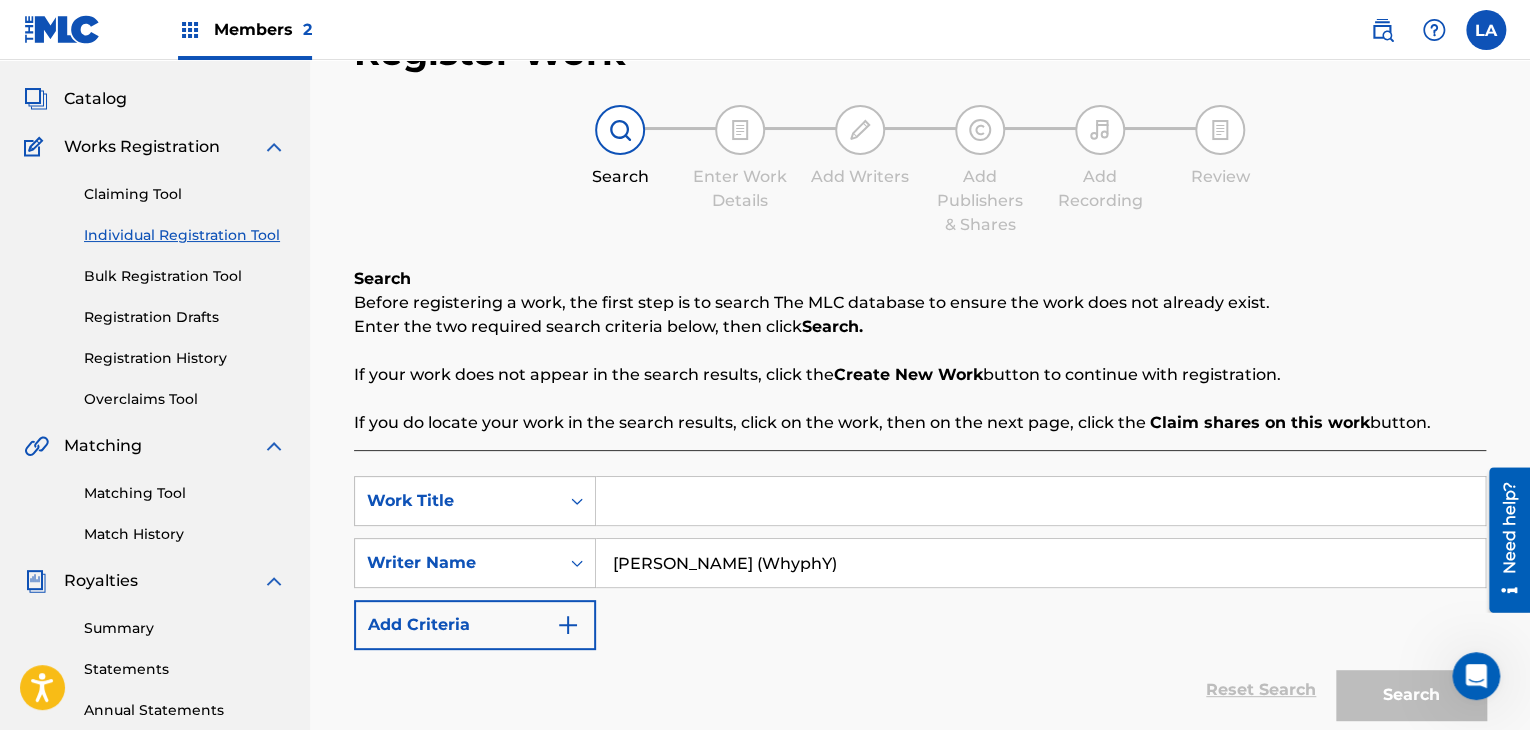 type on "[PERSON_NAME] (WhyphY)" 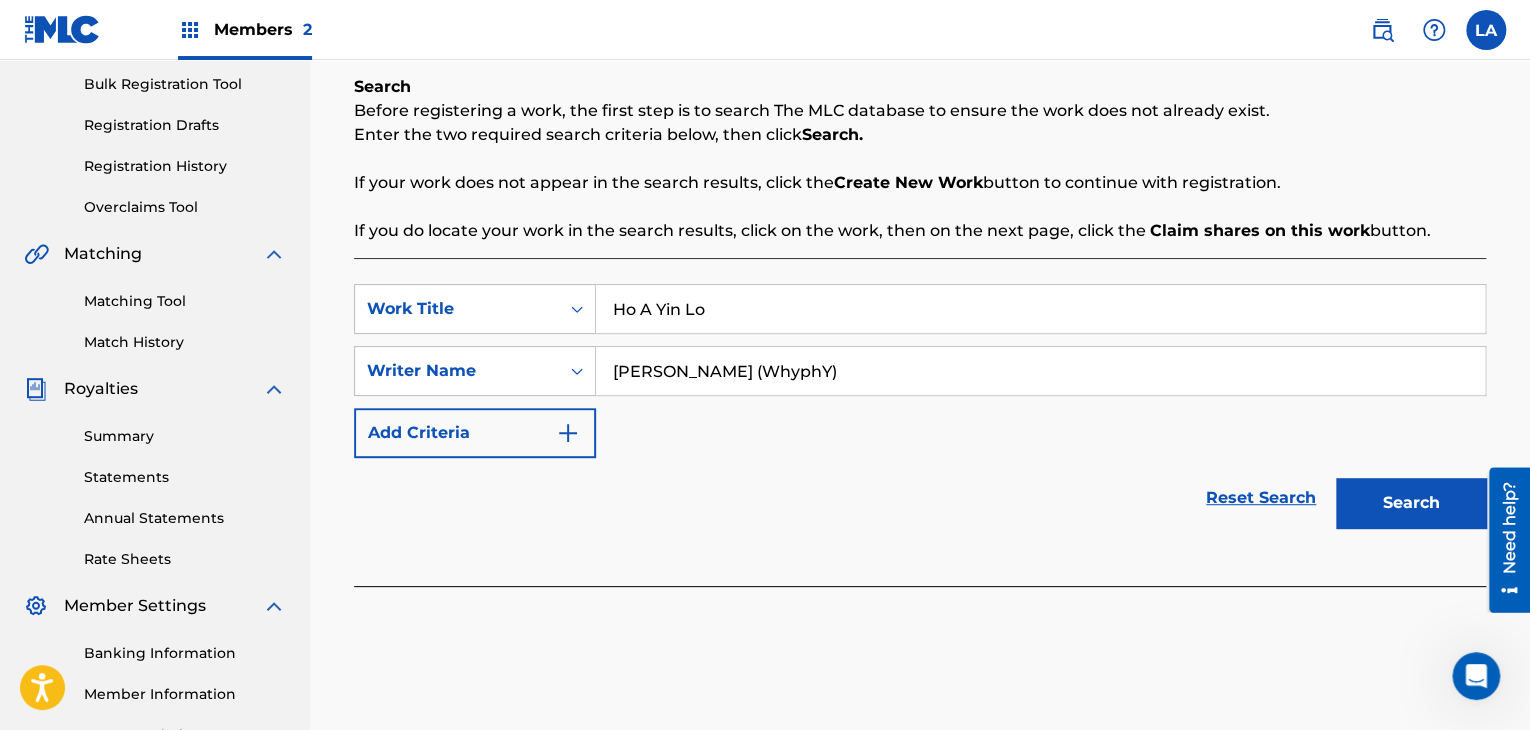 scroll, scrollTop: 300, scrollLeft: 0, axis: vertical 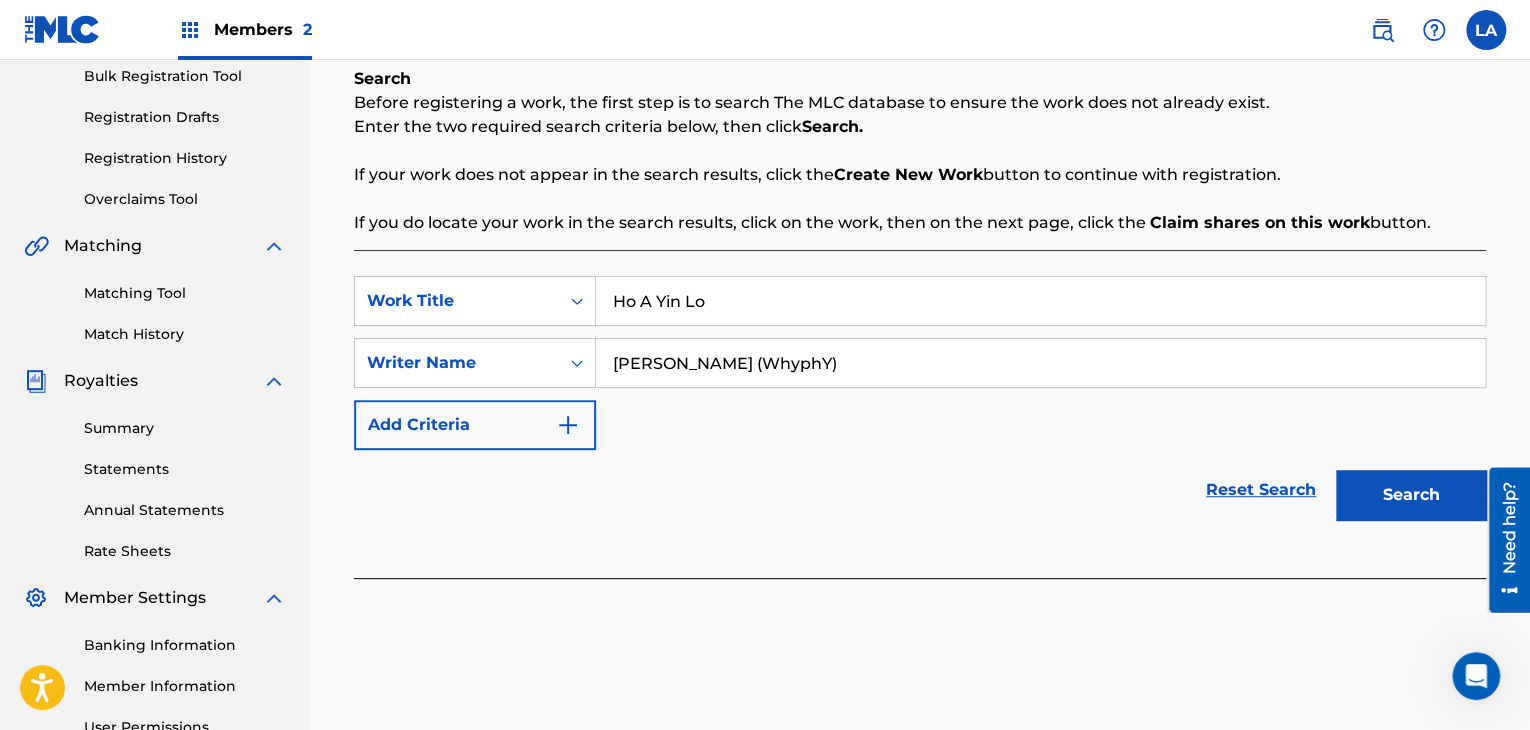 type on "Ho A Yin Lo" 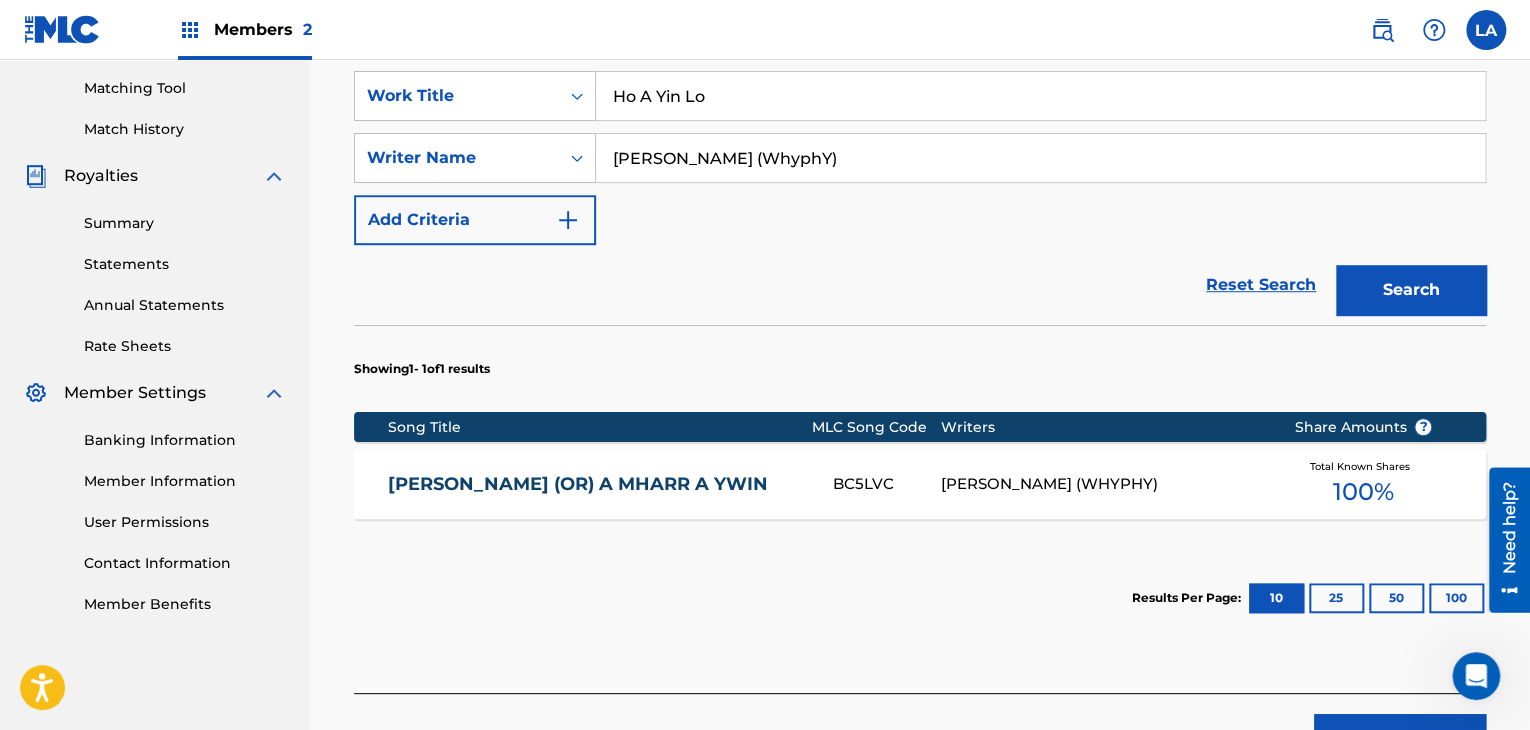 scroll, scrollTop: 600, scrollLeft: 0, axis: vertical 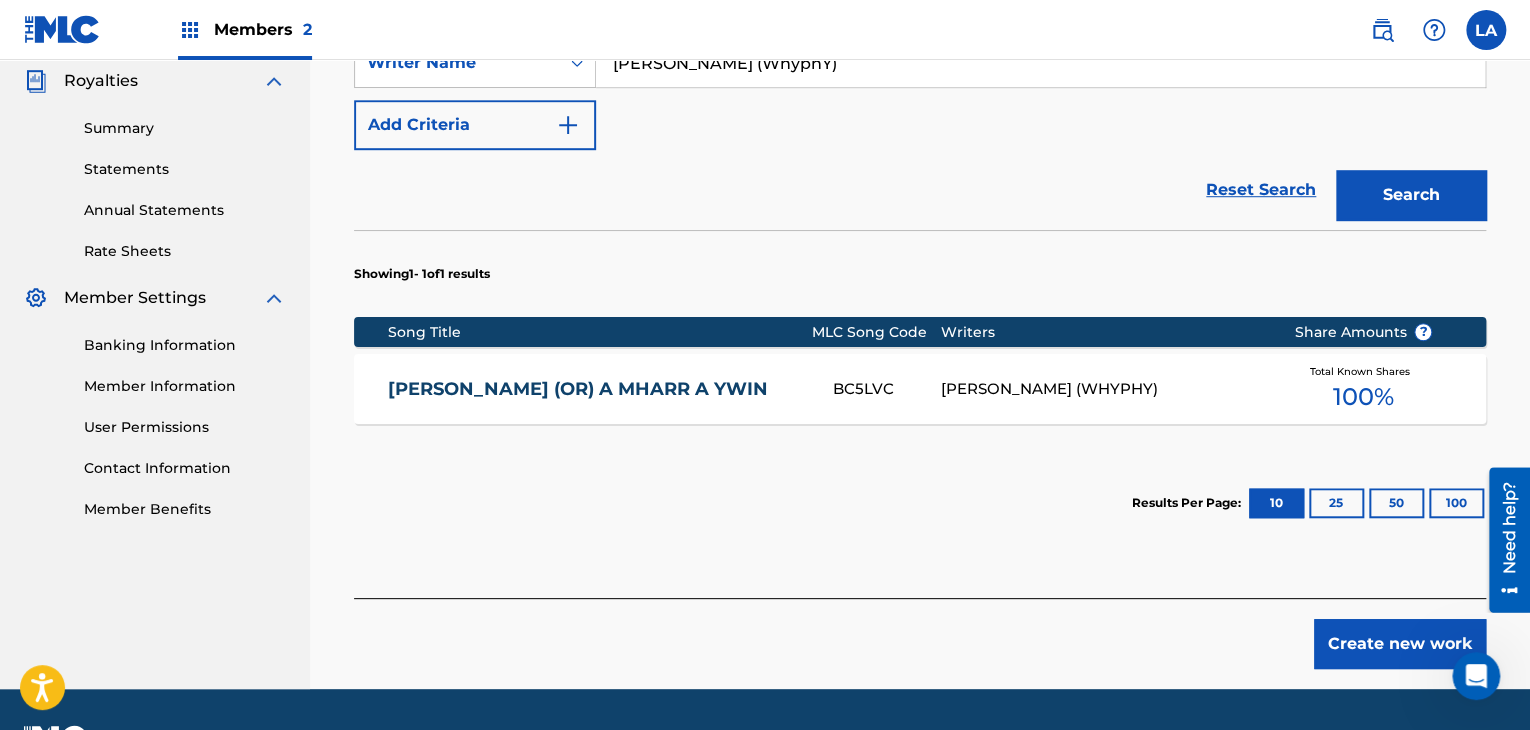 click on "Create new work" at bounding box center (1400, 644) 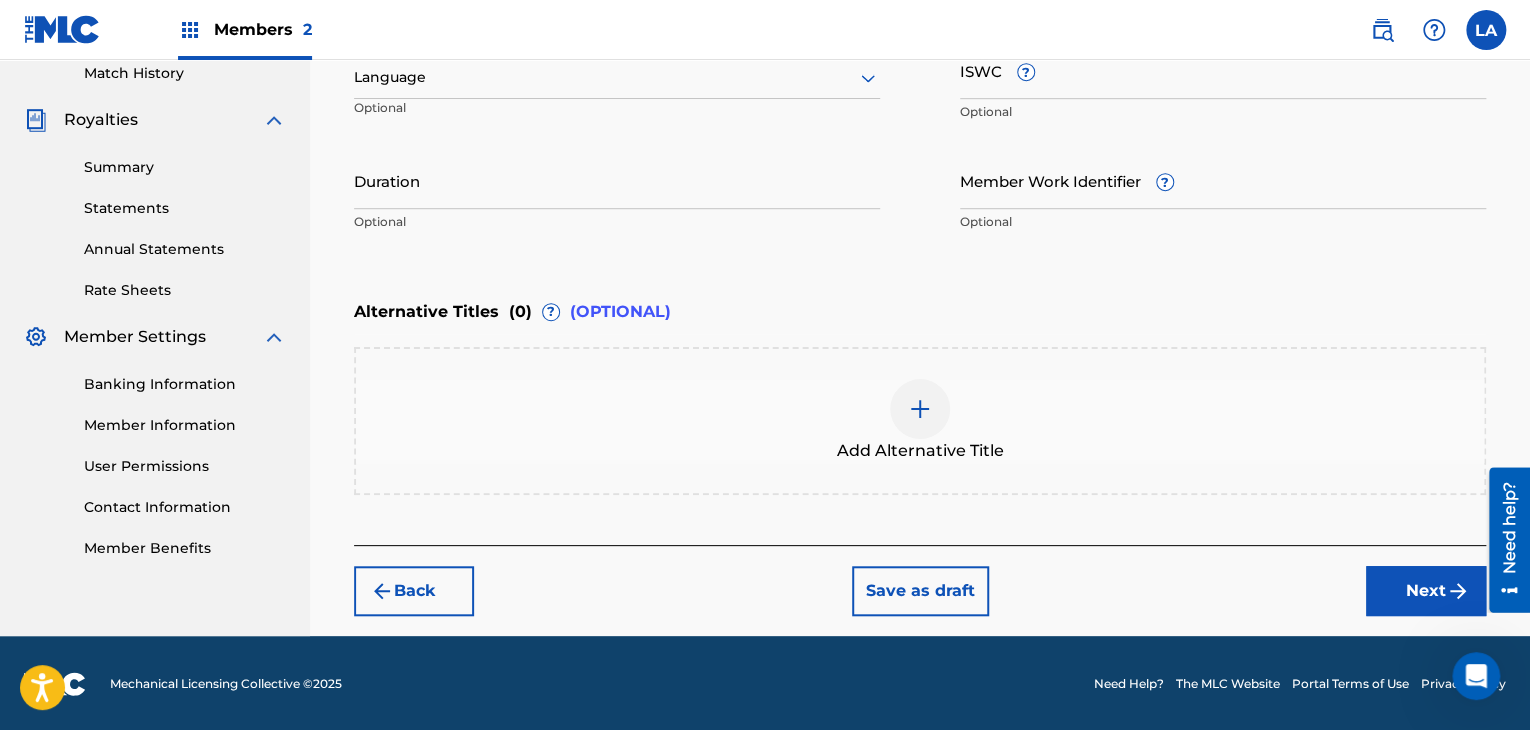 scroll, scrollTop: 461, scrollLeft: 0, axis: vertical 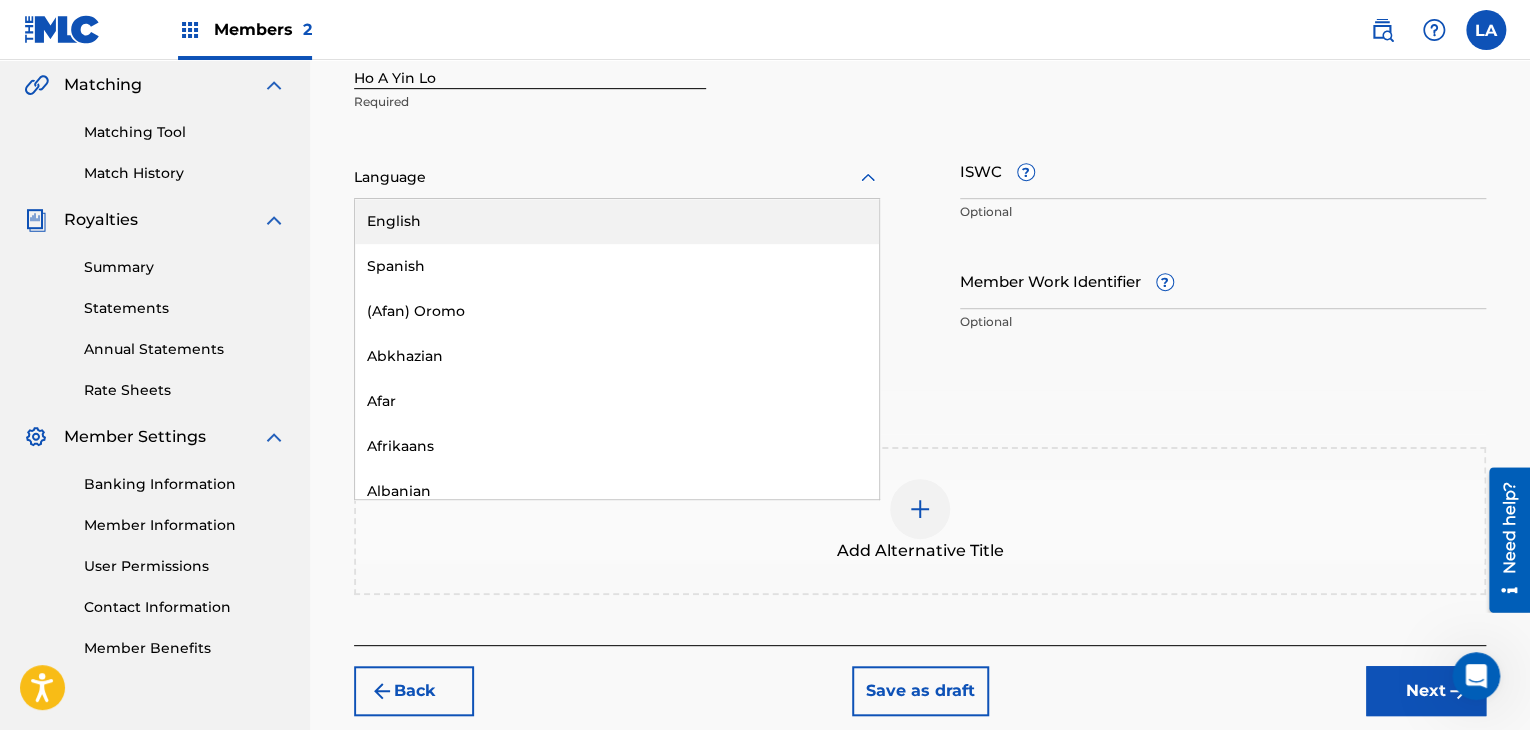 click at bounding box center [617, 177] 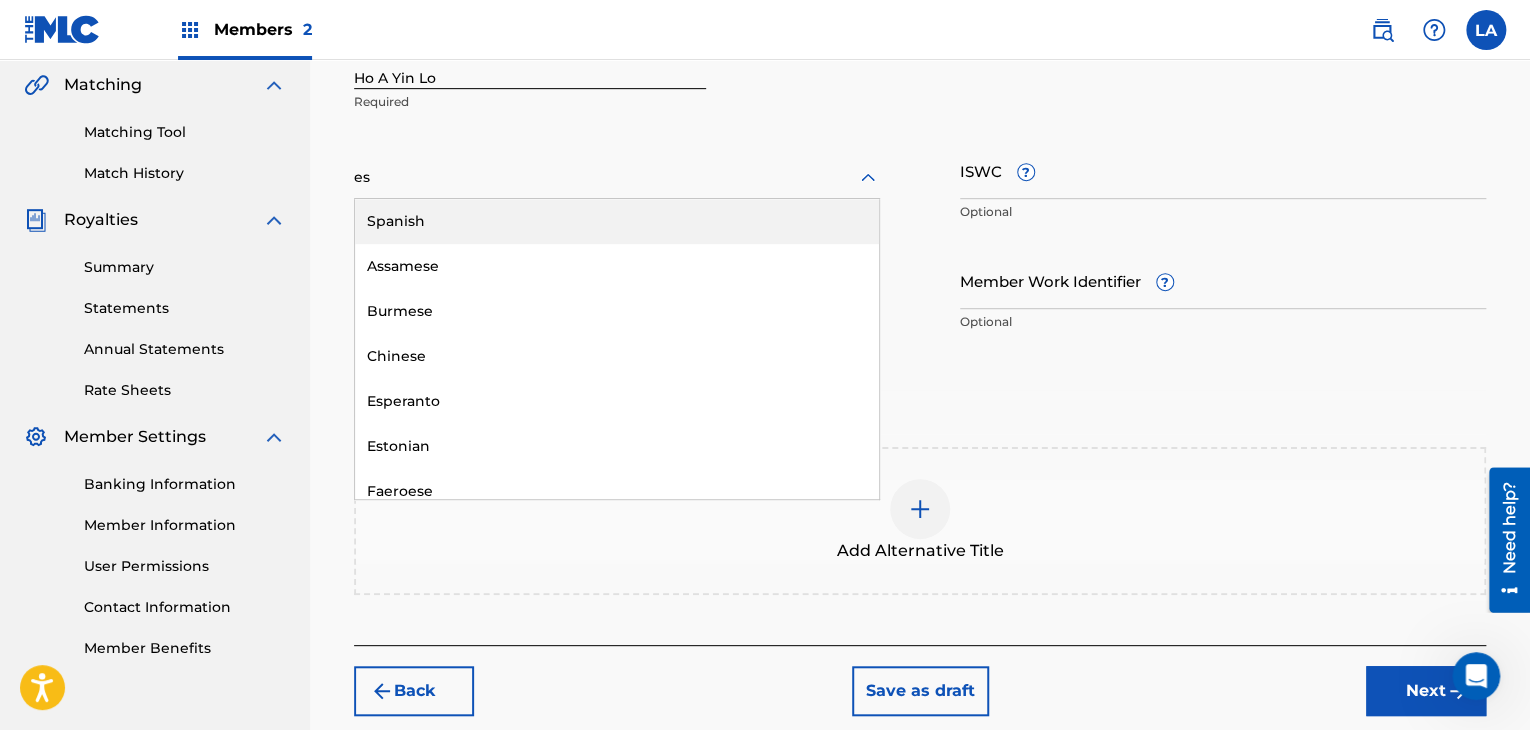 type on "ese" 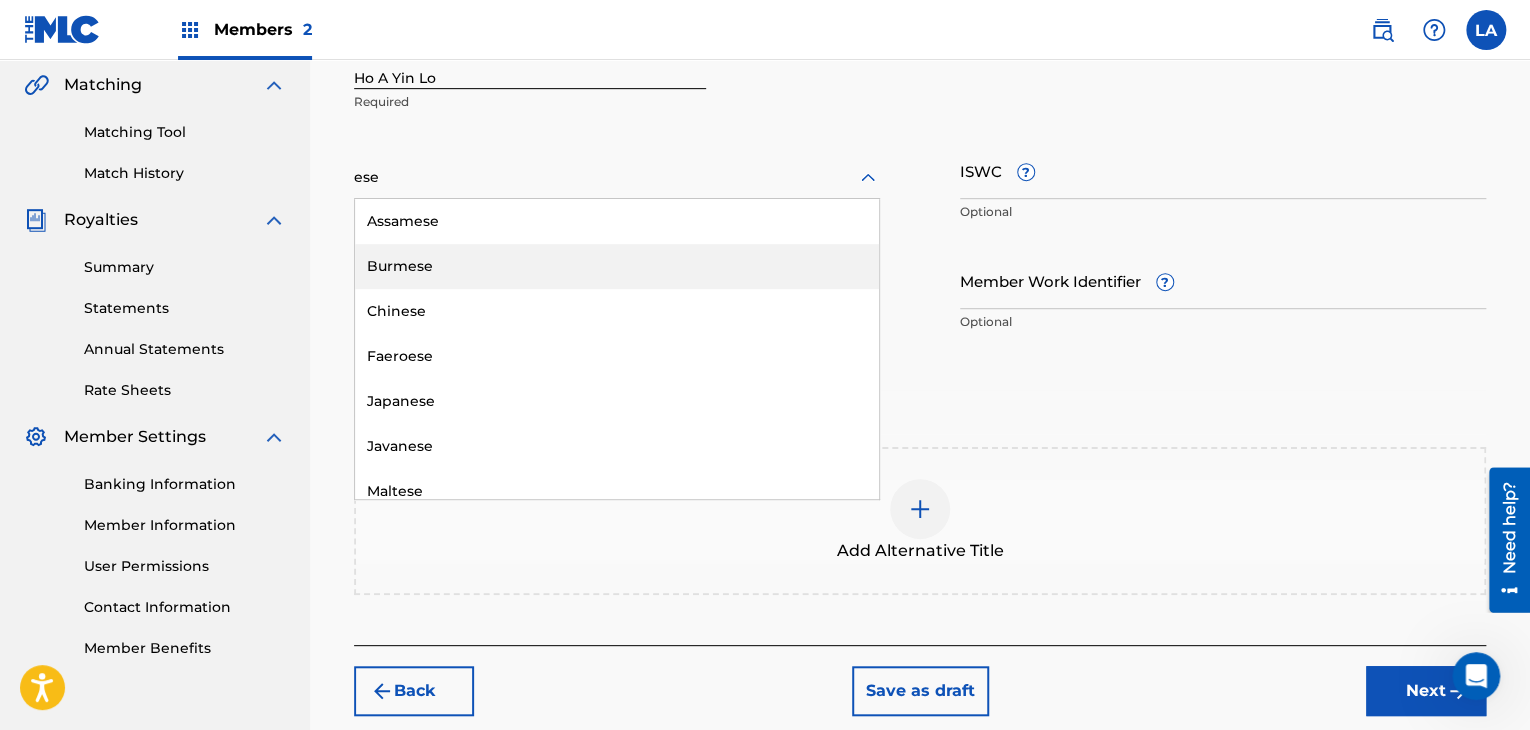 click on "Burmese" at bounding box center (617, 266) 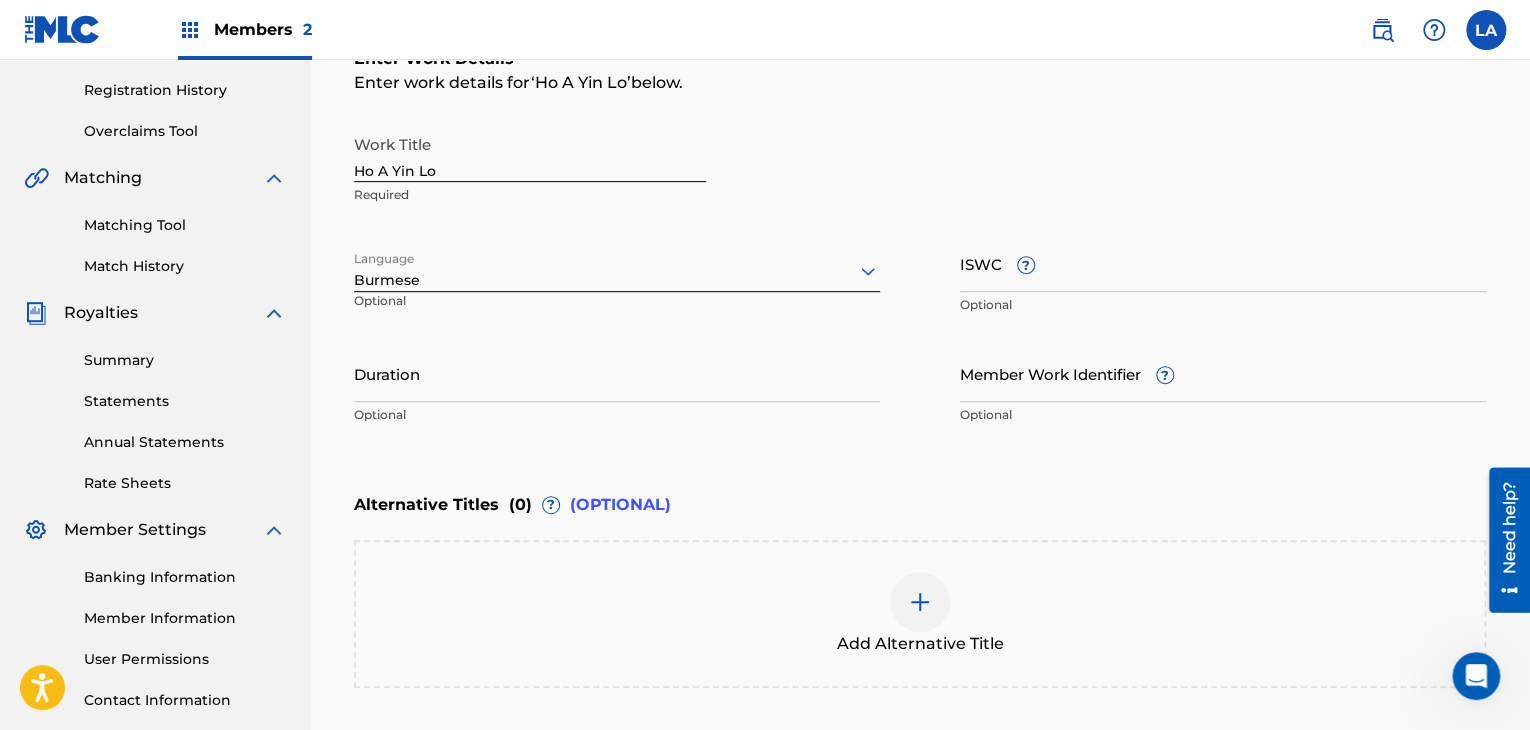 scroll, scrollTop: 261, scrollLeft: 0, axis: vertical 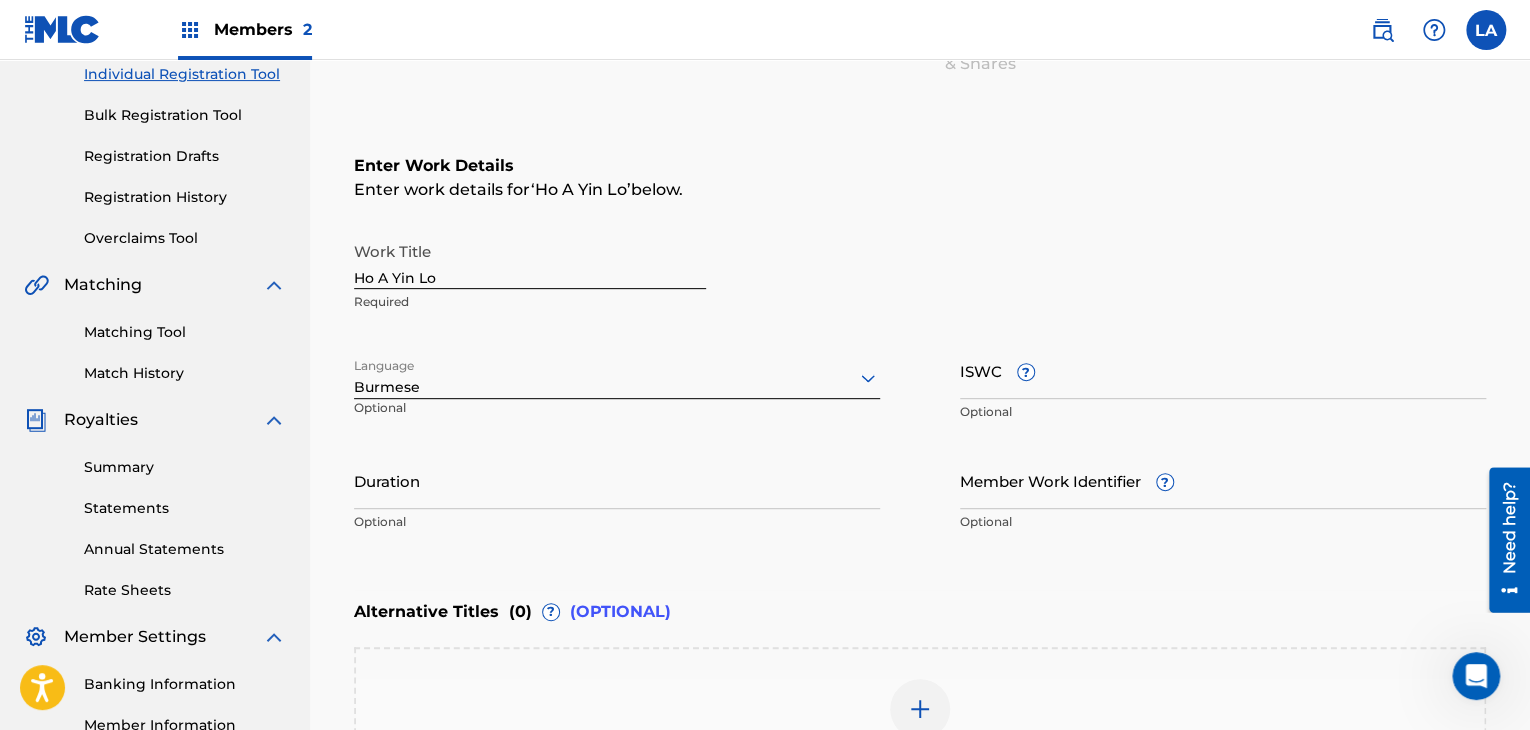 click on "Duration" at bounding box center (617, 480) 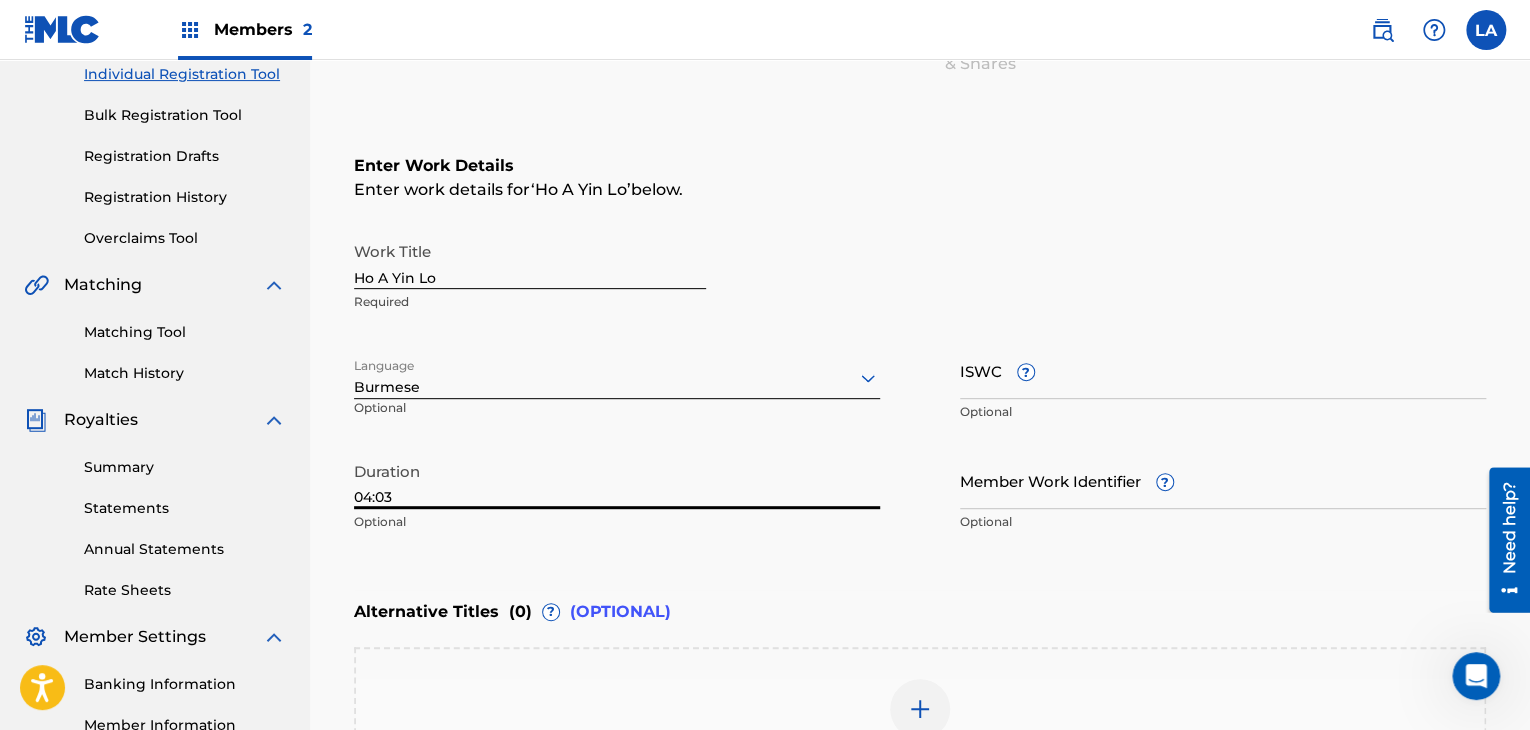 type on "04:03" 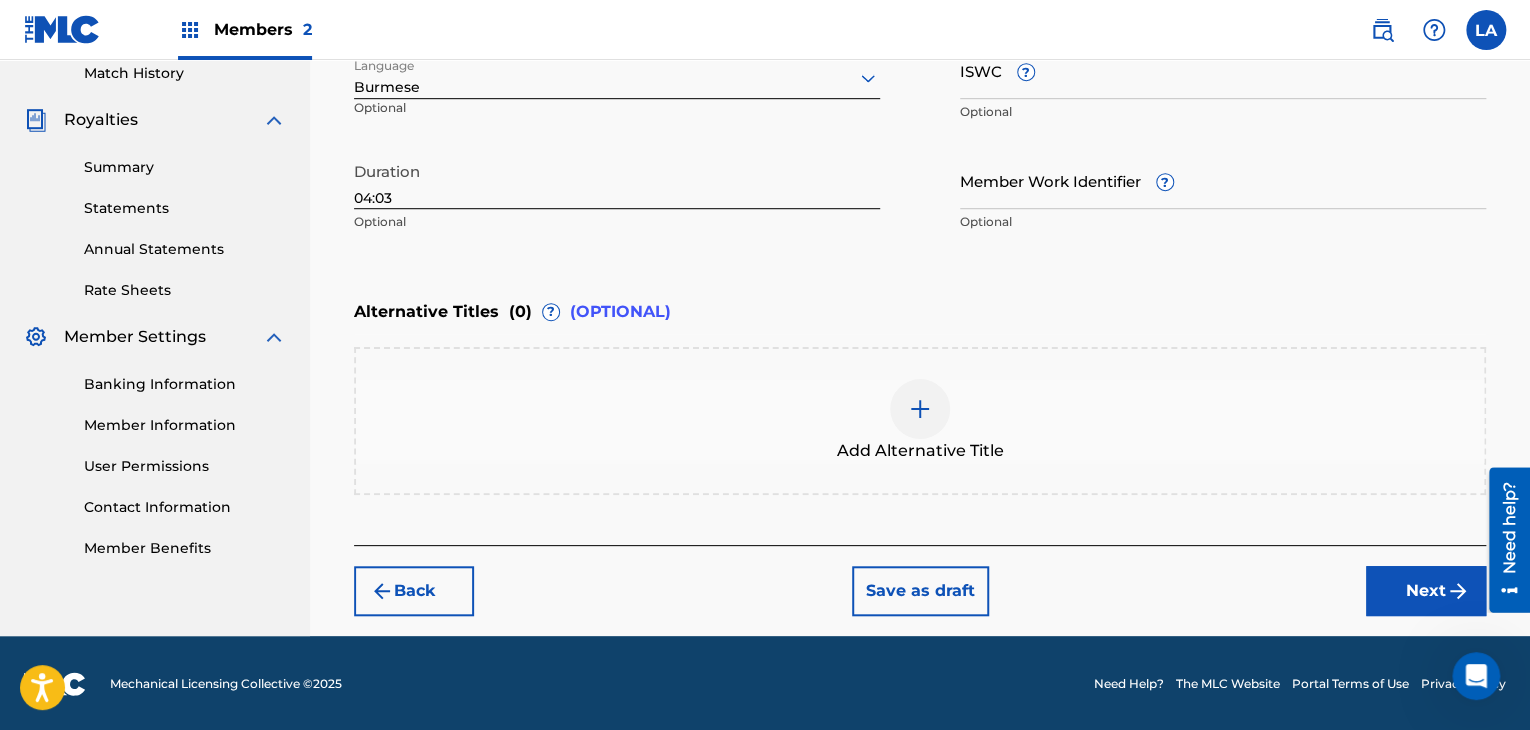 click on "Next" at bounding box center (1426, 591) 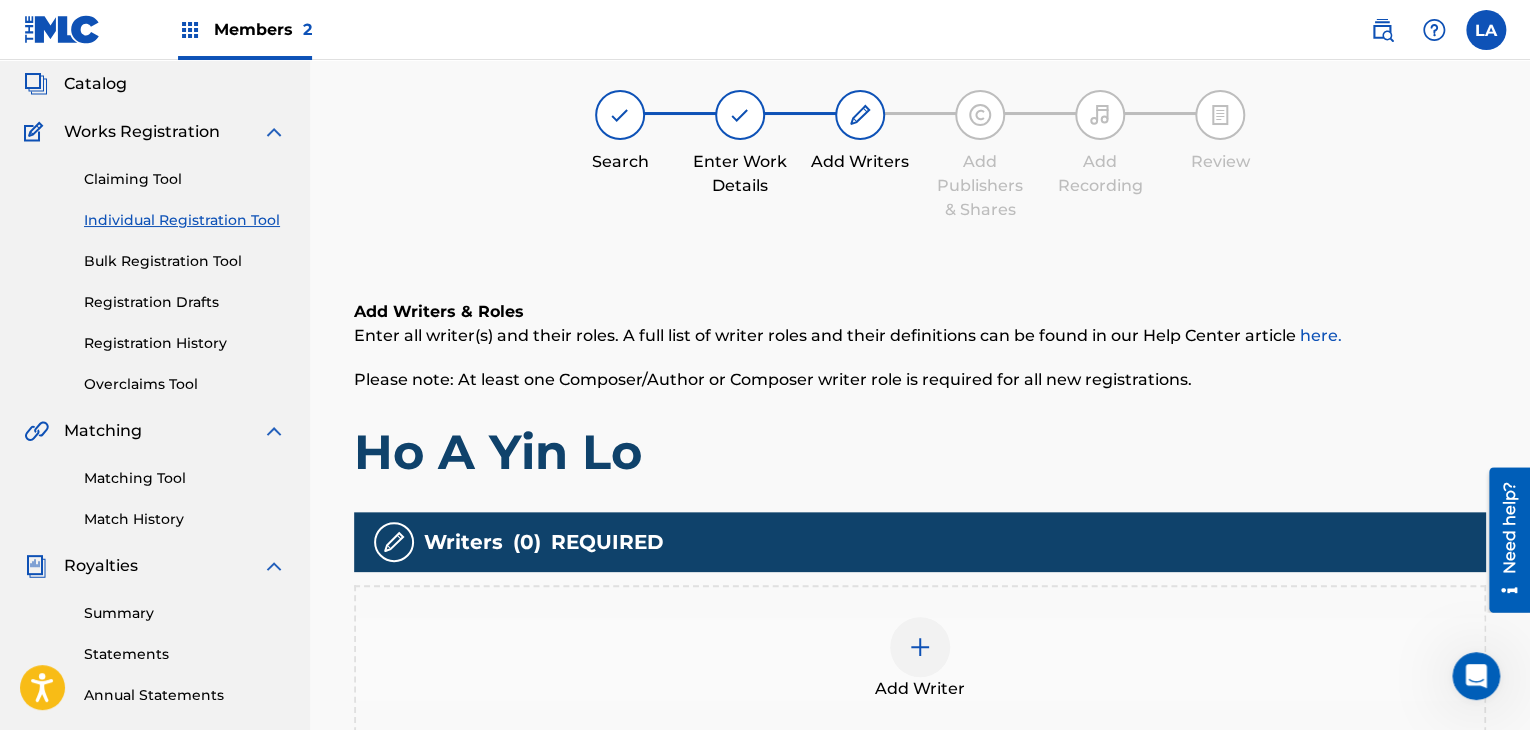 scroll, scrollTop: 90, scrollLeft: 0, axis: vertical 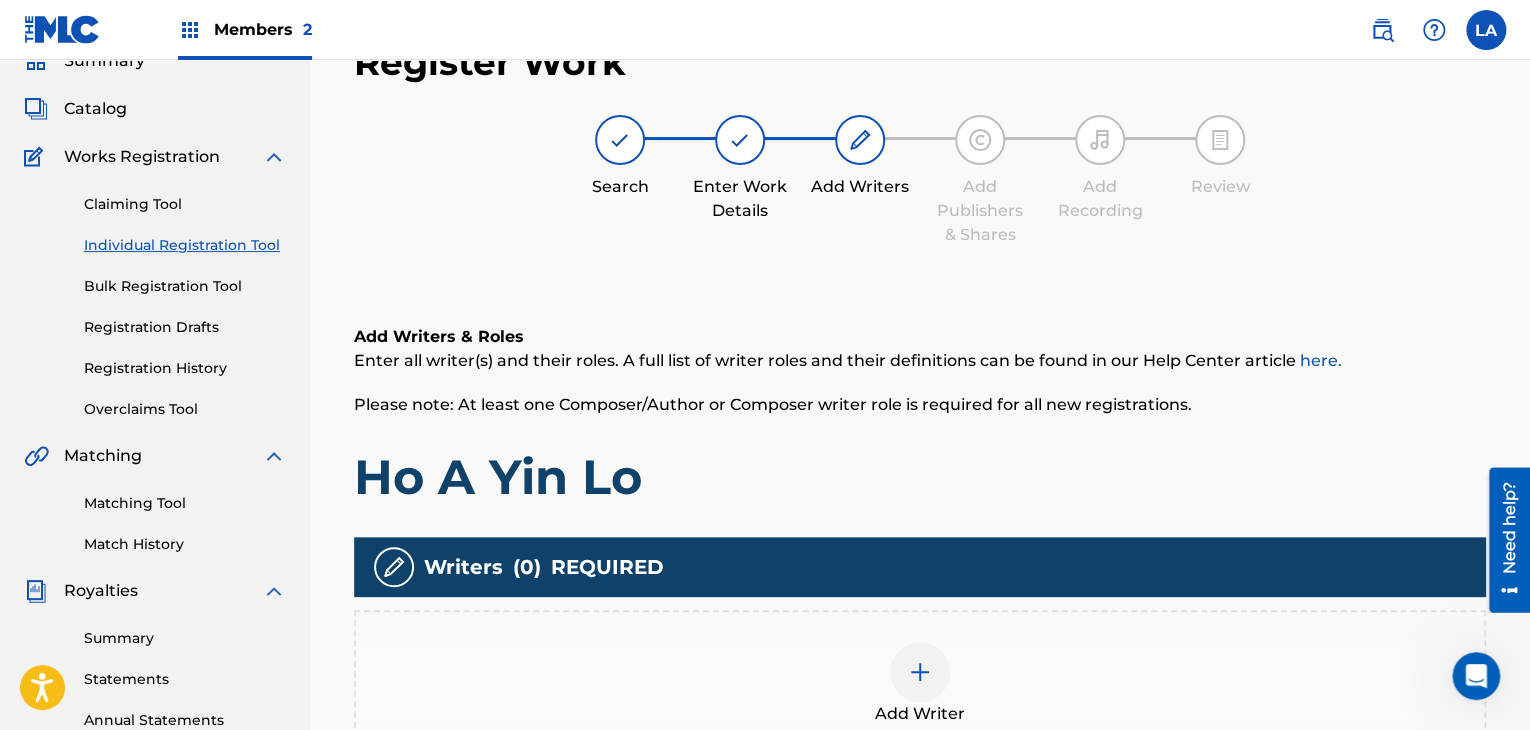 click at bounding box center [920, 672] 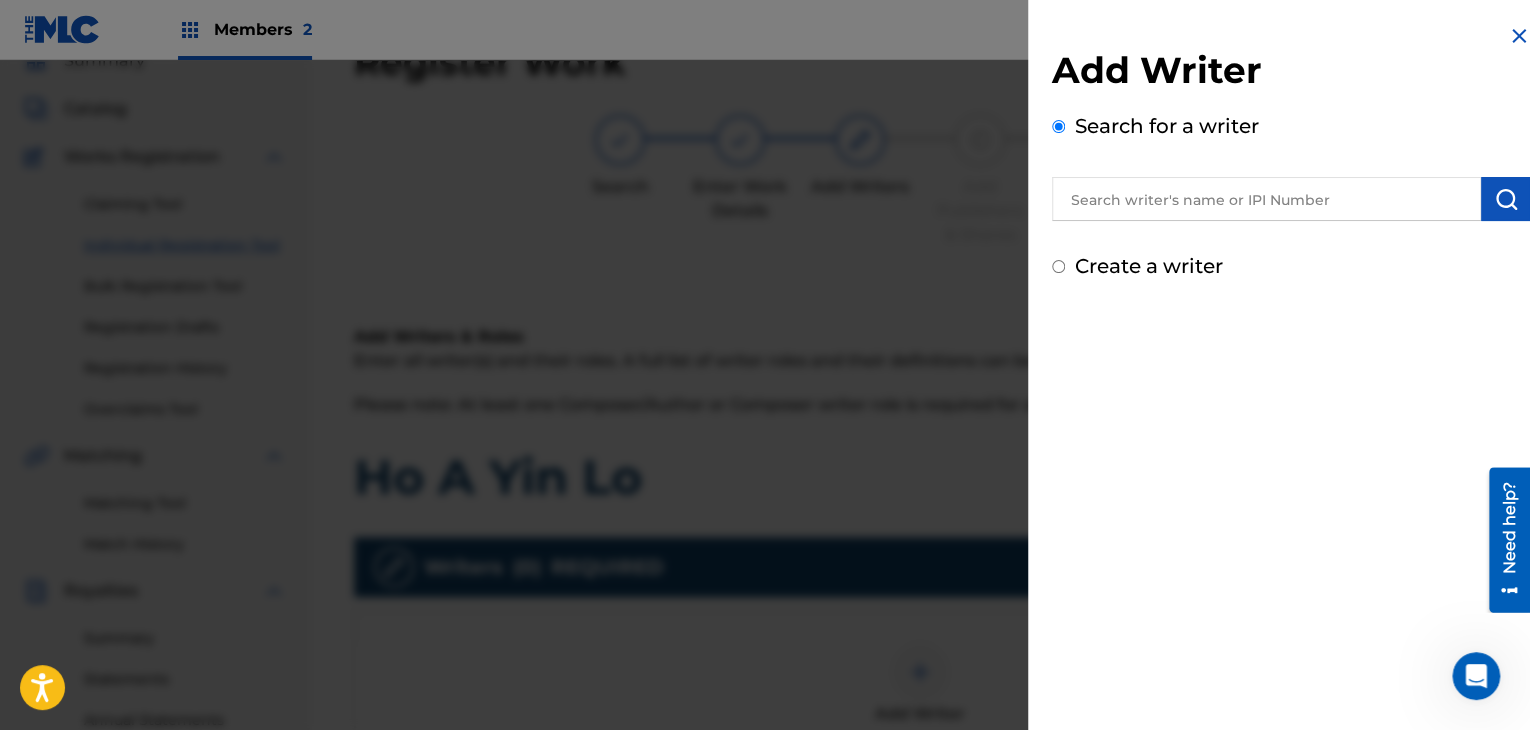 click at bounding box center (1266, 199) 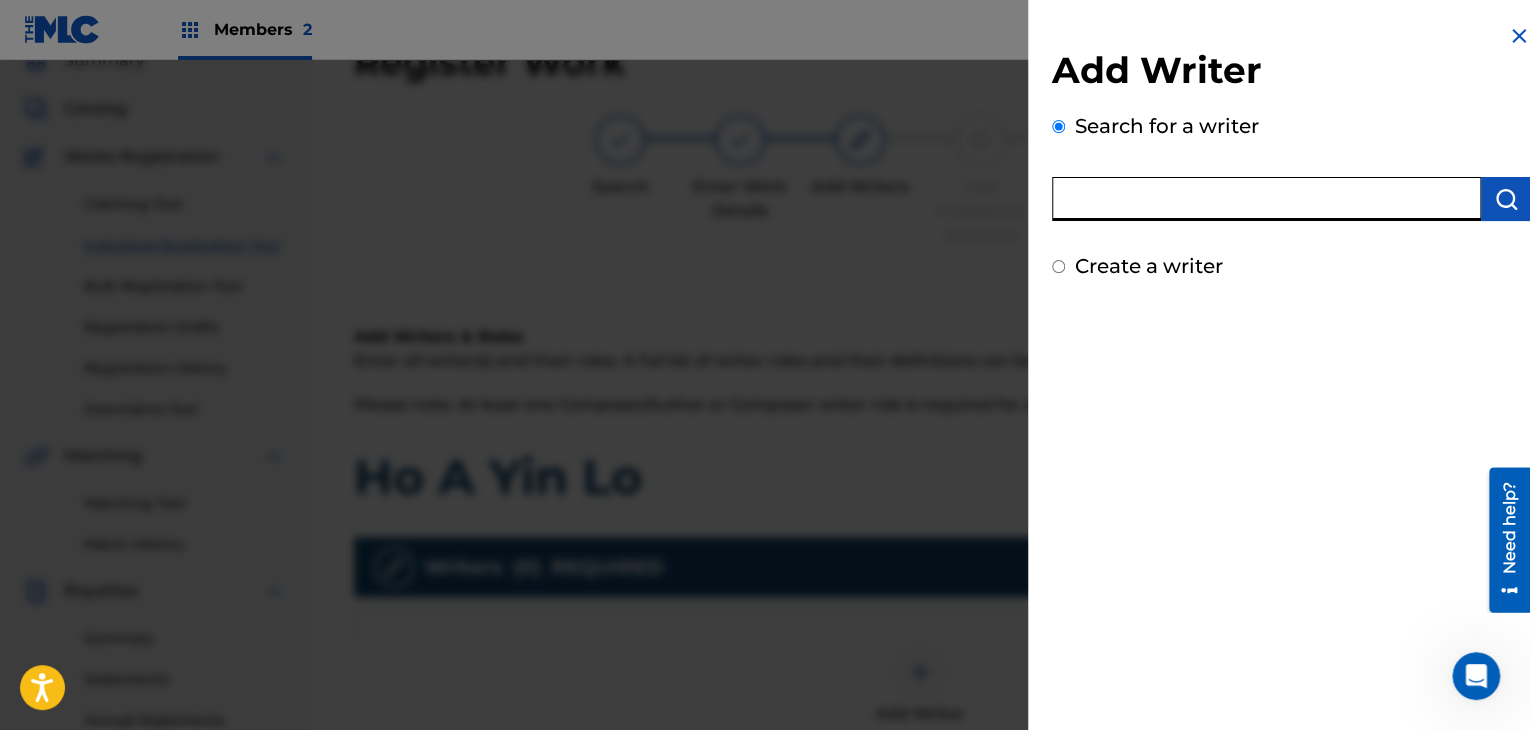 paste on "[PERSON_NAME] (WhyphY)" 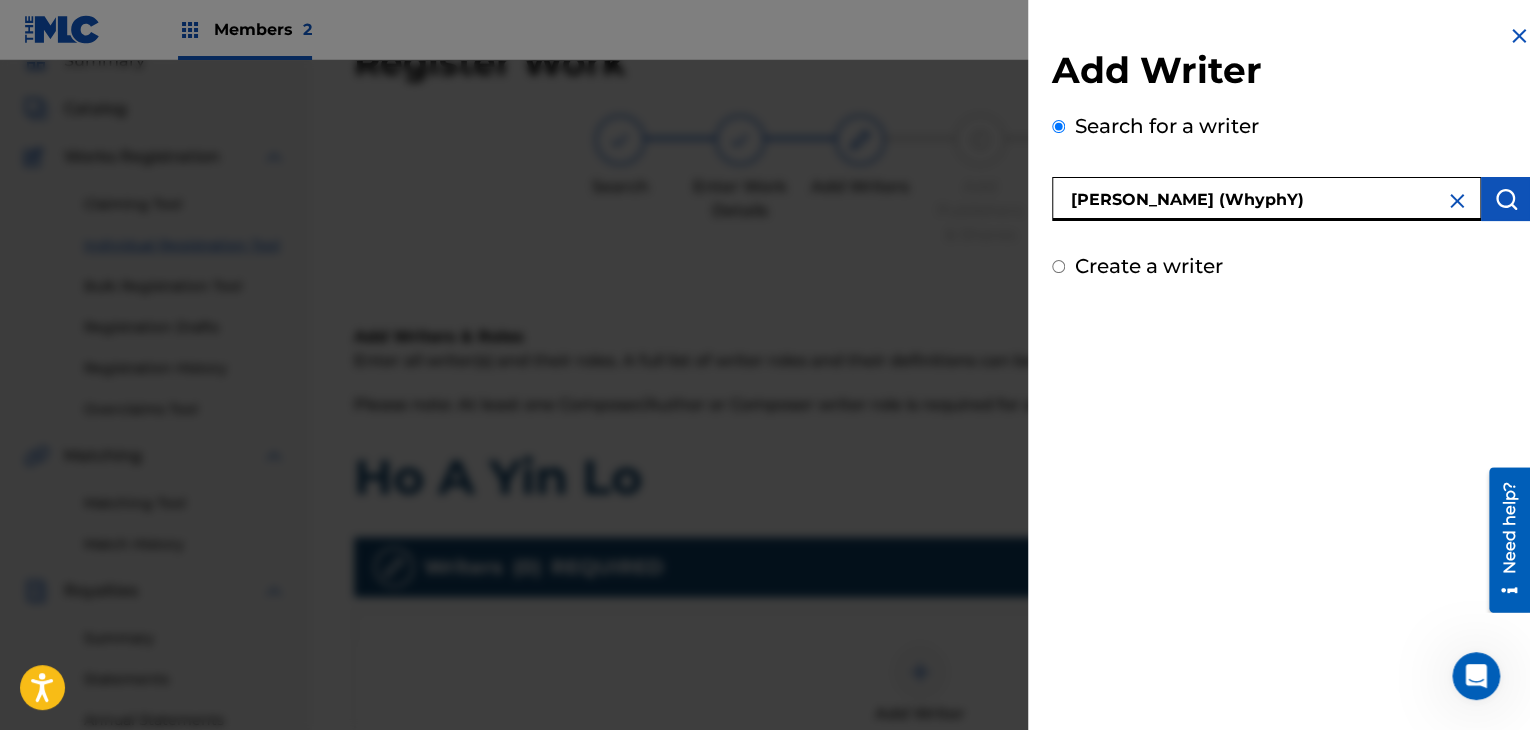 type on "[PERSON_NAME] (WhyphY)" 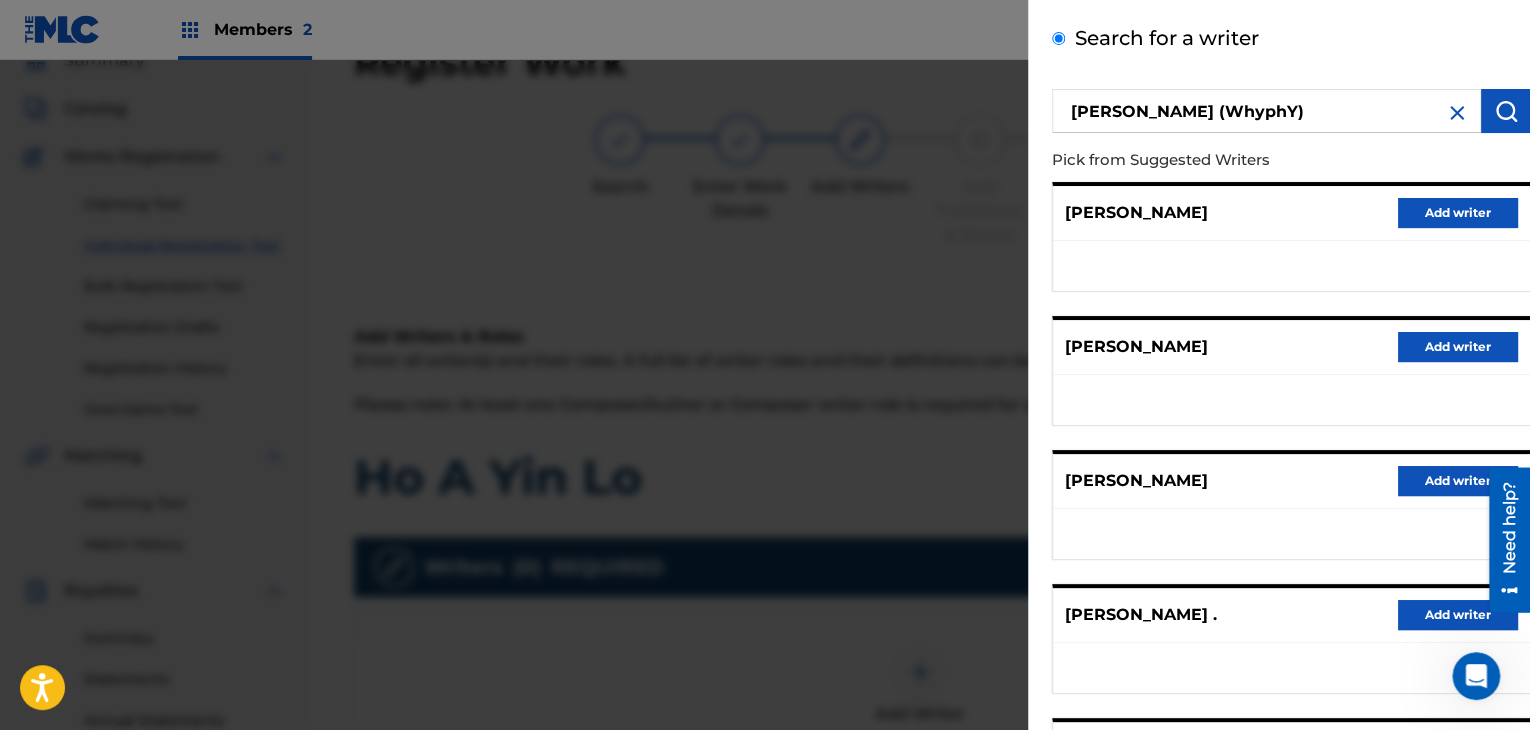 scroll, scrollTop: 310, scrollLeft: 0, axis: vertical 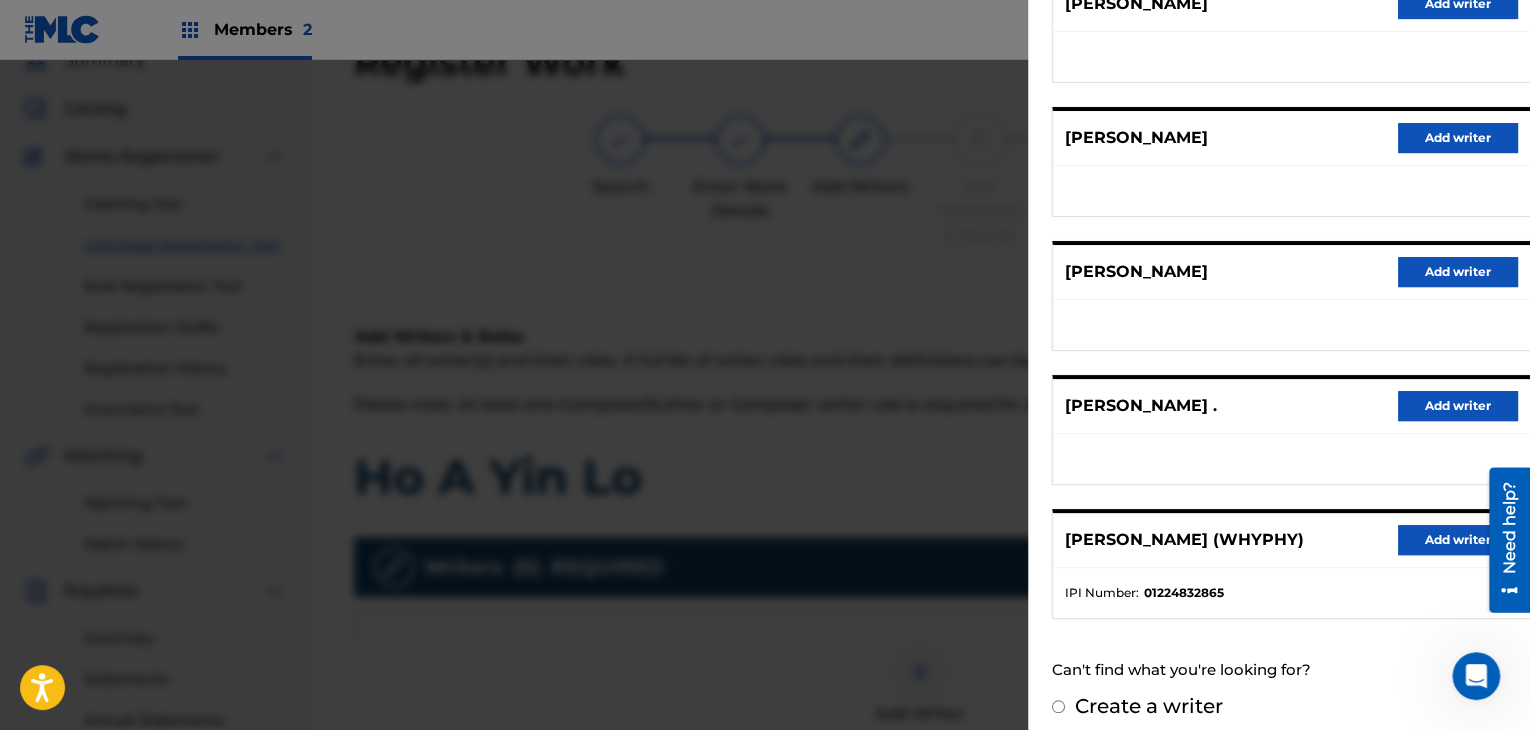 click on "Add writer" at bounding box center (1458, 540) 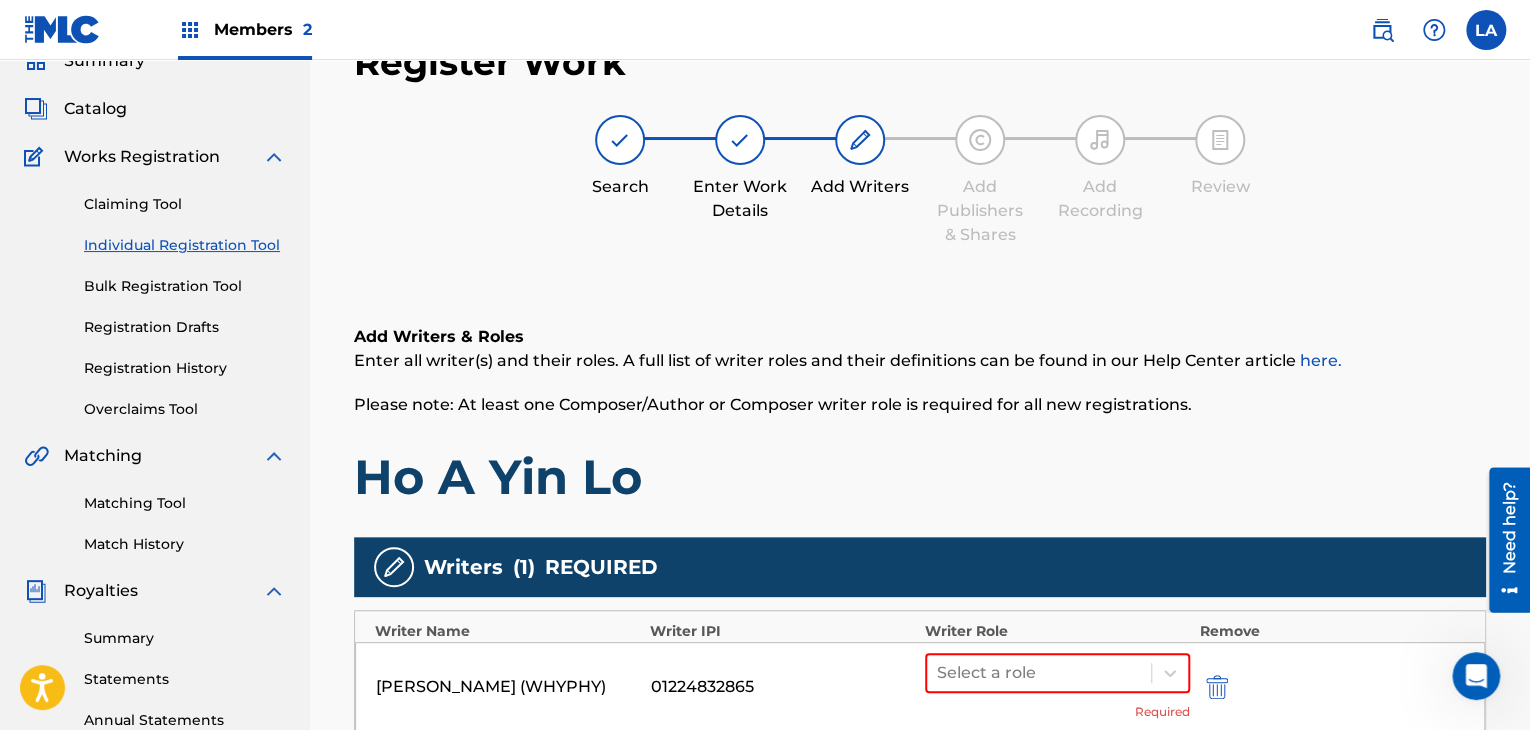 scroll, scrollTop: 290, scrollLeft: 0, axis: vertical 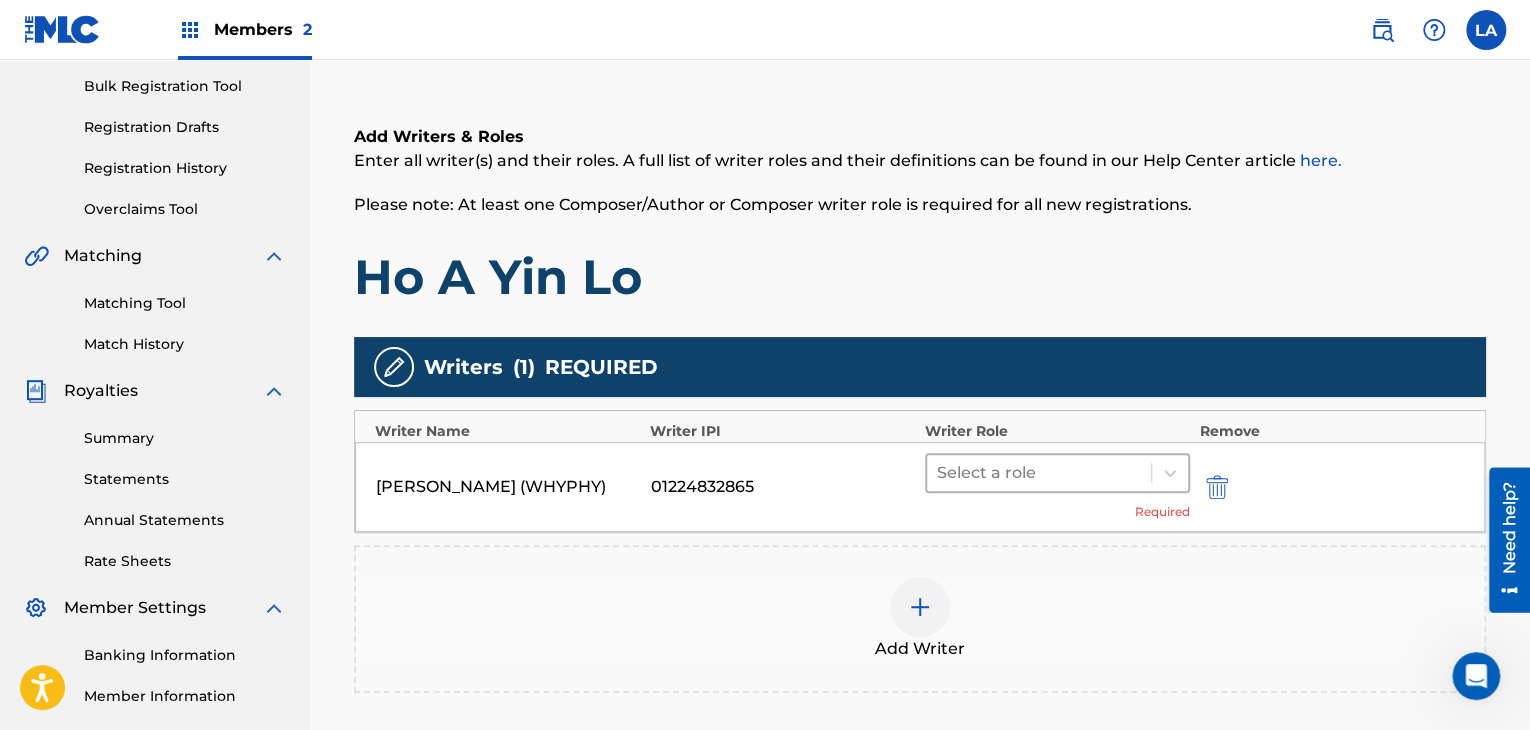 click at bounding box center [1039, 473] 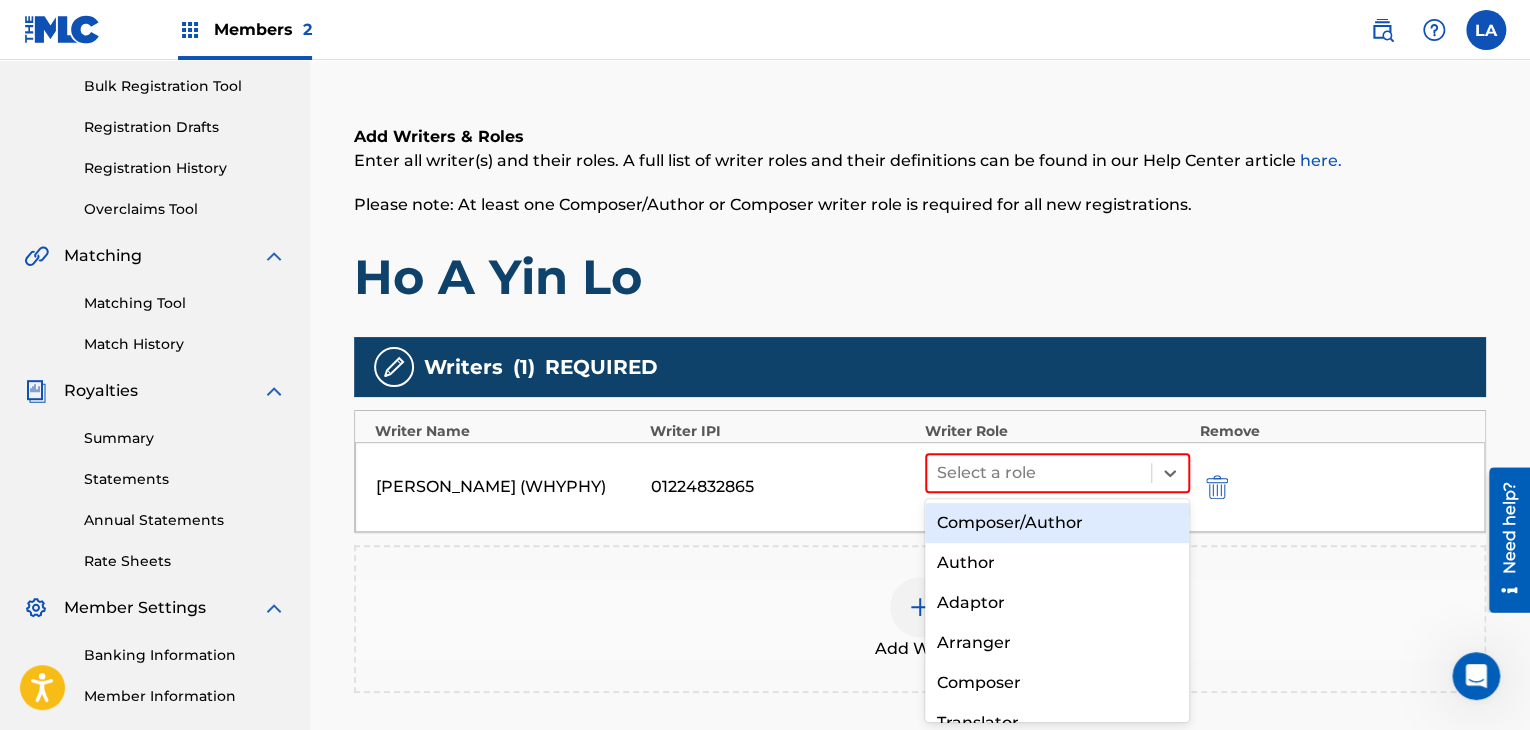 click on "Composer/Author" at bounding box center [1057, 523] 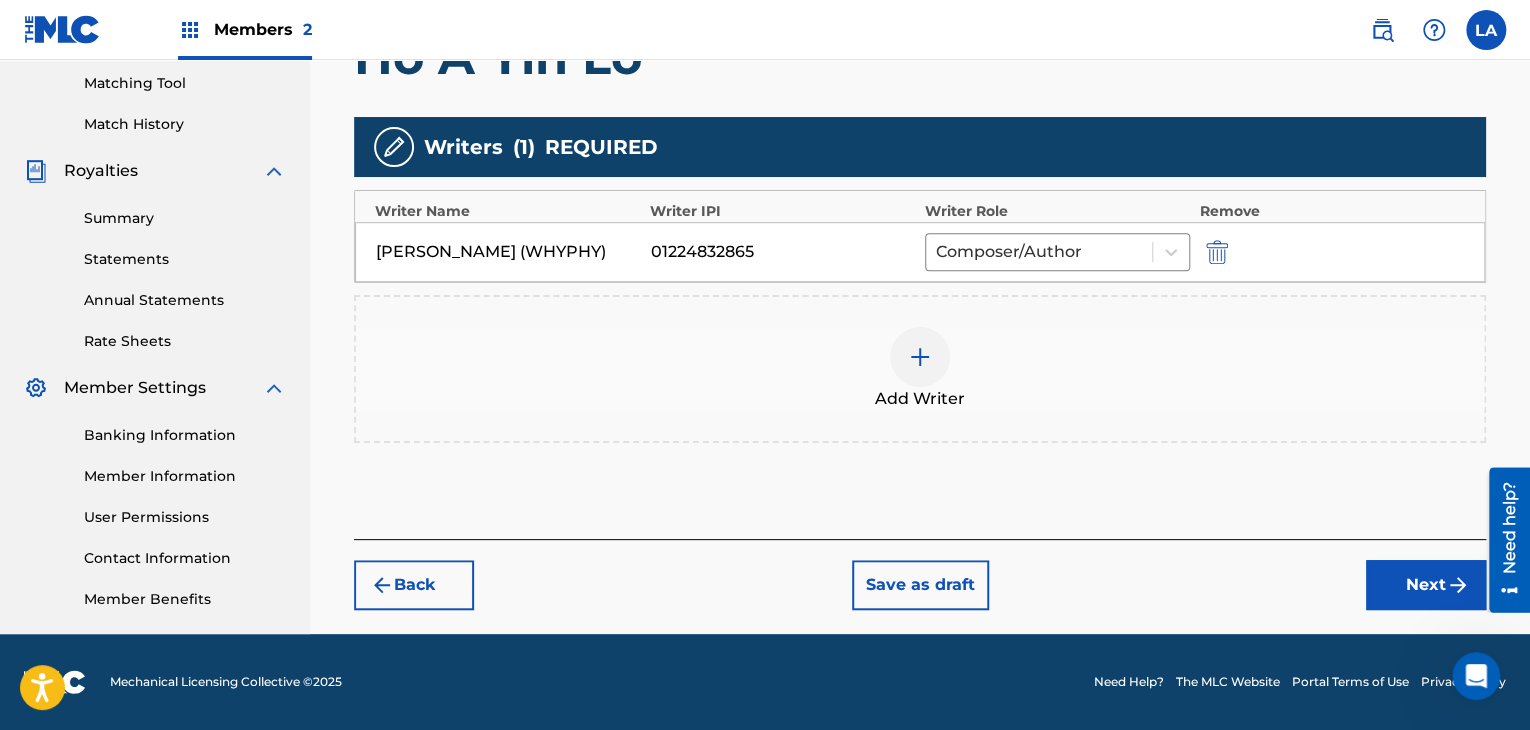 click on "Next" at bounding box center [1426, 585] 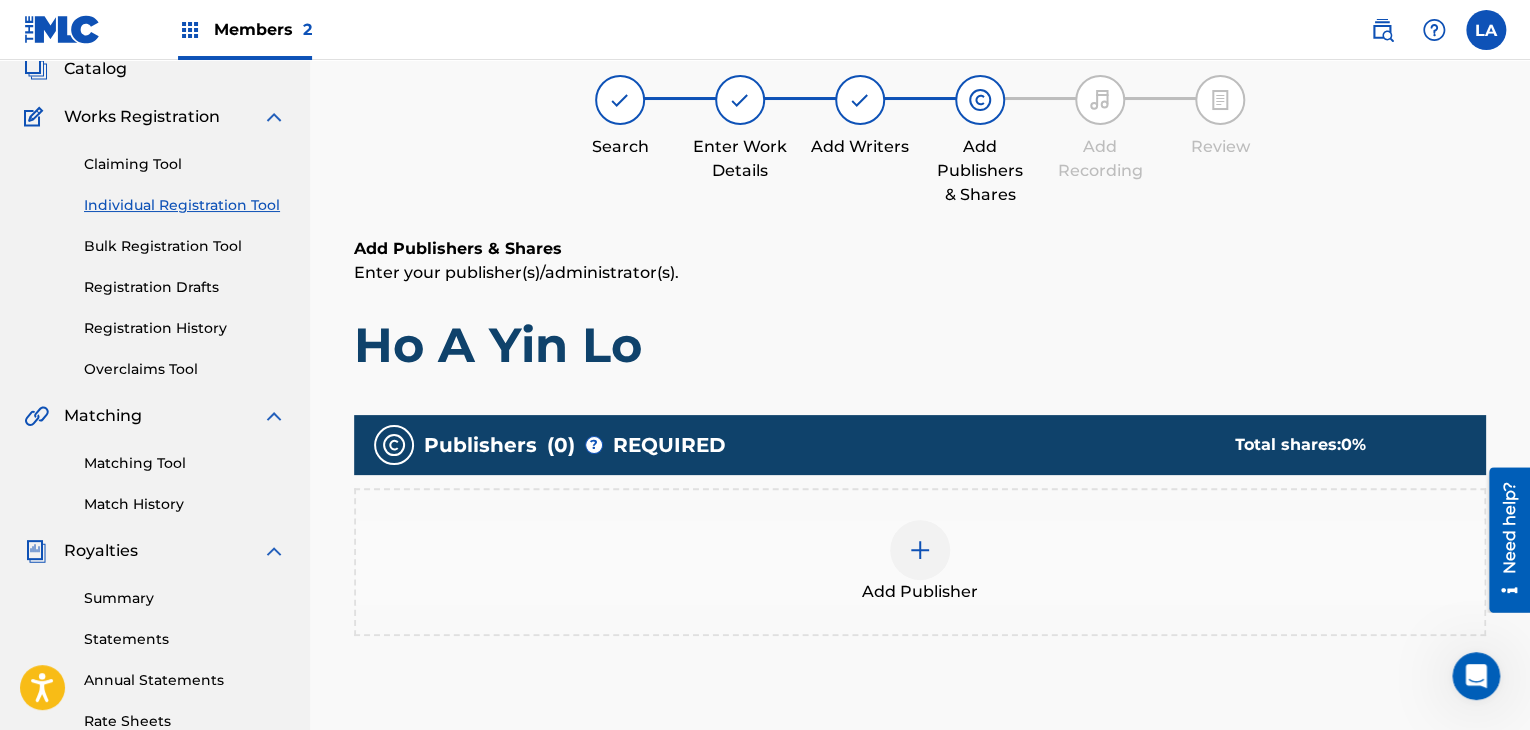 scroll, scrollTop: 190, scrollLeft: 0, axis: vertical 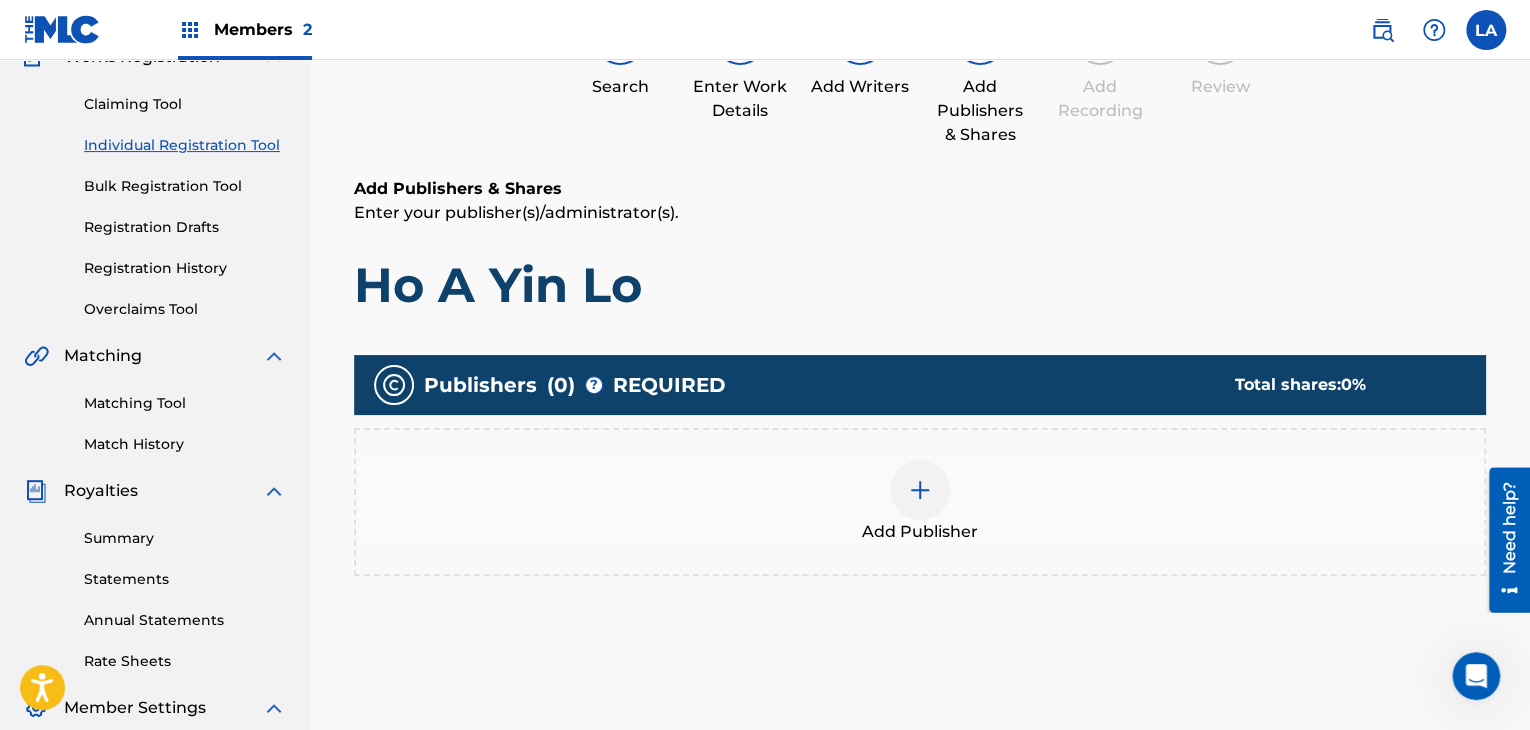 click at bounding box center (920, 490) 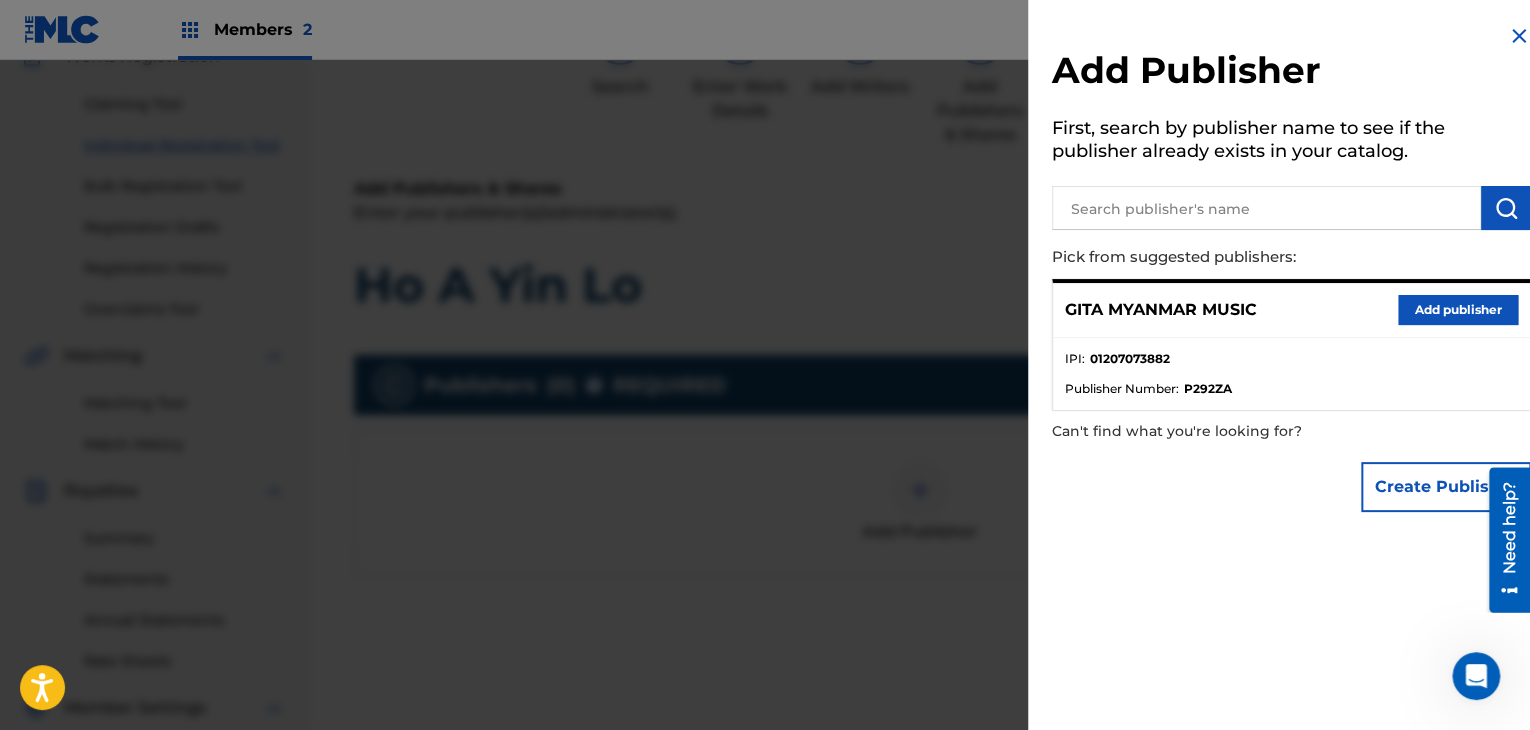 click on "Add publisher" at bounding box center (1458, 310) 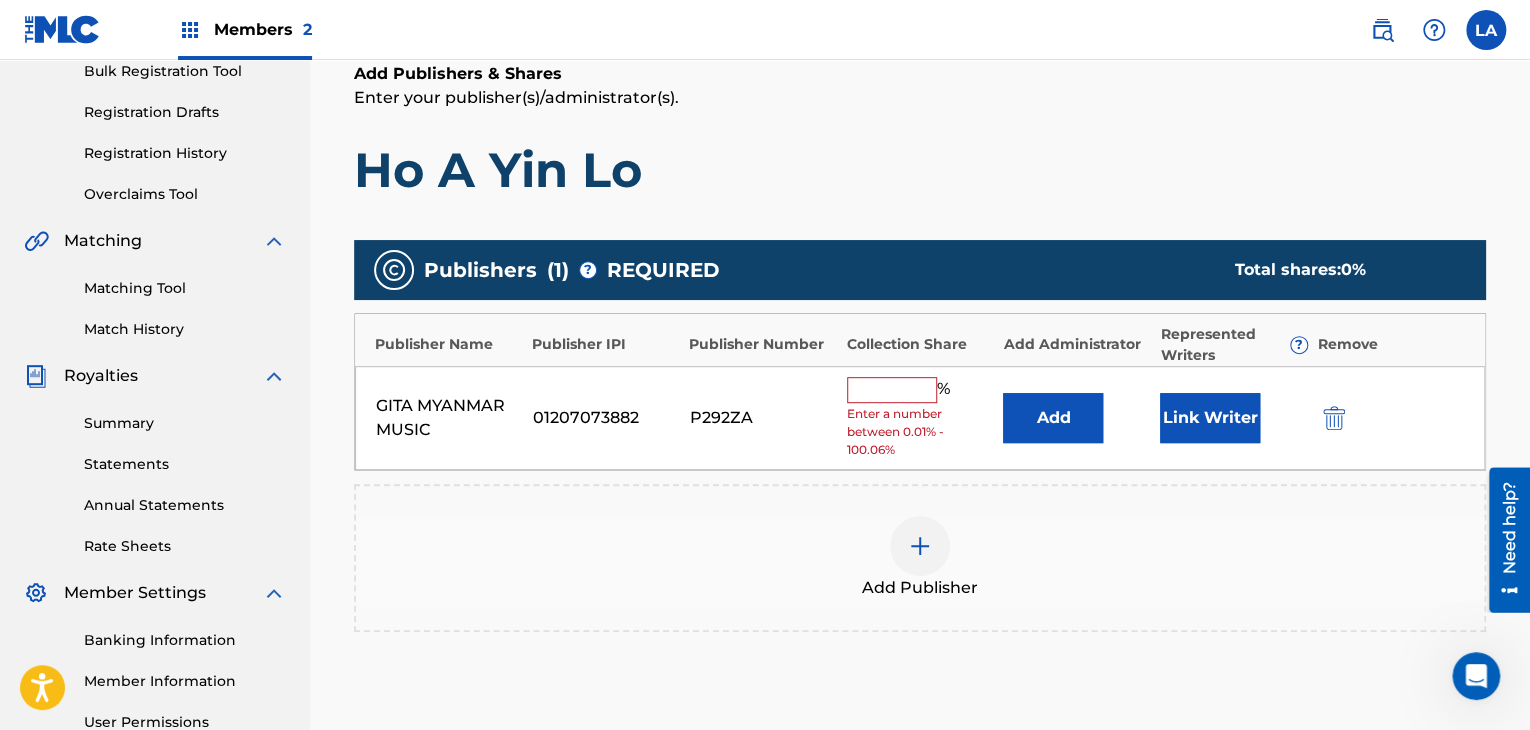 scroll, scrollTop: 390, scrollLeft: 0, axis: vertical 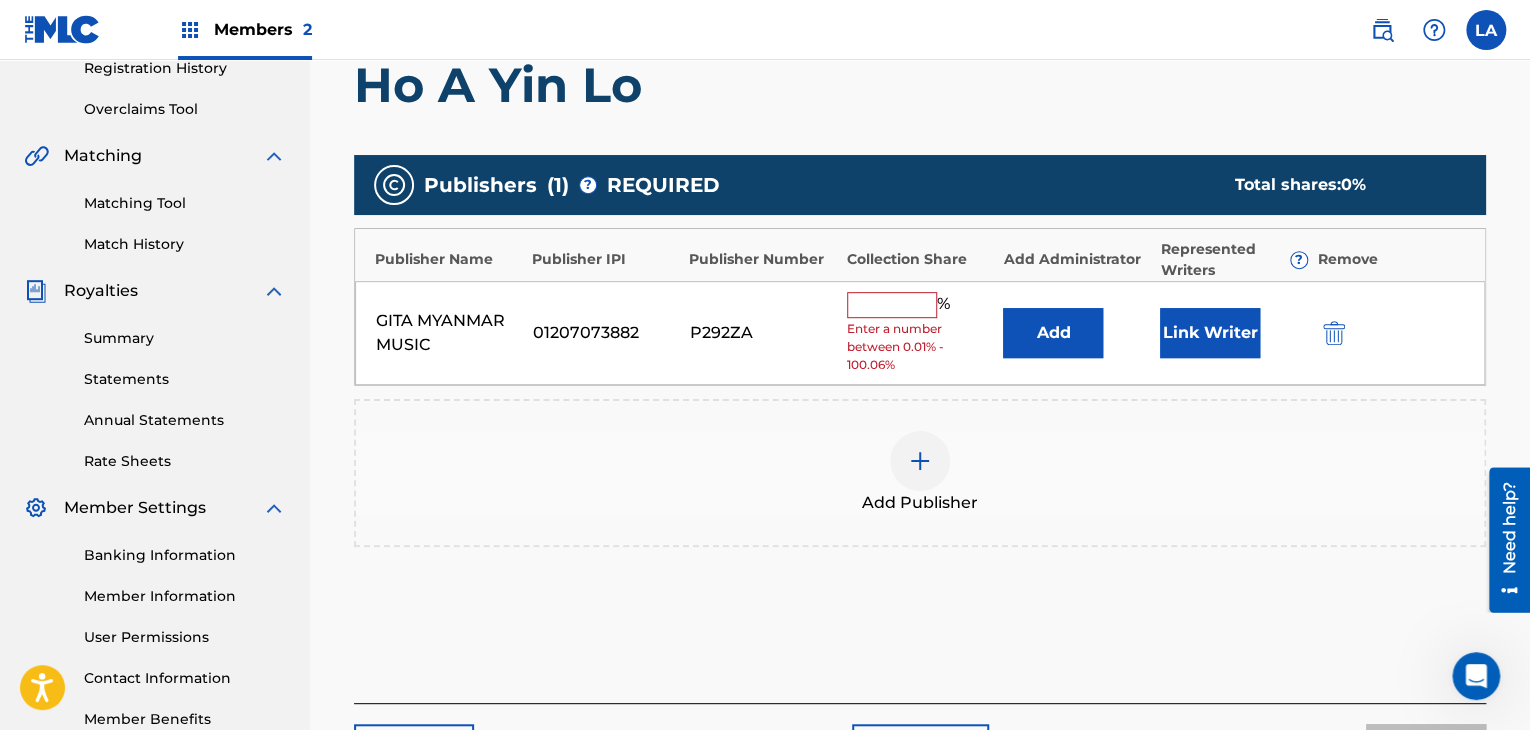 click at bounding box center [892, 305] 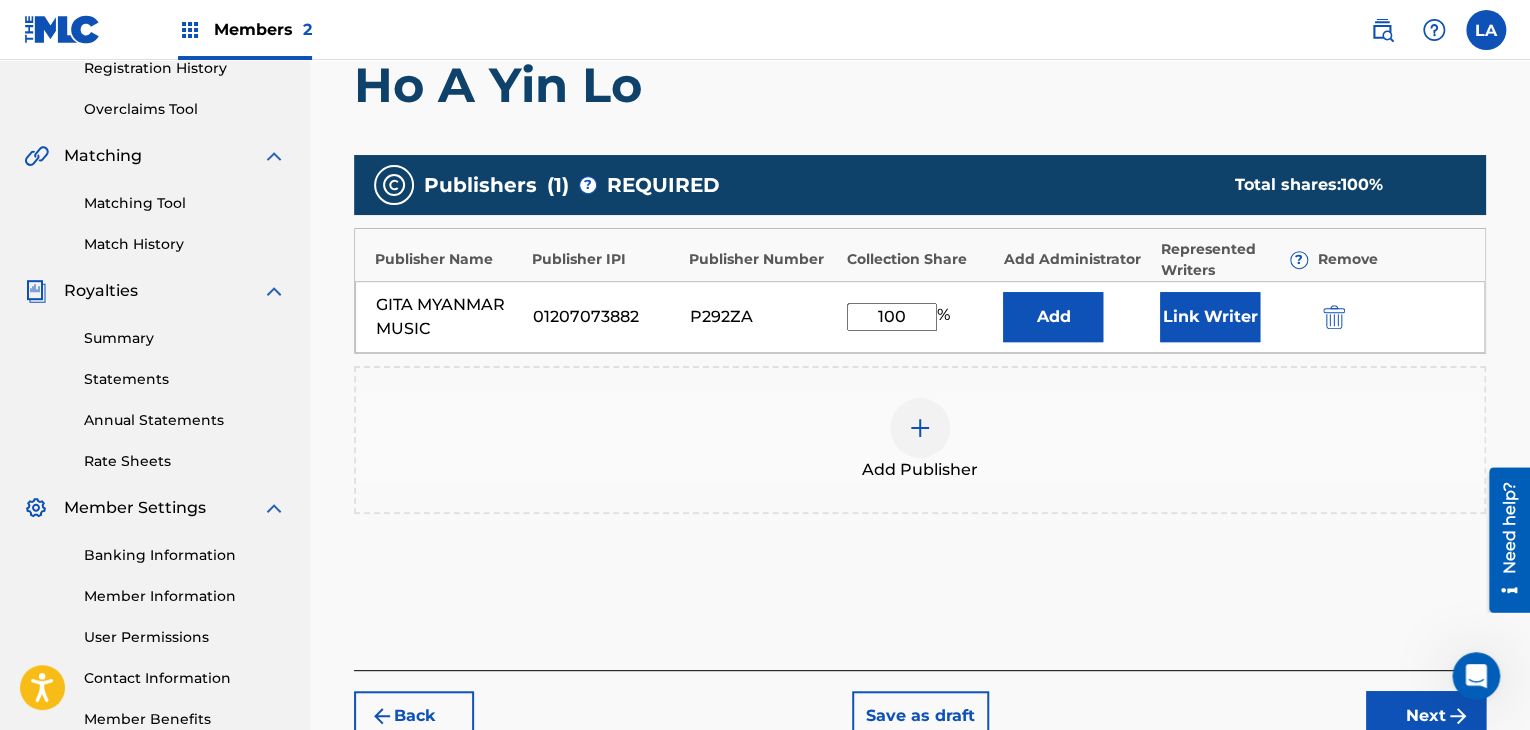 type on "100" 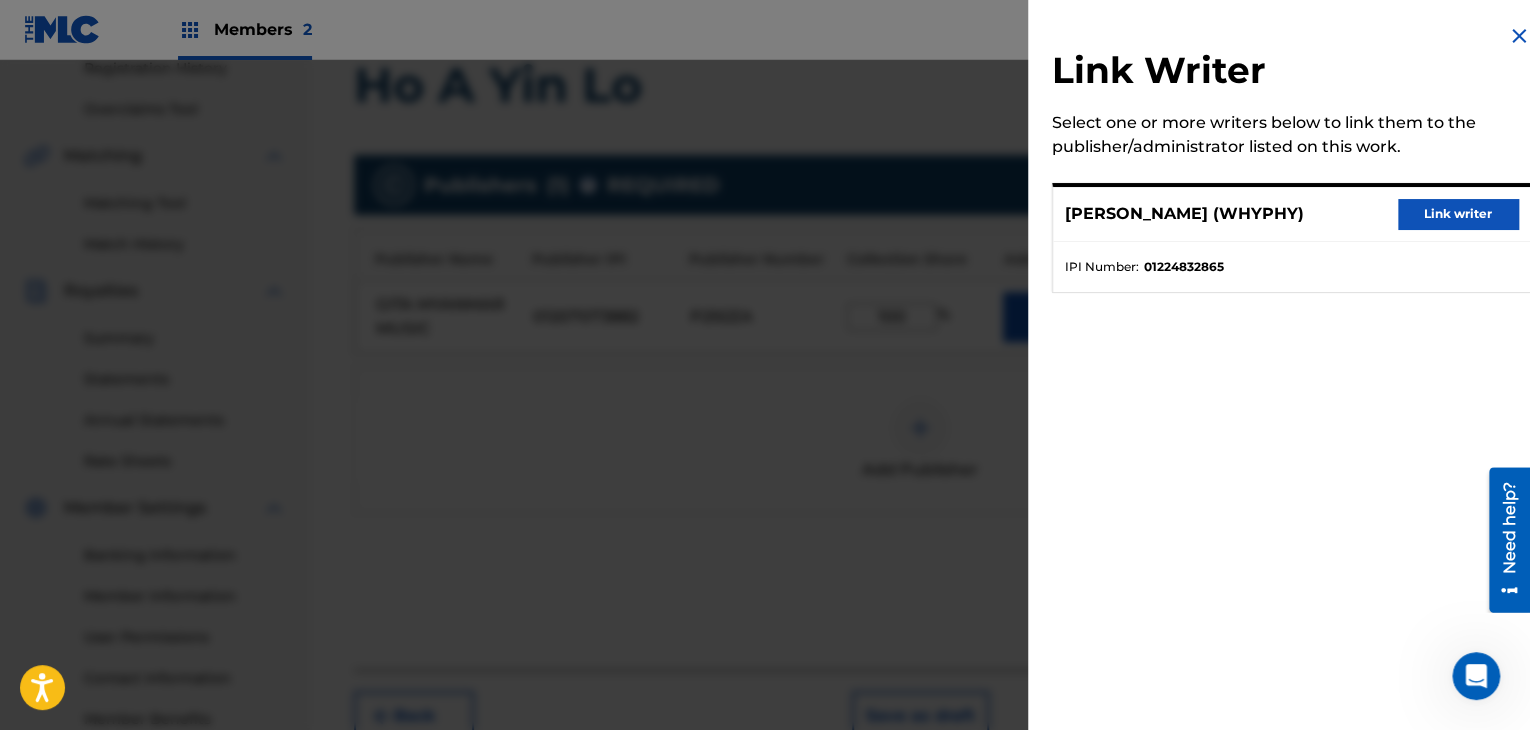 click on "Link writer" at bounding box center [1458, 214] 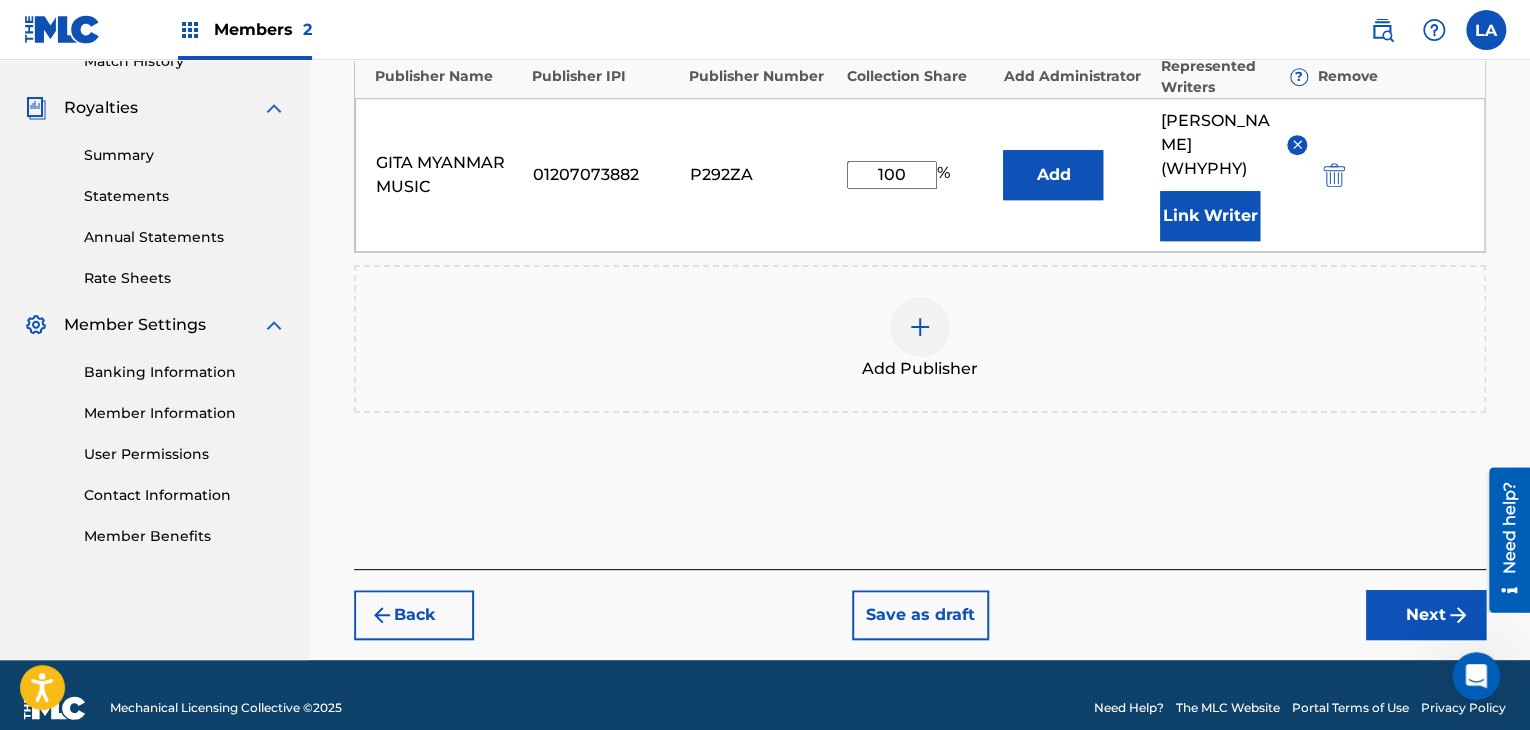 click on "Next" at bounding box center (1426, 615) 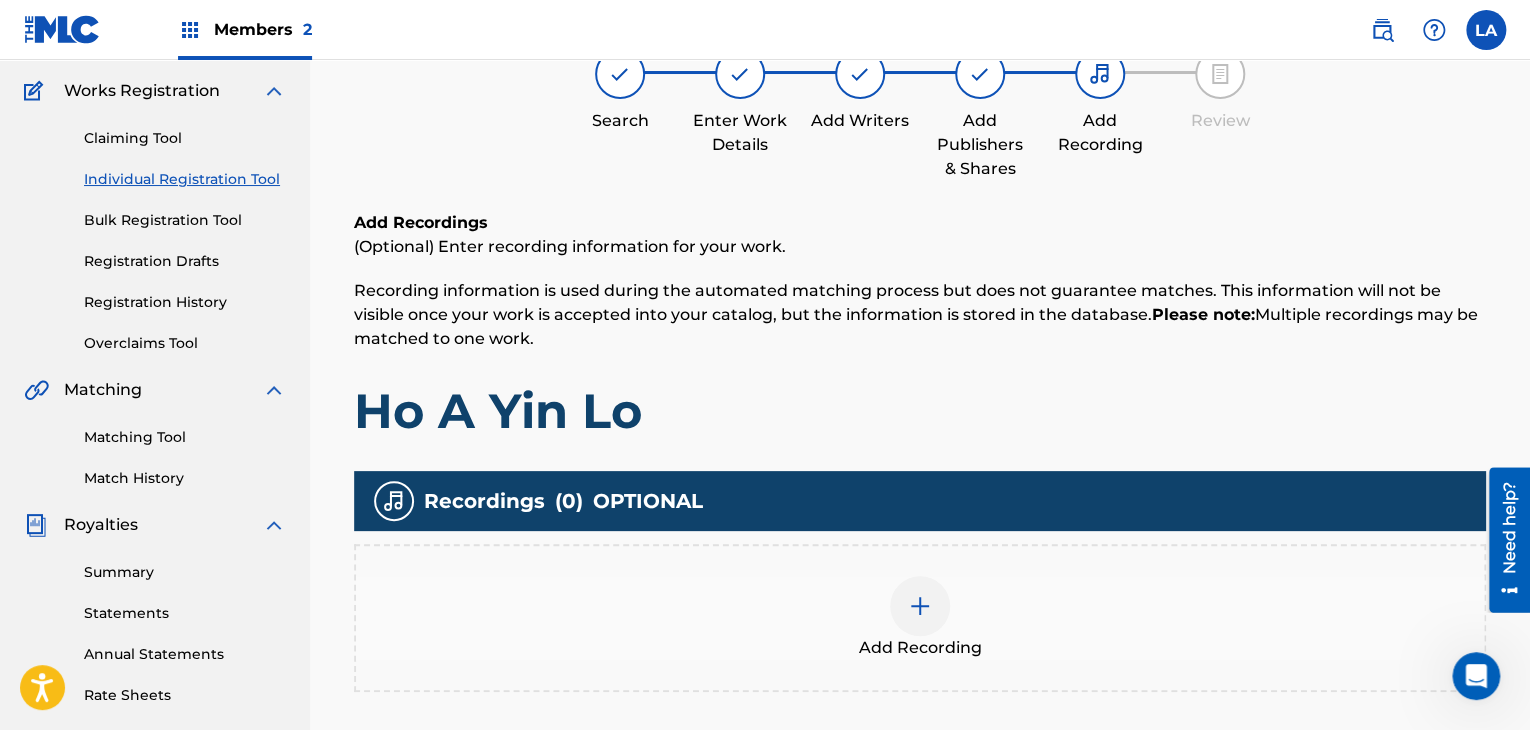 scroll, scrollTop: 190, scrollLeft: 0, axis: vertical 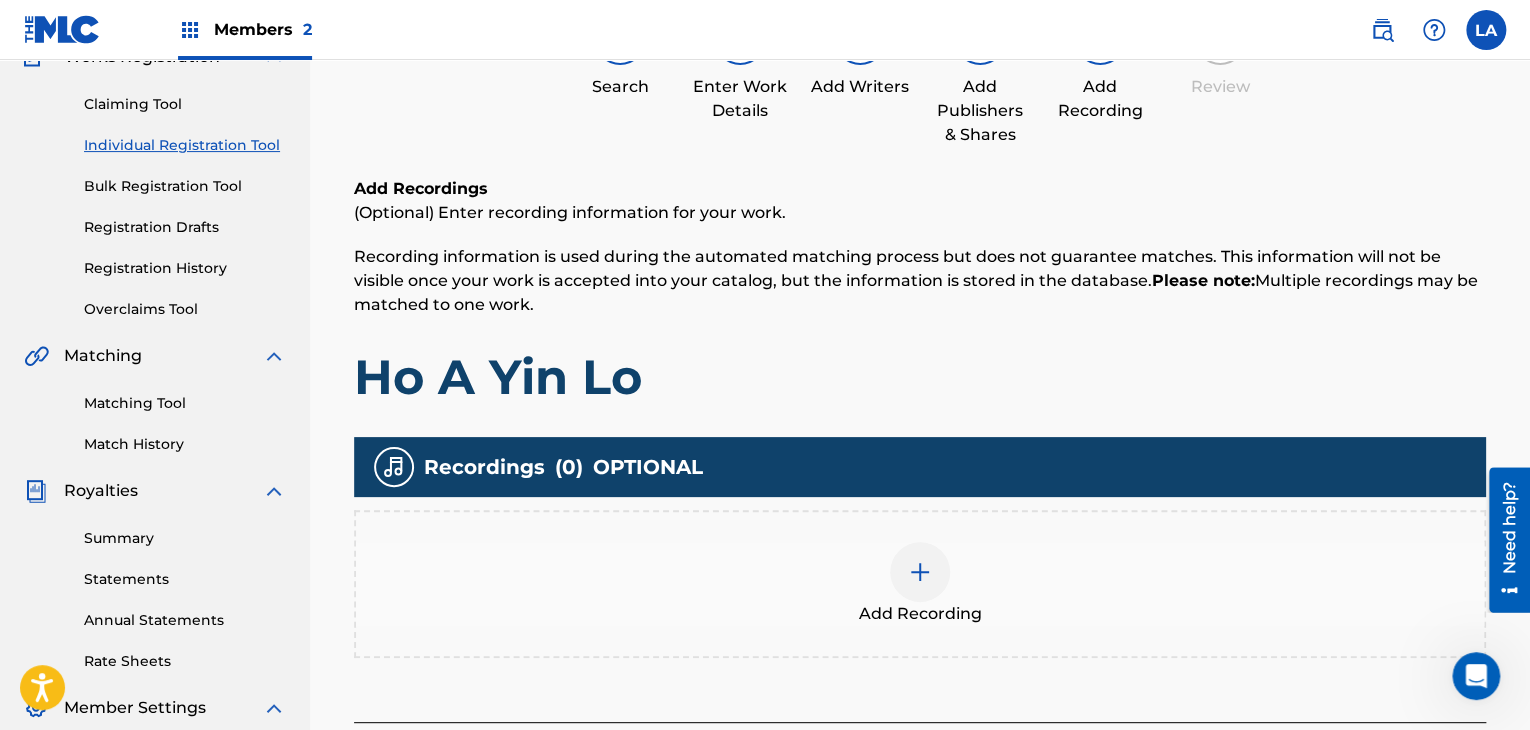 click at bounding box center (920, 572) 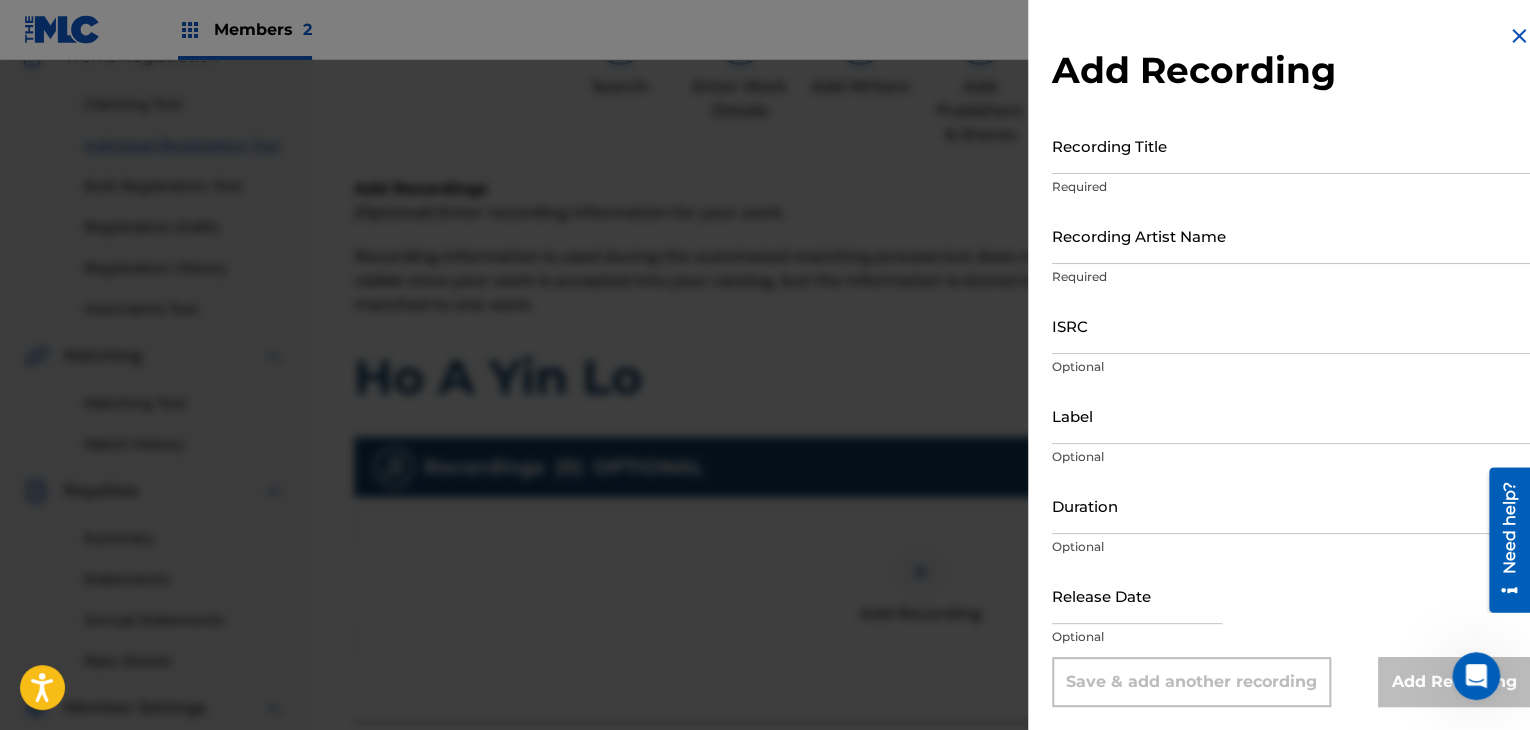 click on "Recording Title" at bounding box center (1291, 145) 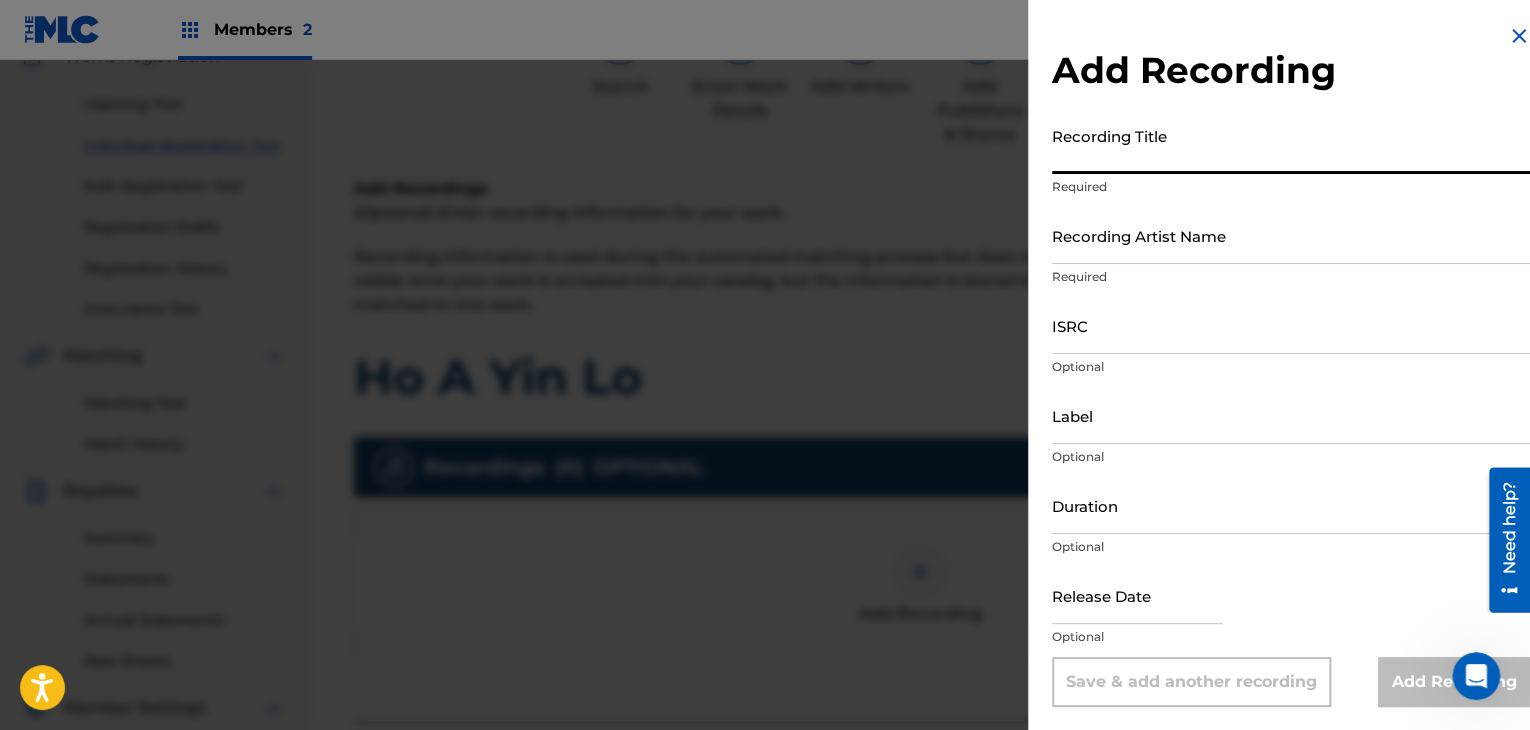 paste on "Ho A Yin Lo" 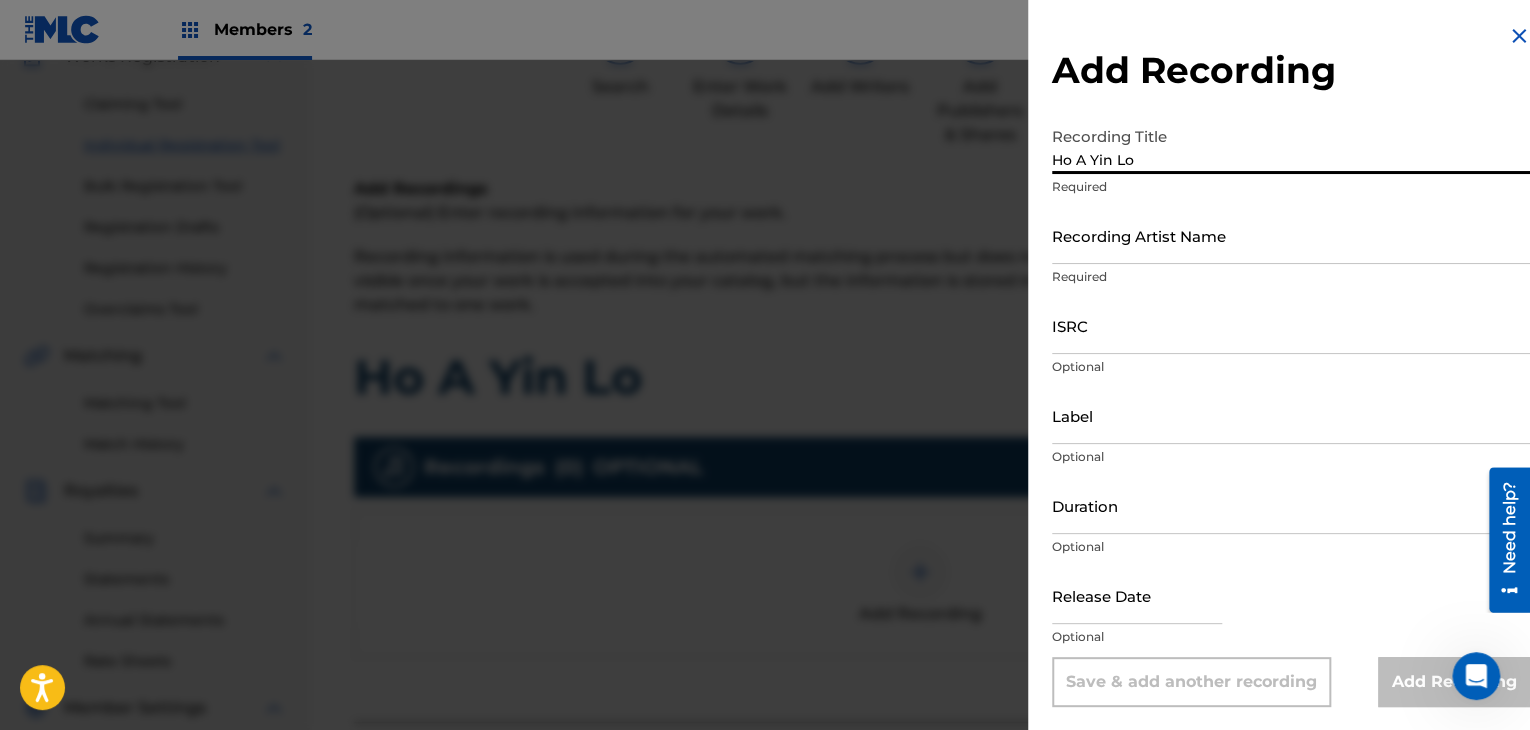 type on "Ho A Yin Lo" 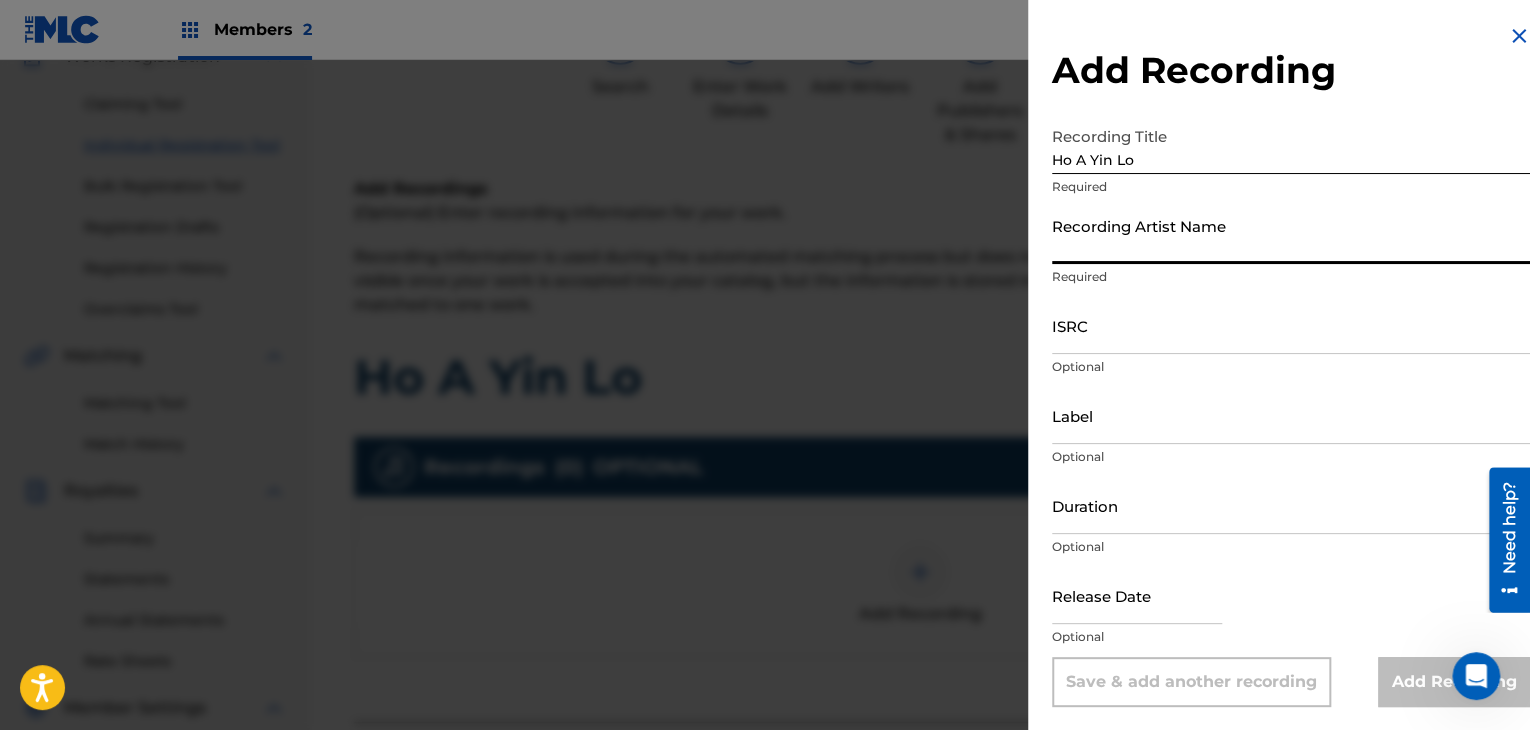 paste on "WhyphY, [PERSON_NAME]" 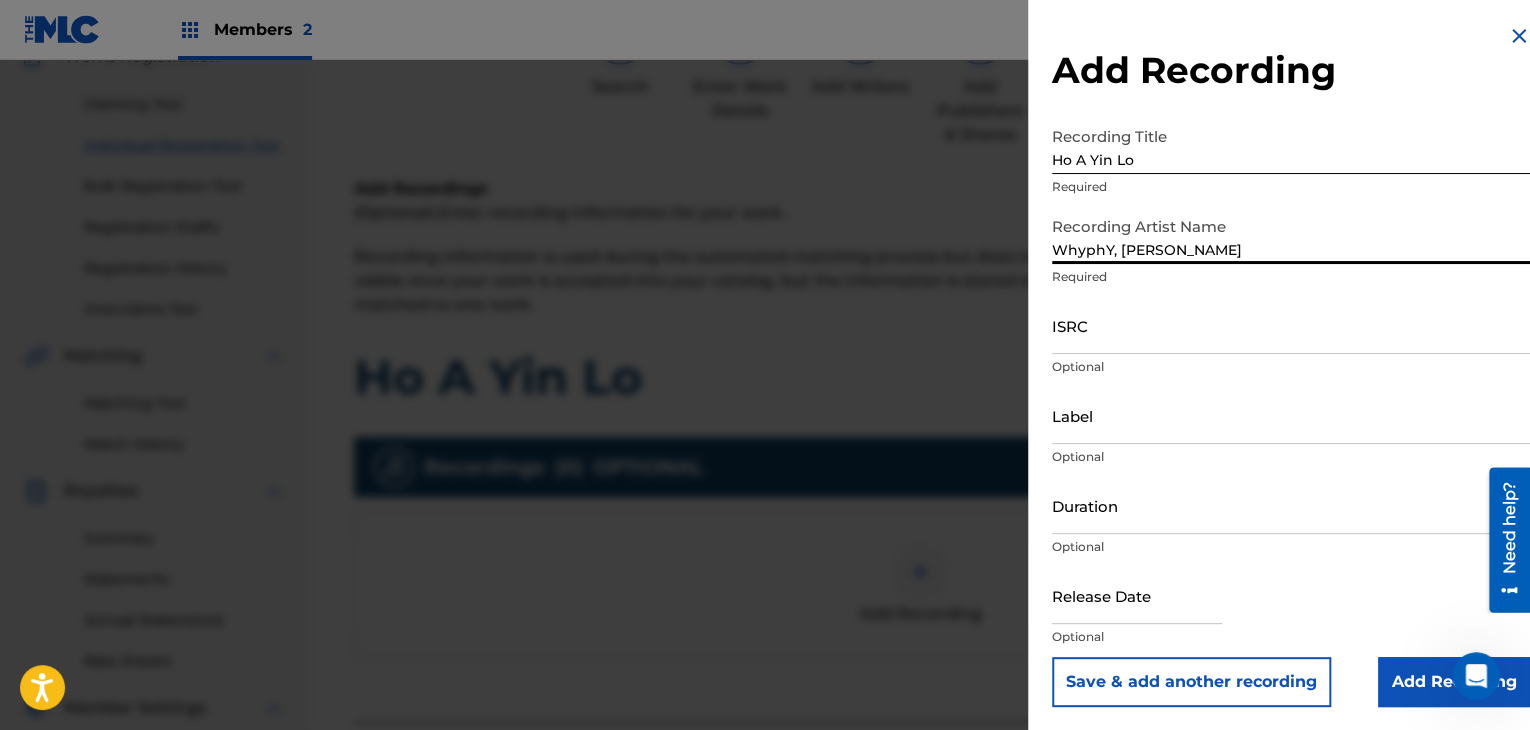 type on "WhyphY, [PERSON_NAME]" 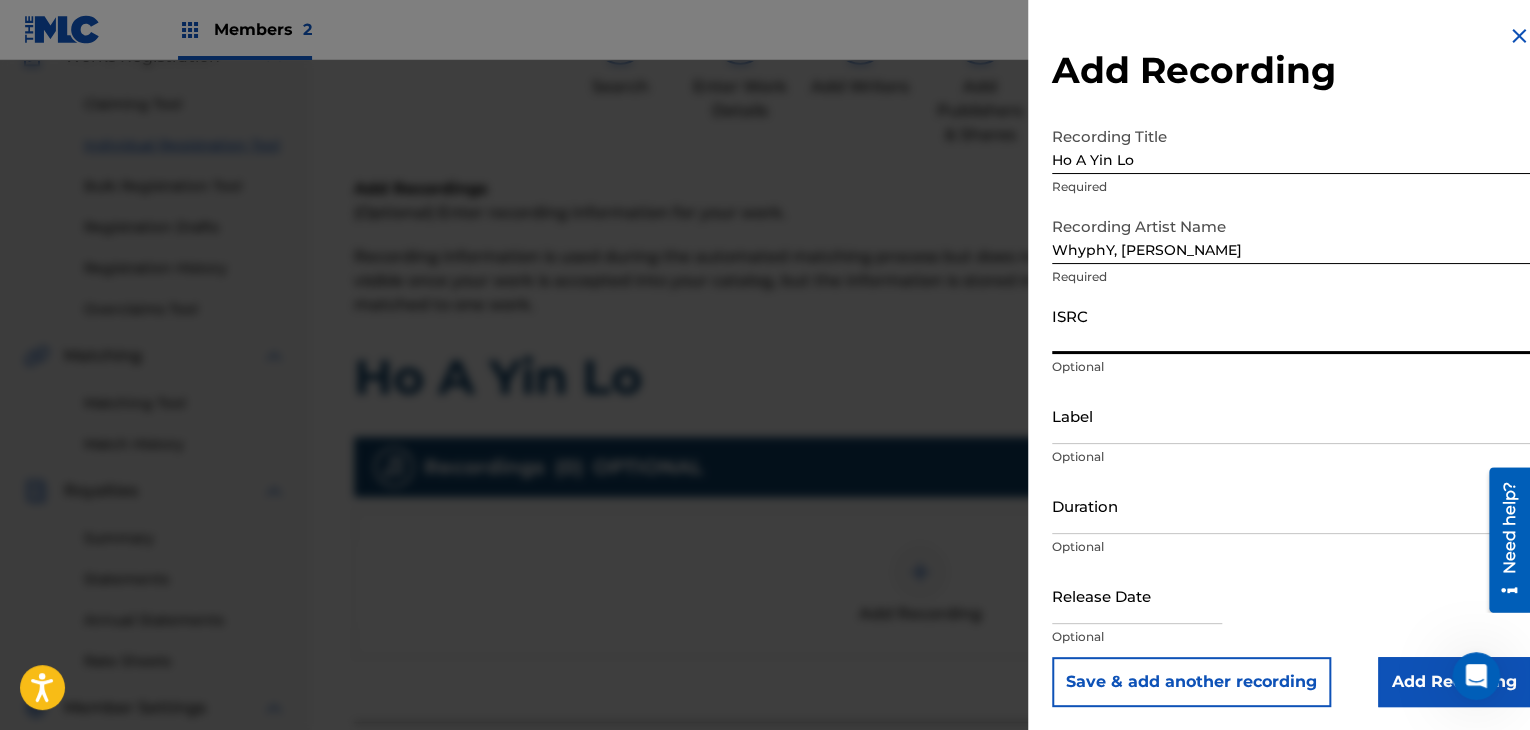 paste on "TCAJO2550239" 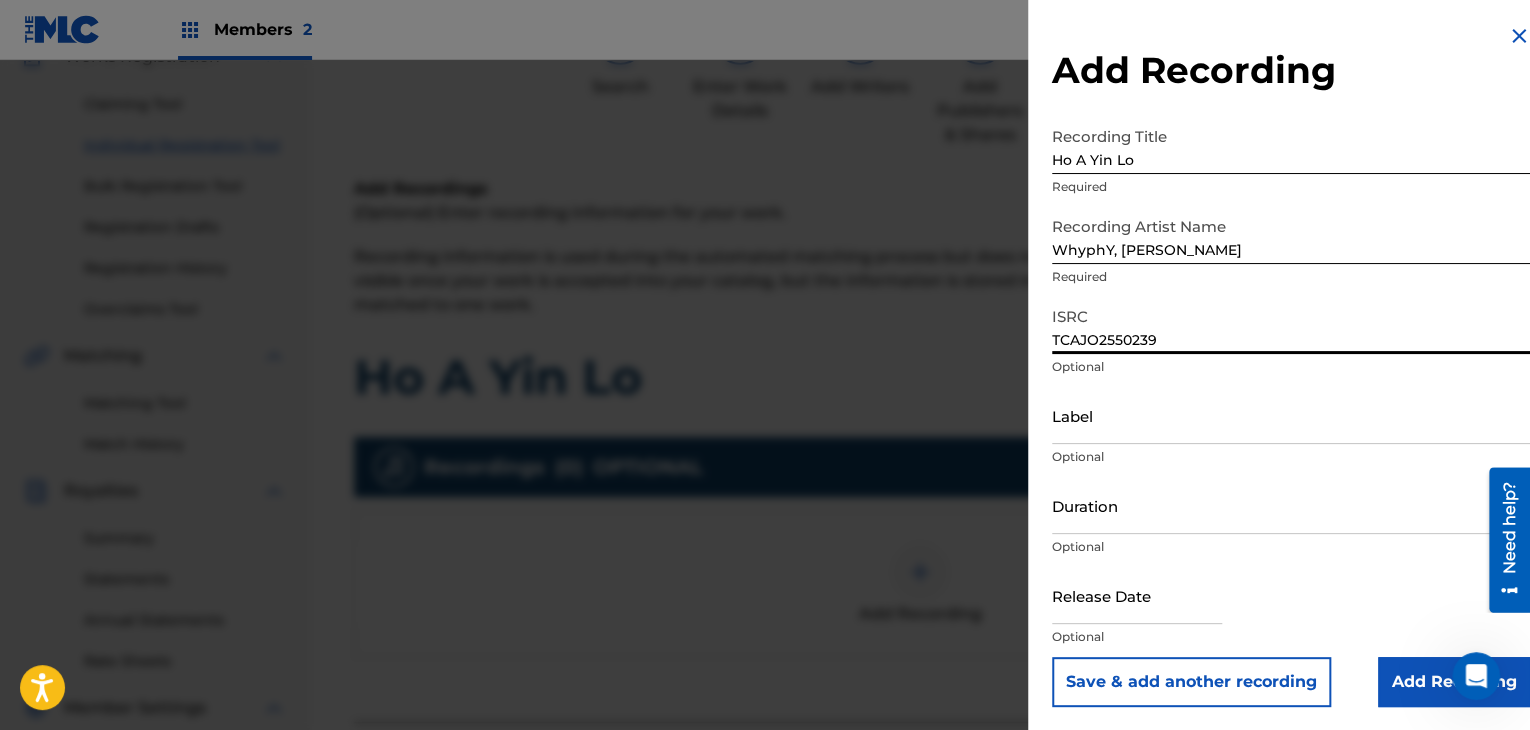 type on "TCAJO2550239" 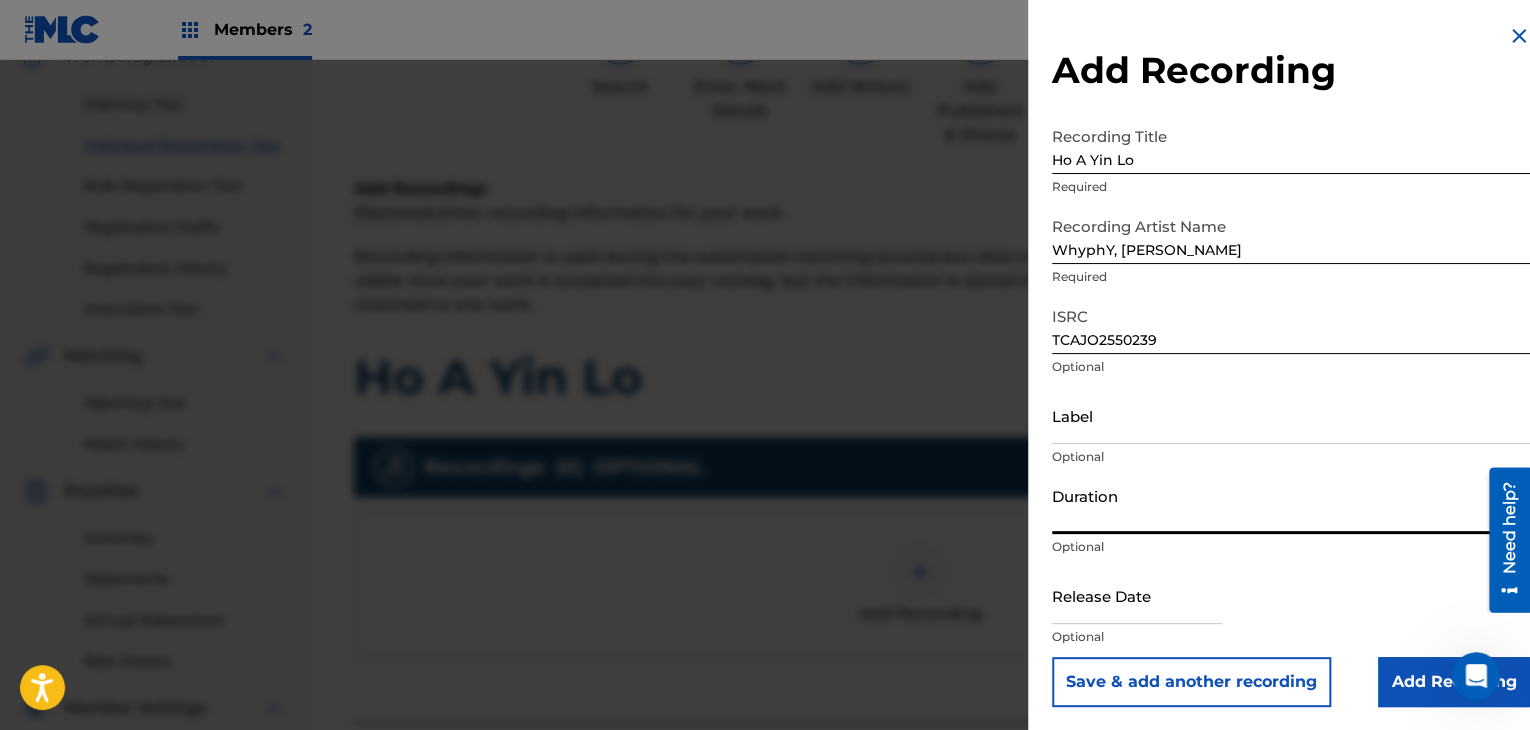 paste on "04:03" 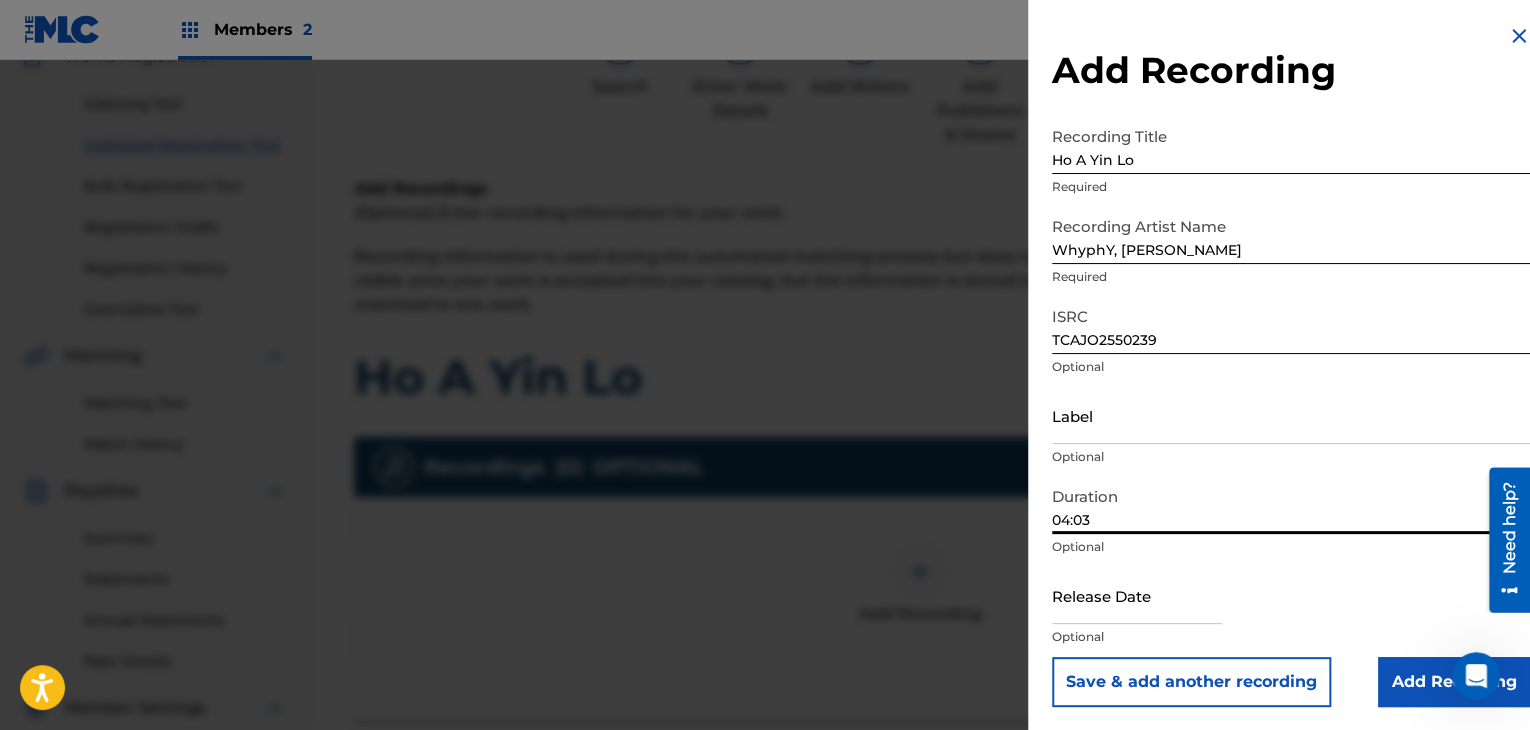 type on "04:03" 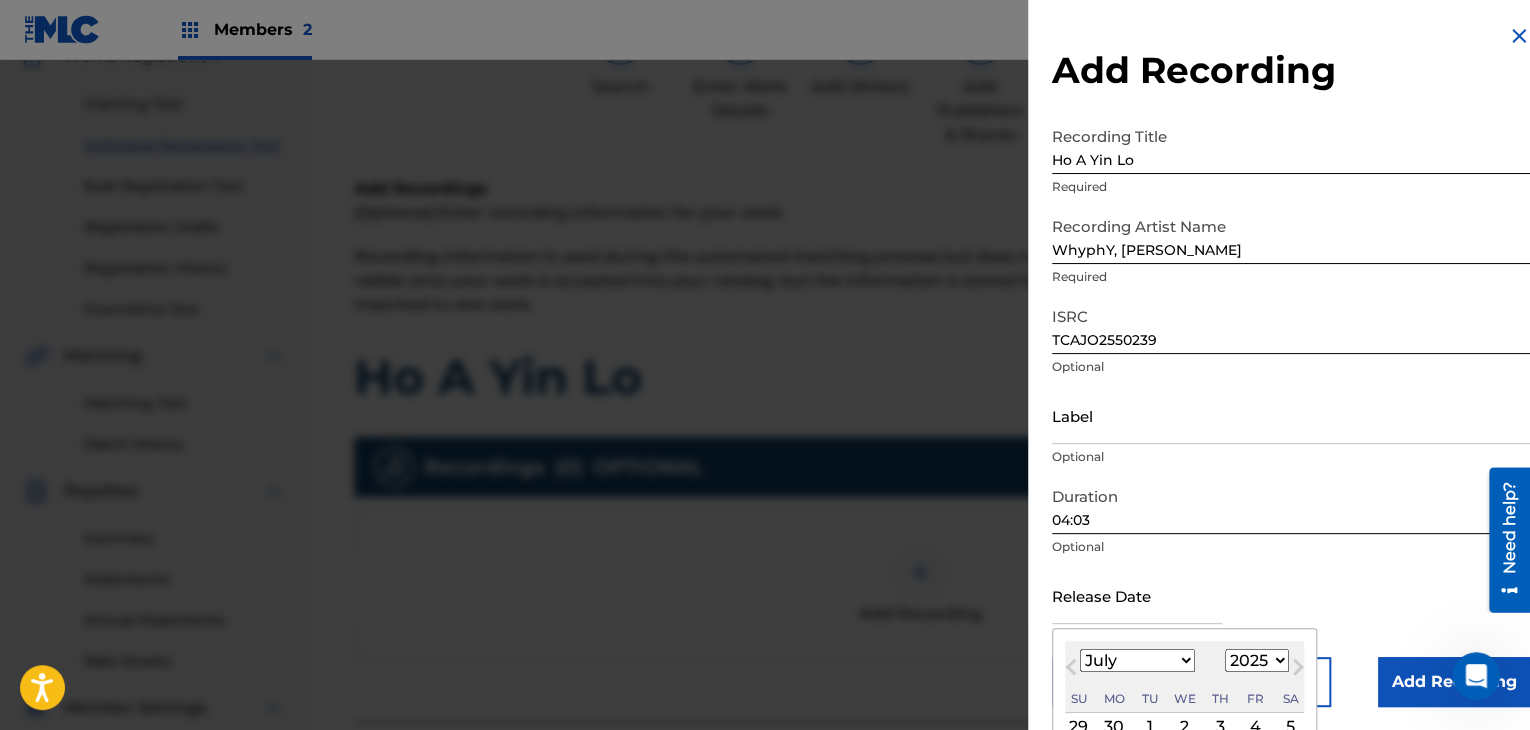 click on "January February March April May June July August September October November December" at bounding box center [1137, 660] 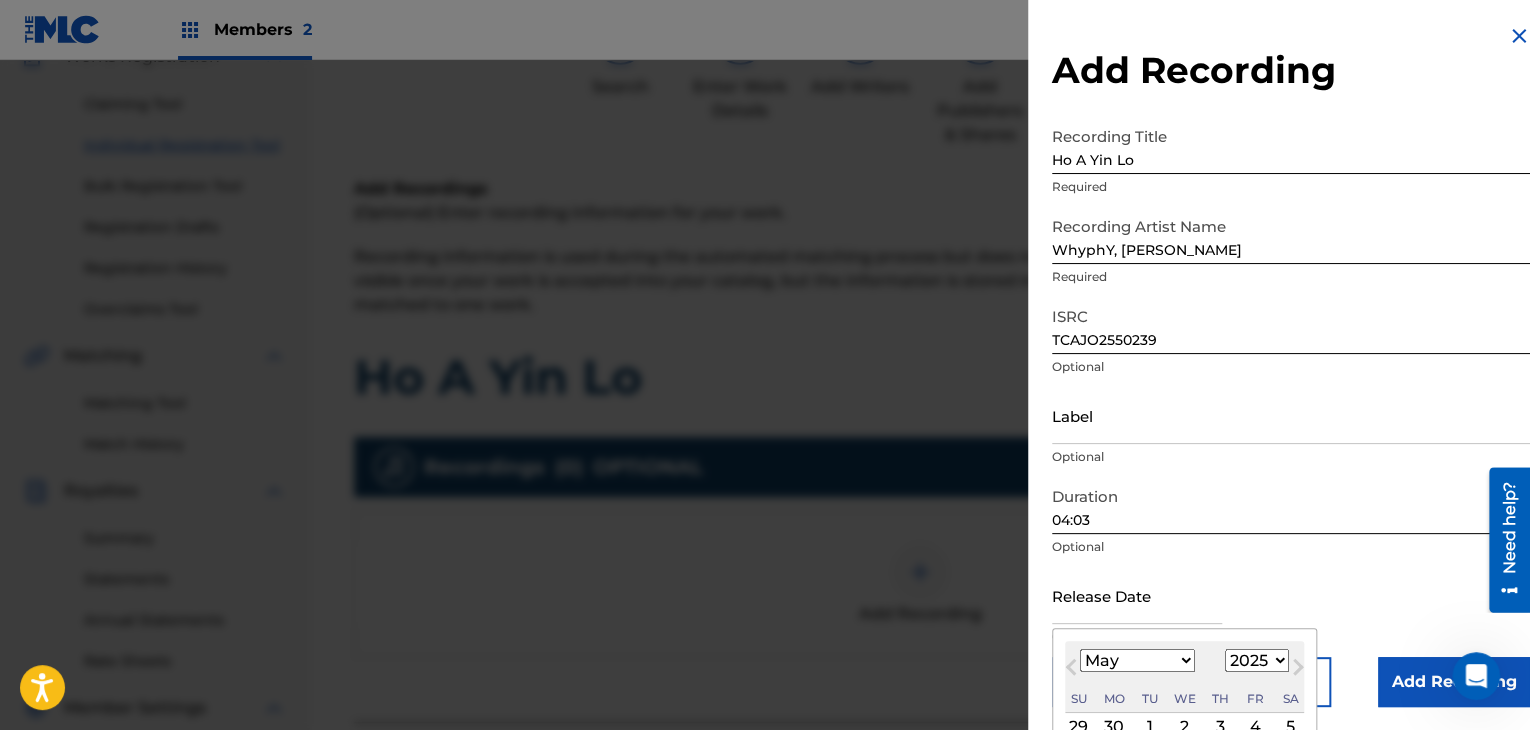 click on "January February March April May June July August September October November December" at bounding box center (1137, 660) 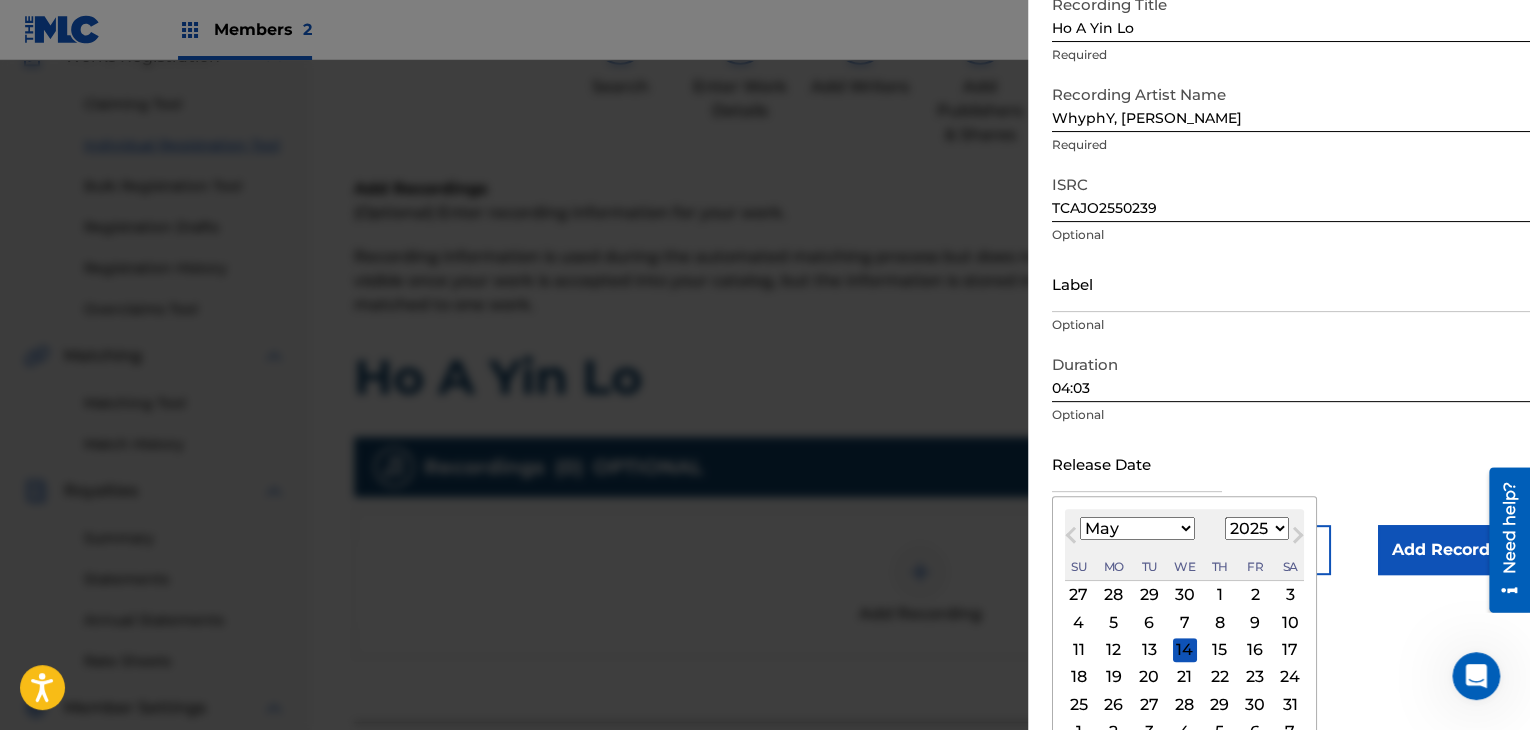 scroll, scrollTop: 160, scrollLeft: 0, axis: vertical 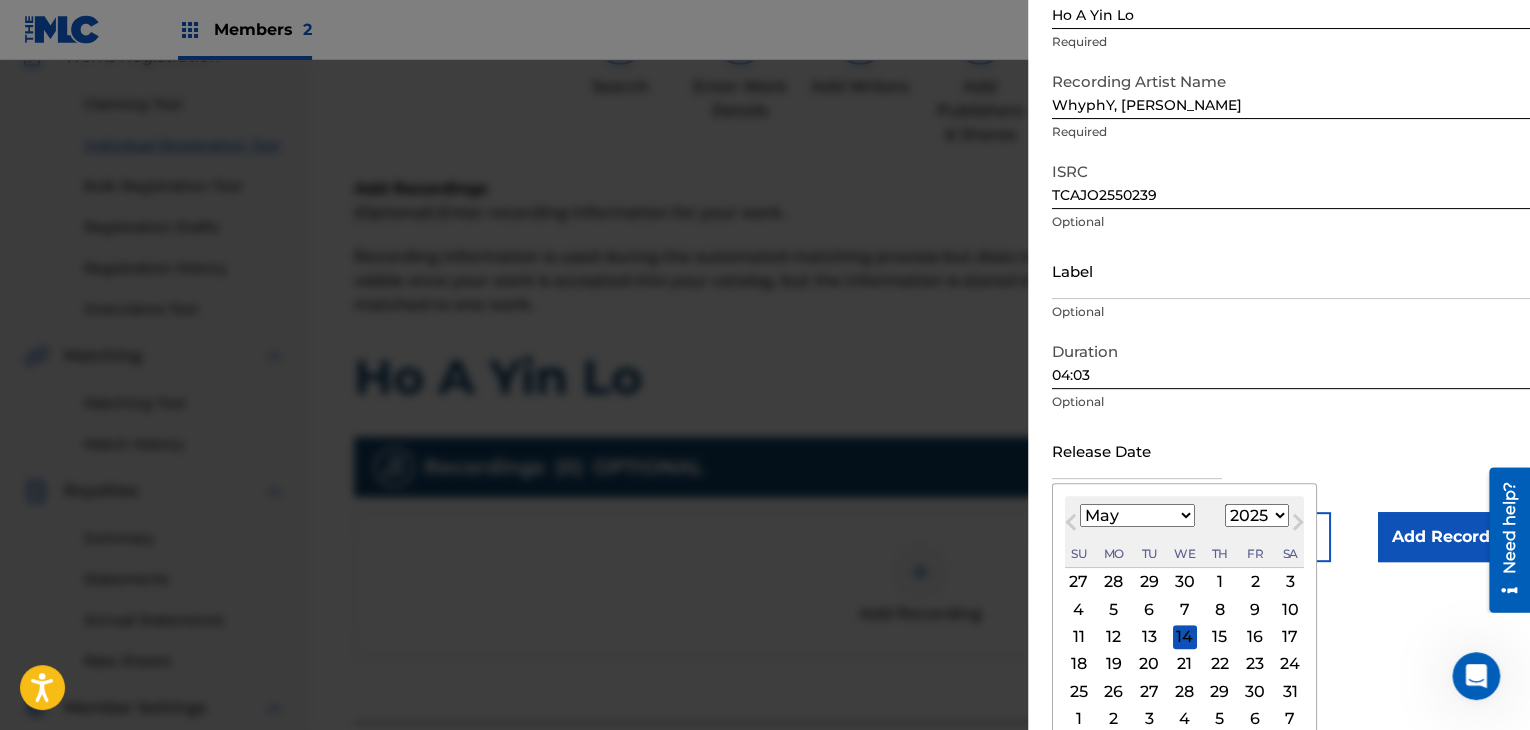 click on "31" at bounding box center [1290, 691] 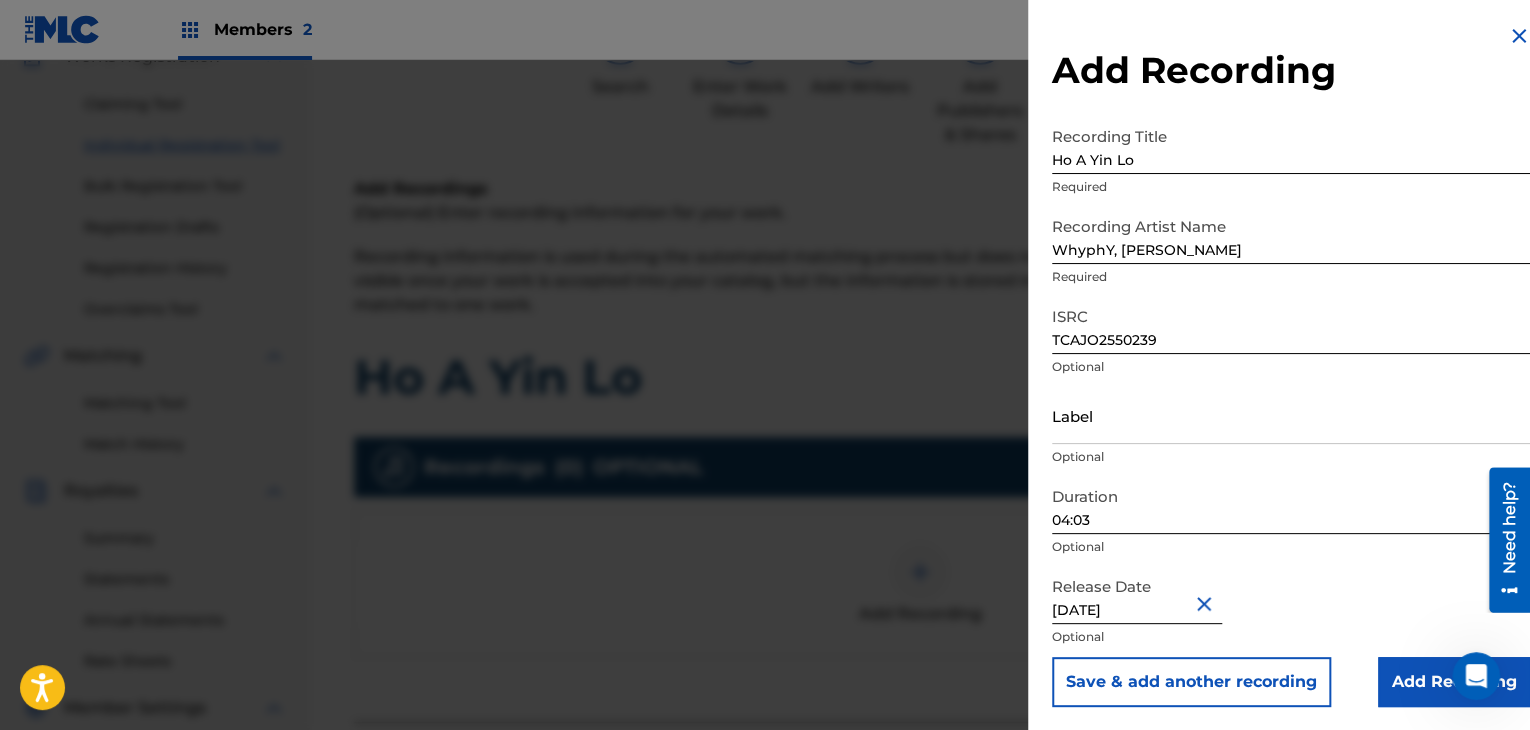 scroll, scrollTop: 1, scrollLeft: 0, axis: vertical 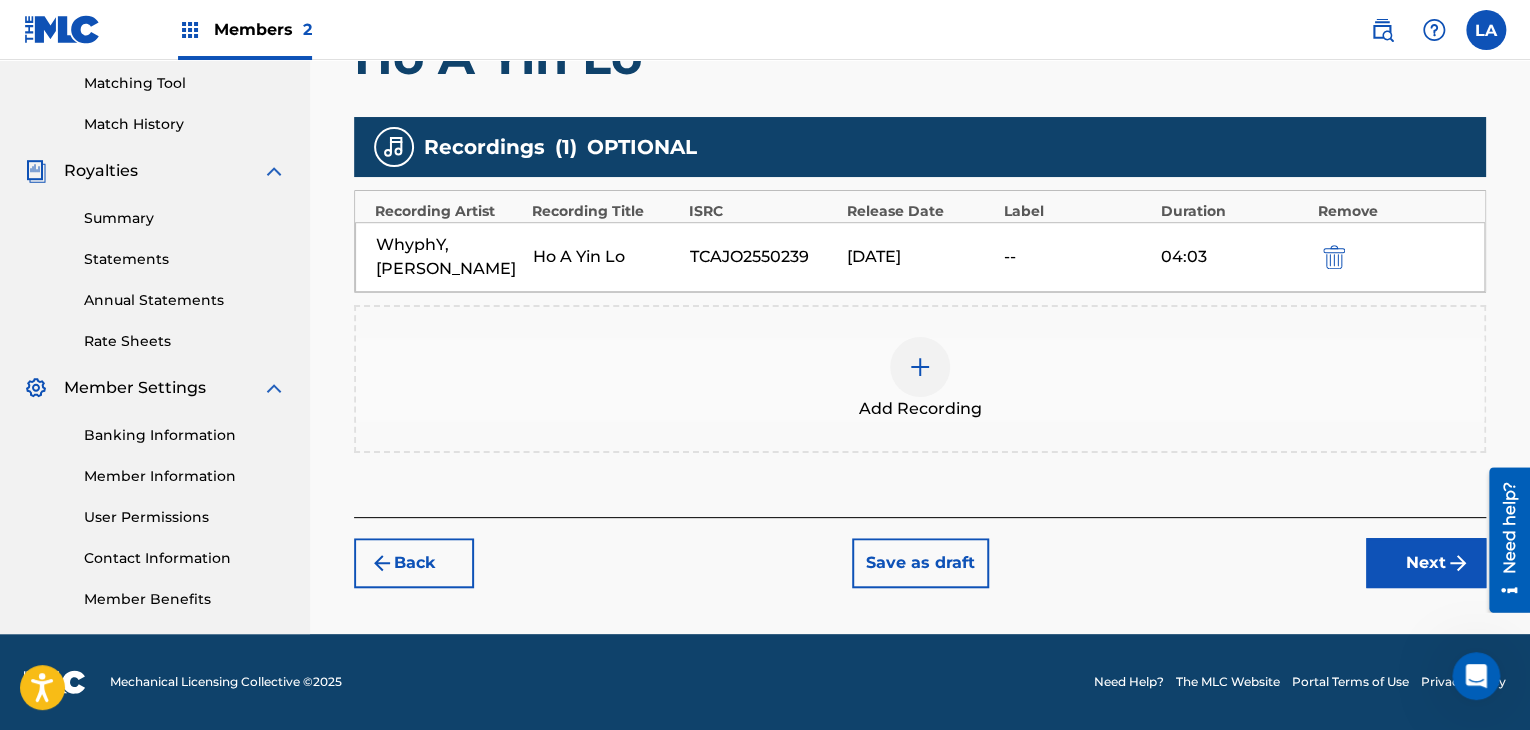 click on "Next" at bounding box center (1426, 563) 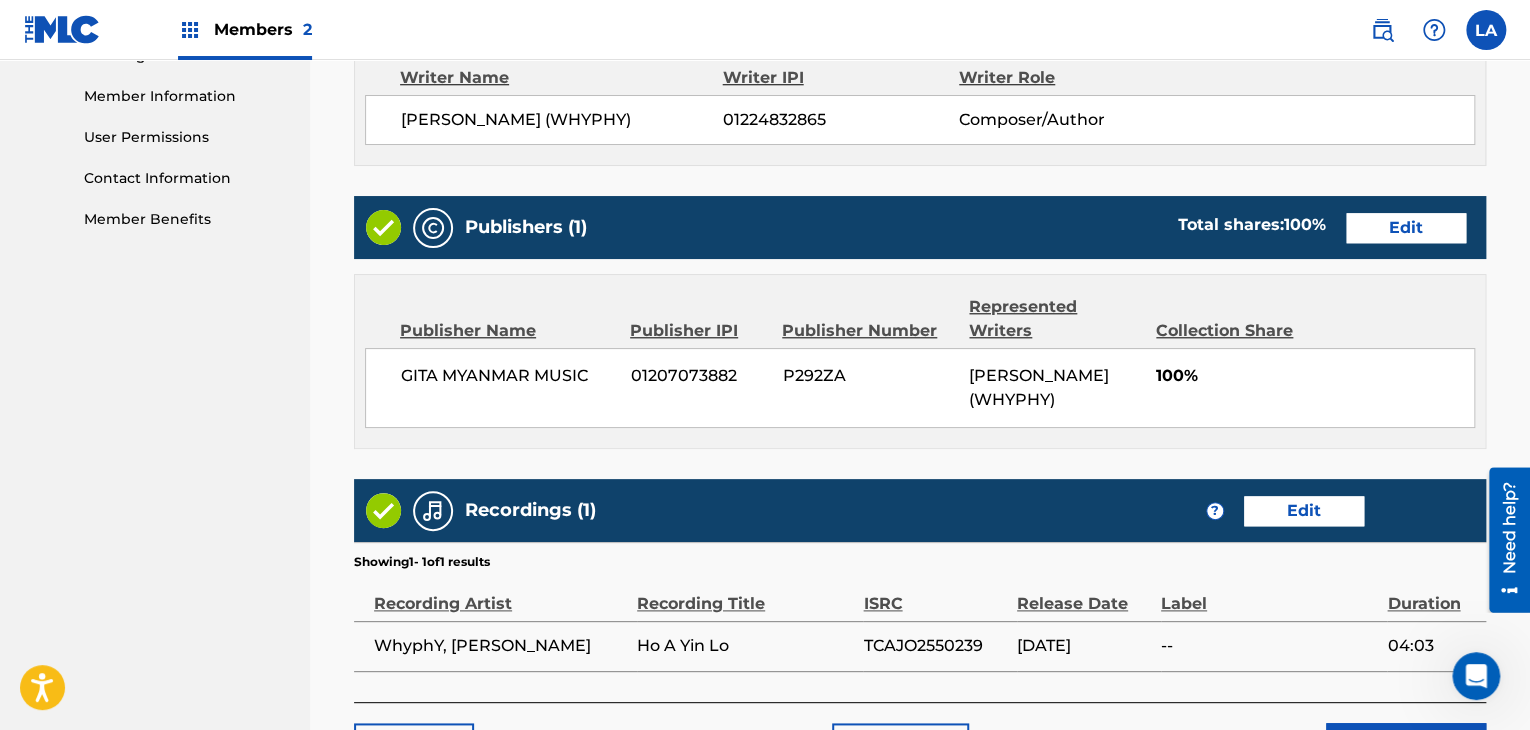scroll, scrollTop: 1047, scrollLeft: 0, axis: vertical 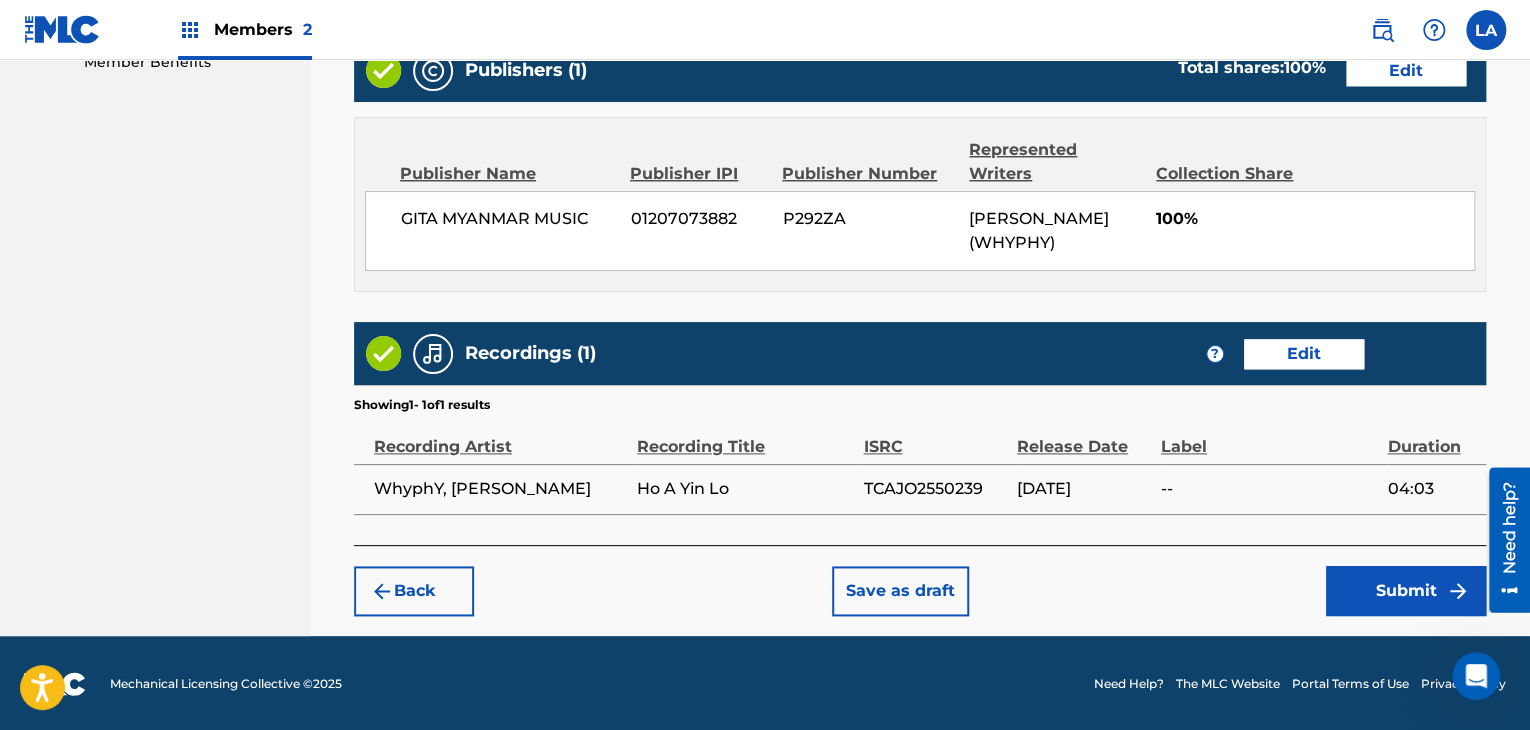 click on "Submit" at bounding box center [1406, 591] 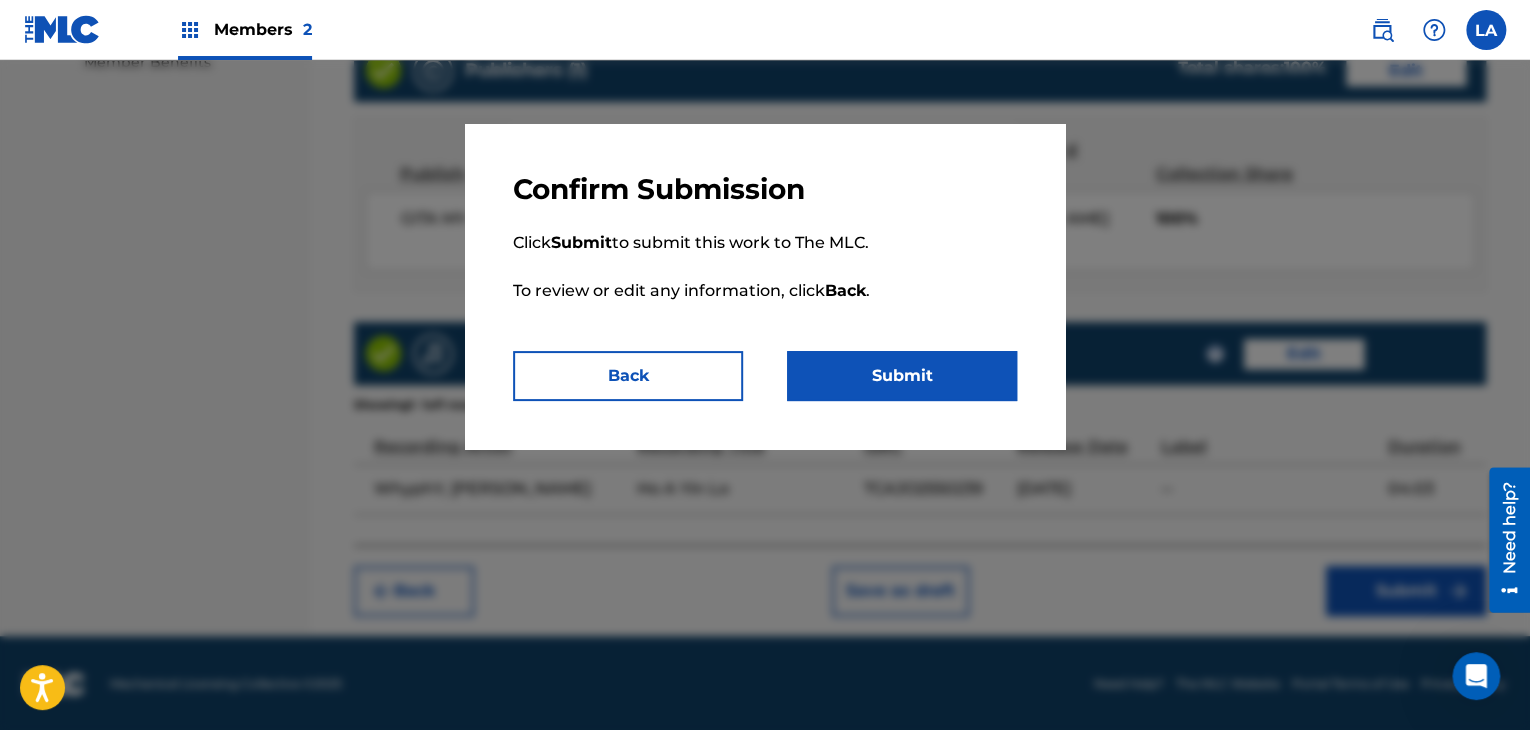 click on "Submit" at bounding box center [902, 376] 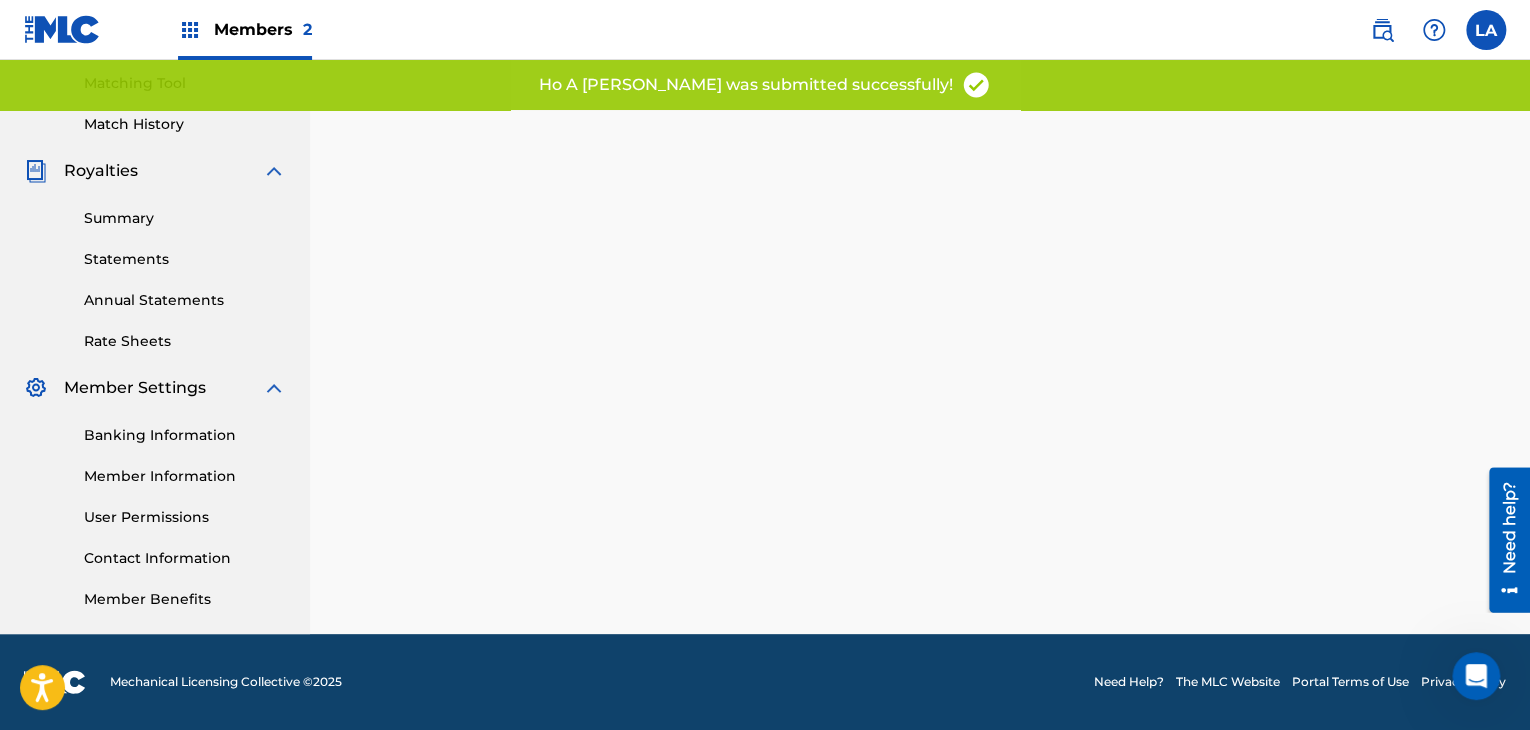 scroll, scrollTop: 0, scrollLeft: 0, axis: both 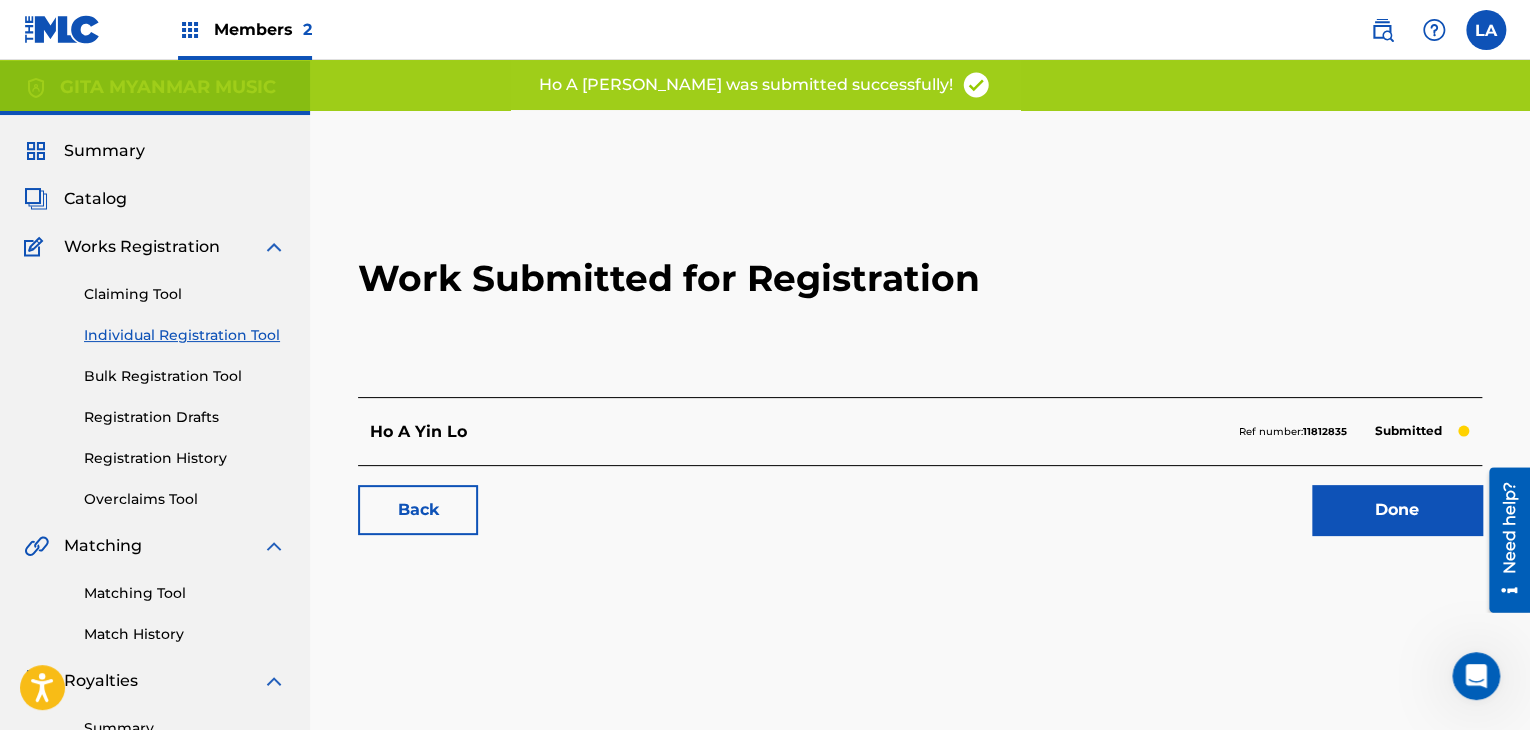 click on "Done" at bounding box center (1397, 510) 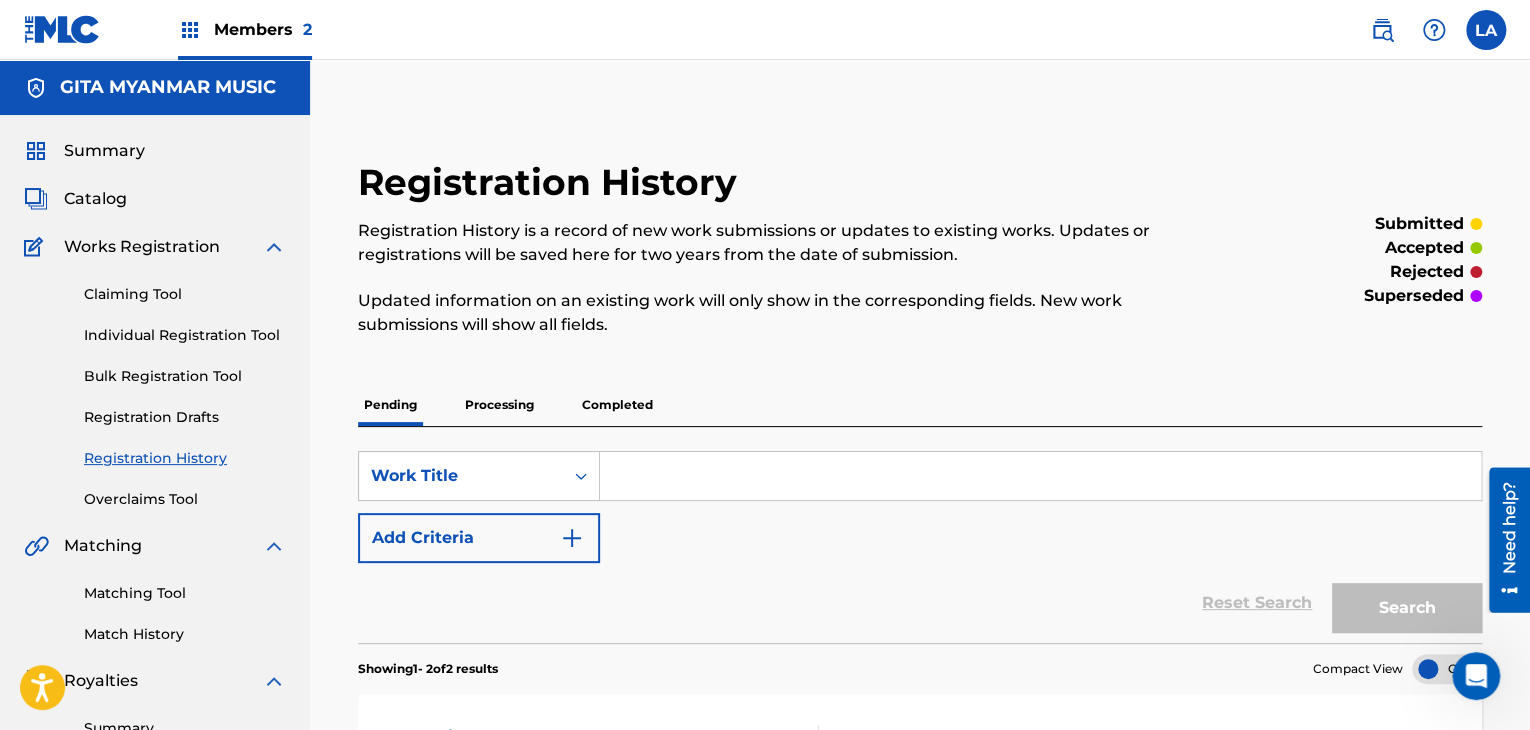 click on "Catalog" at bounding box center (95, 199) 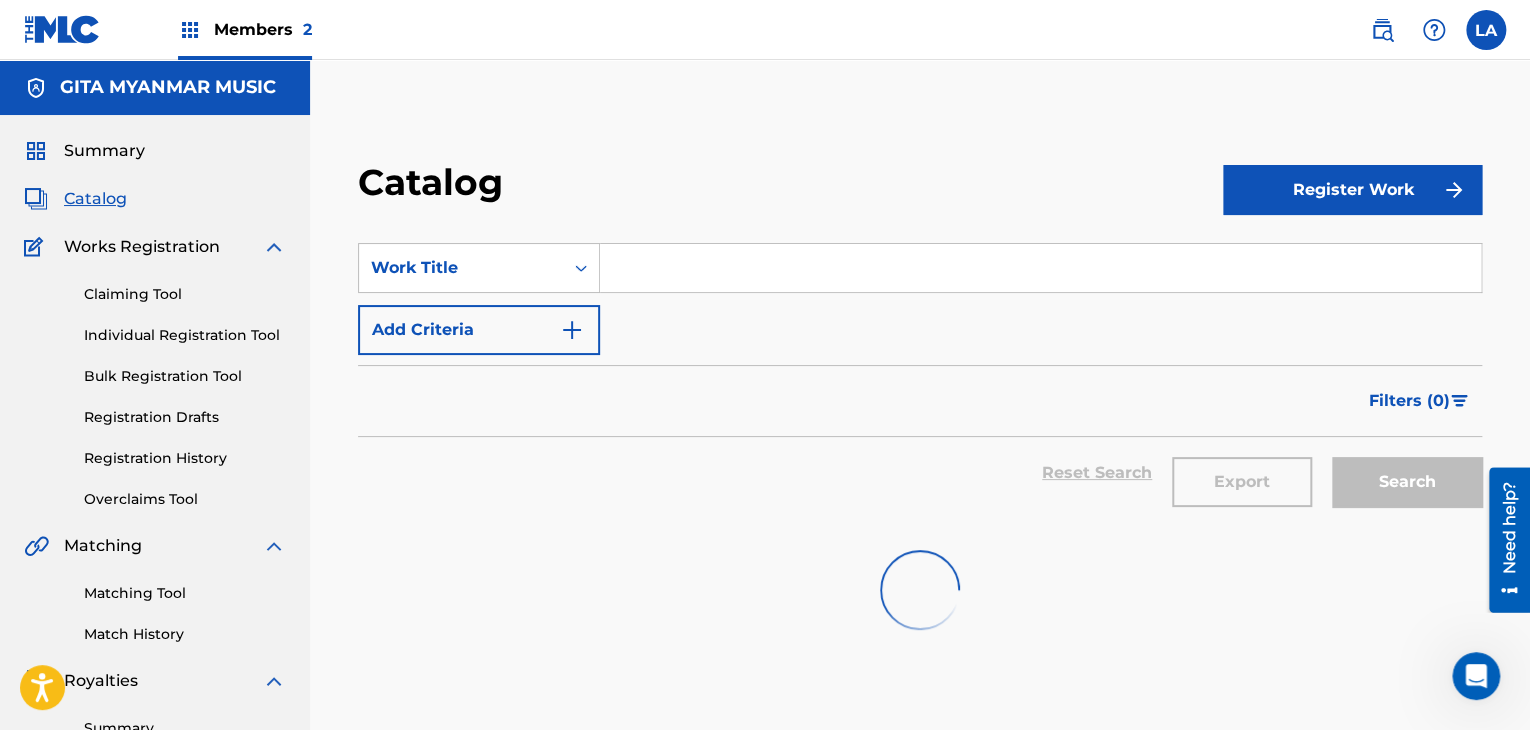 click on "Register Work" at bounding box center [1352, 190] 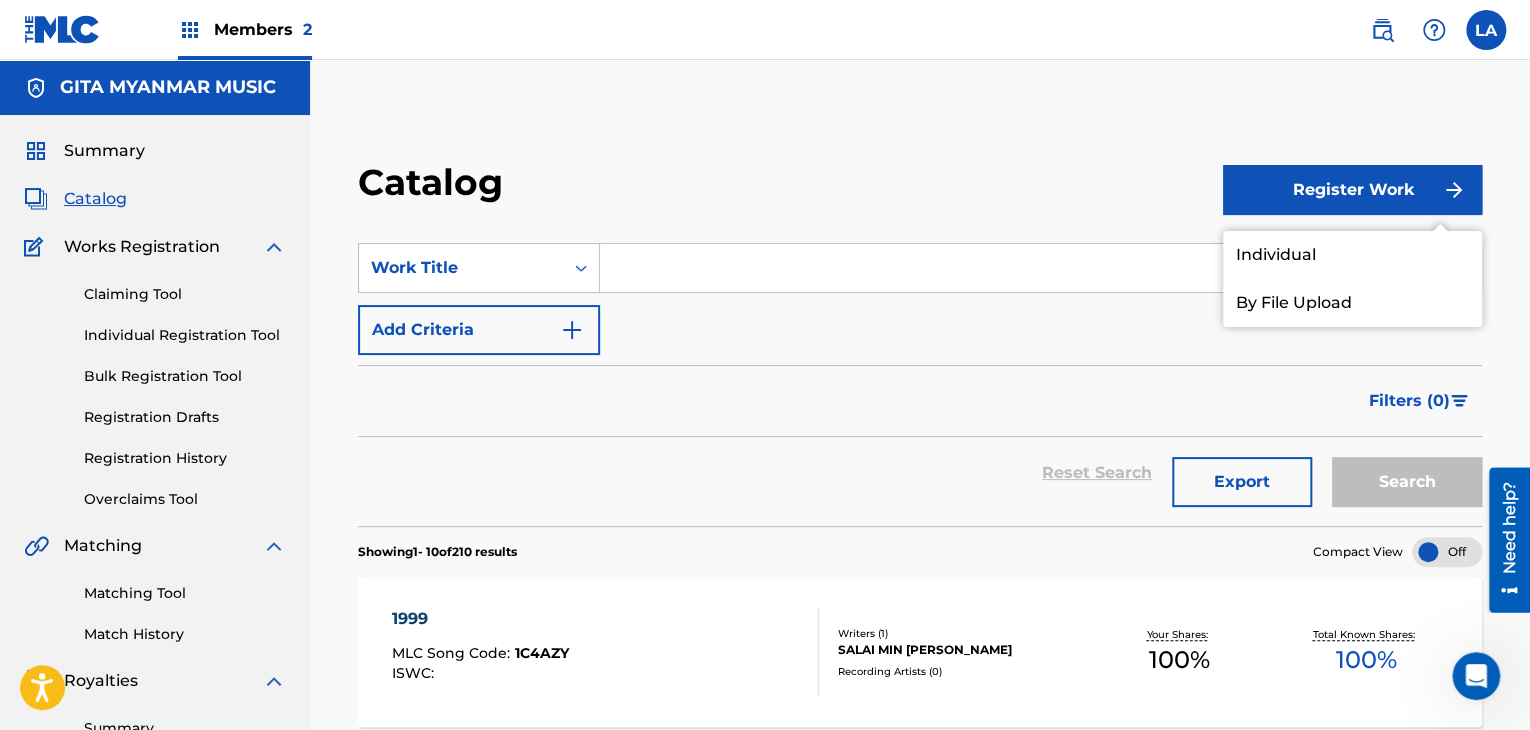 click on "Individual" at bounding box center [1352, 255] 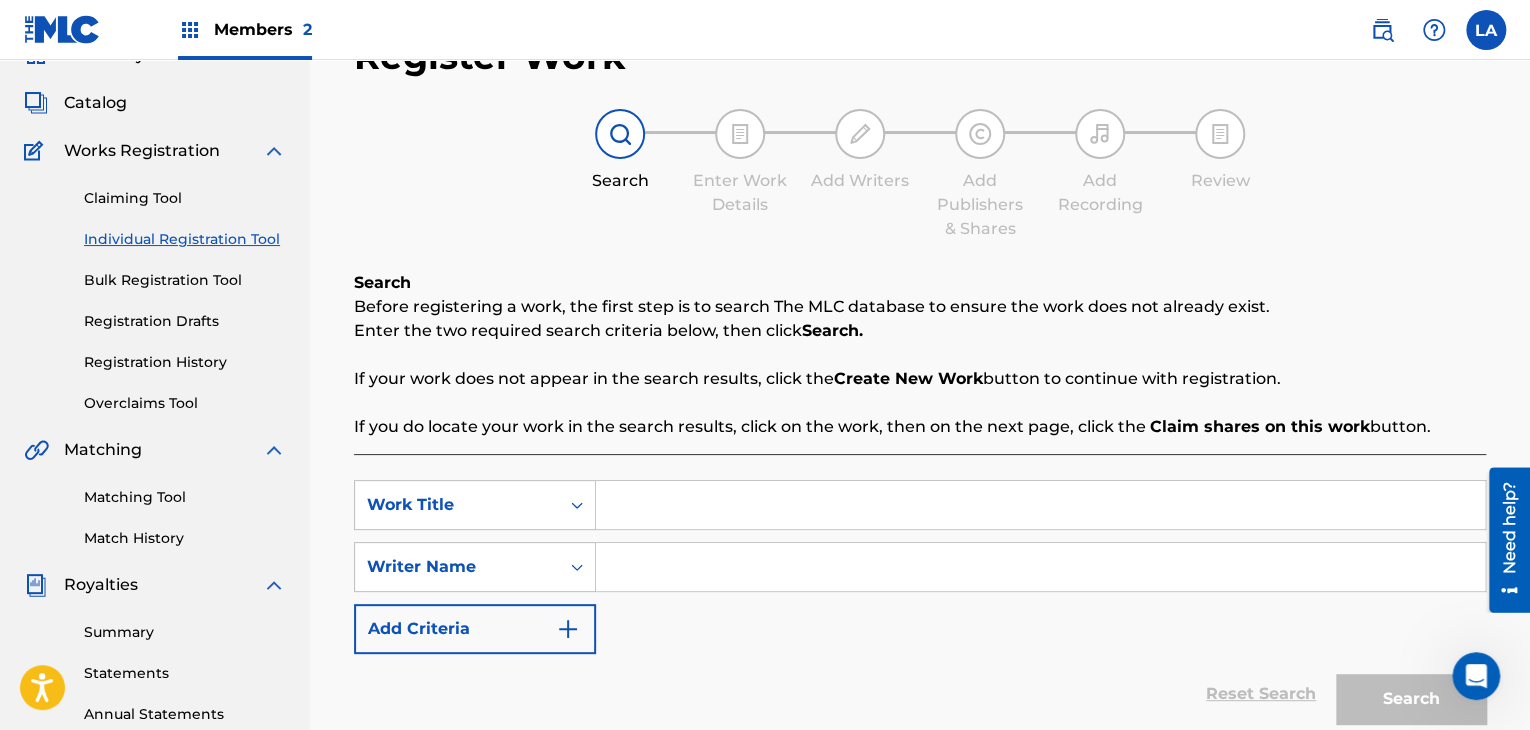 scroll, scrollTop: 200, scrollLeft: 0, axis: vertical 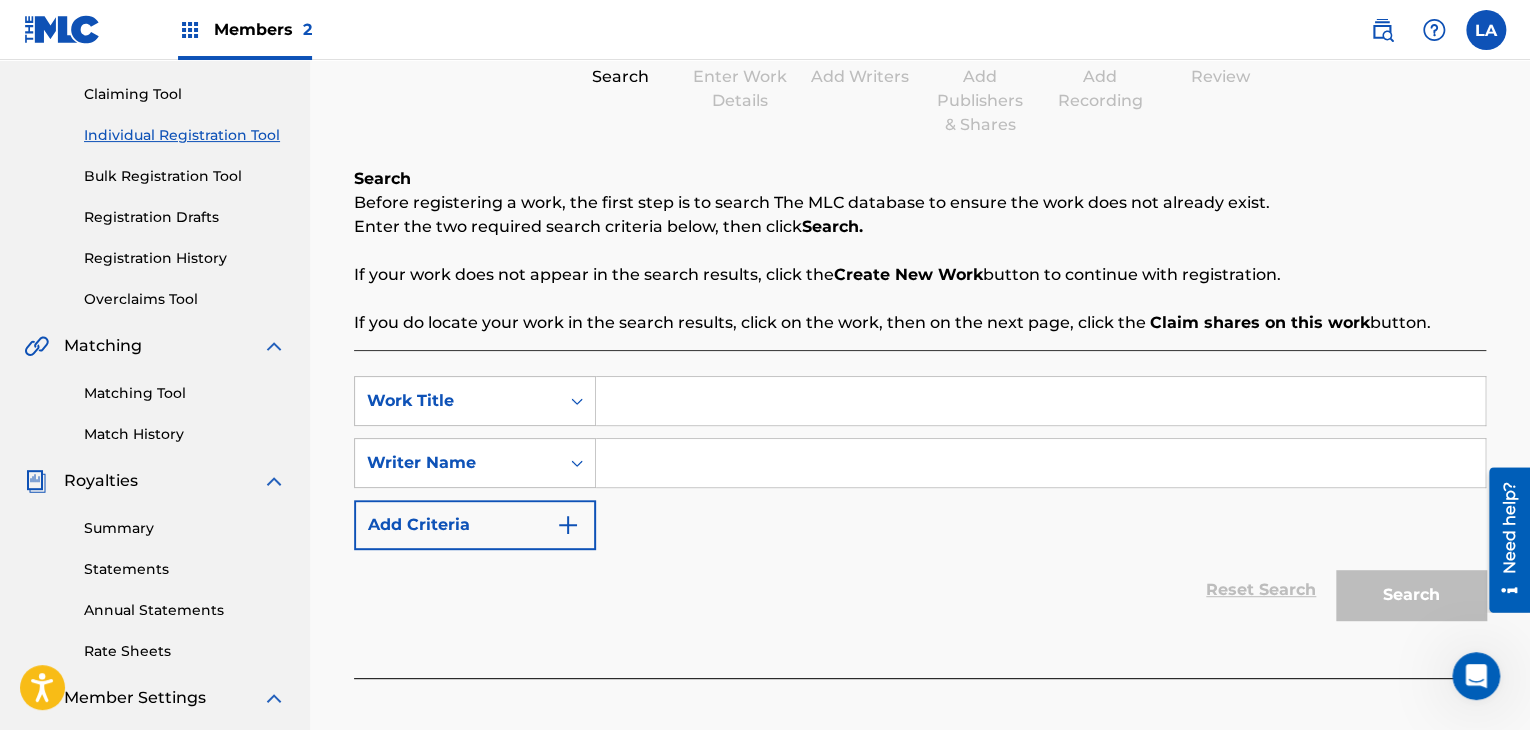 click at bounding box center (1040, 401) 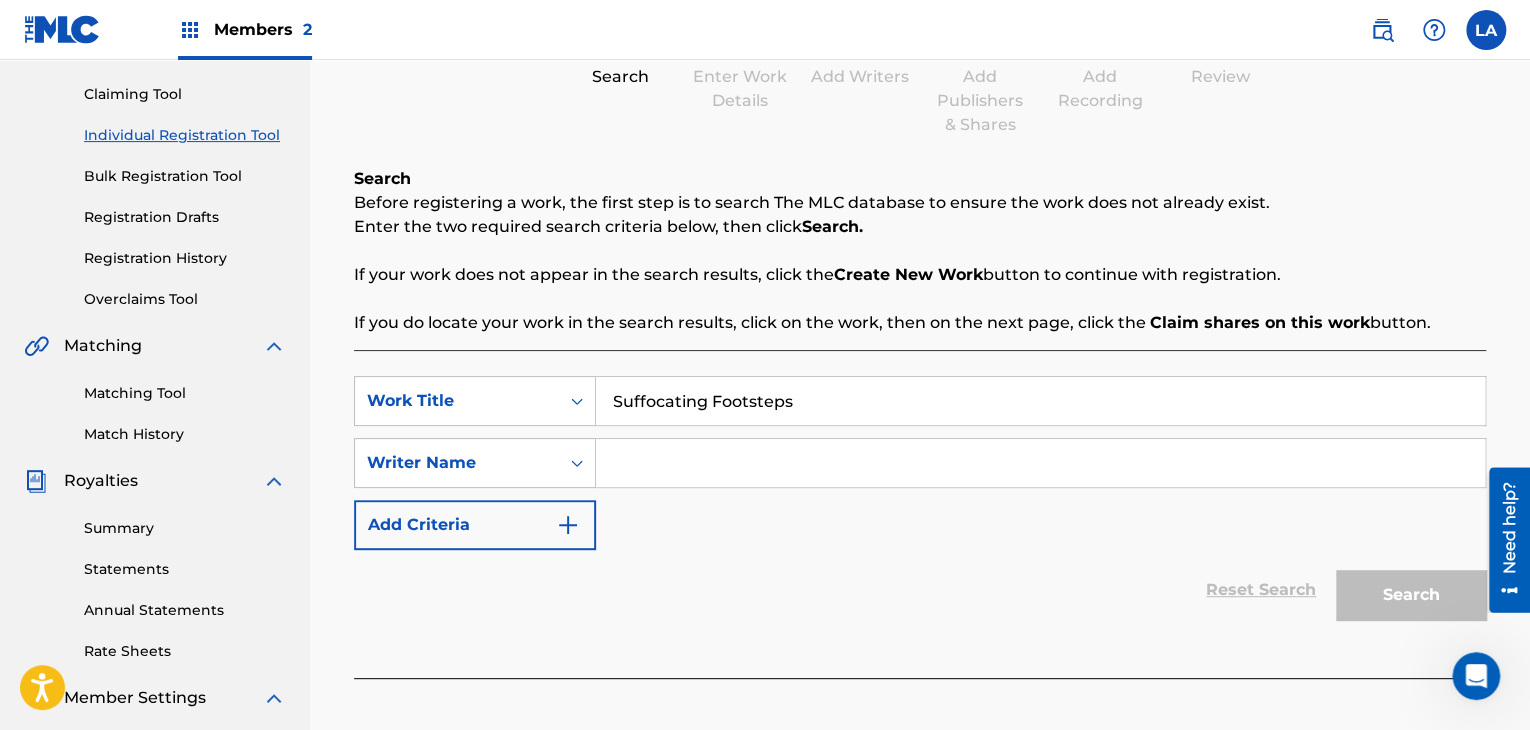 type on "Suffocating Footsteps" 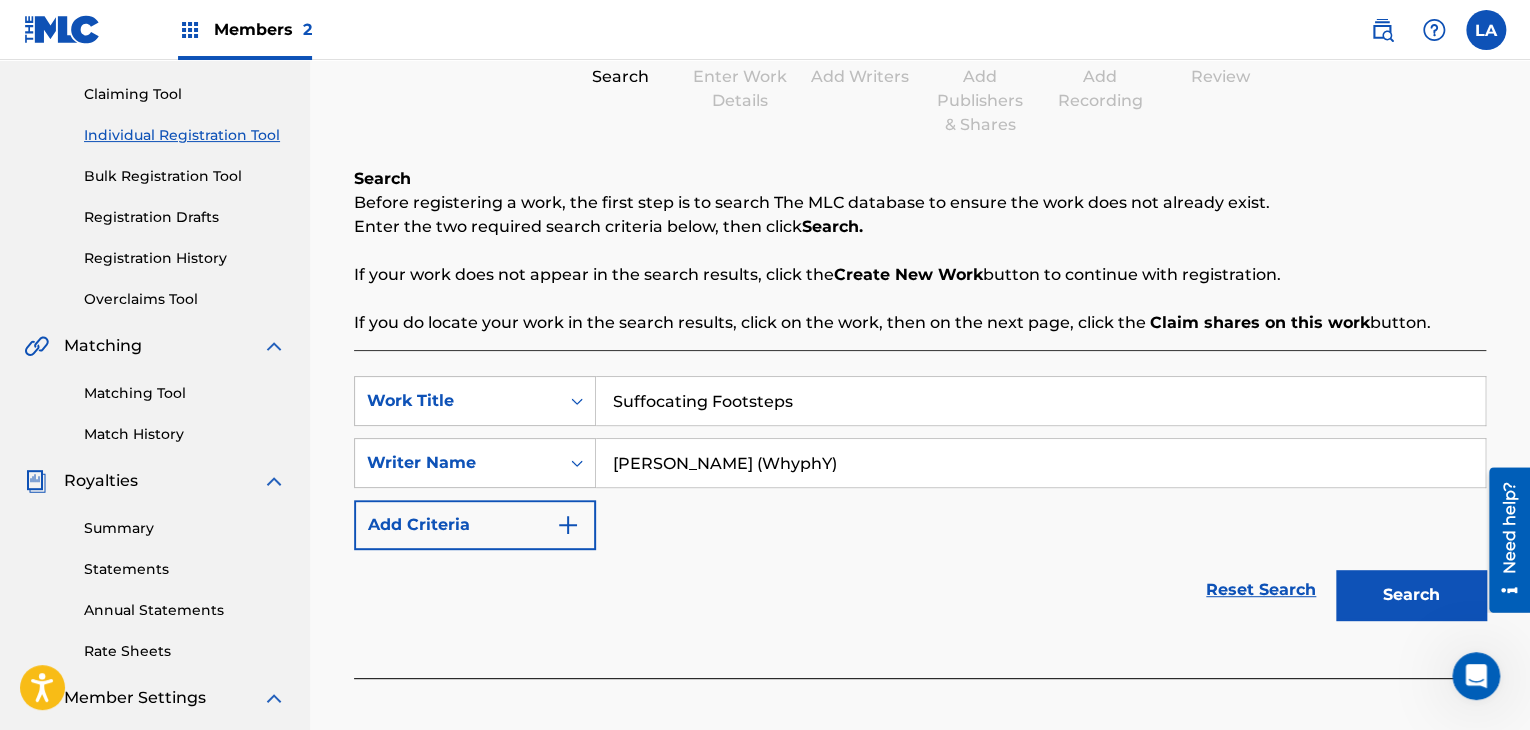 type on "[PERSON_NAME] (WhyphY)" 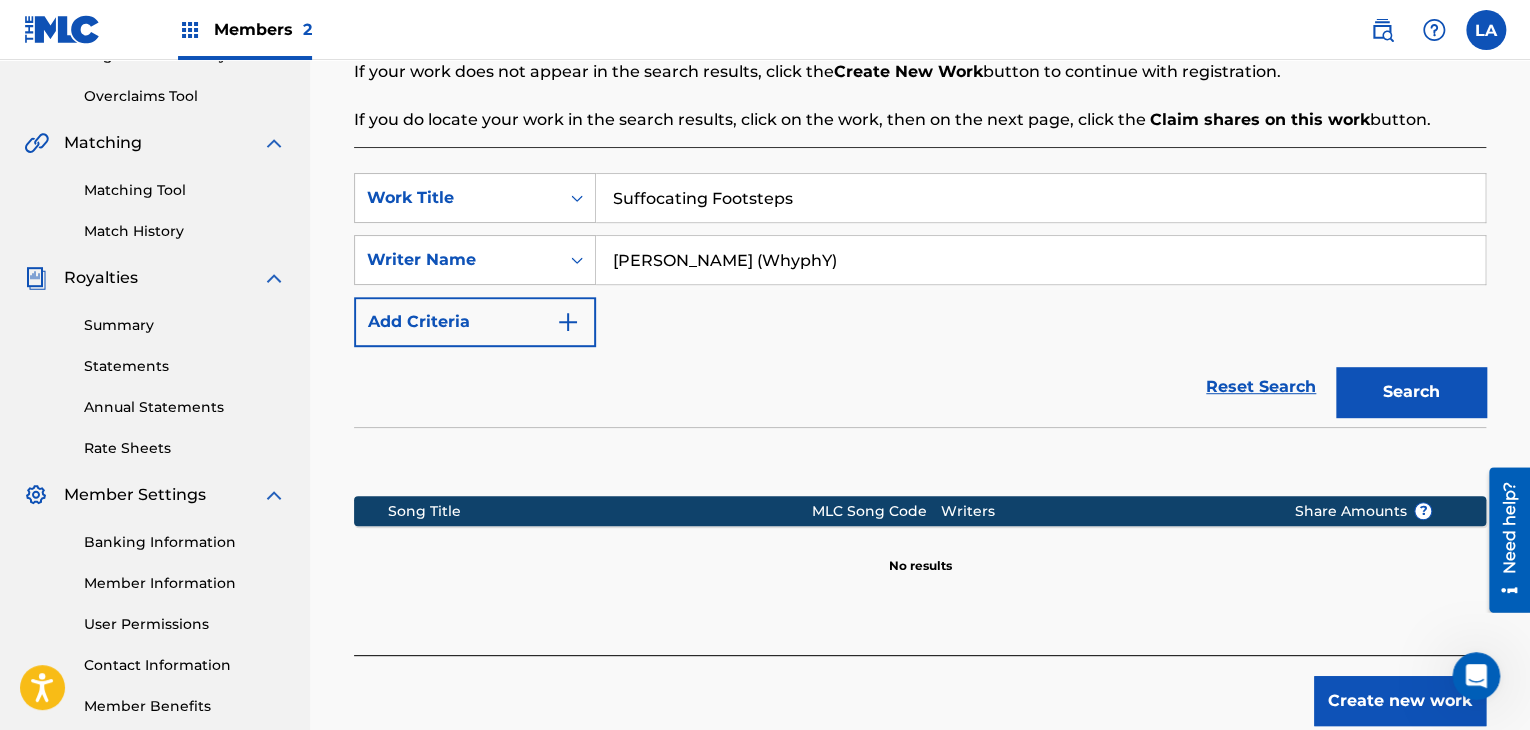 scroll, scrollTop: 515, scrollLeft: 0, axis: vertical 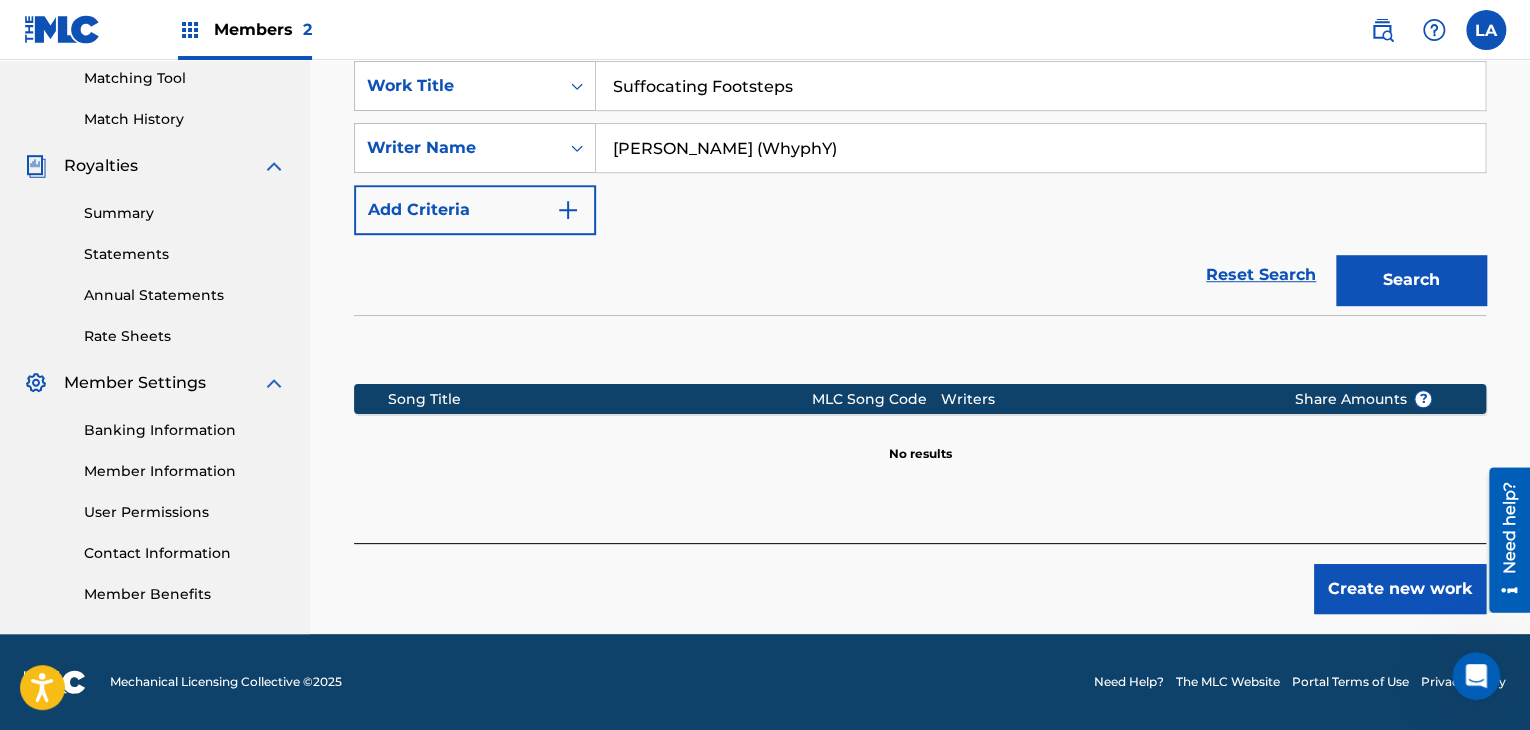 click on "Create new work" at bounding box center (1400, 589) 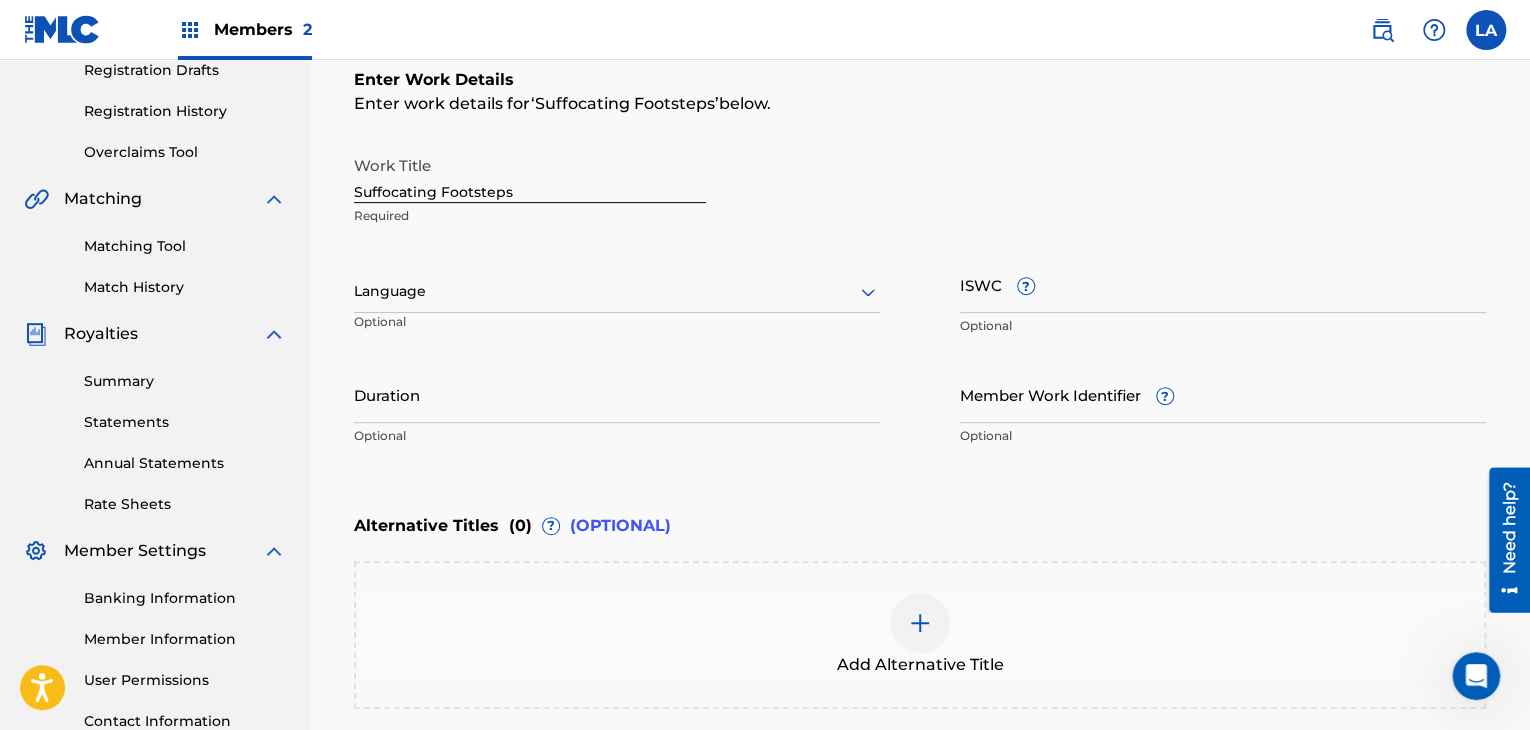 scroll, scrollTop: 315, scrollLeft: 0, axis: vertical 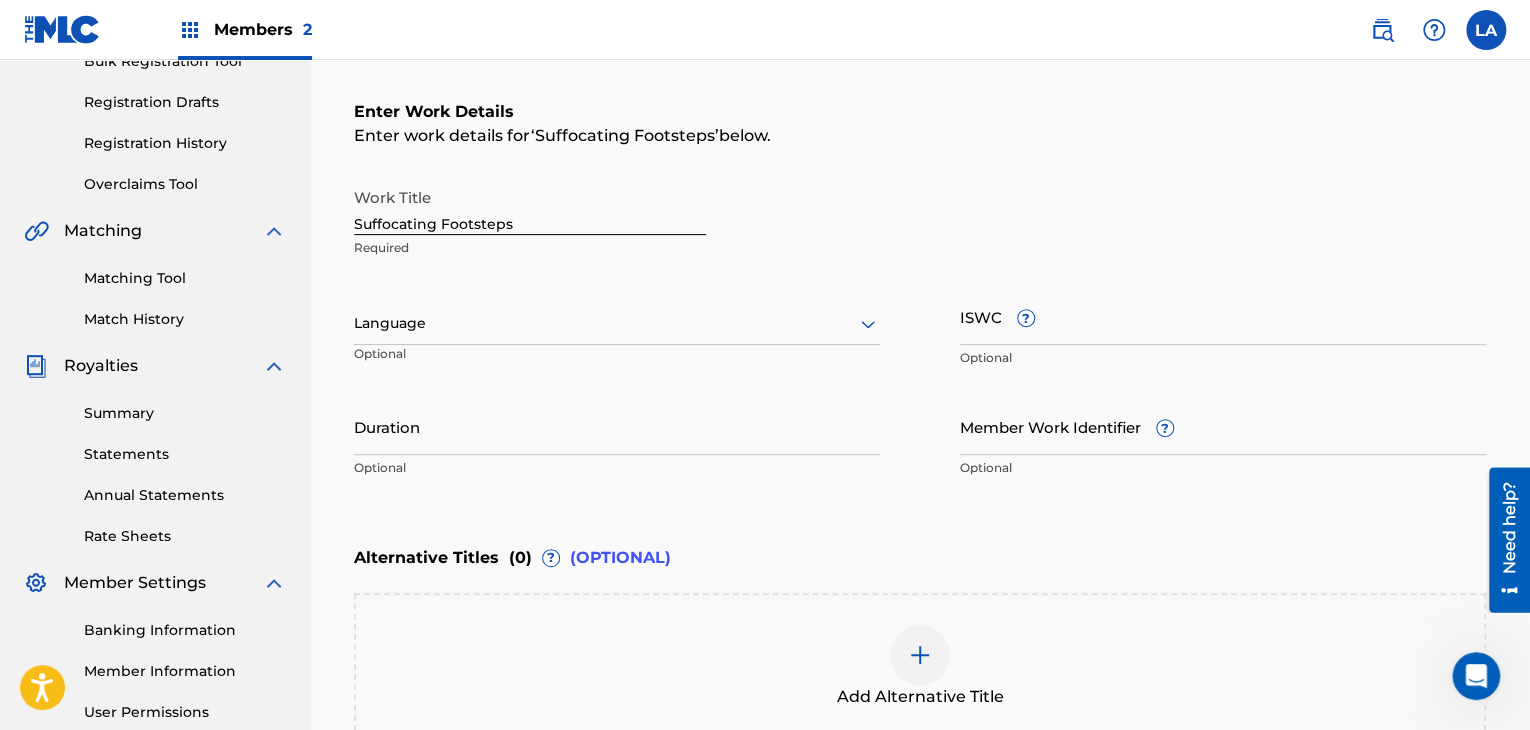 click at bounding box center (617, 323) 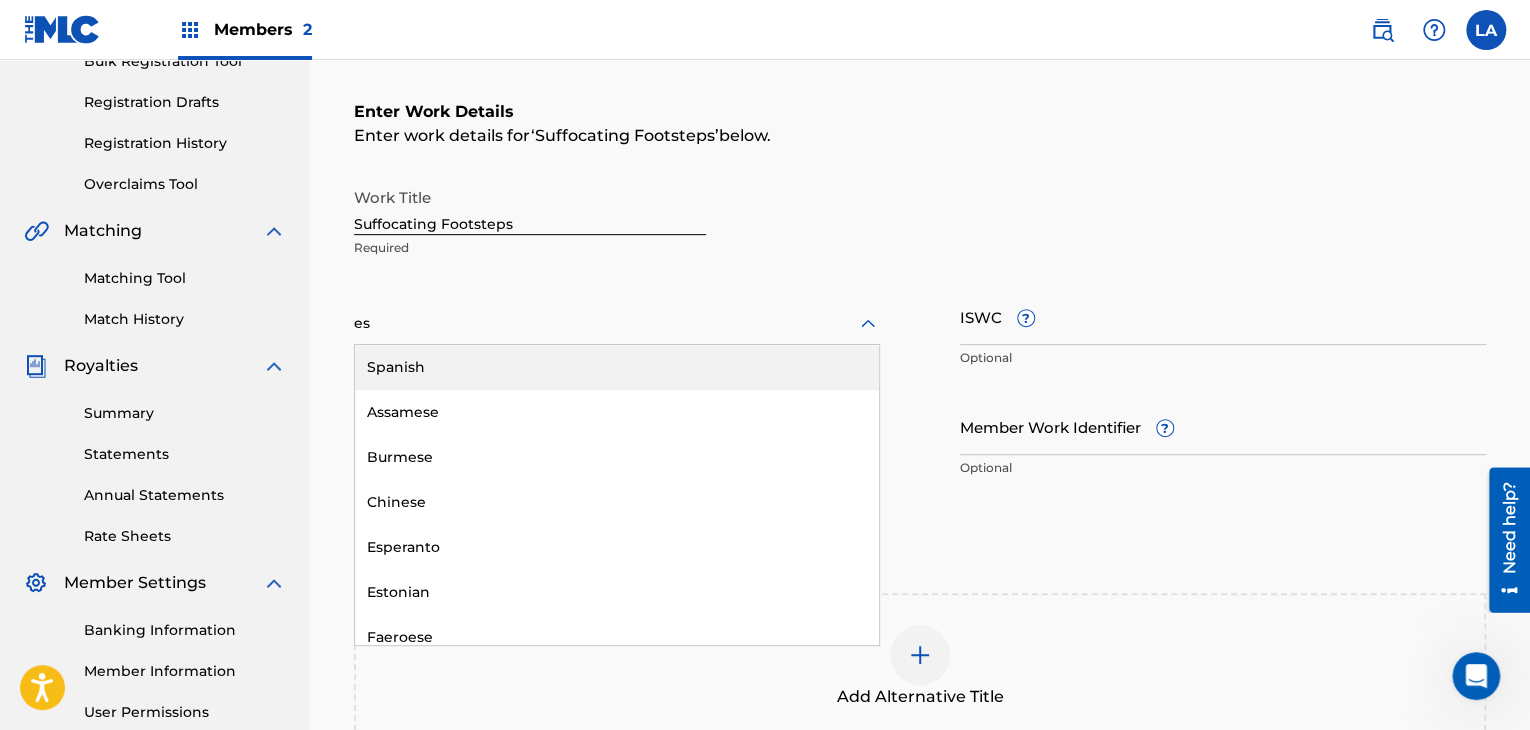 type on "ese" 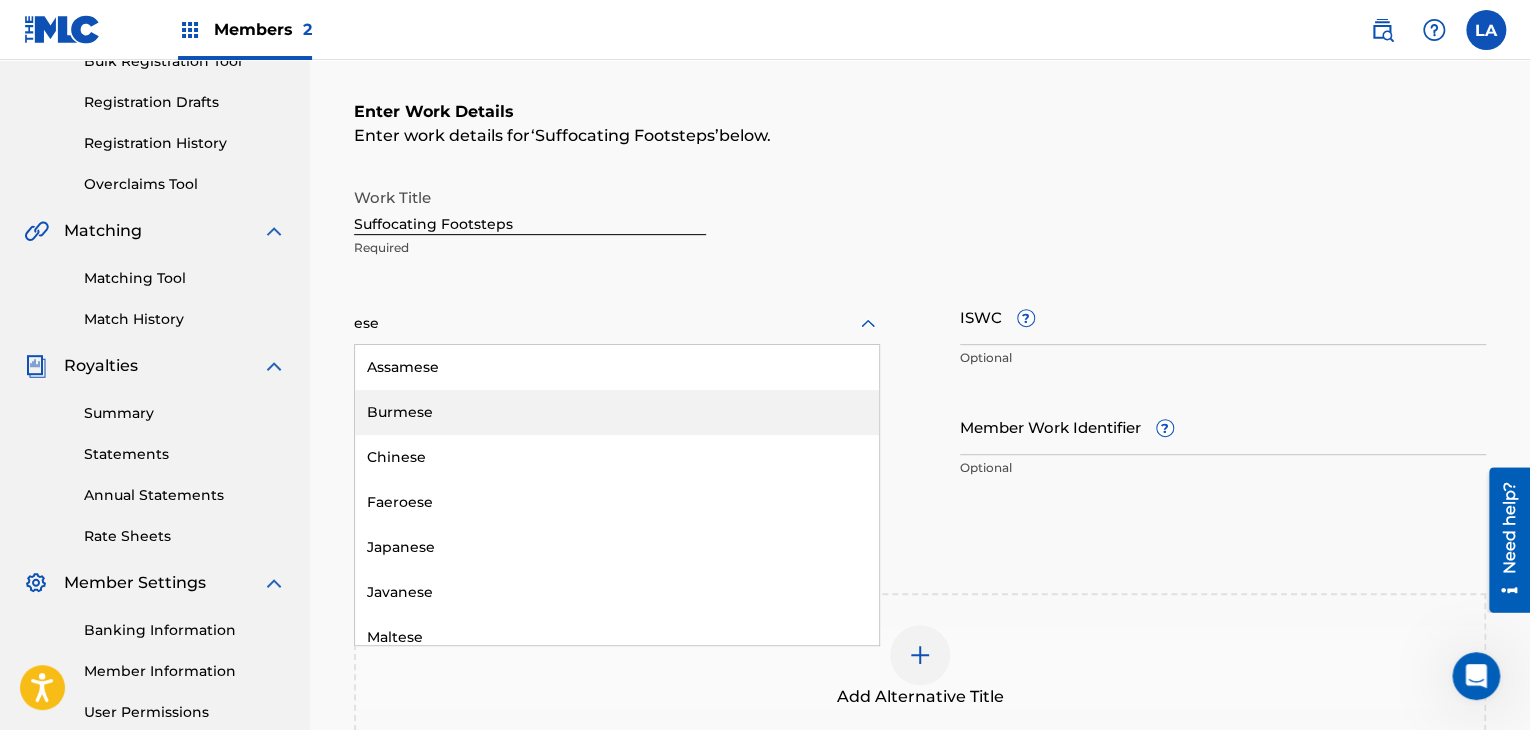 click on "Burmese" at bounding box center [617, 412] 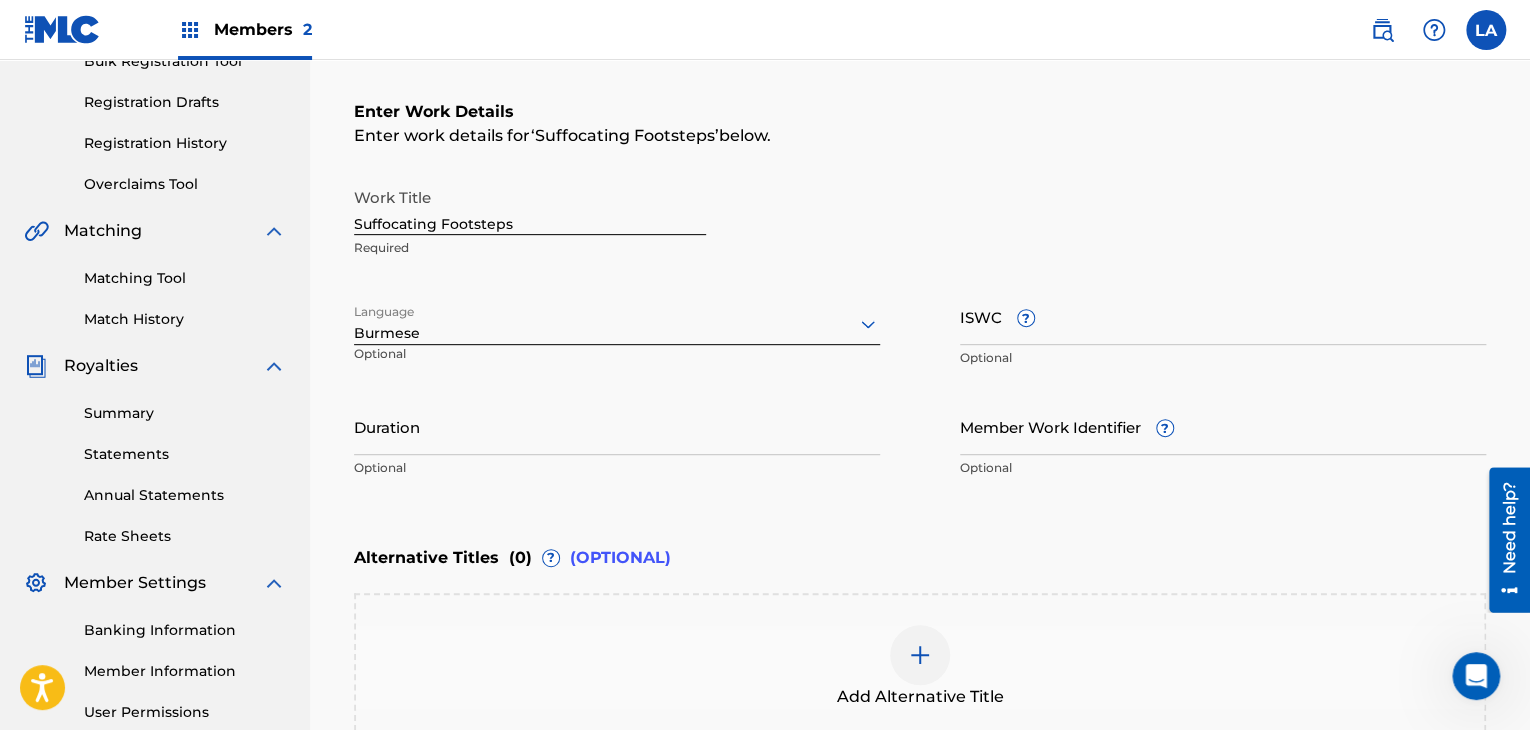 click on "Duration" at bounding box center (617, 426) 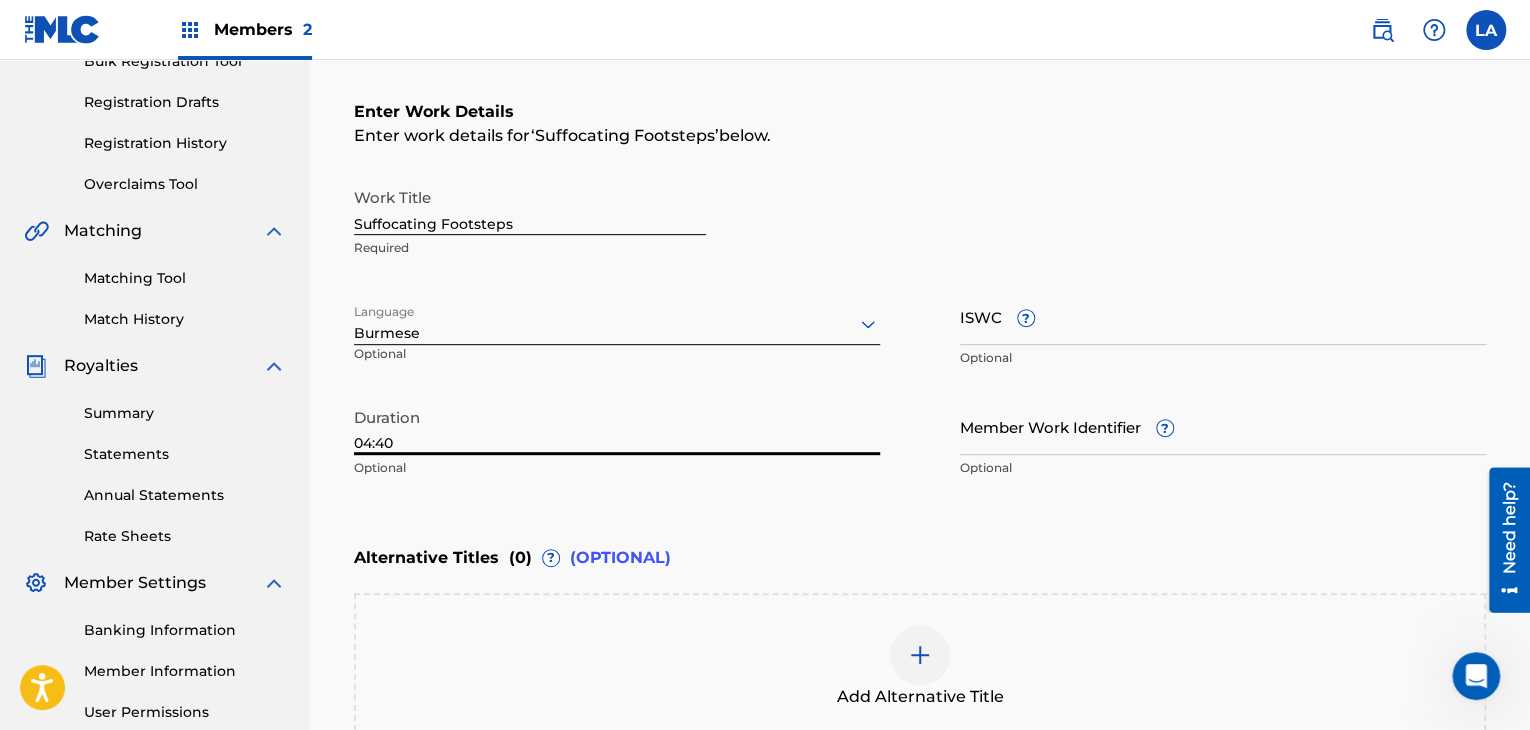 type on "04:40" 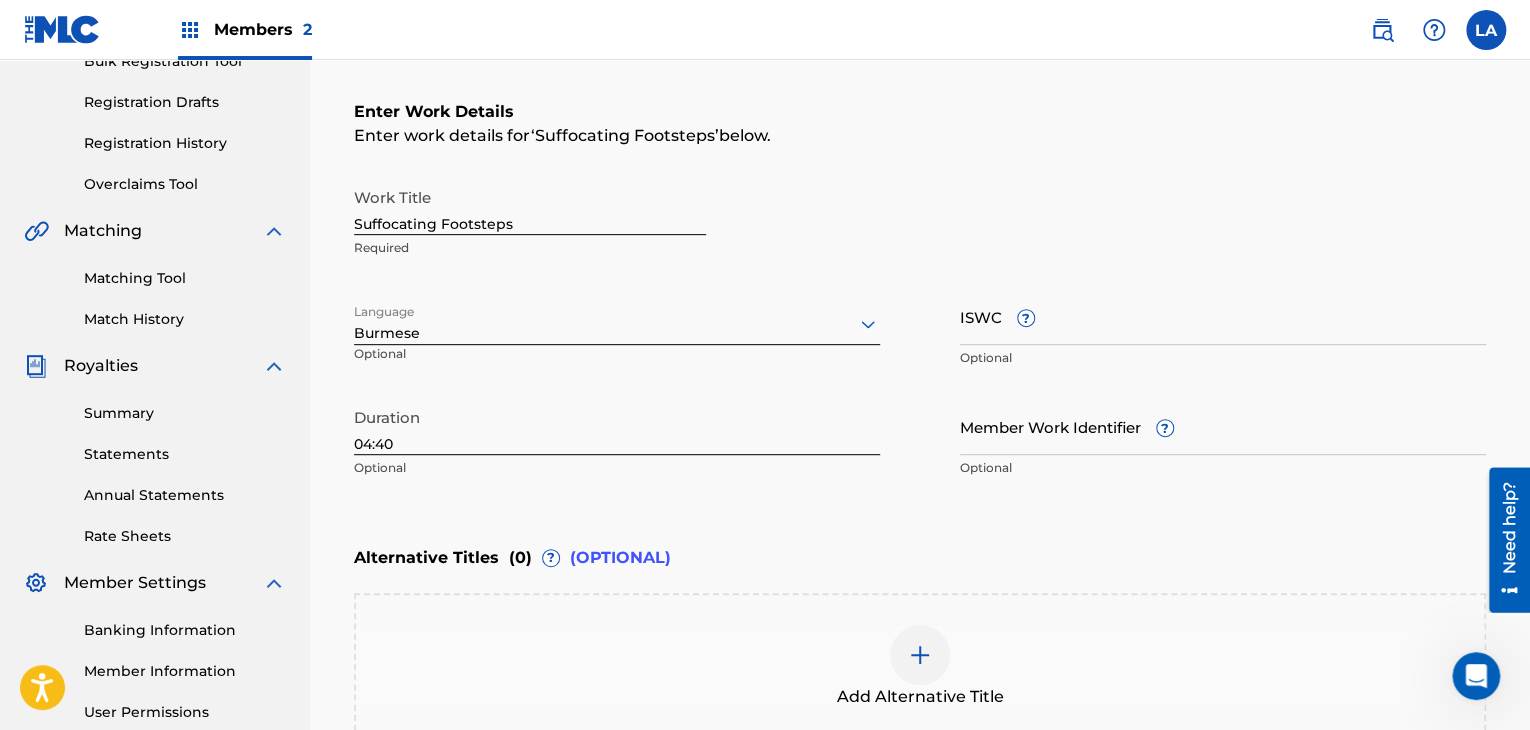 click on "Enter Work Details Enter work details for  ‘ Suffocating Footsteps ’  below. Work Title   Suffocating Footsteps Required Language Burmese Optional ISWC   ? Optional Duration   04:40 Optional Member Work Identifier   ? Optional" at bounding box center [920, 294] 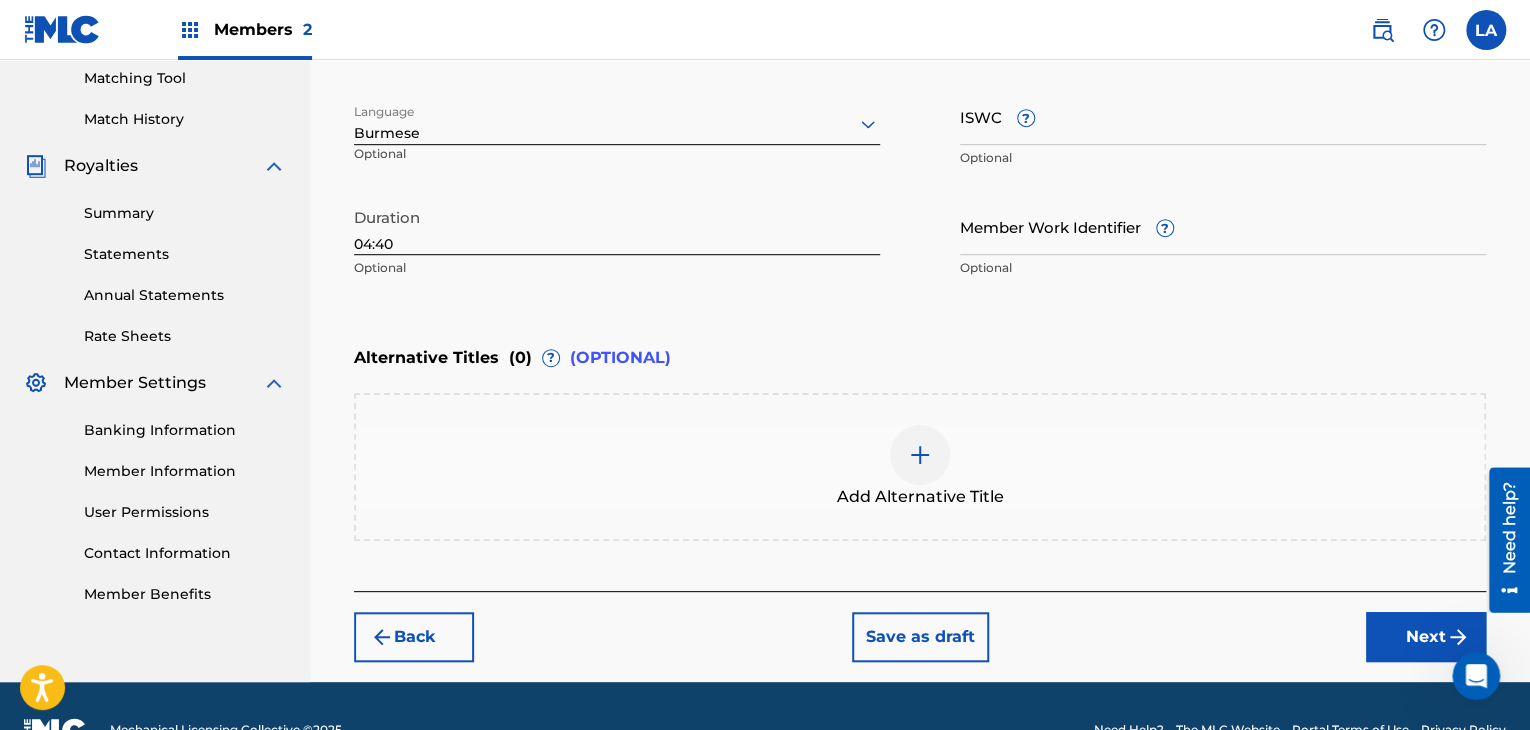 click on "Next" at bounding box center [1426, 637] 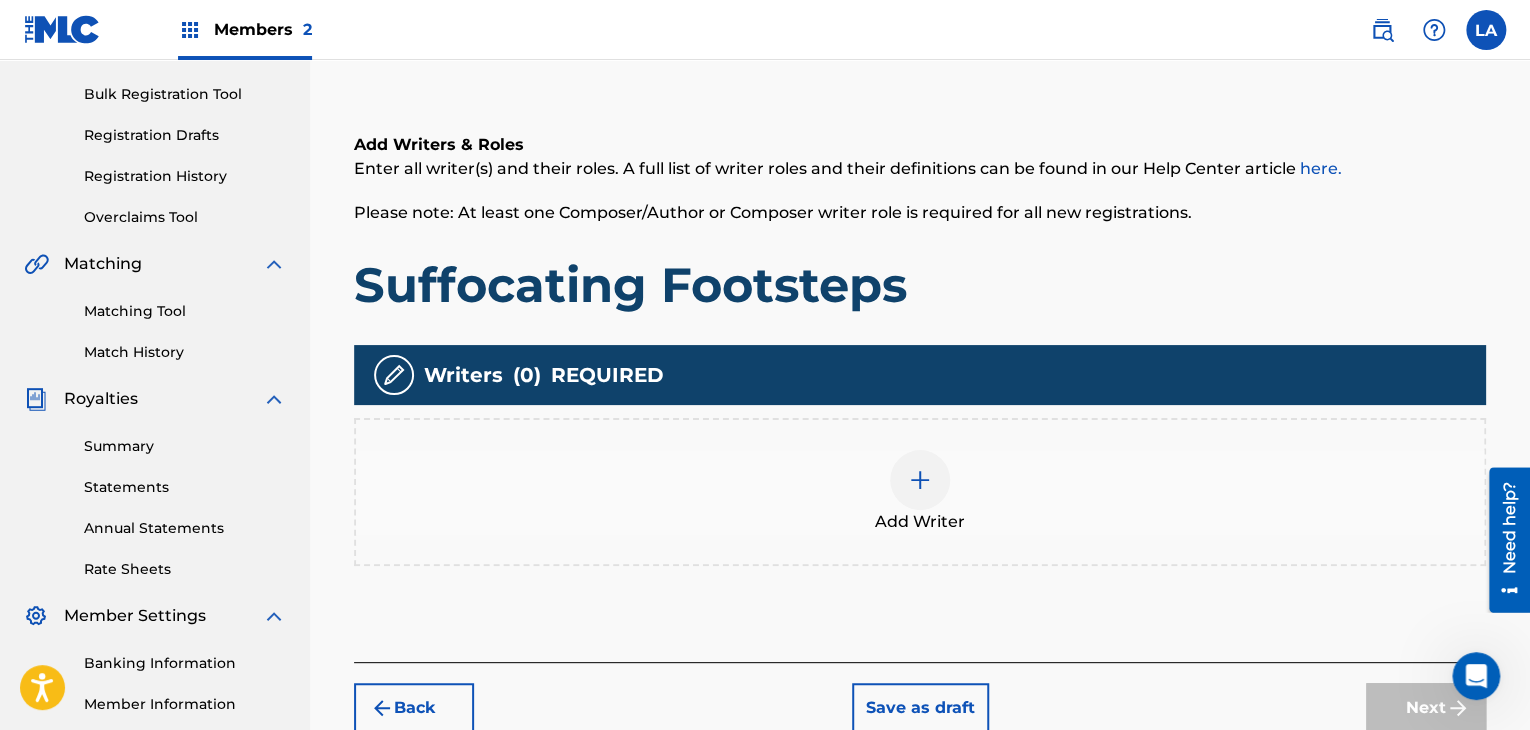 scroll, scrollTop: 290, scrollLeft: 0, axis: vertical 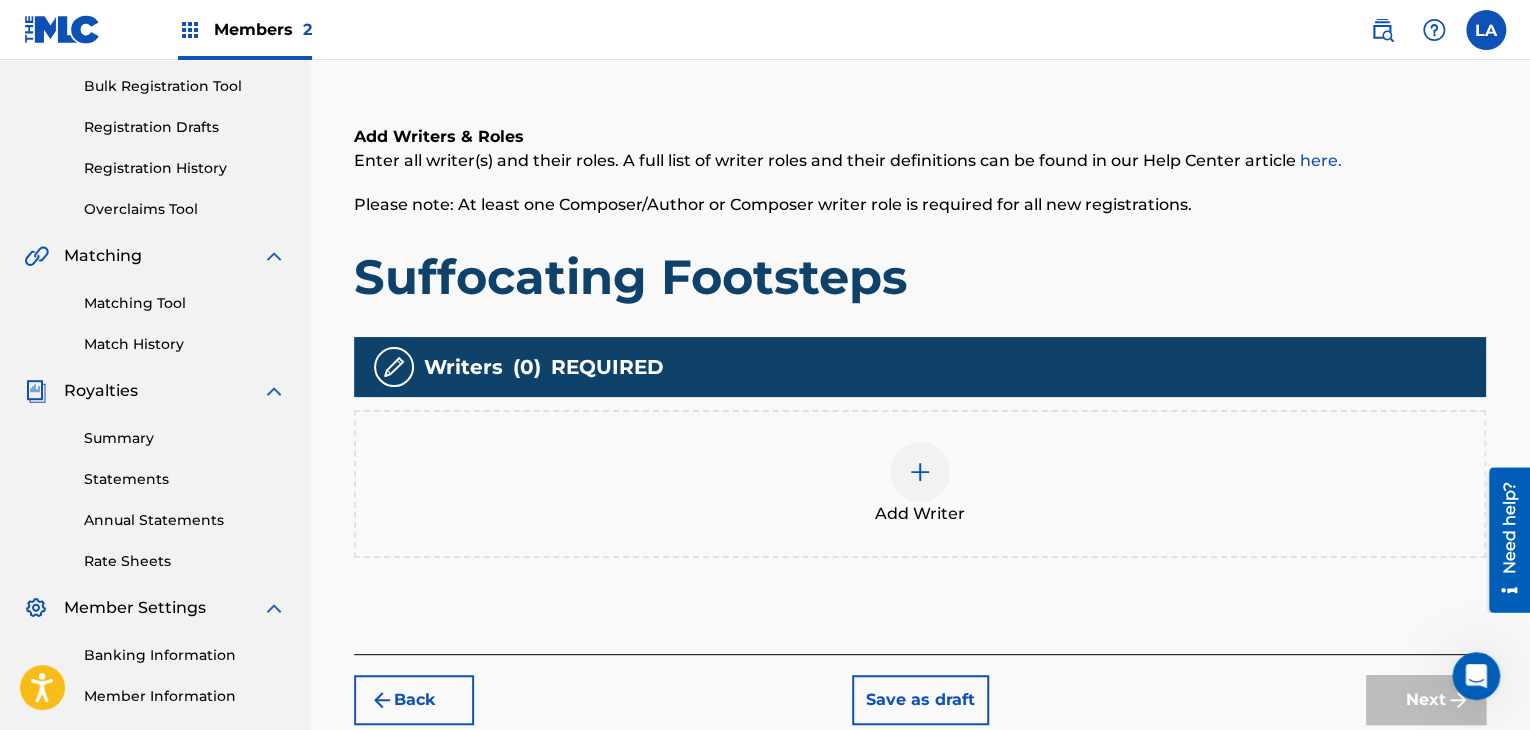 click at bounding box center [920, 472] 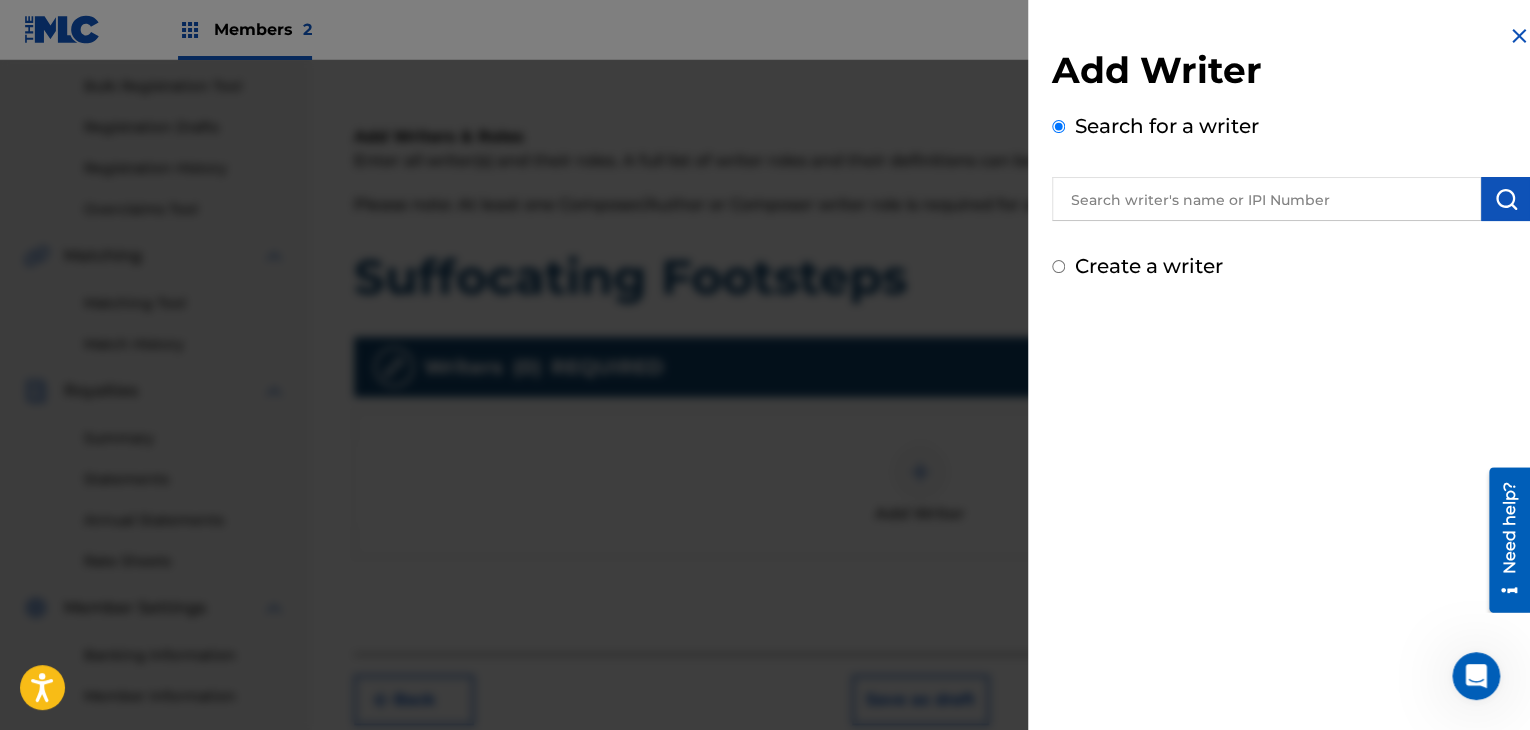 click at bounding box center [1266, 199] 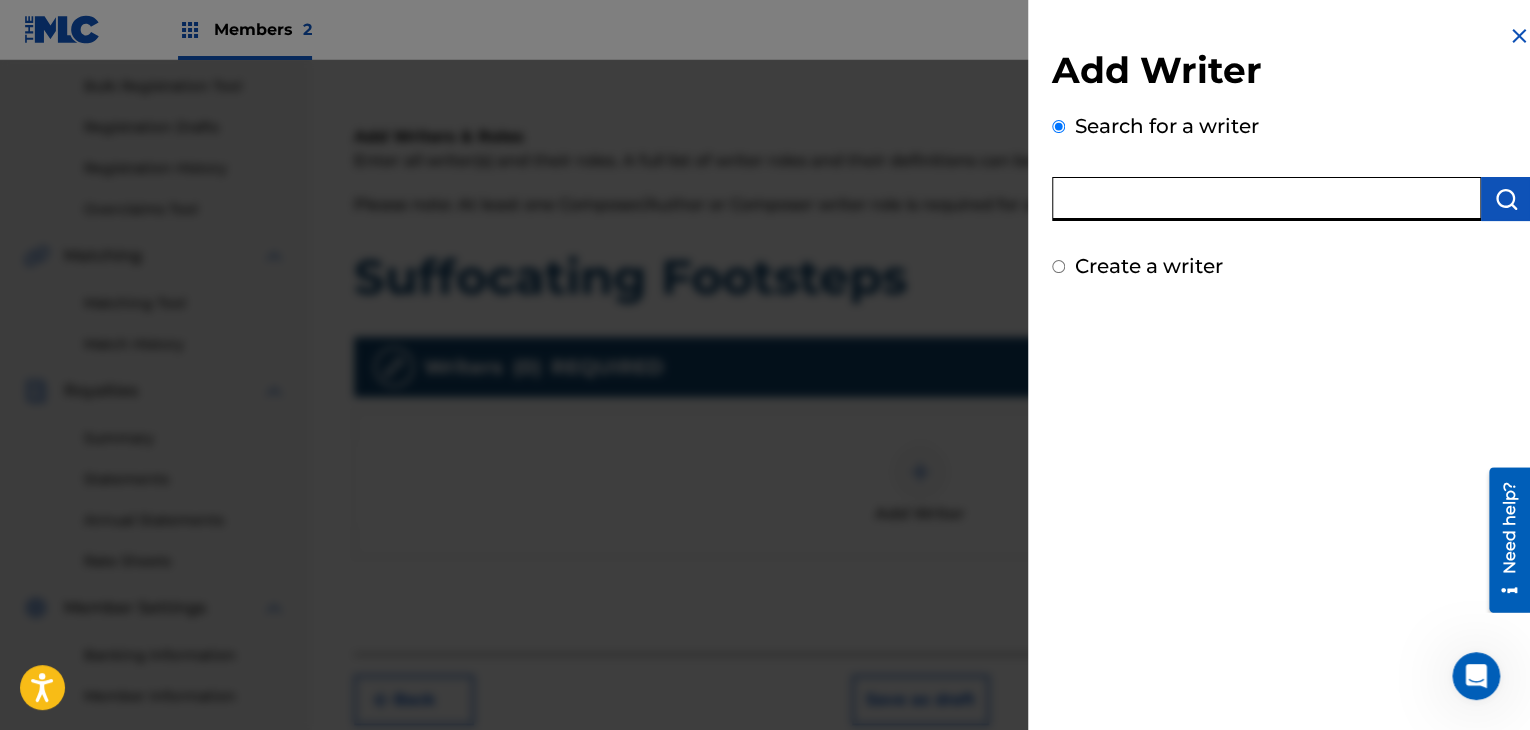 paste on "[PERSON_NAME] (WhyphY)" 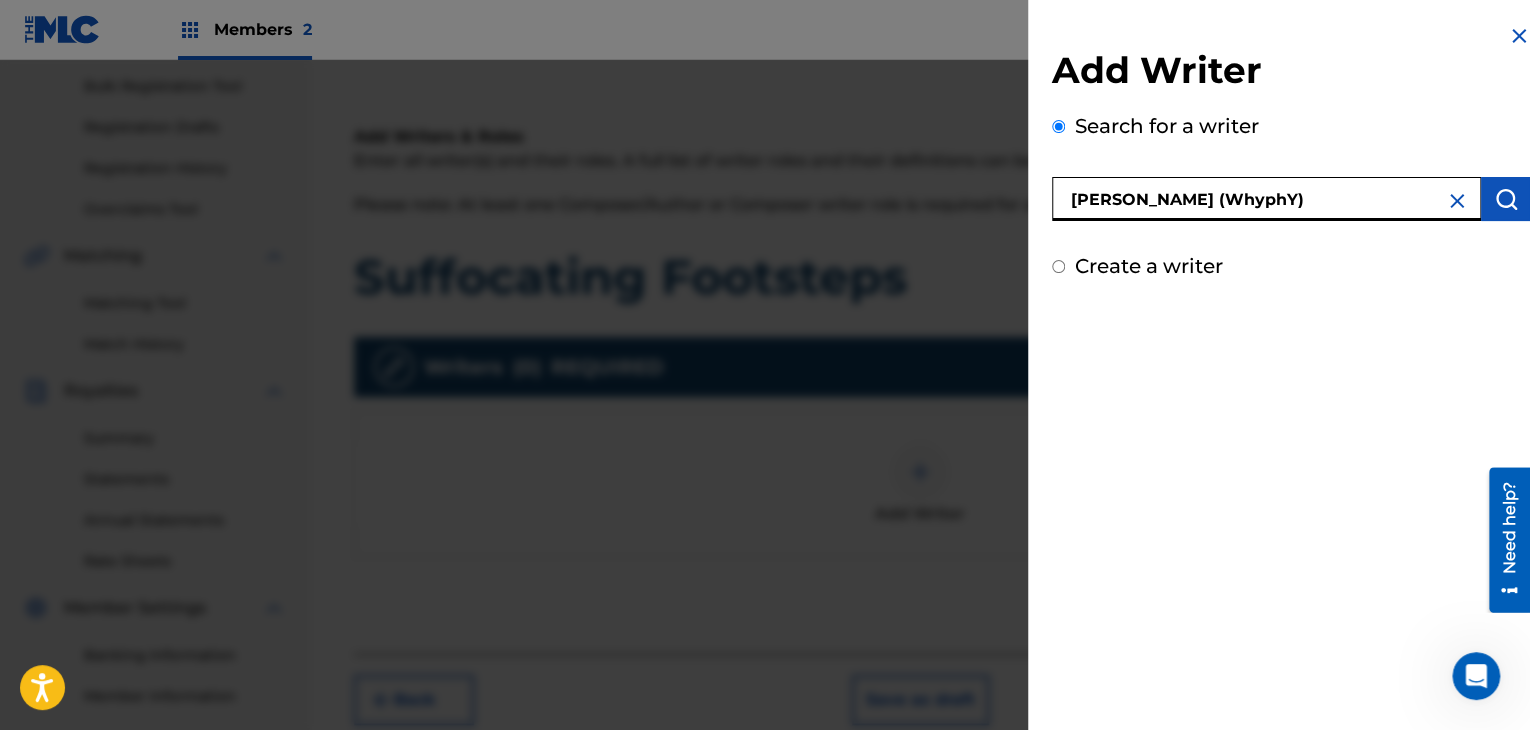 type on "[PERSON_NAME] (WhyphY)" 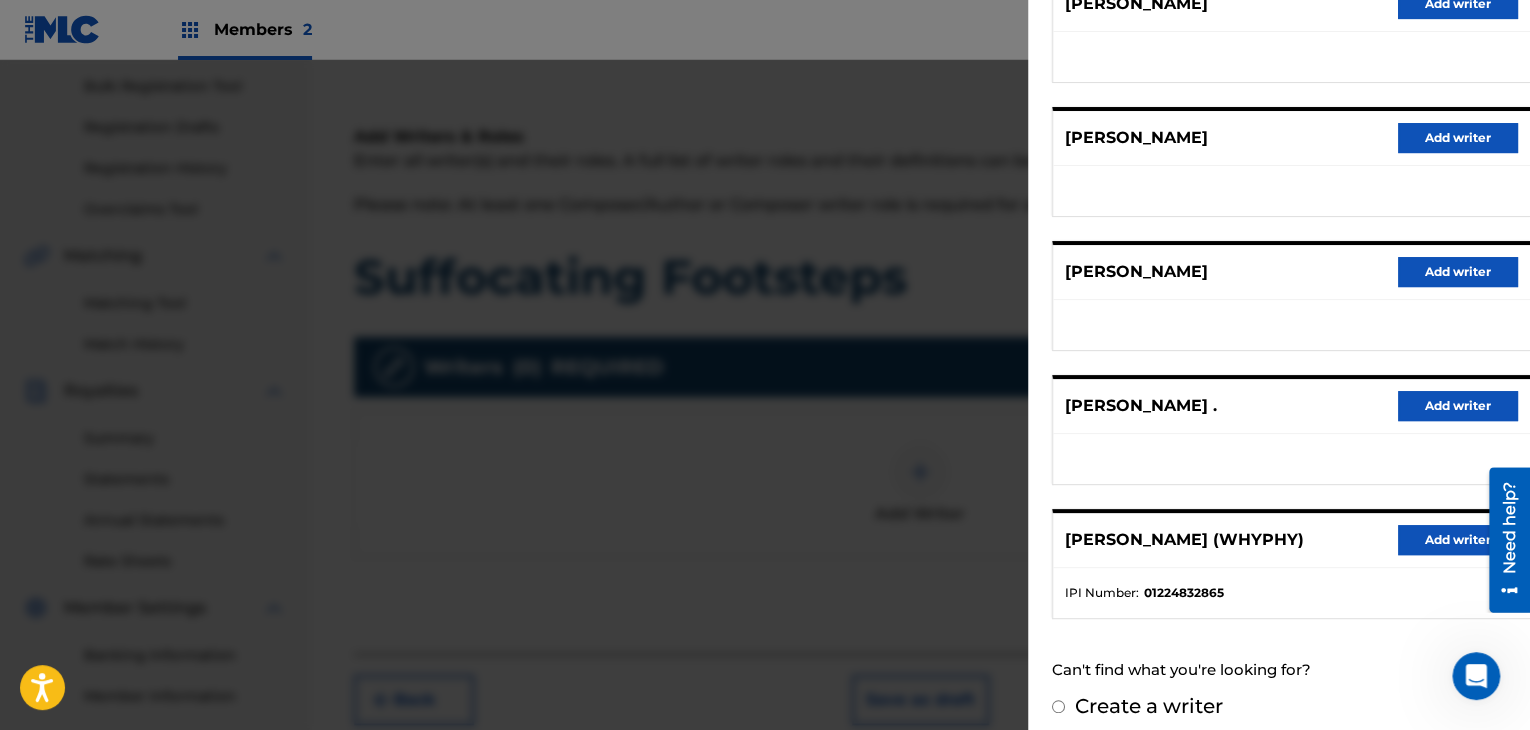 scroll, scrollTop: 310, scrollLeft: 0, axis: vertical 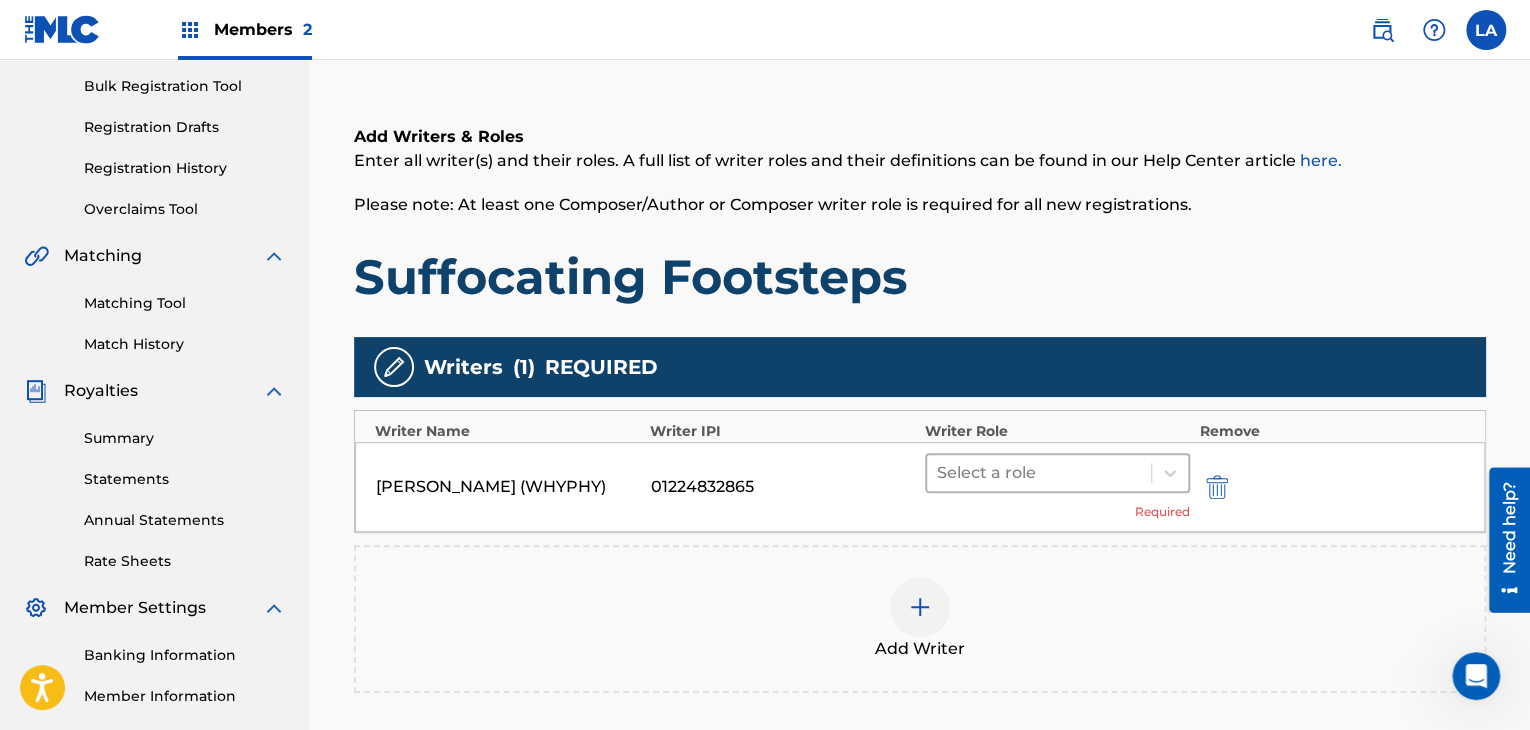 click at bounding box center (1039, 473) 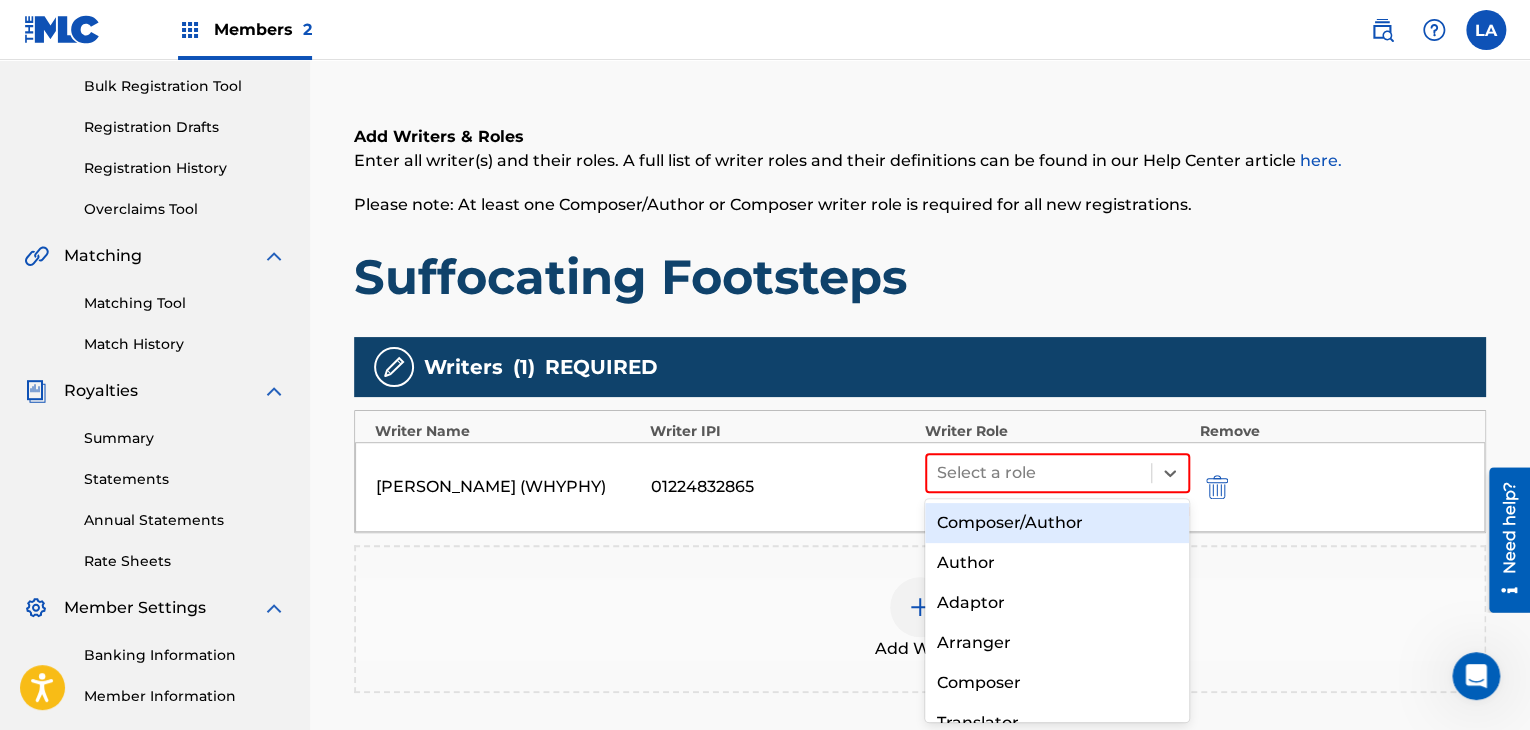 drag, startPoint x: 1052, startPoint y: 525, endPoint x: 1068, endPoint y: 507, distance: 24.083189 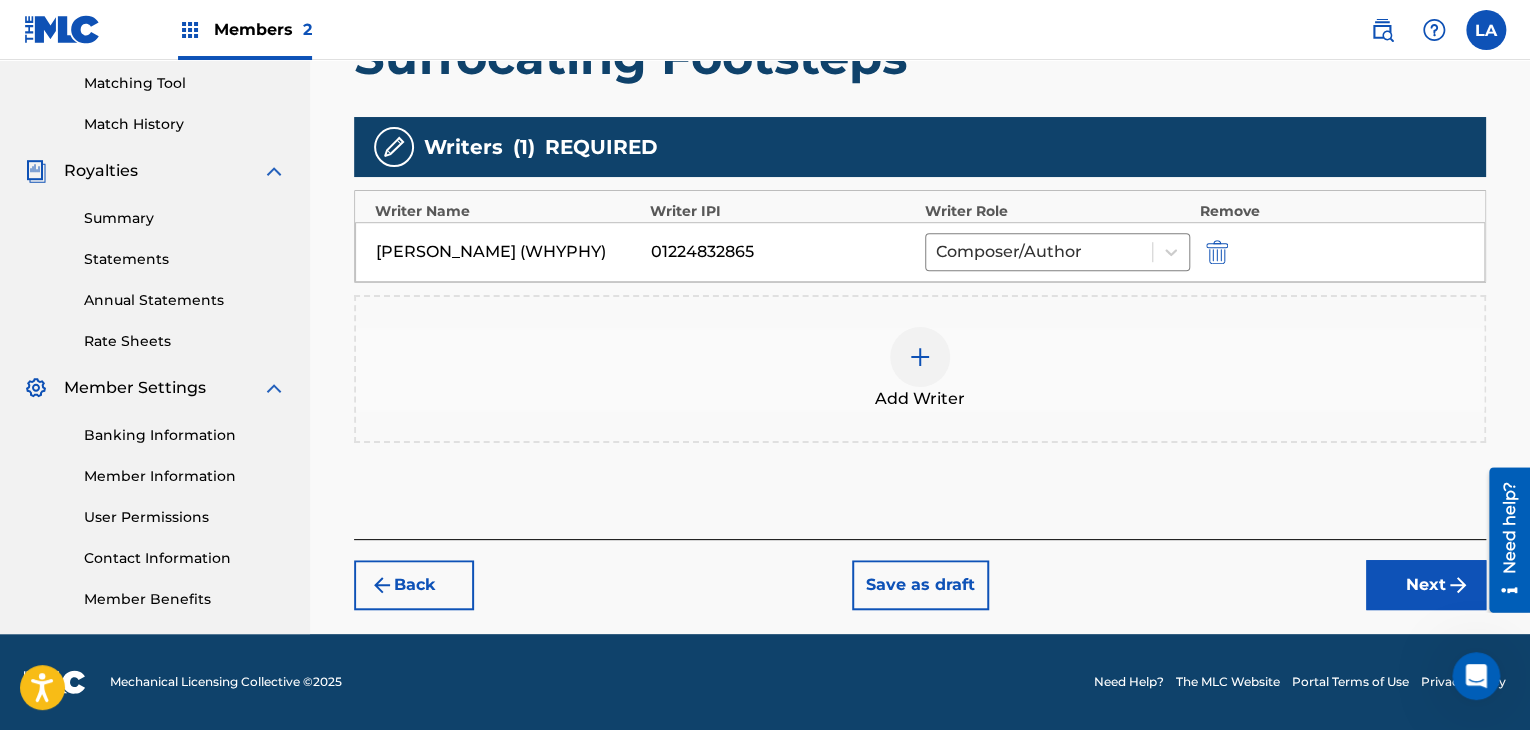 click on "Next" at bounding box center (1426, 585) 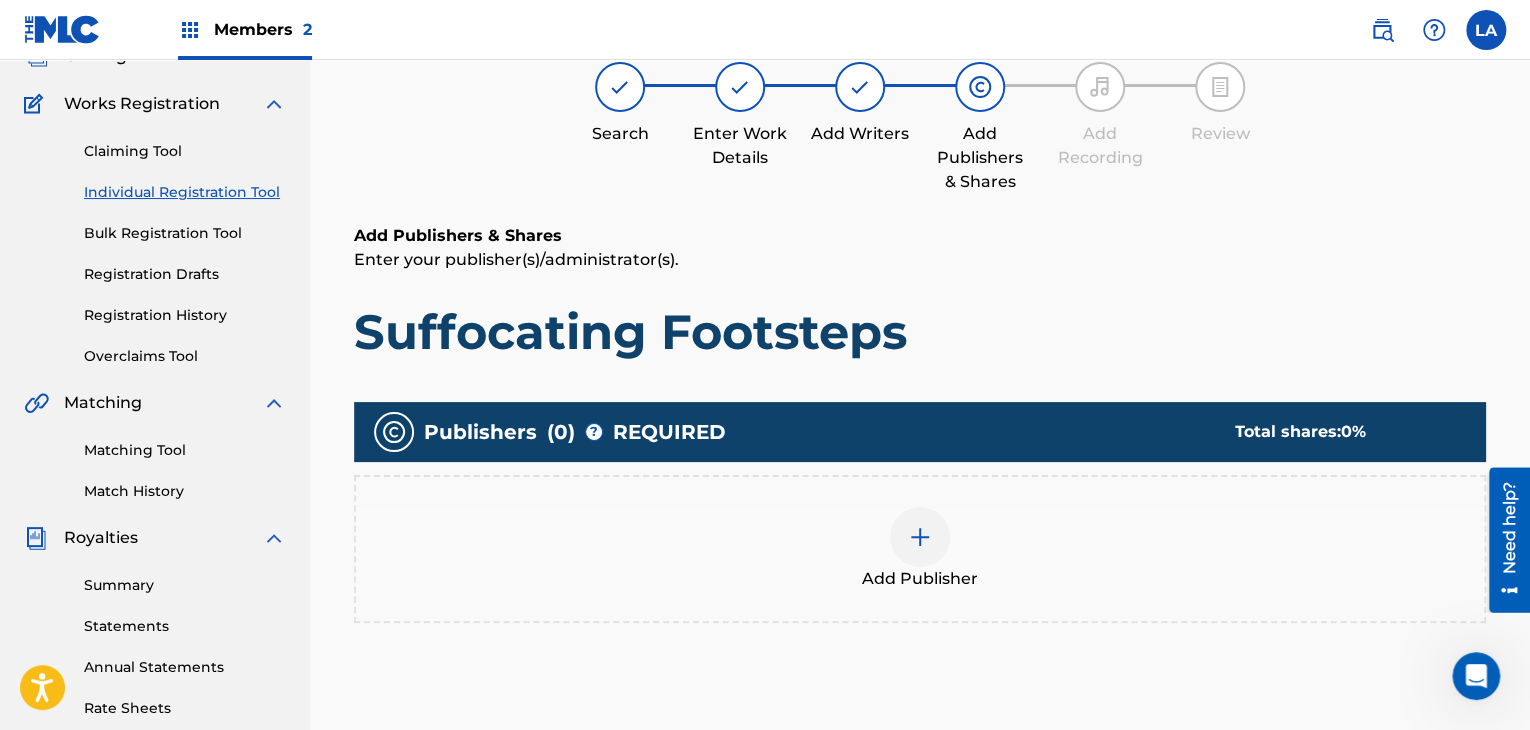 scroll, scrollTop: 192, scrollLeft: 0, axis: vertical 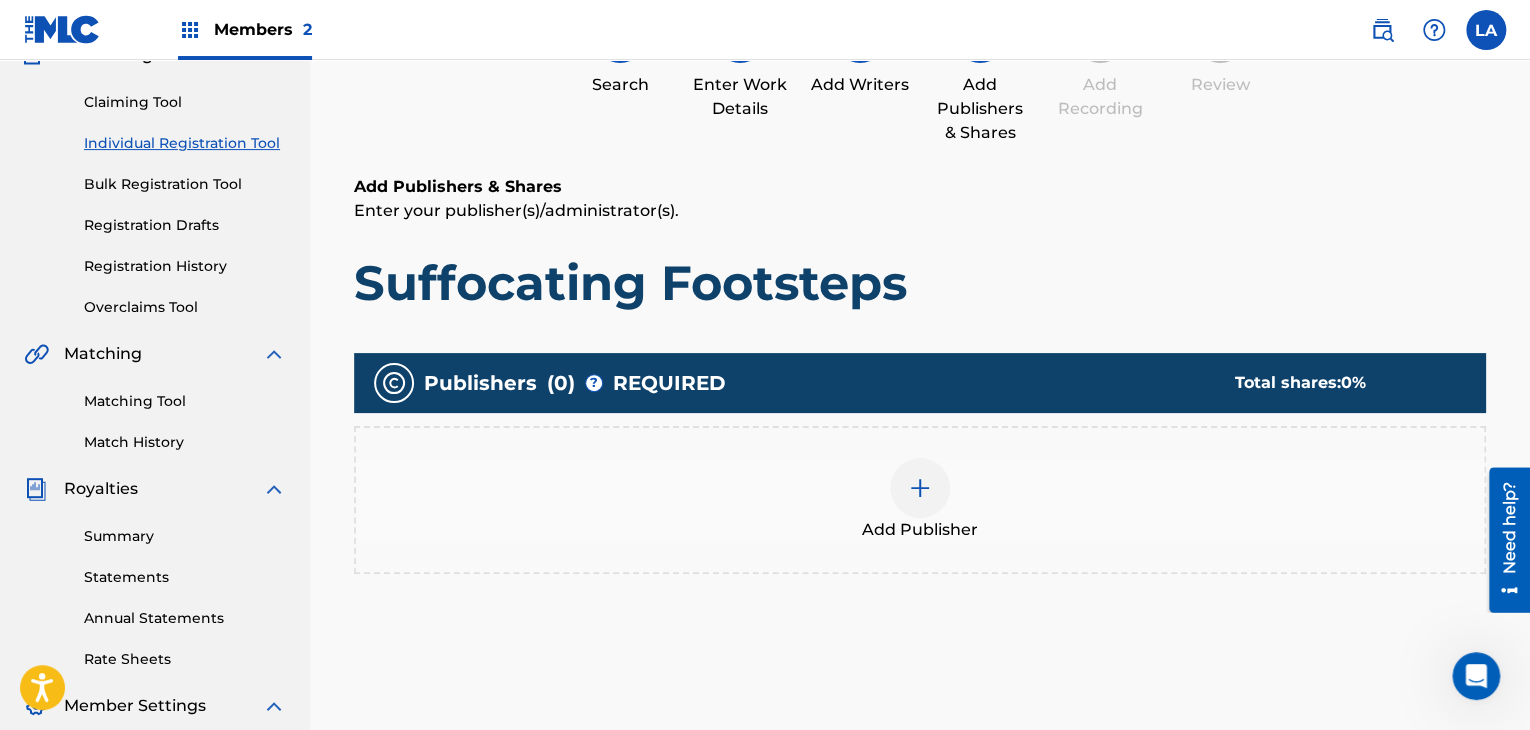 click at bounding box center (920, 488) 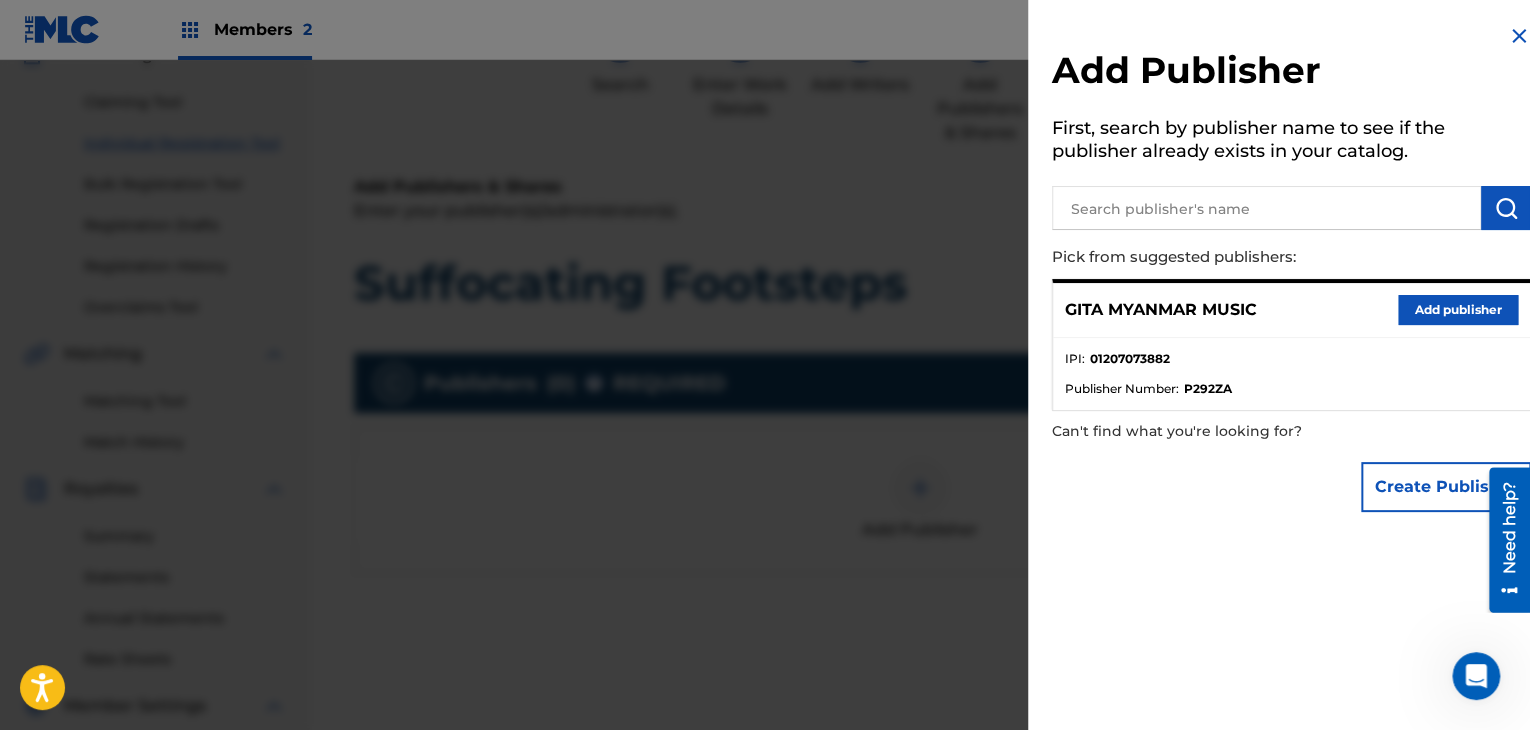 click on "Add publisher" at bounding box center [1458, 310] 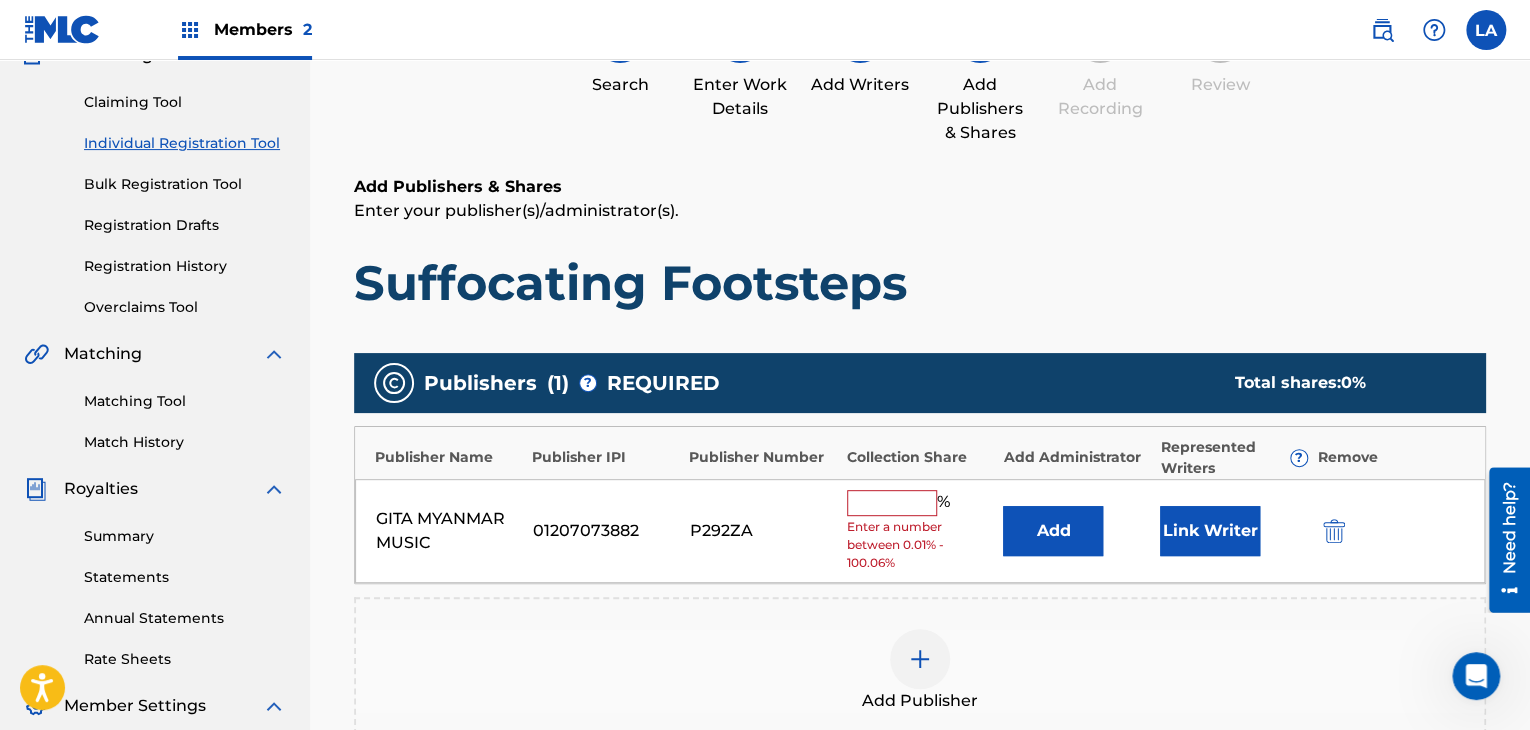 click at bounding box center (892, 503) 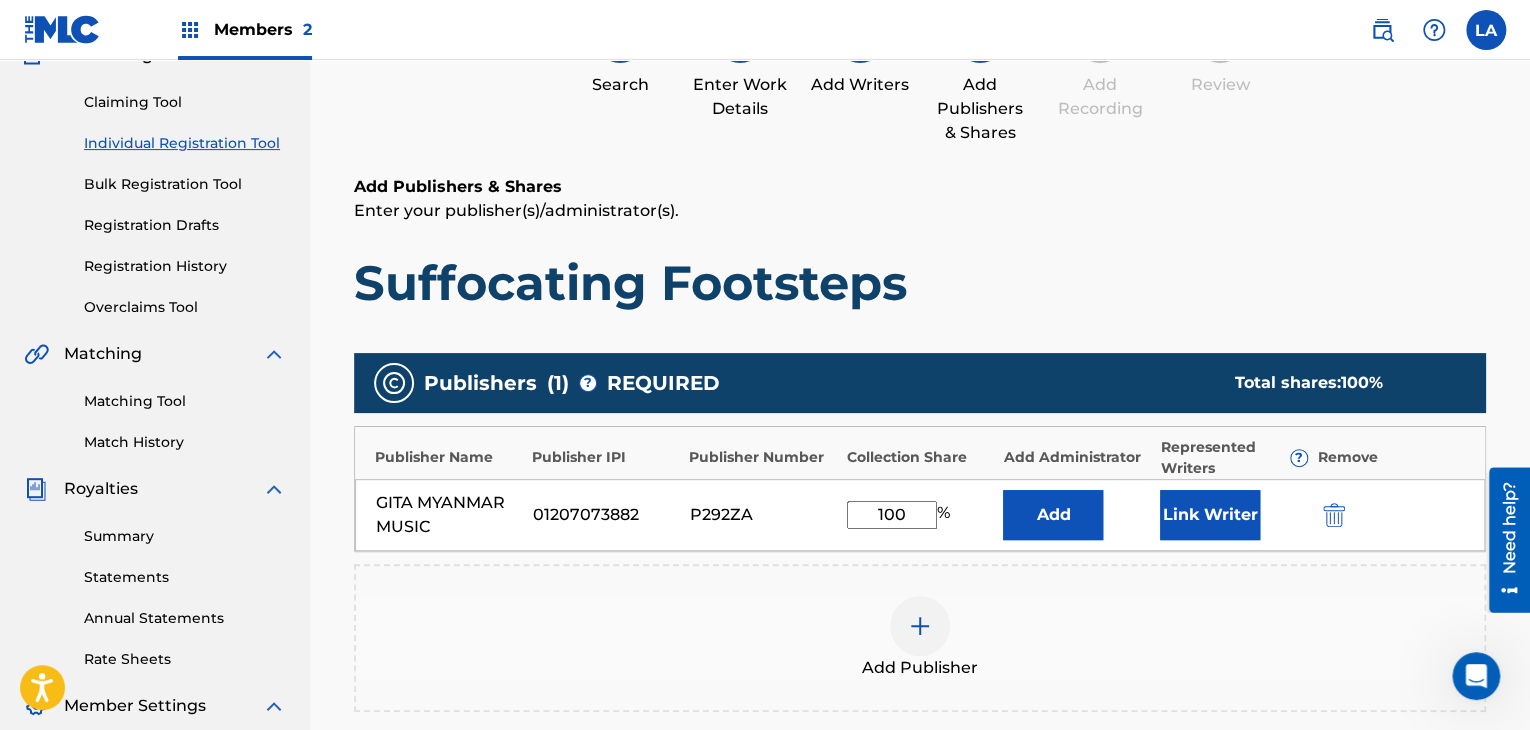 type on "100" 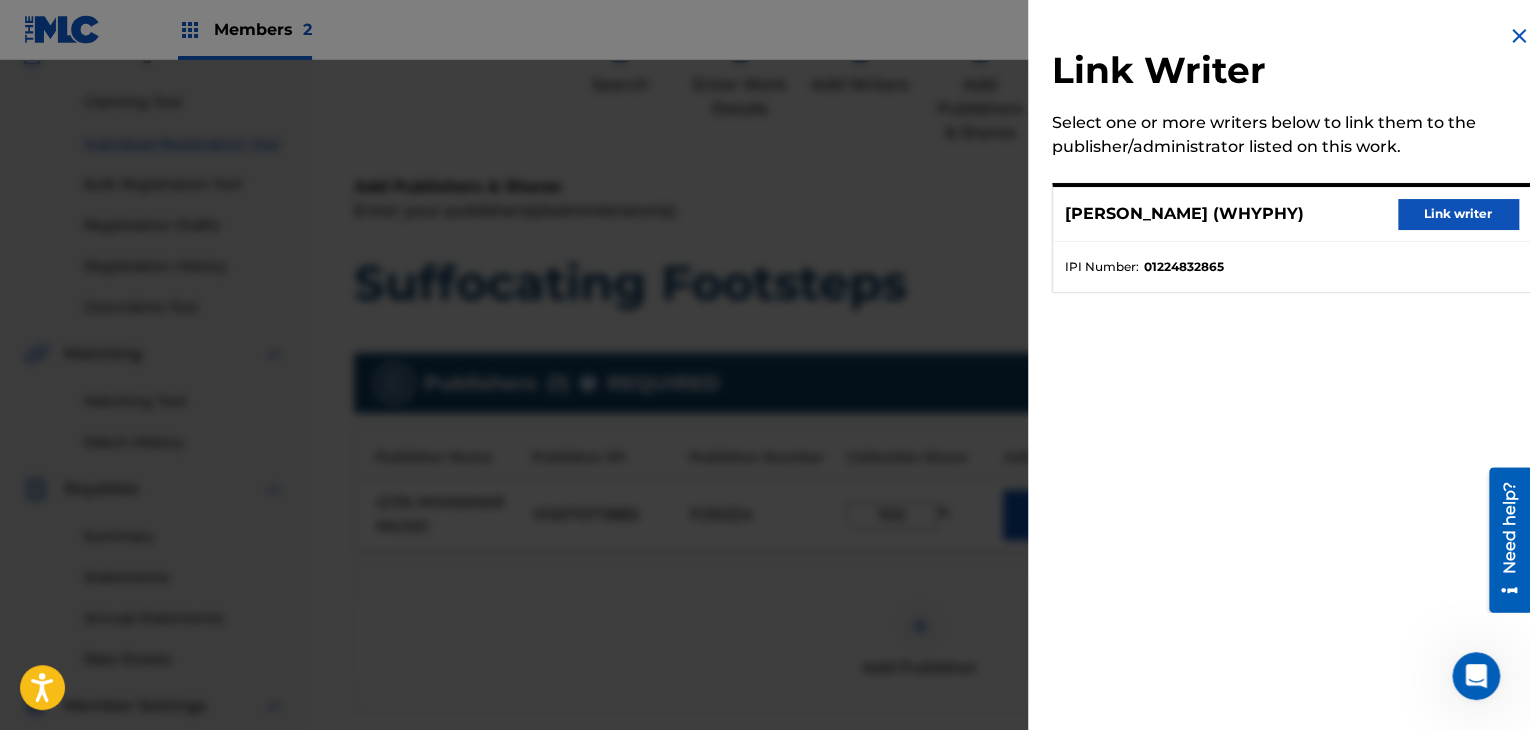 click on "Link writer" at bounding box center [1458, 214] 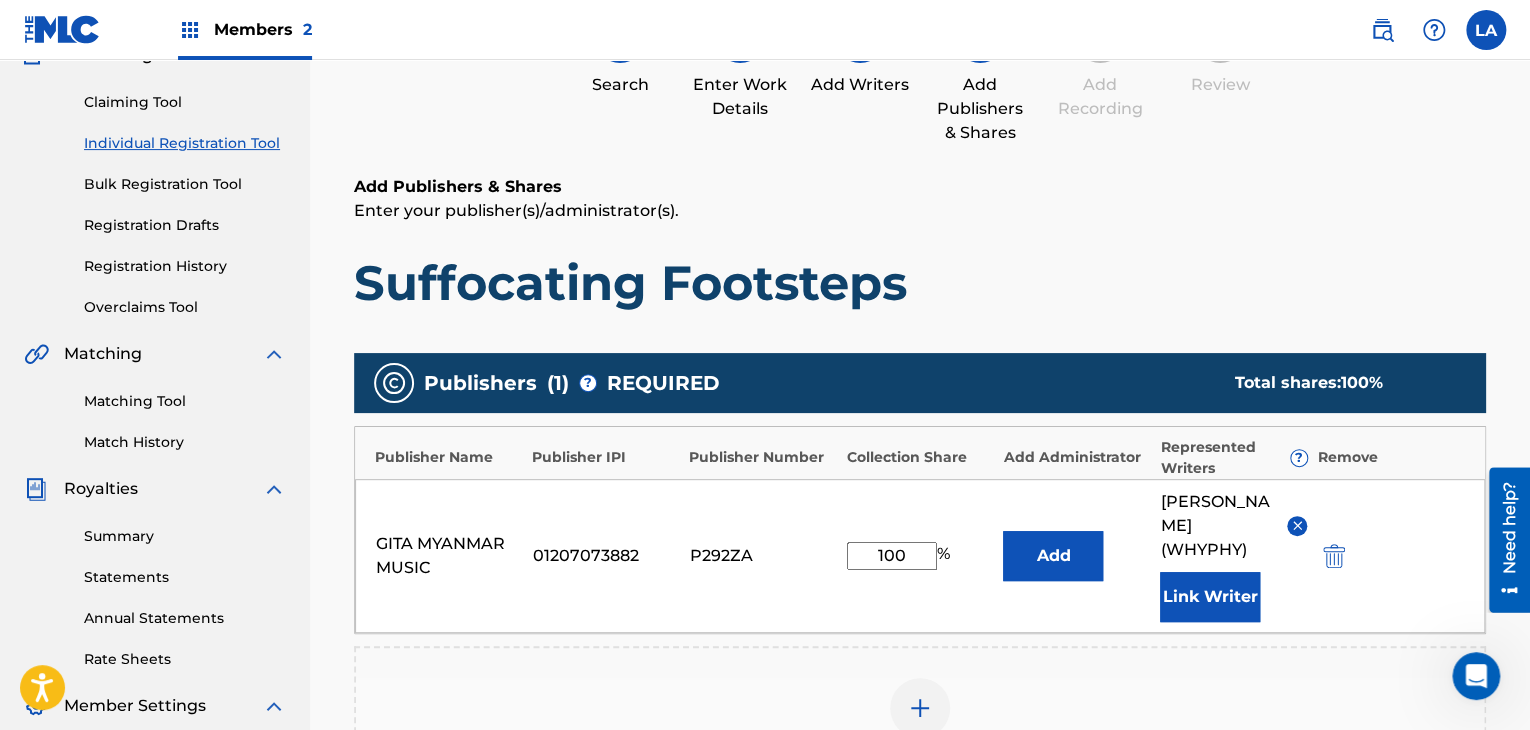 scroll, scrollTop: 492, scrollLeft: 0, axis: vertical 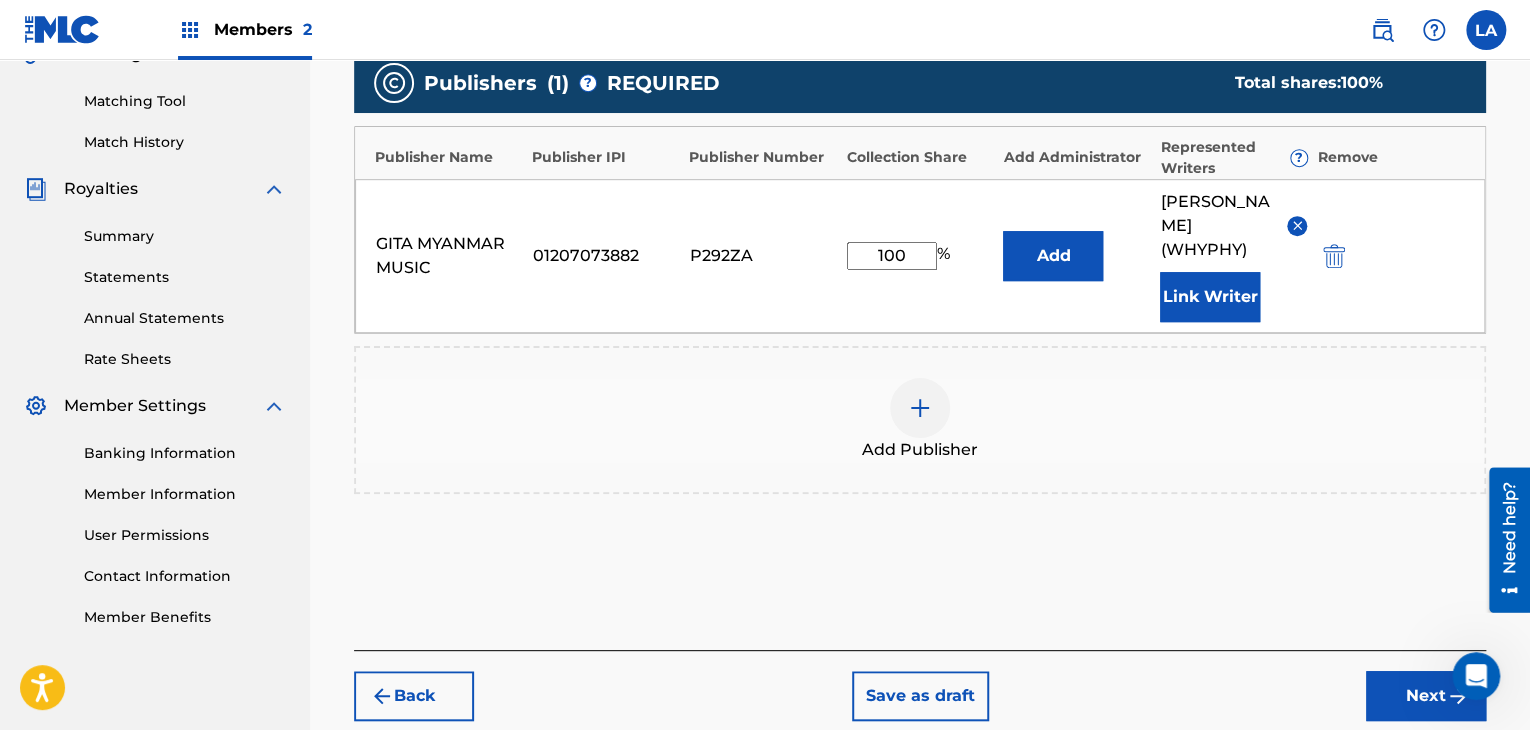 click on "Next" at bounding box center (1426, 696) 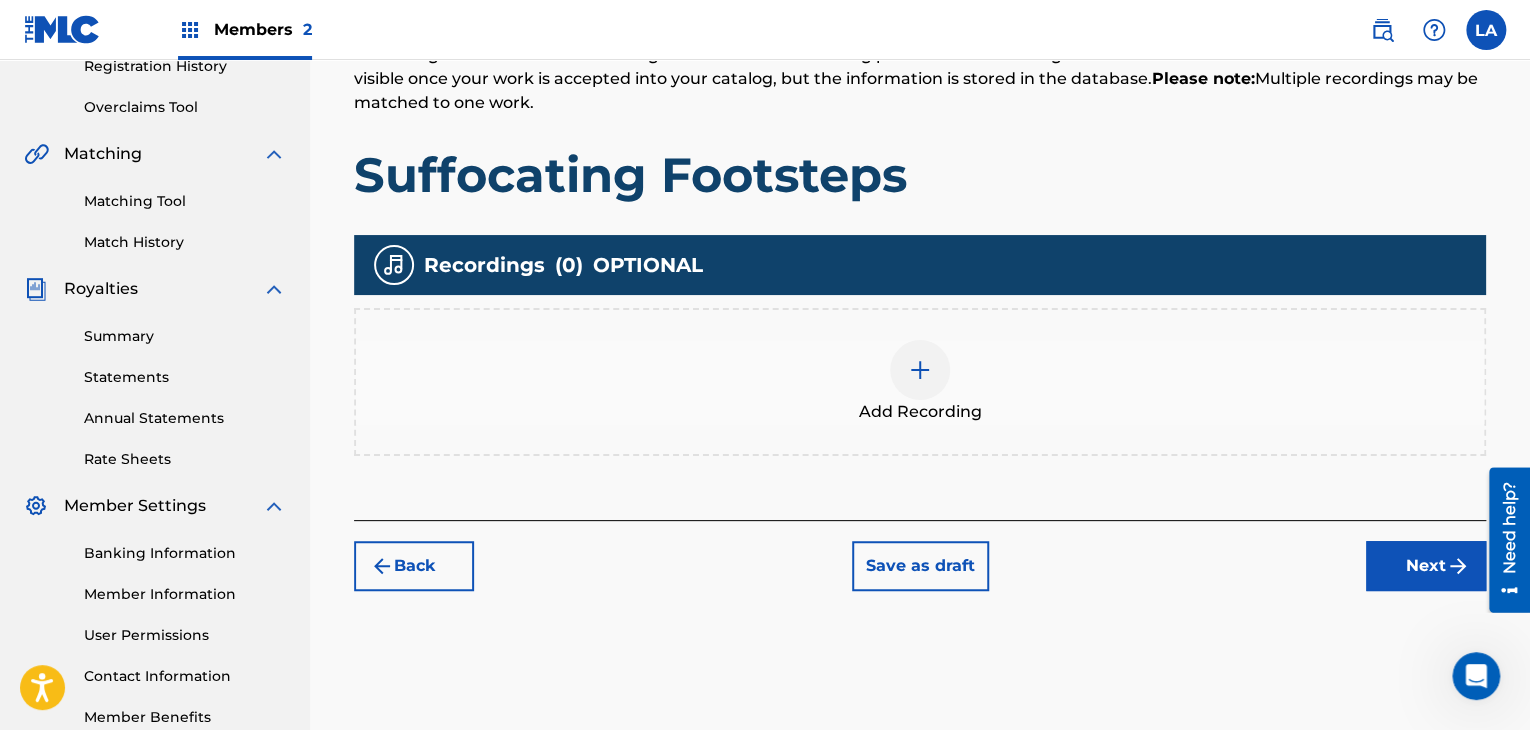 scroll, scrollTop: 490, scrollLeft: 0, axis: vertical 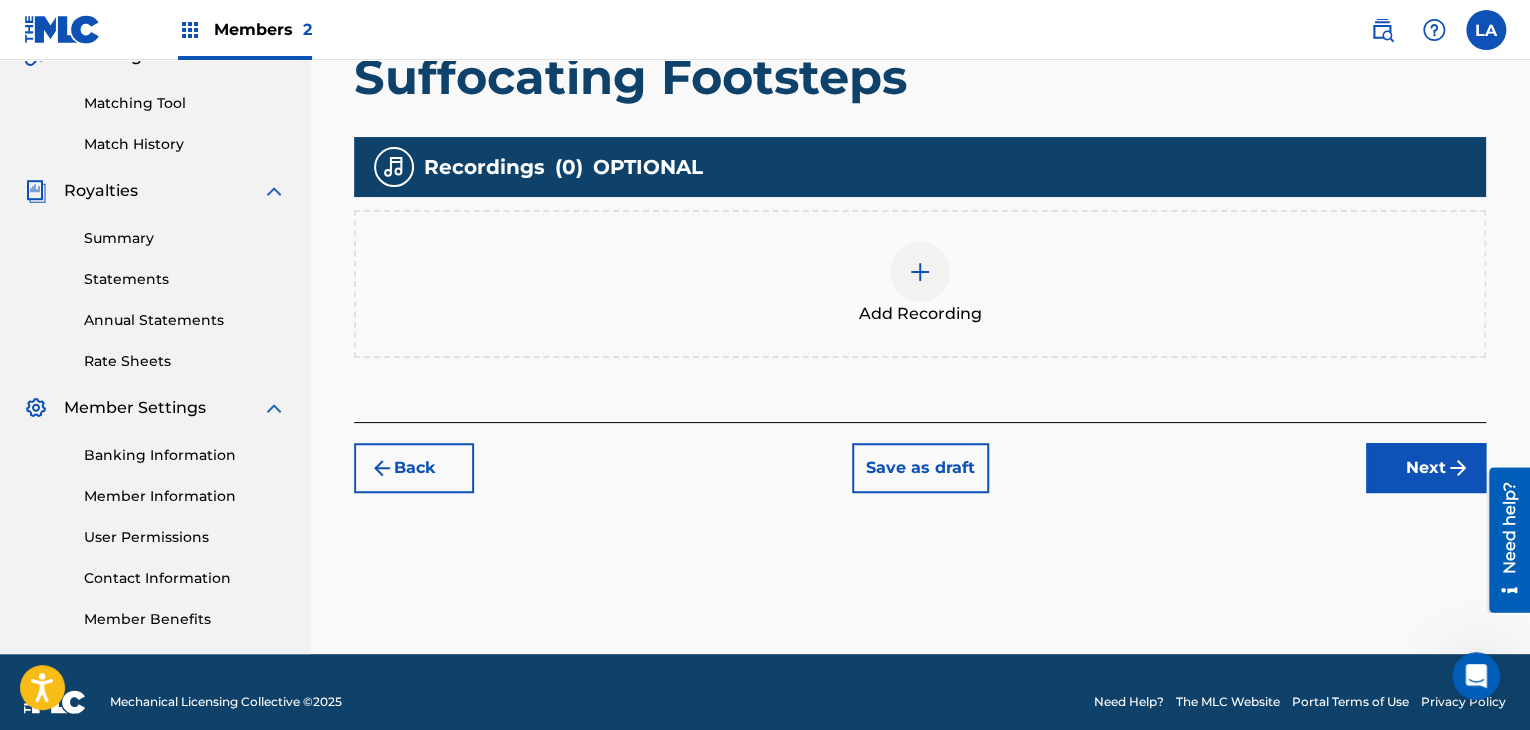 click at bounding box center (920, 272) 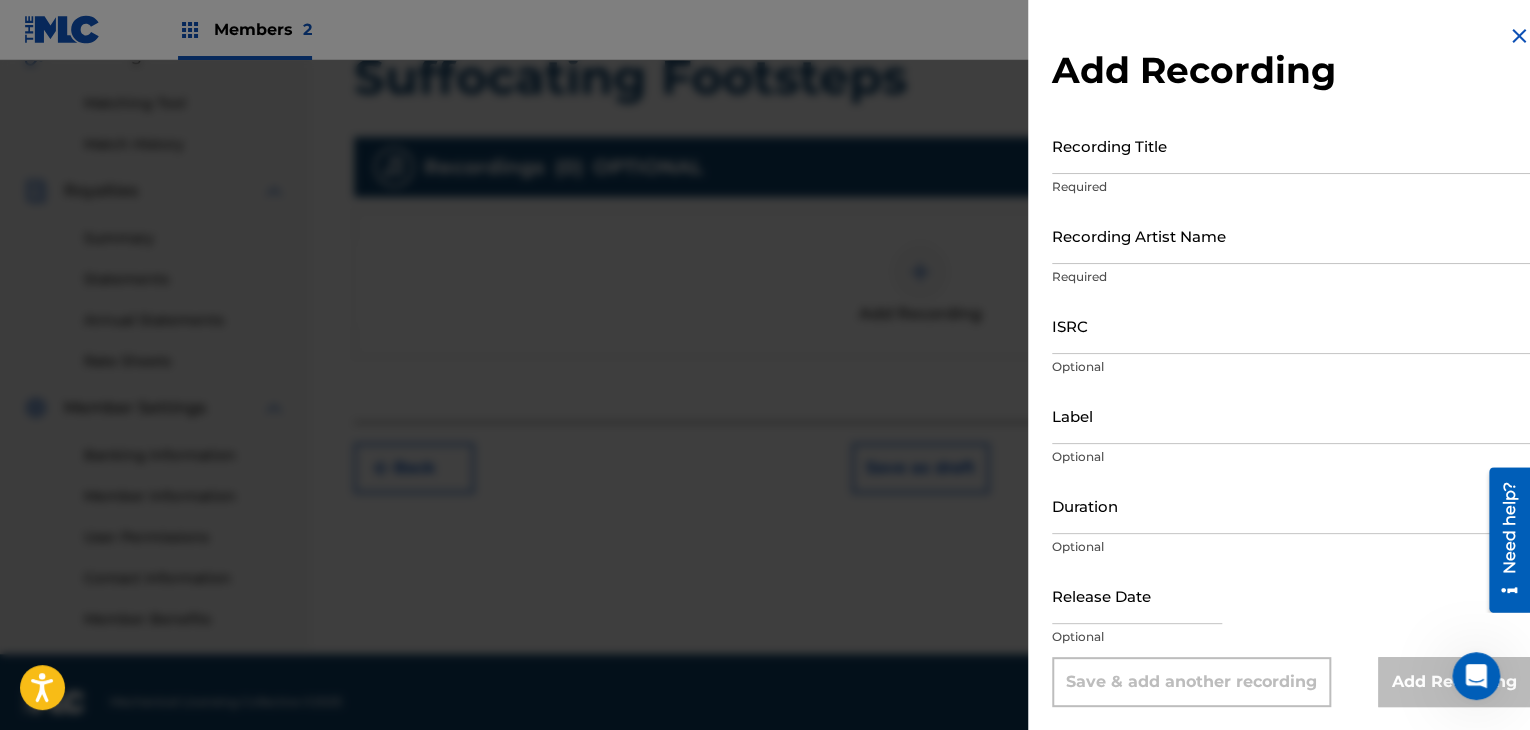 click on "Duration" at bounding box center [1291, 505] 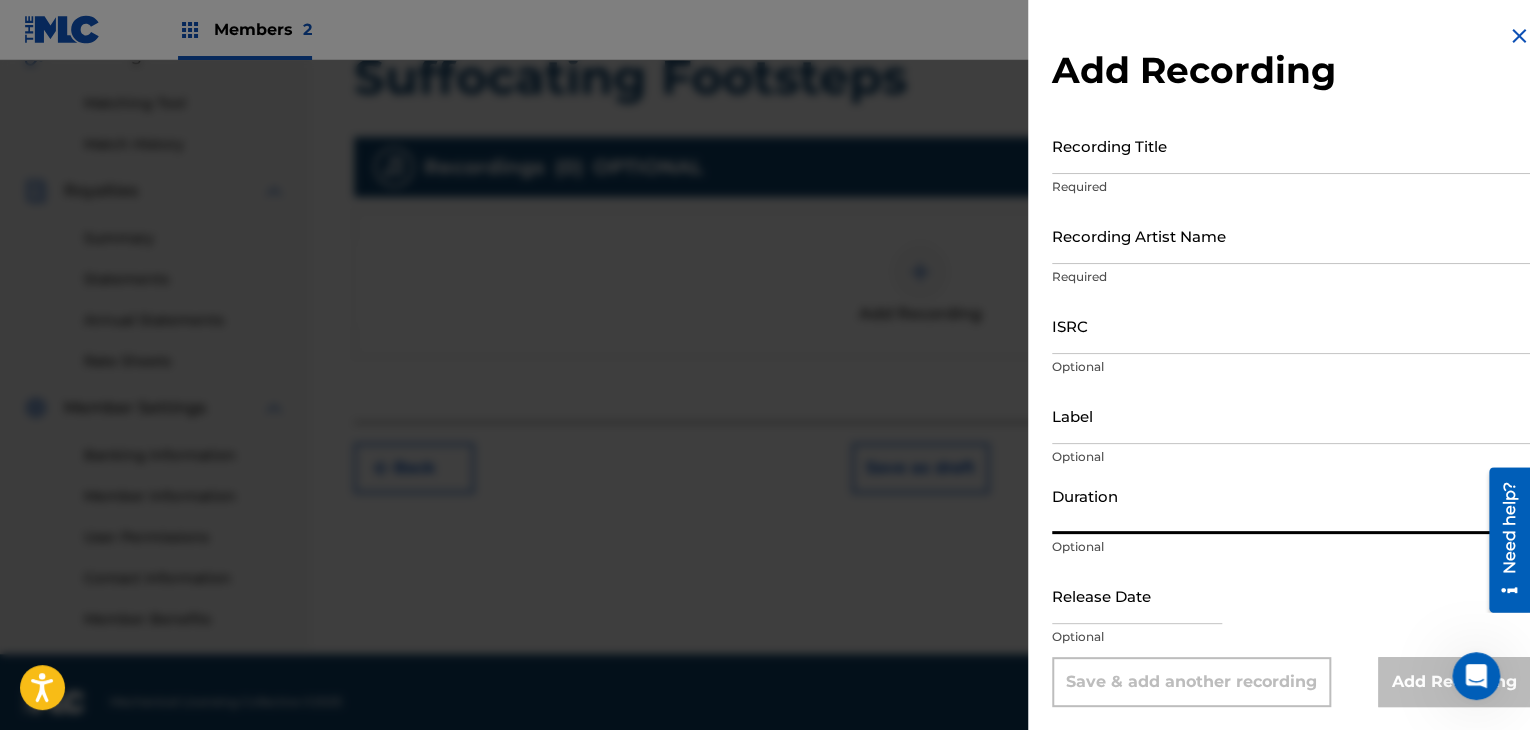 paste on "[PERSON_NAME] (WhyphY)" 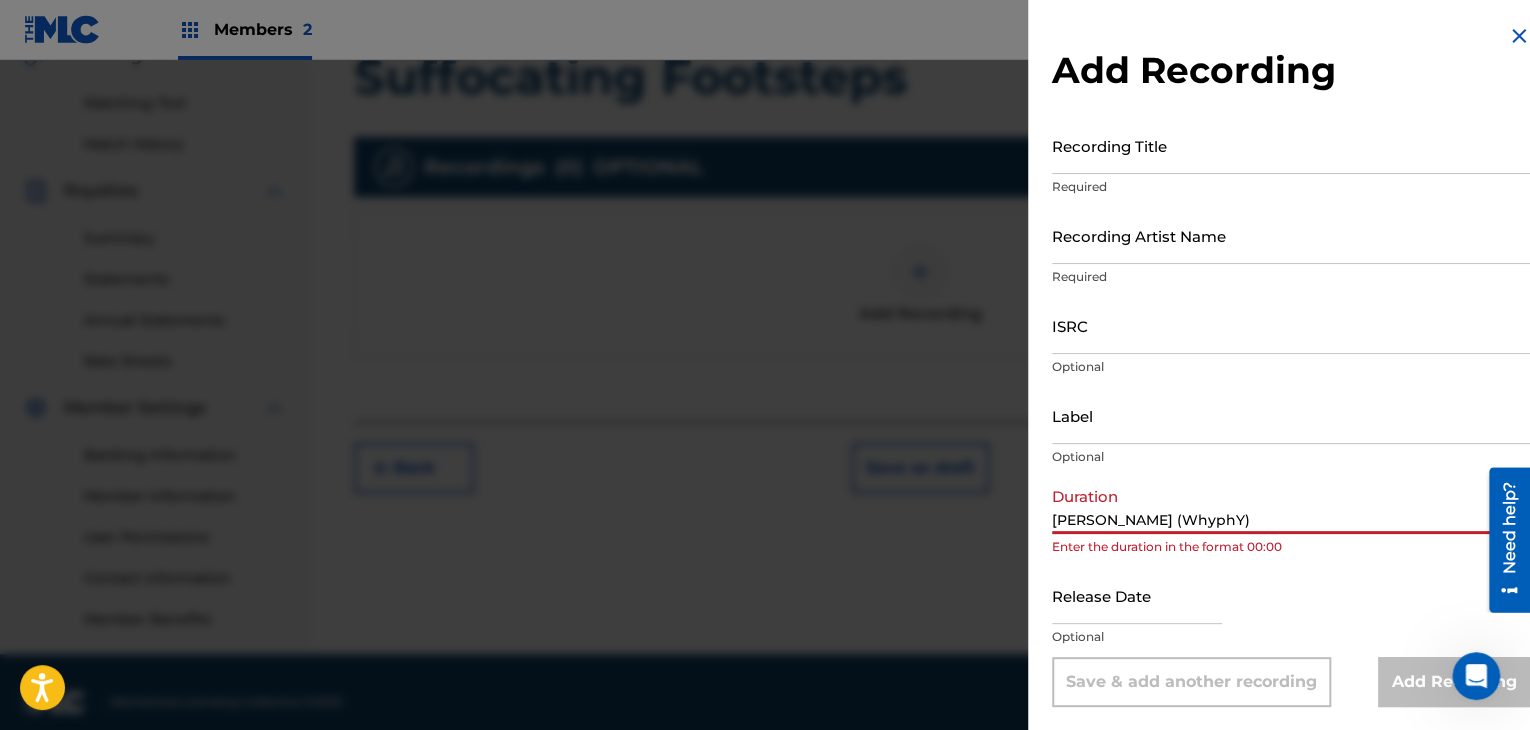 paste on "04:40" 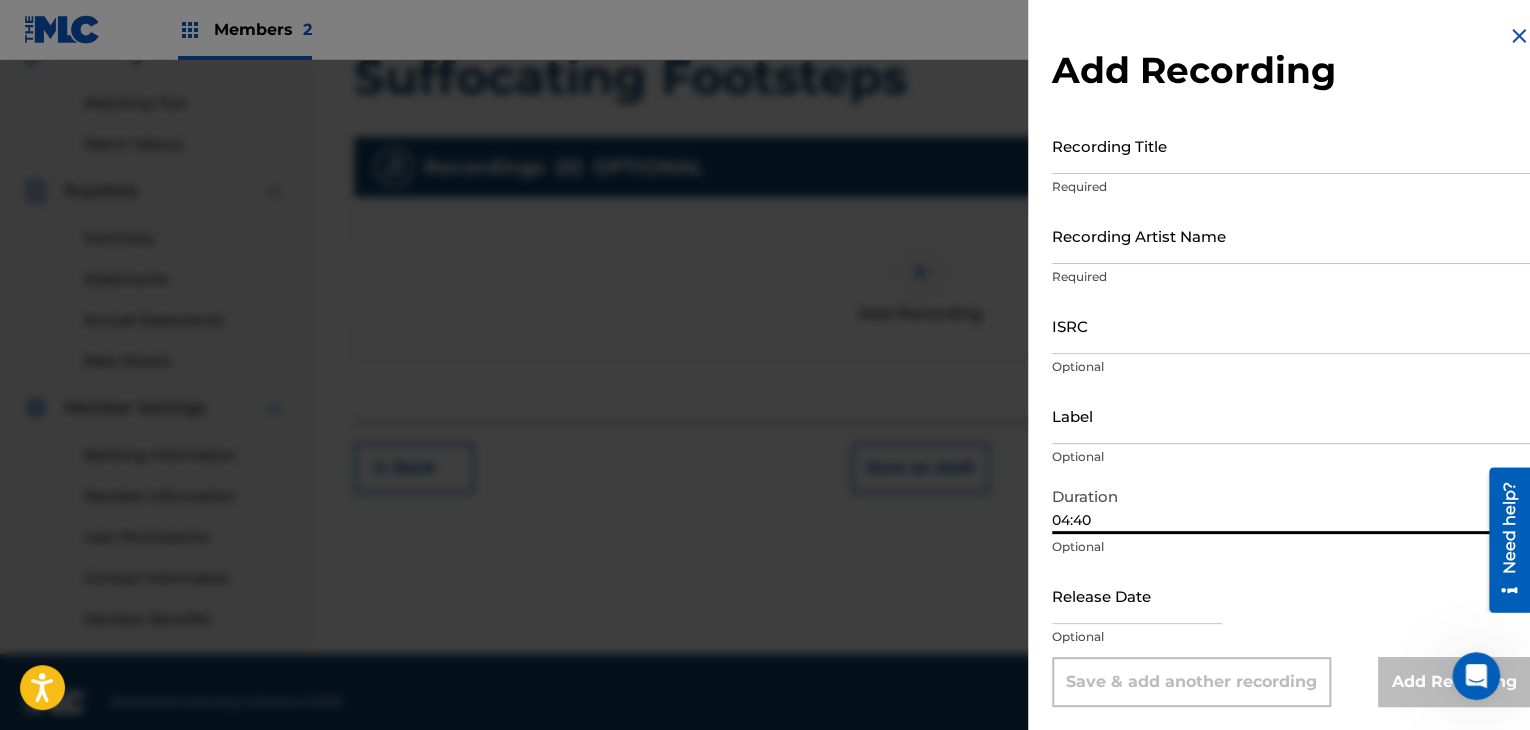 type on "04:40" 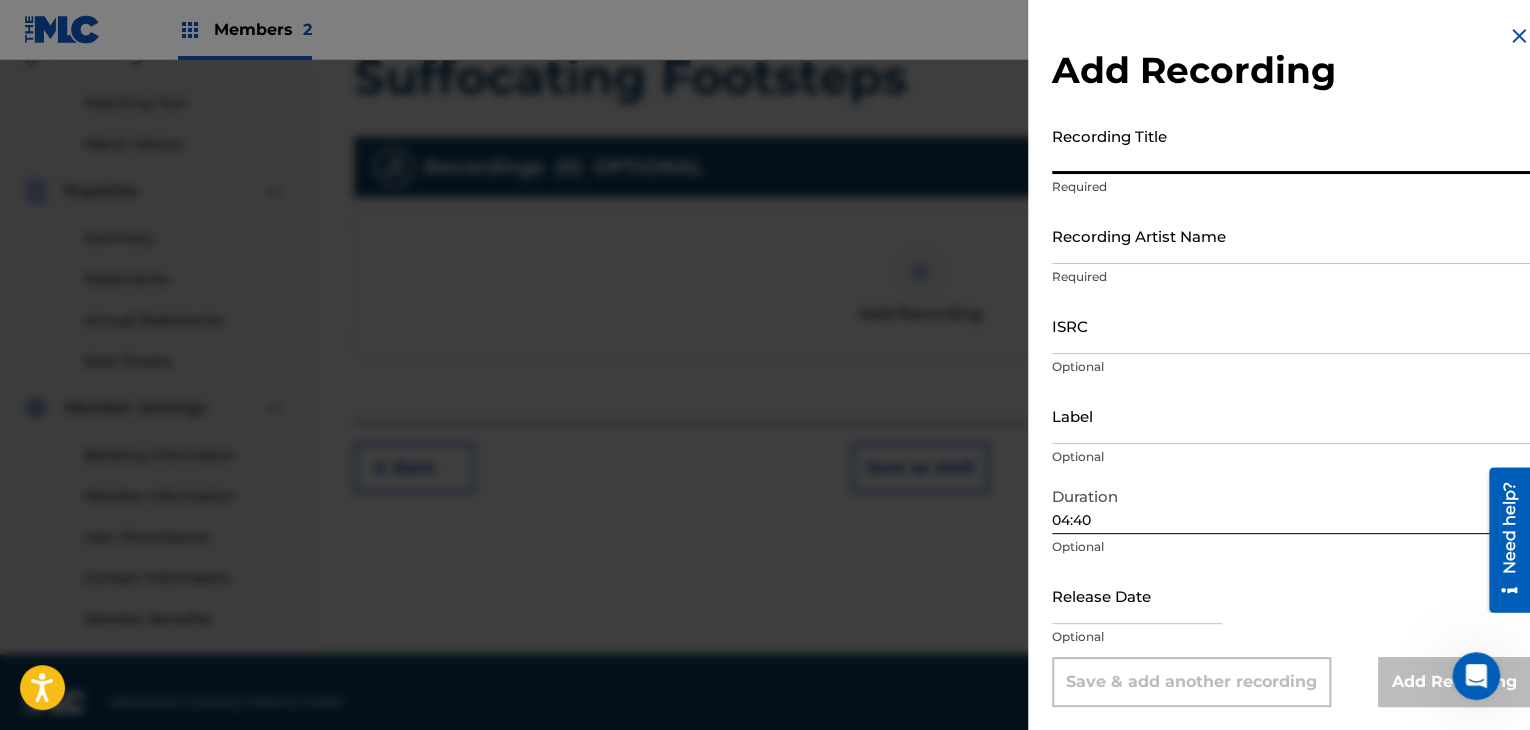 paste on "Suffocating Footsteps" 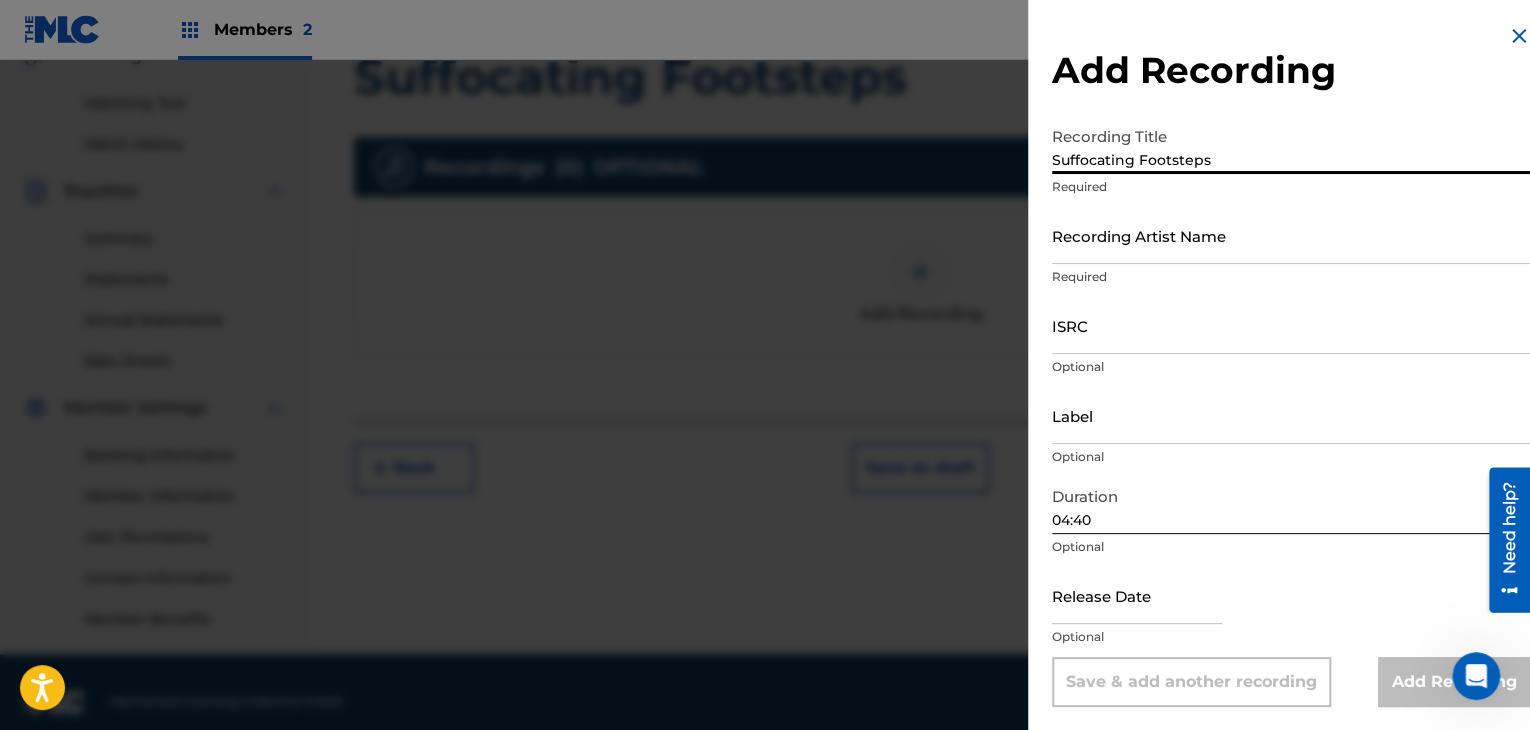 type on "Suffocating Footsteps" 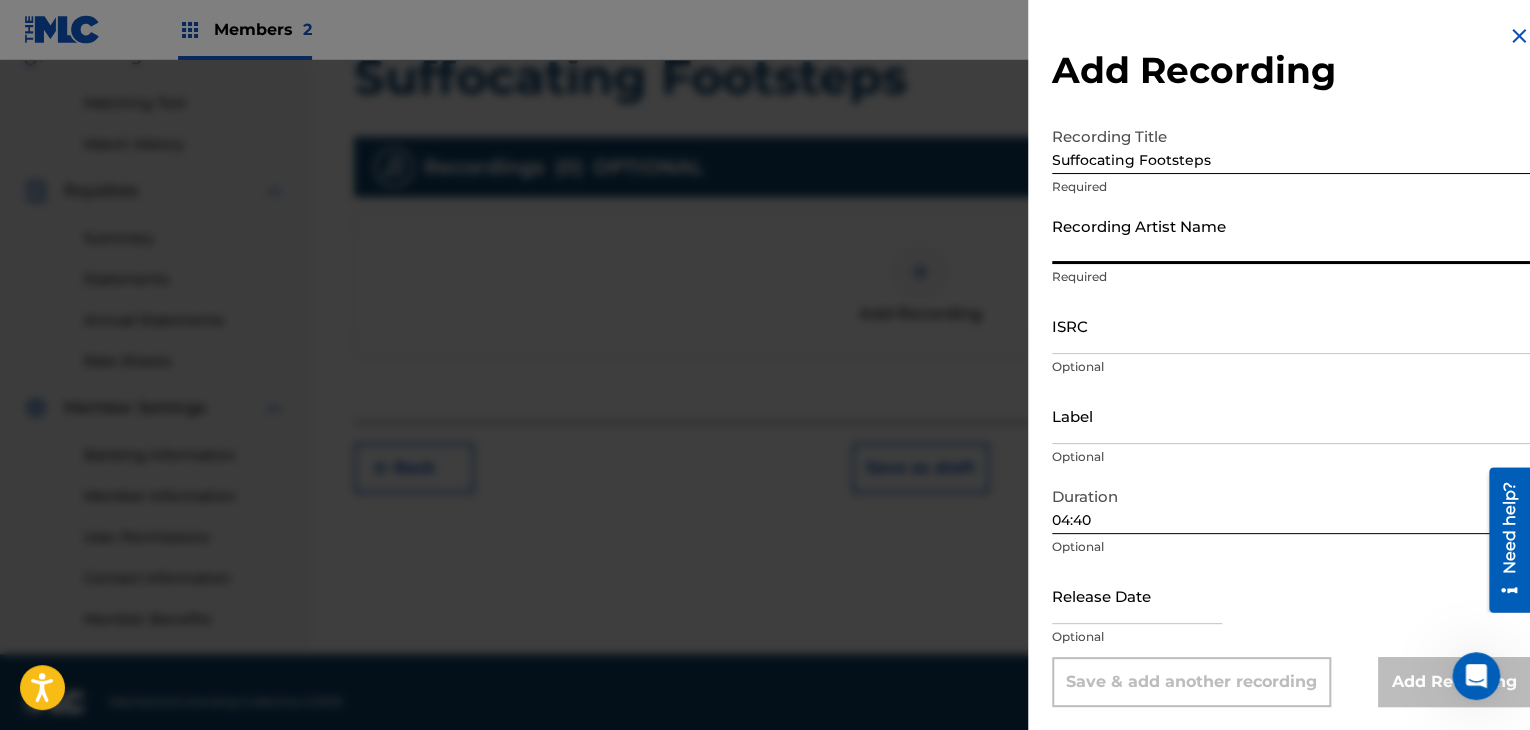 paste on "WhyphY" 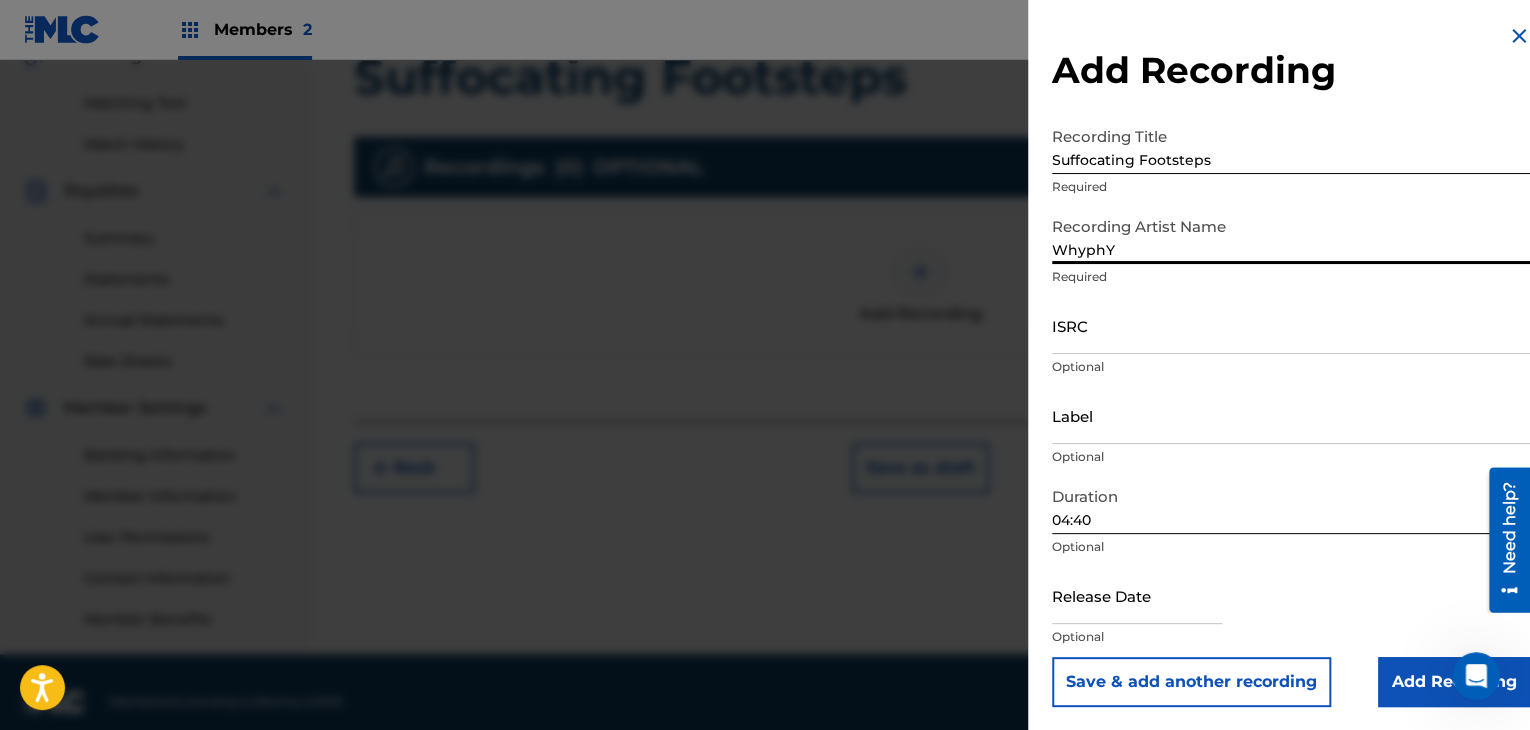 type on "WhyphY" 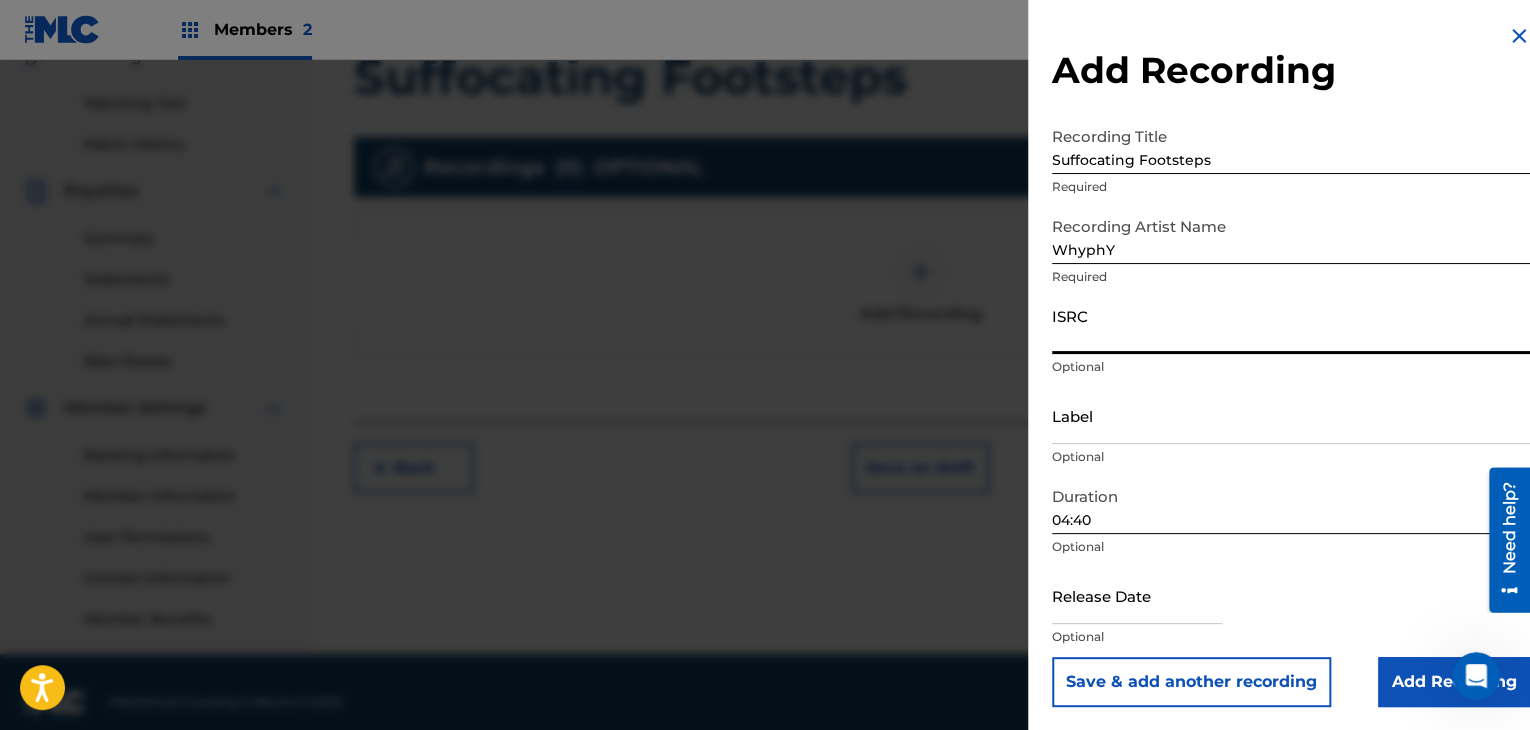 paste on "TCAJO2550242" 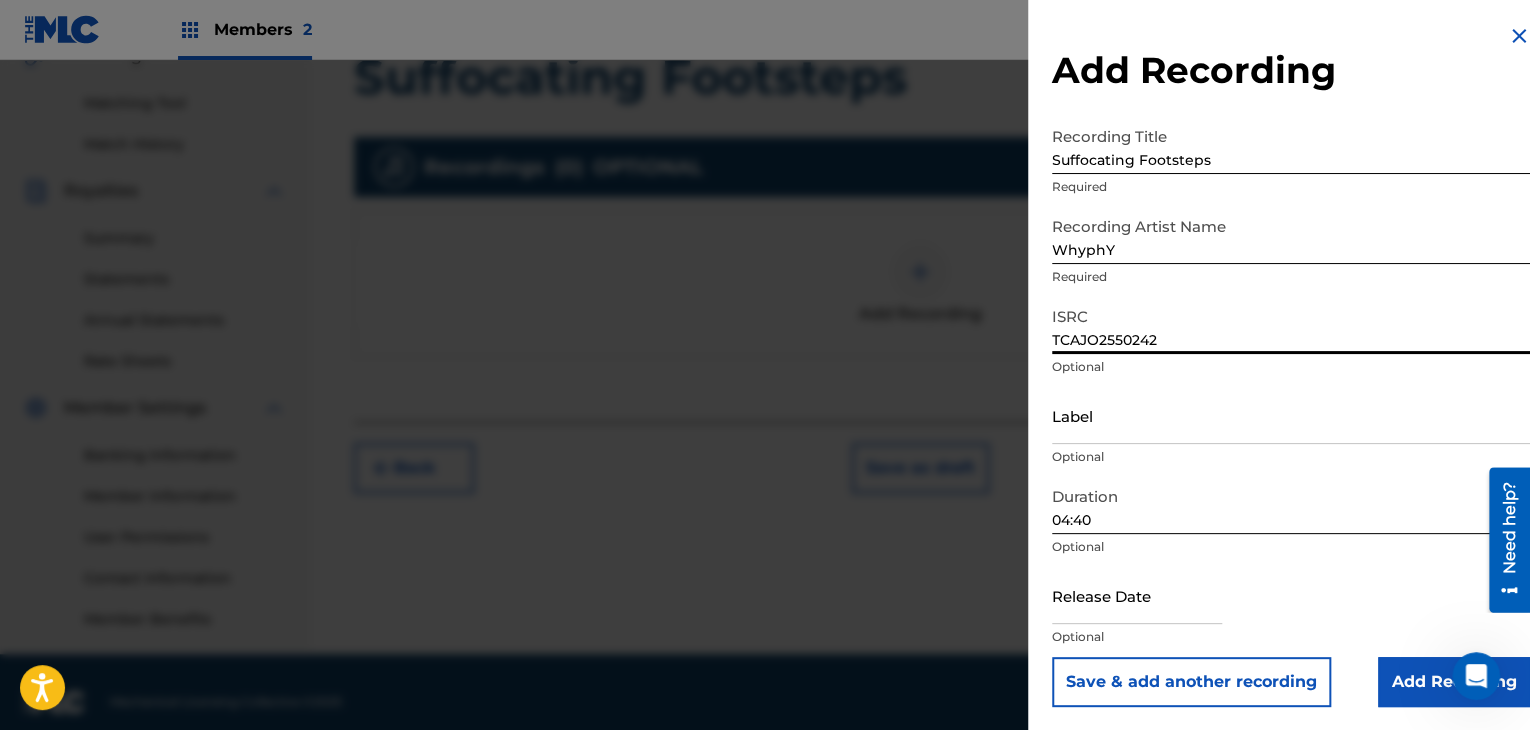 type on "TCAJO2550242" 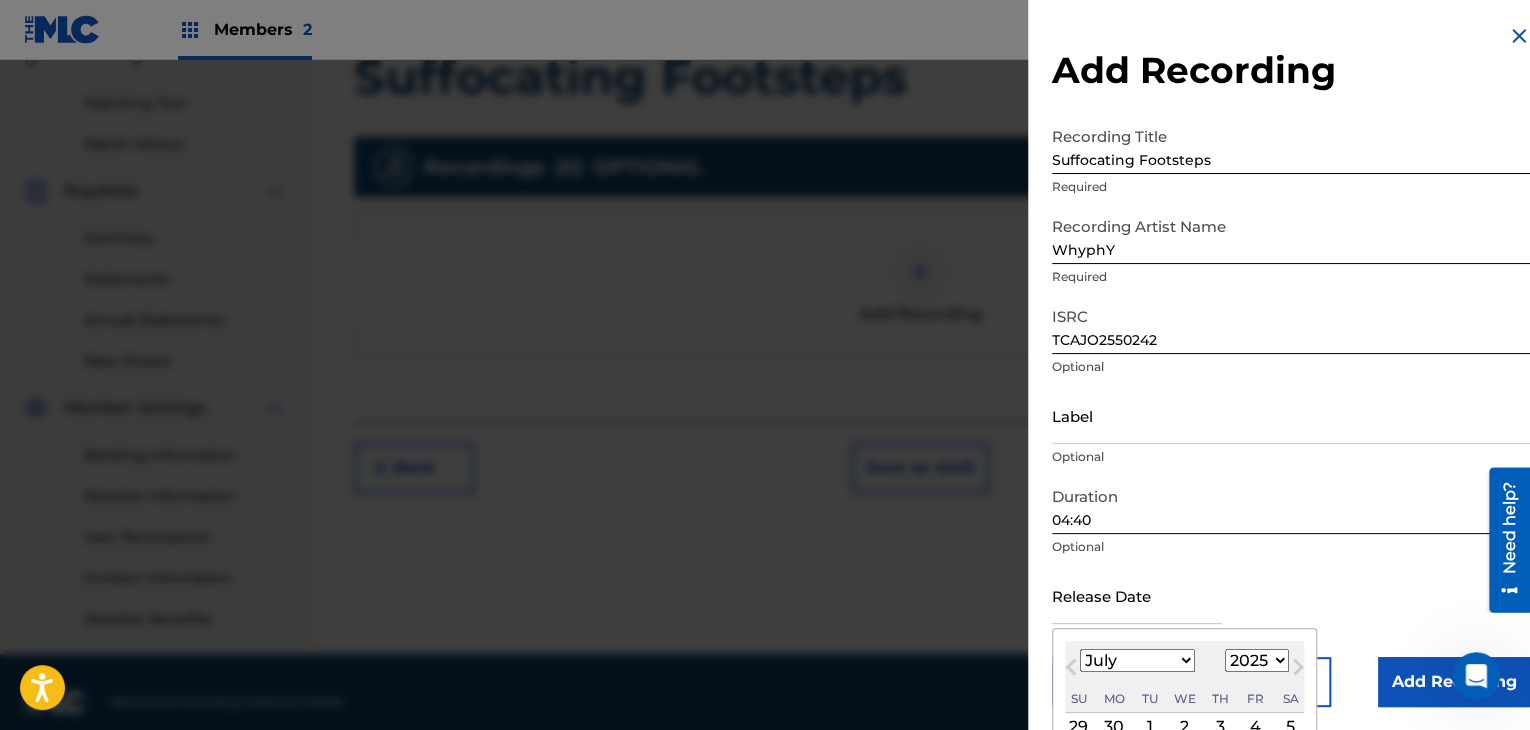 click on "January February March April May June July August September October November December" at bounding box center (1137, 660) 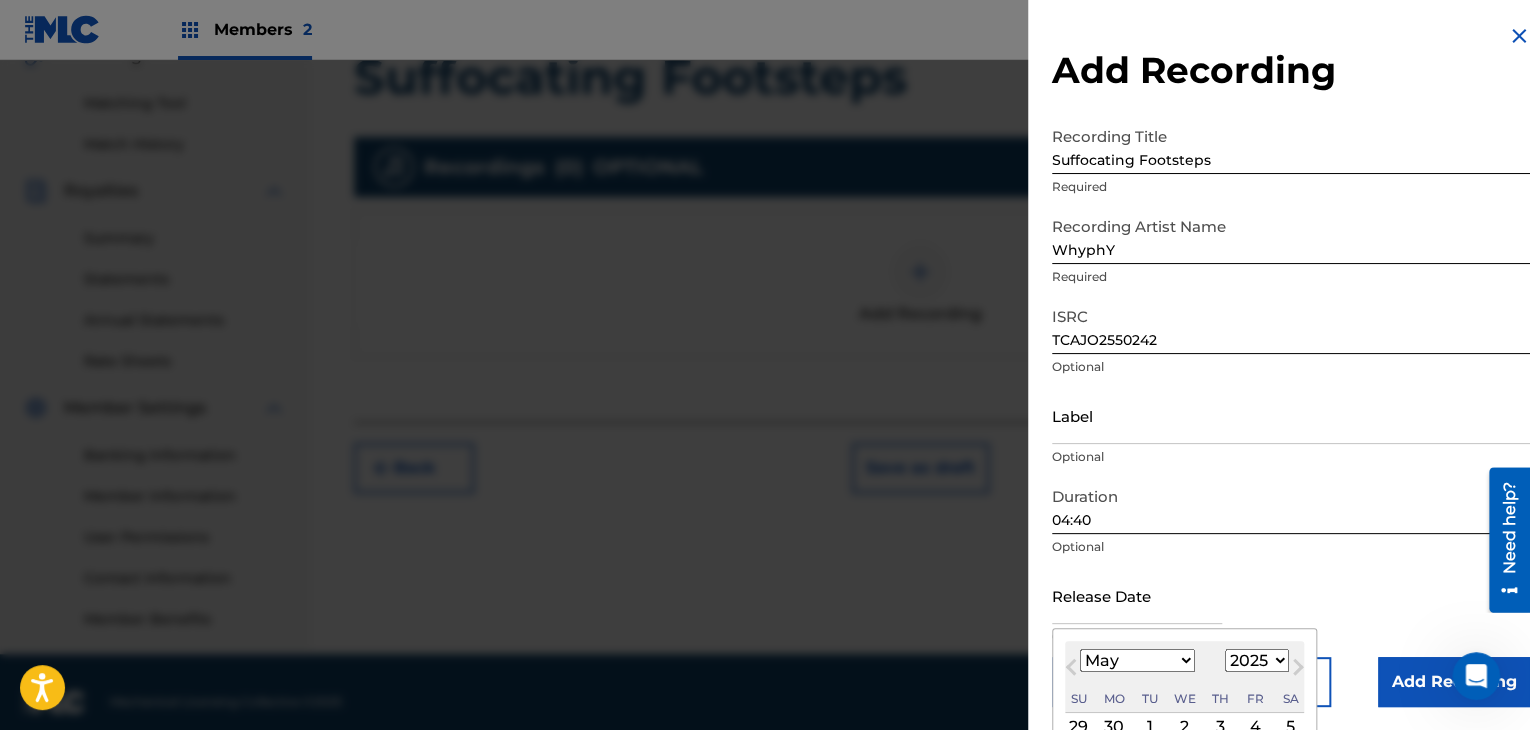 click on "January February March April May June July August September October November December" at bounding box center [1137, 660] 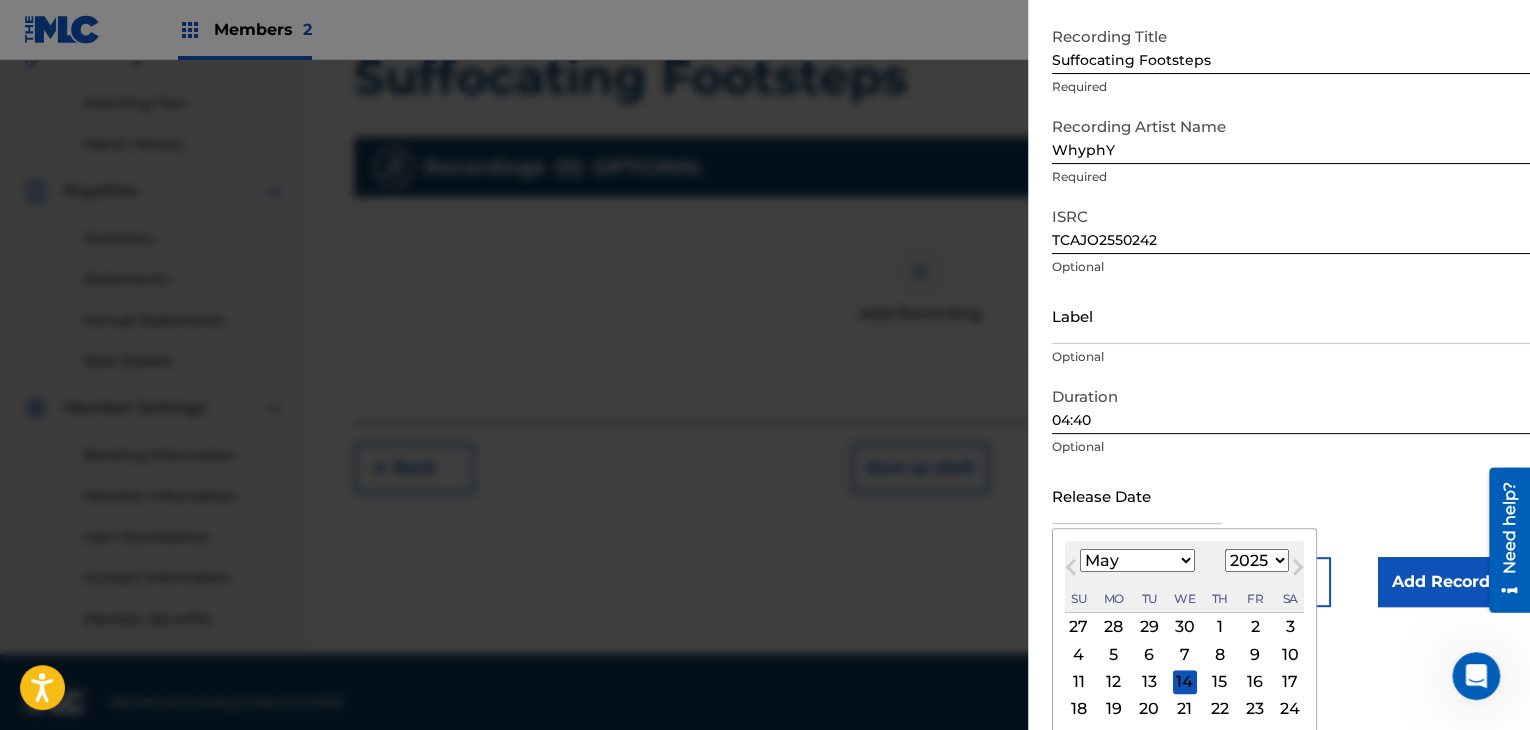 scroll, scrollTop: 160, scrollLeft: 0, axis: vertical 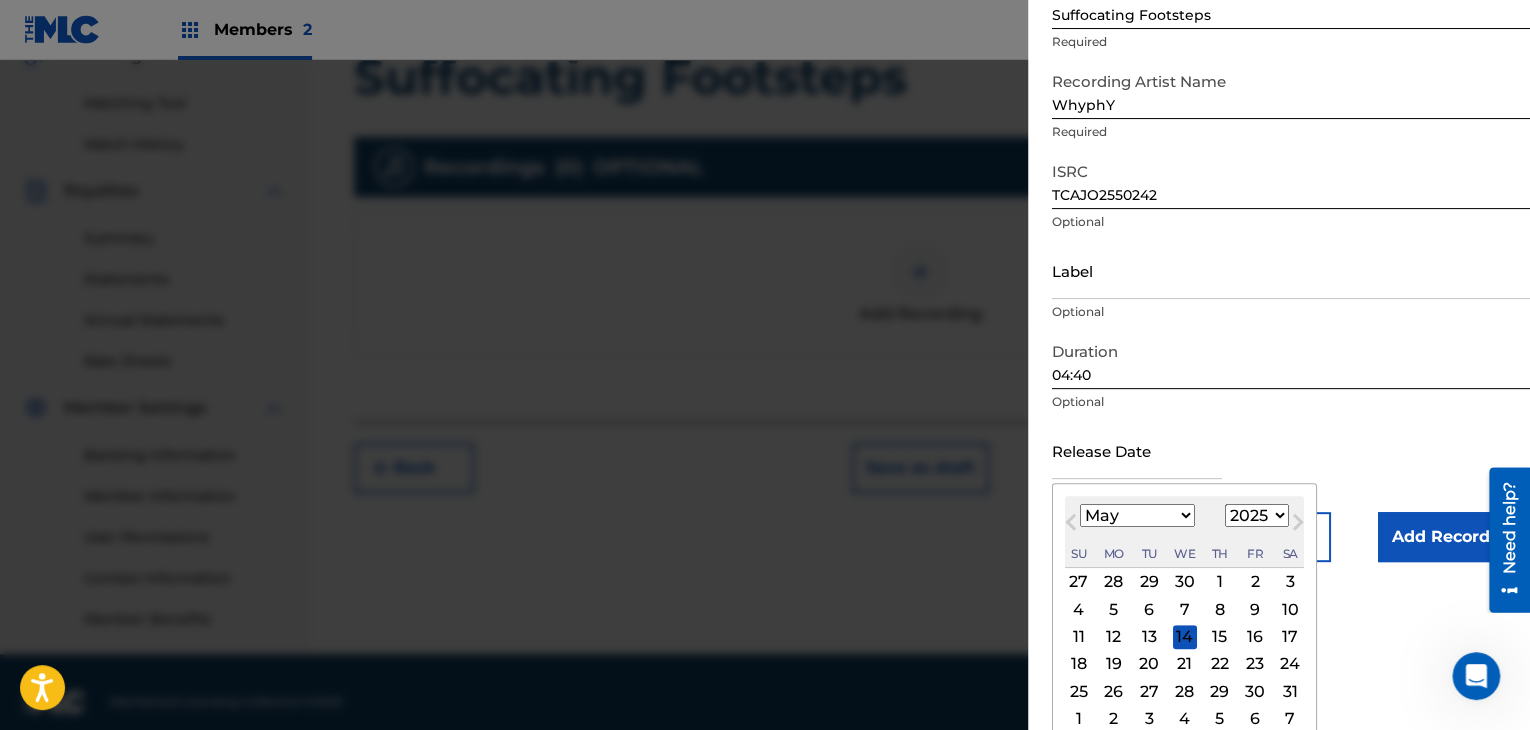 click on "31" at bounding box center [1290, 691] 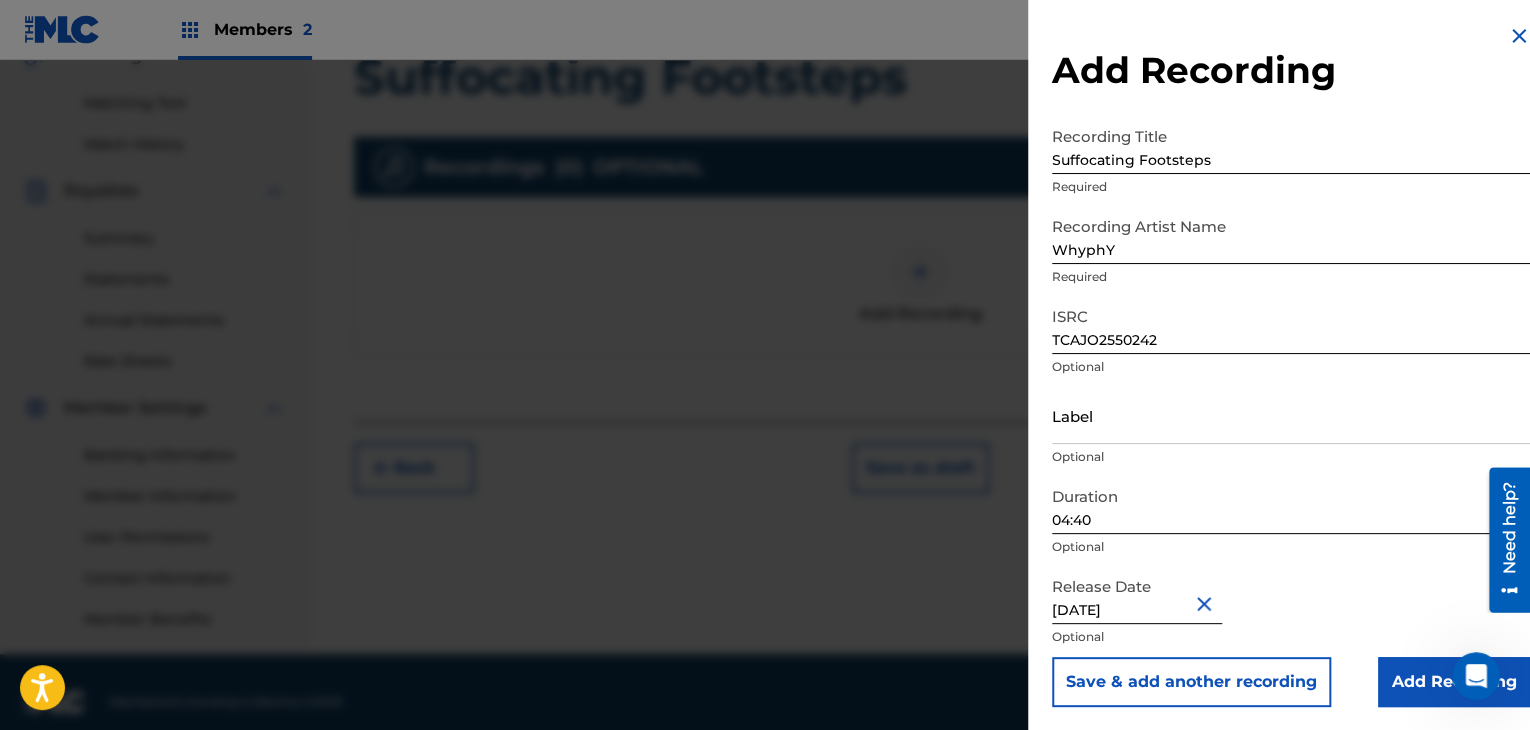 scroll, scrollTop: 1, scrollLeft: 0, axis: vertical 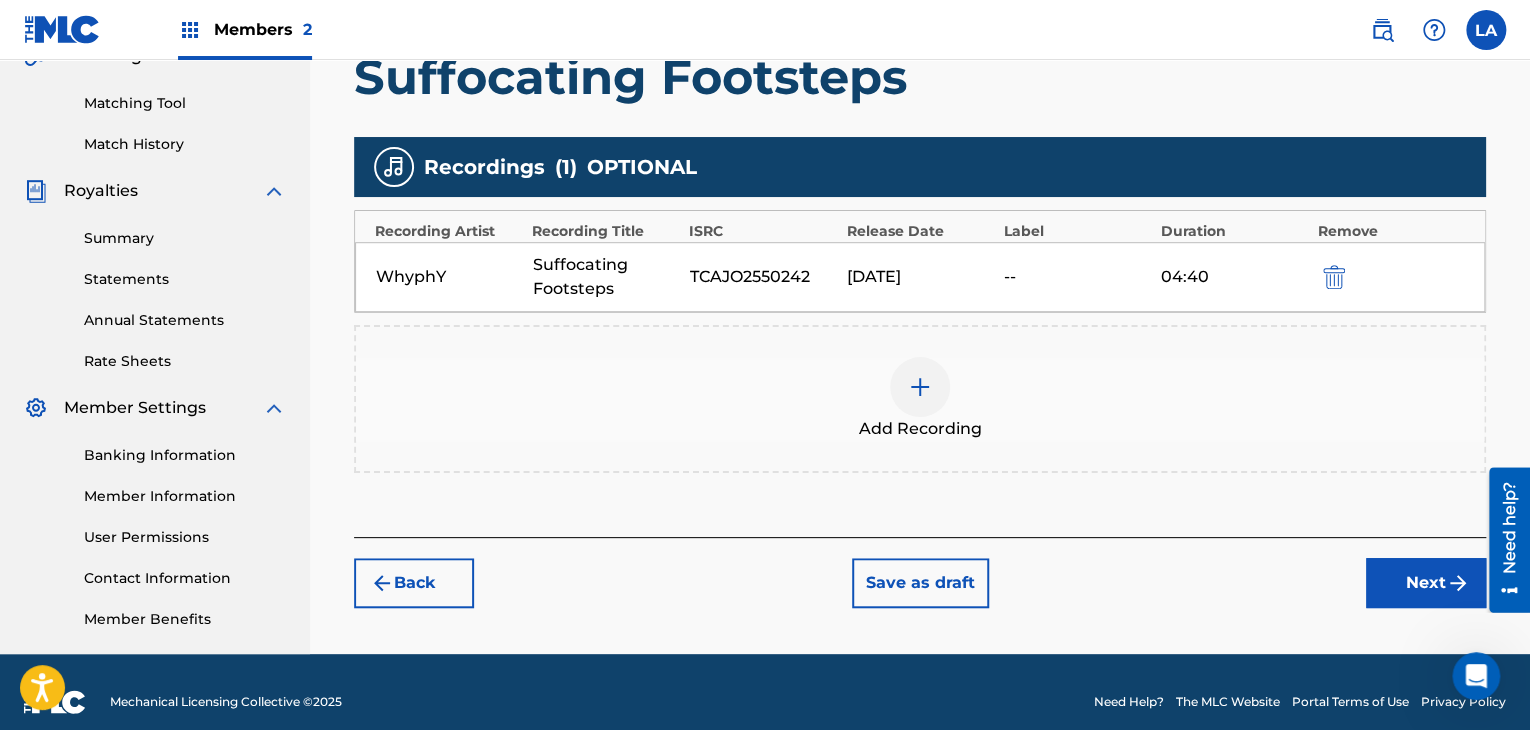 click on "Next" at bounding box center [1426, 583] 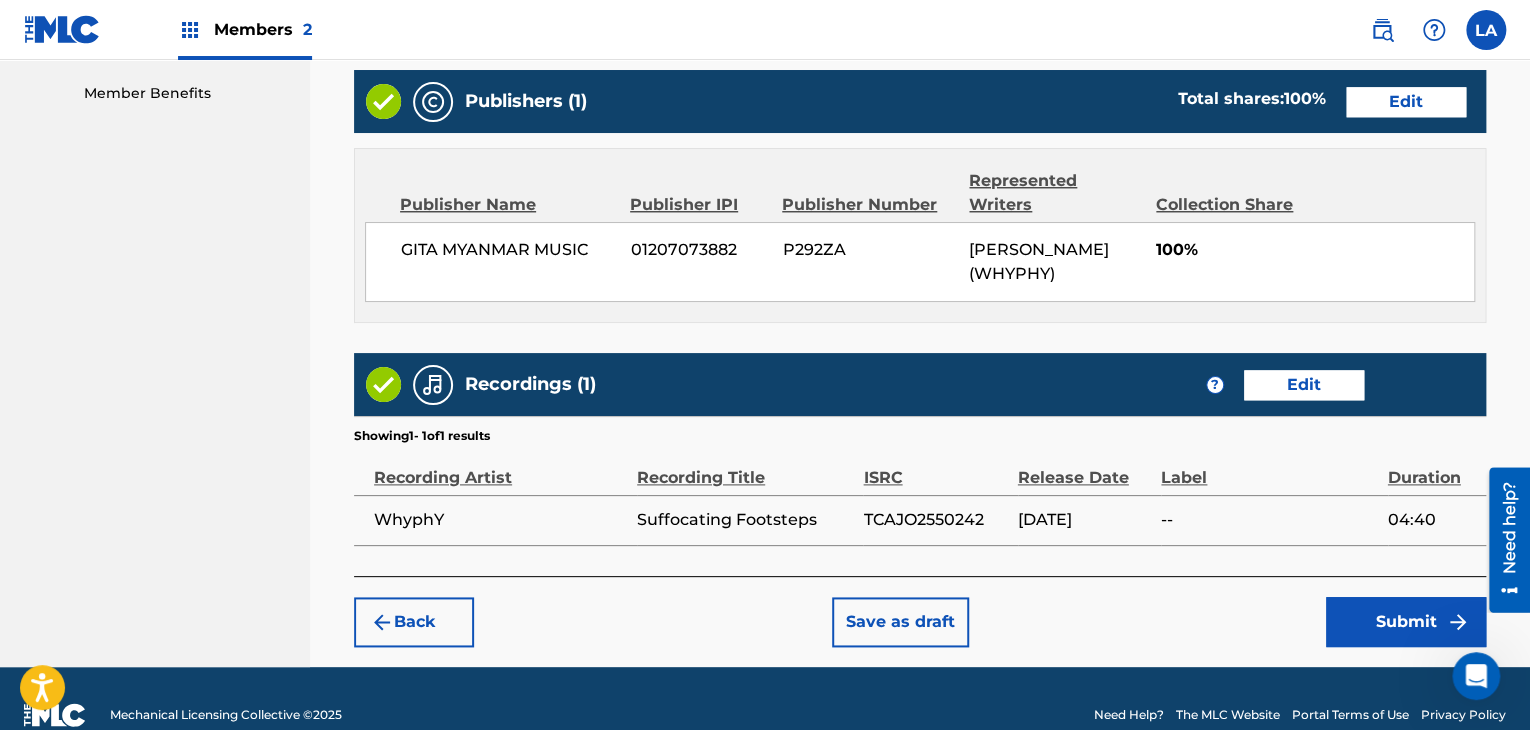 scroll, scrollTop: 1047, scrollLeft: 0, axis: vertical 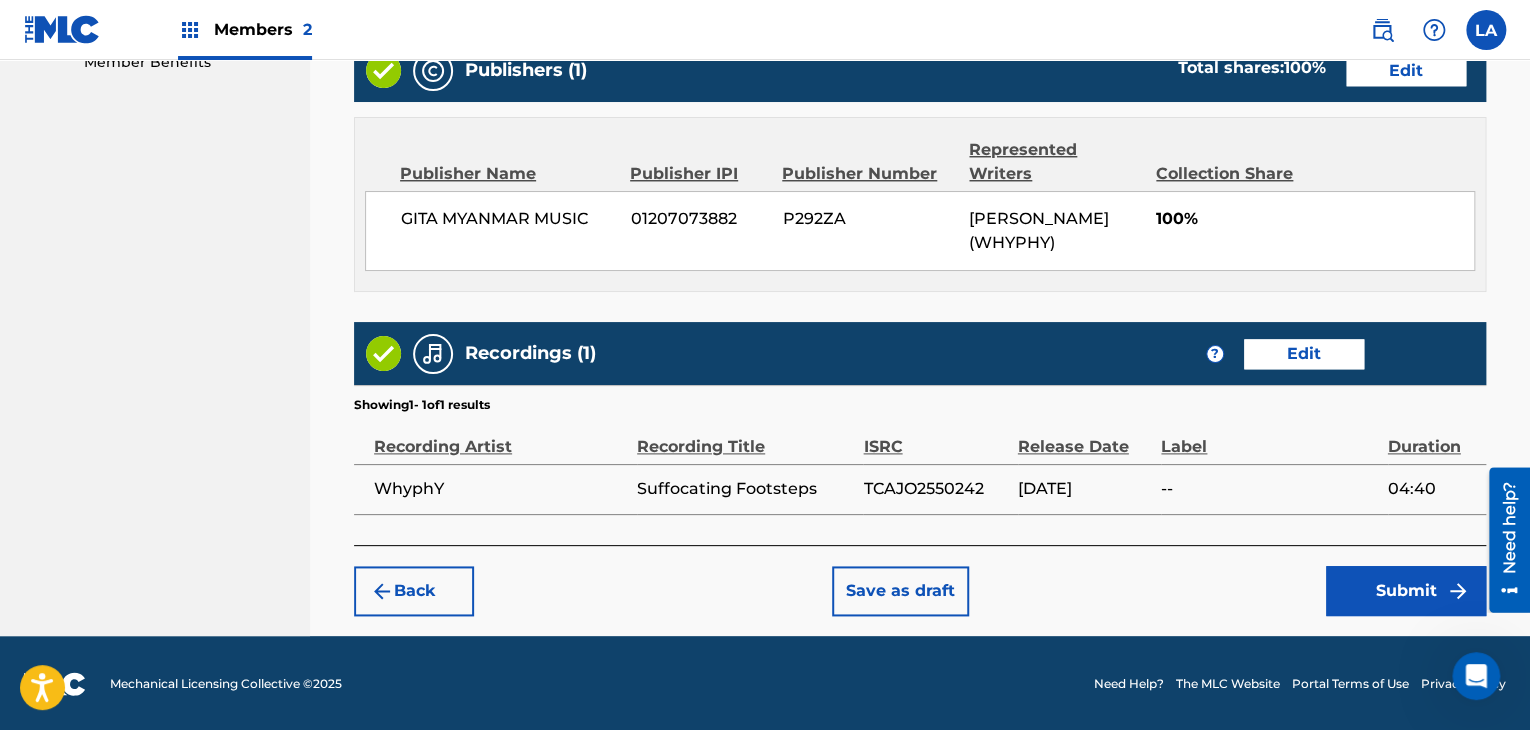 click on "Submit" at bounding box center [1406, 591] 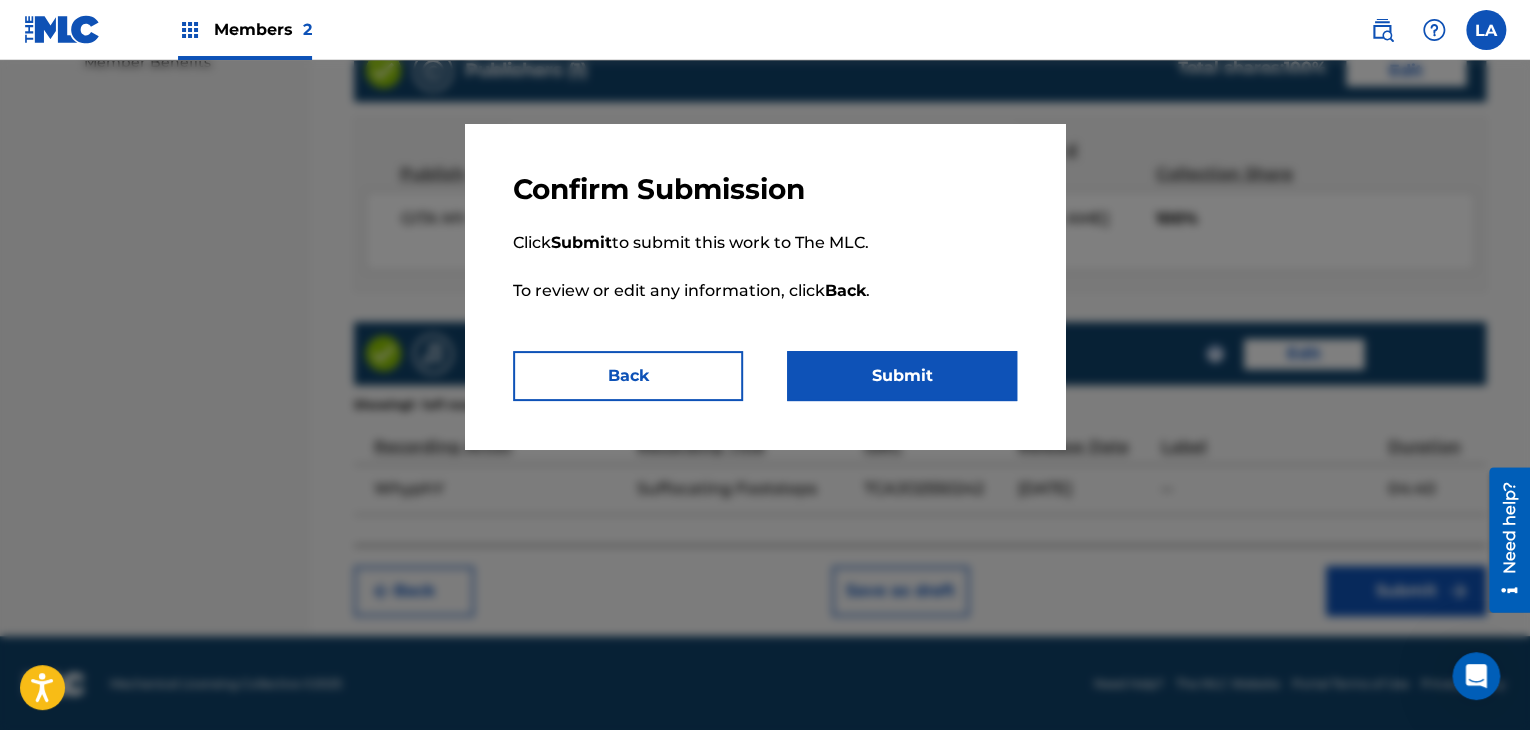 click on "Submit" at bounding box center [902, 376] 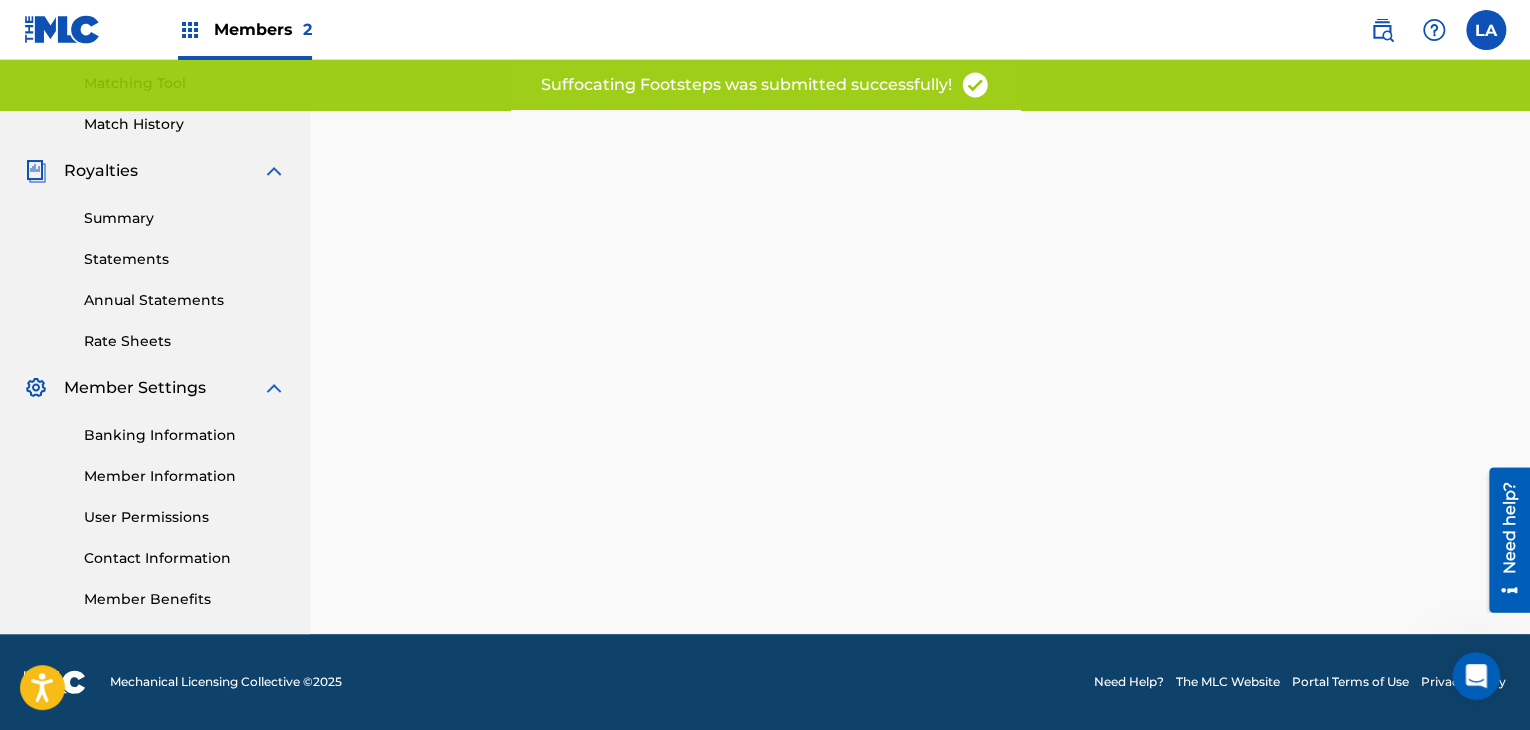 scroll, scrollTop: 0, scrollLeft: 0, axis: both 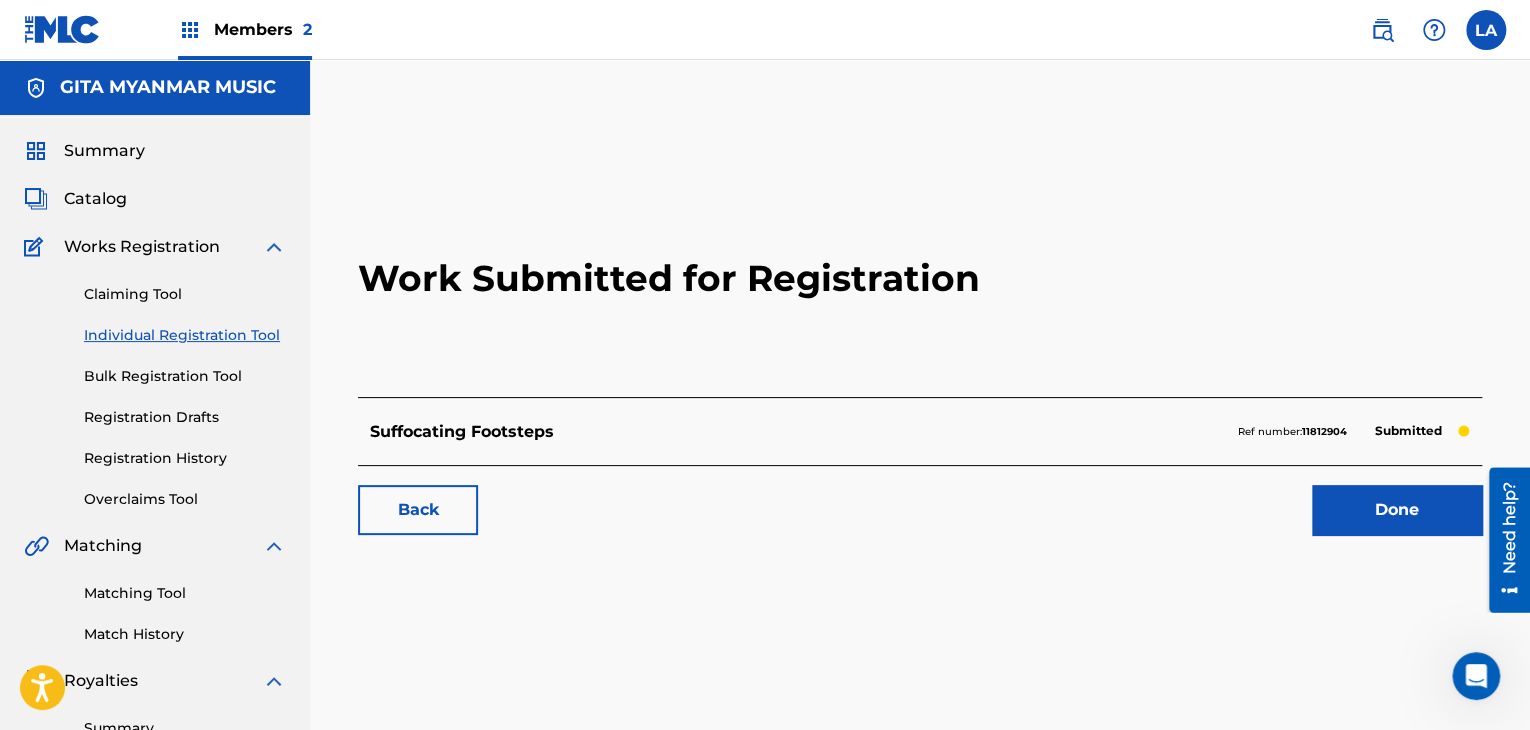click on "Done" at bounding box center (1397, 510) 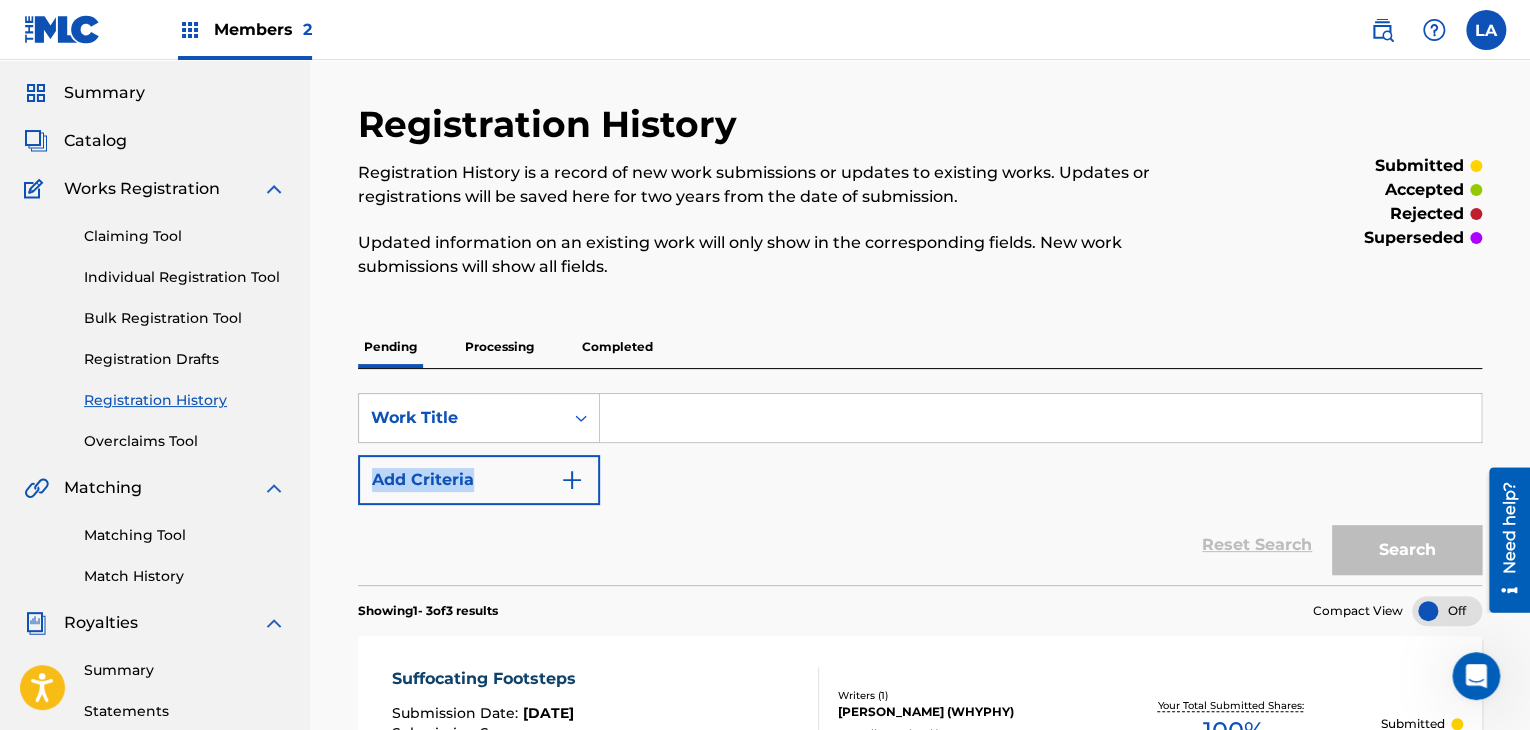 scroll, scrollTop: 0, scrollLeft: 0, axis: both 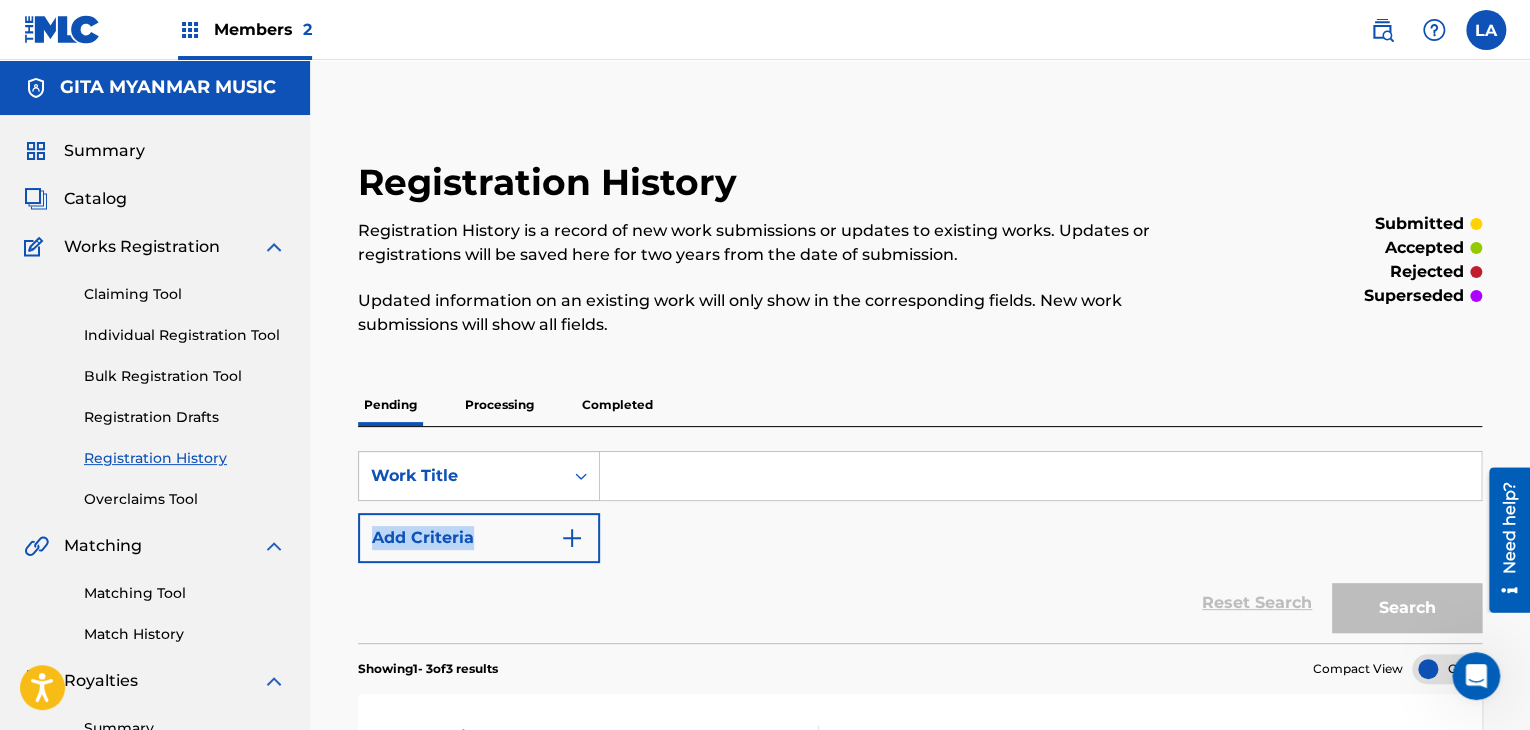 click on "Catalog" at bounding box center (95, 199) 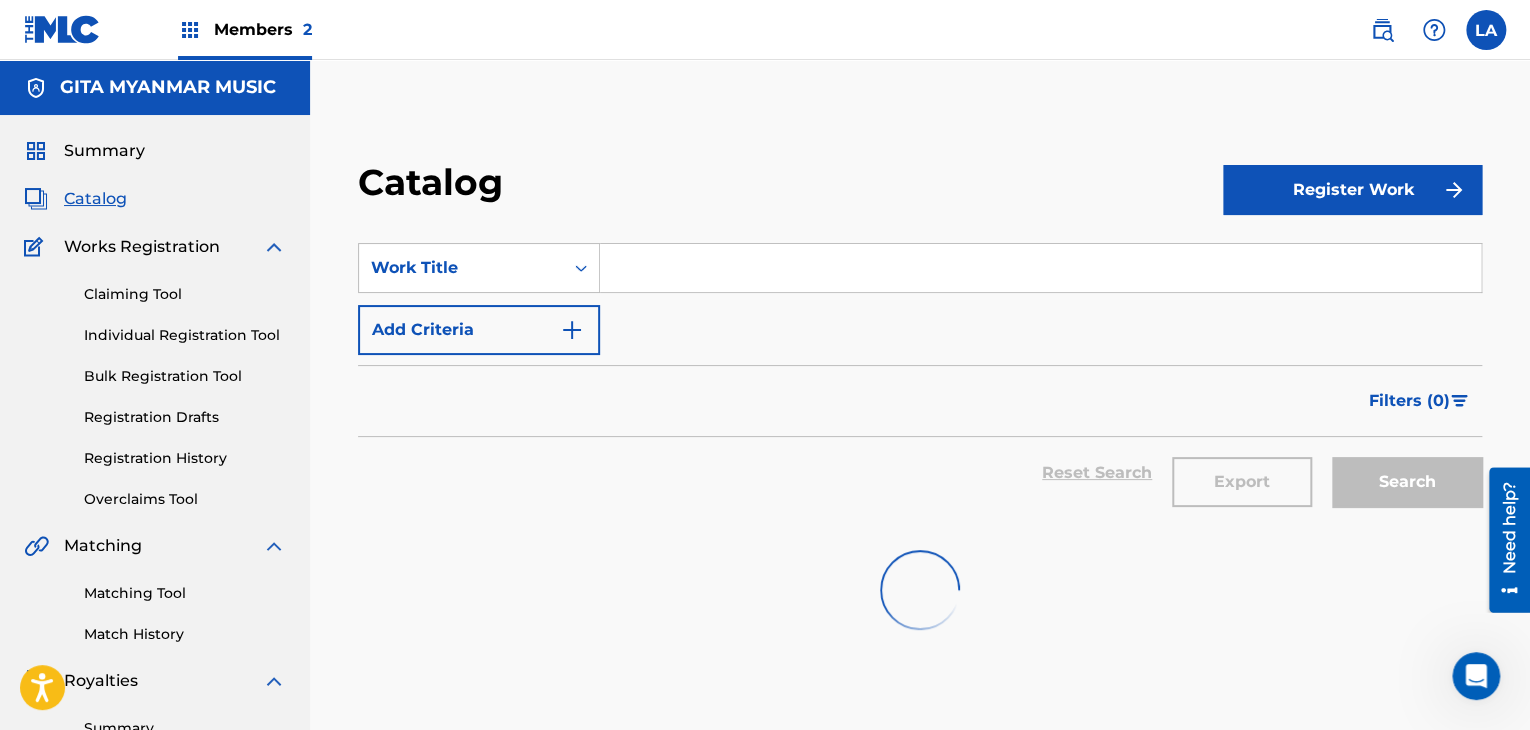 click on "Register Work" at bounding box center [1352, 190] 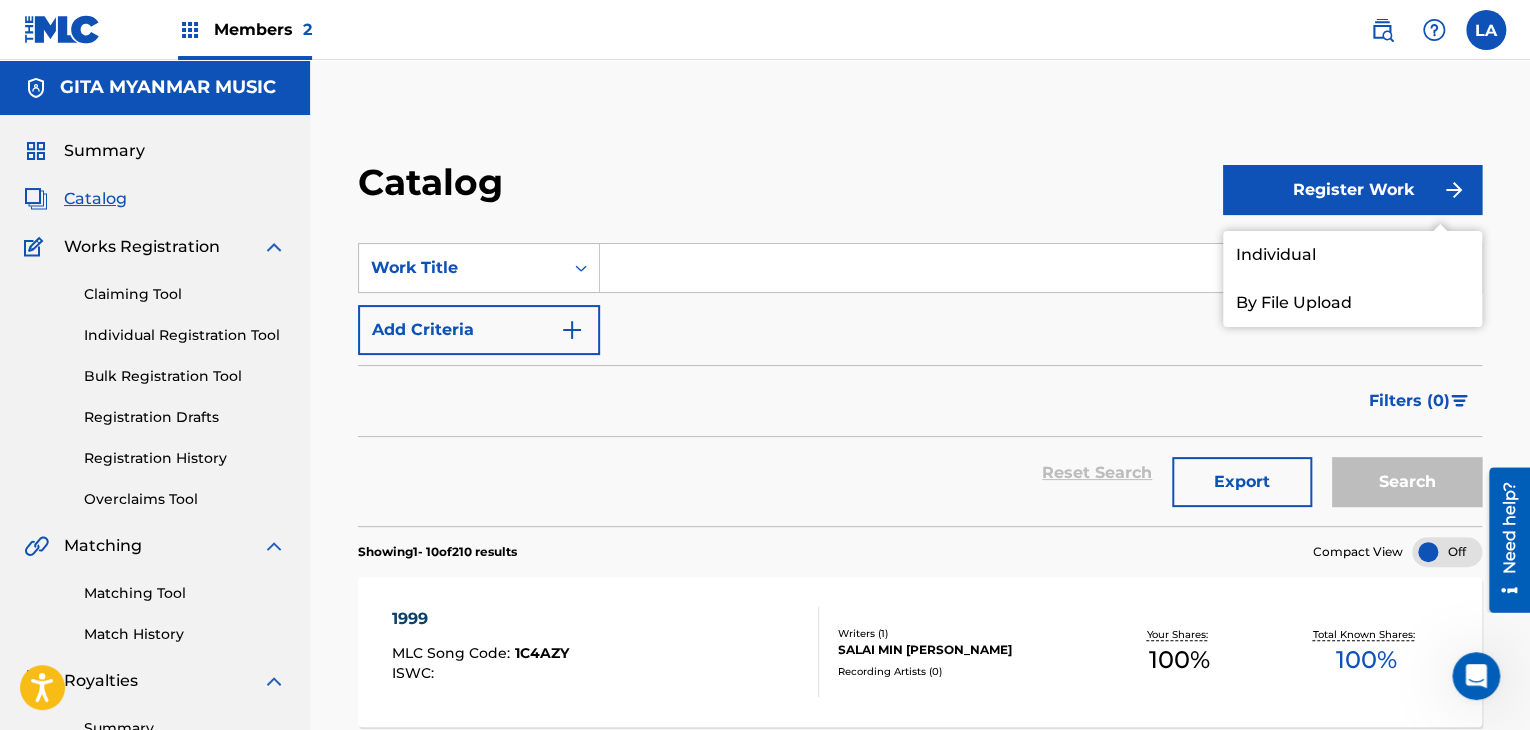 click on "Individual" at bounding box center [1352, 255] 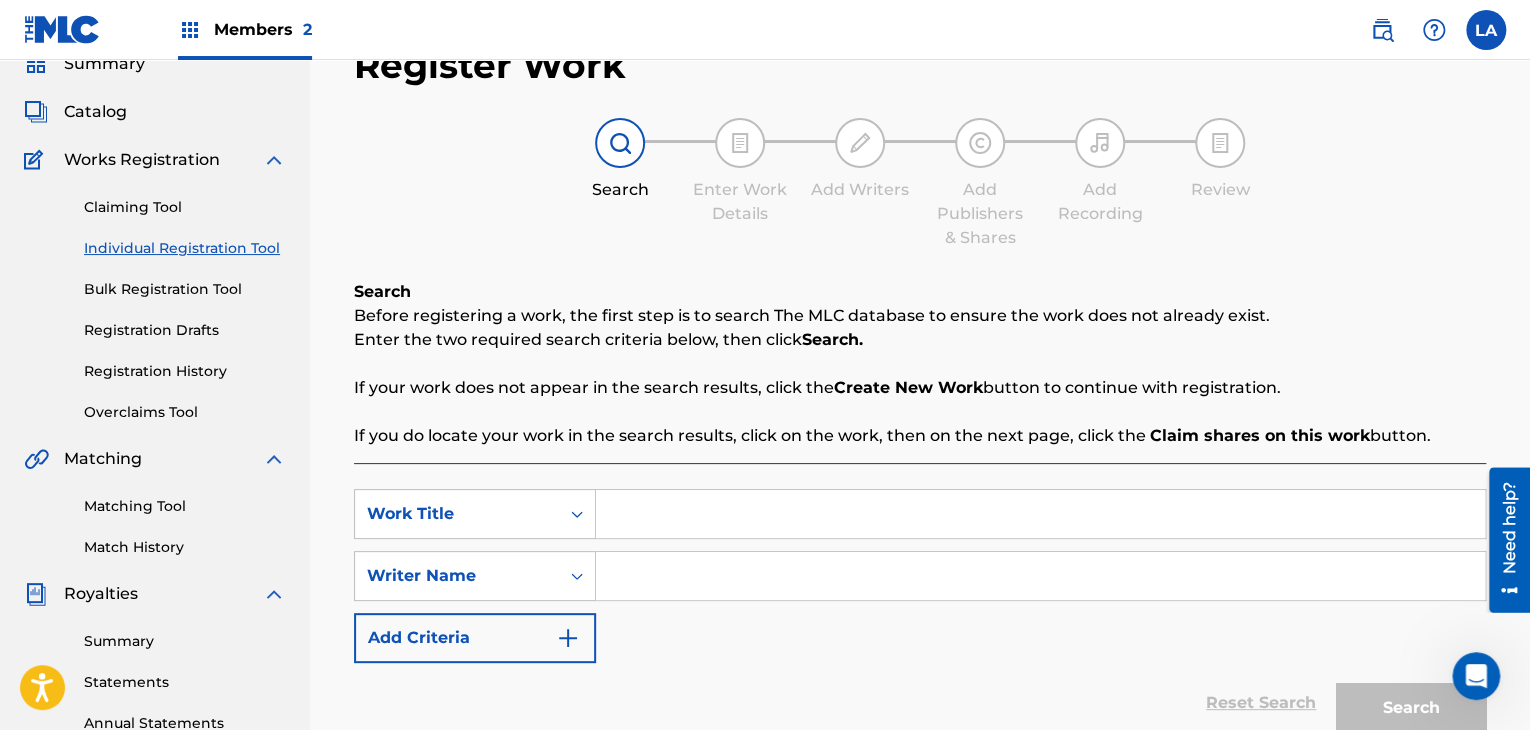 scroll, scrollTop: 300, scrollLeft: 0, axis: vertical 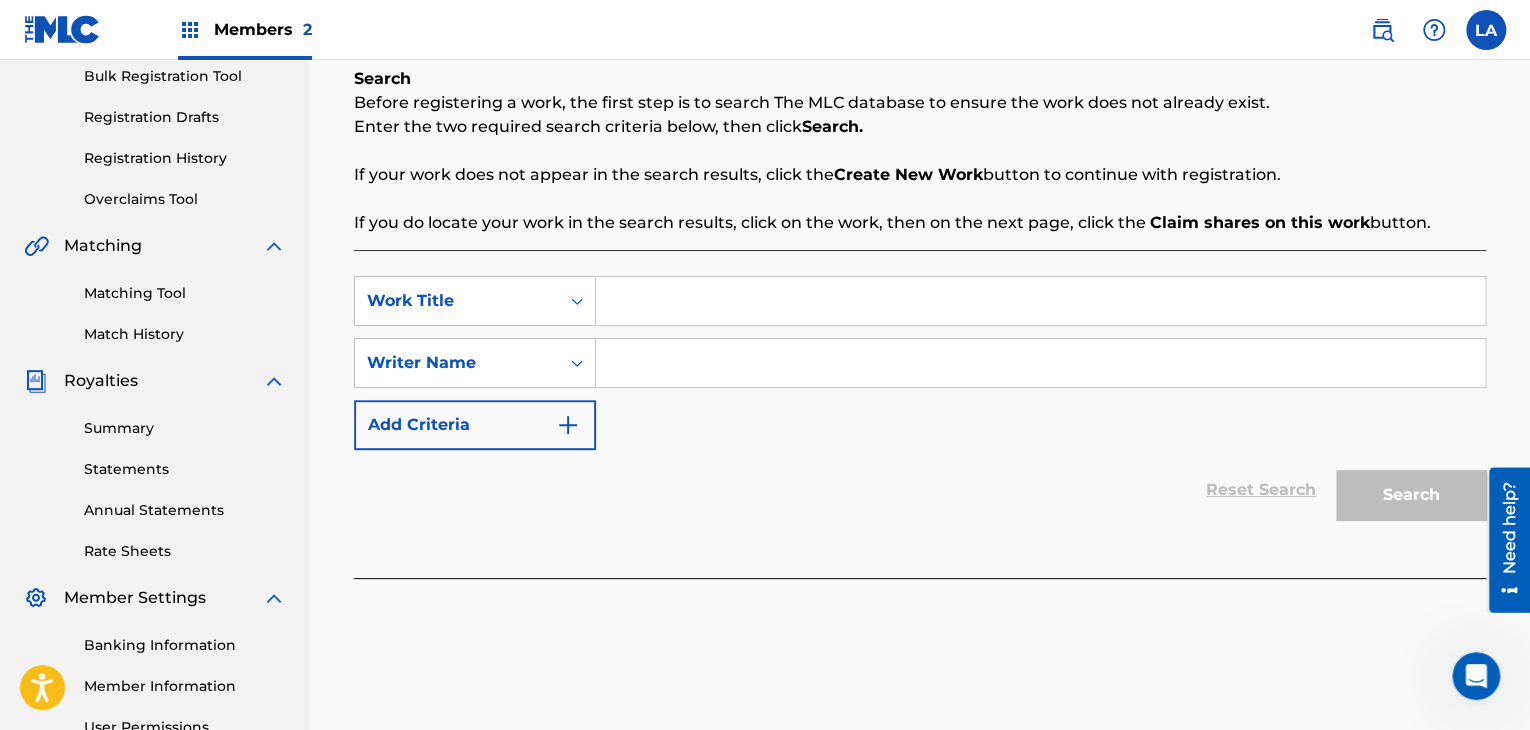 click at bounding box center [1040, 301] 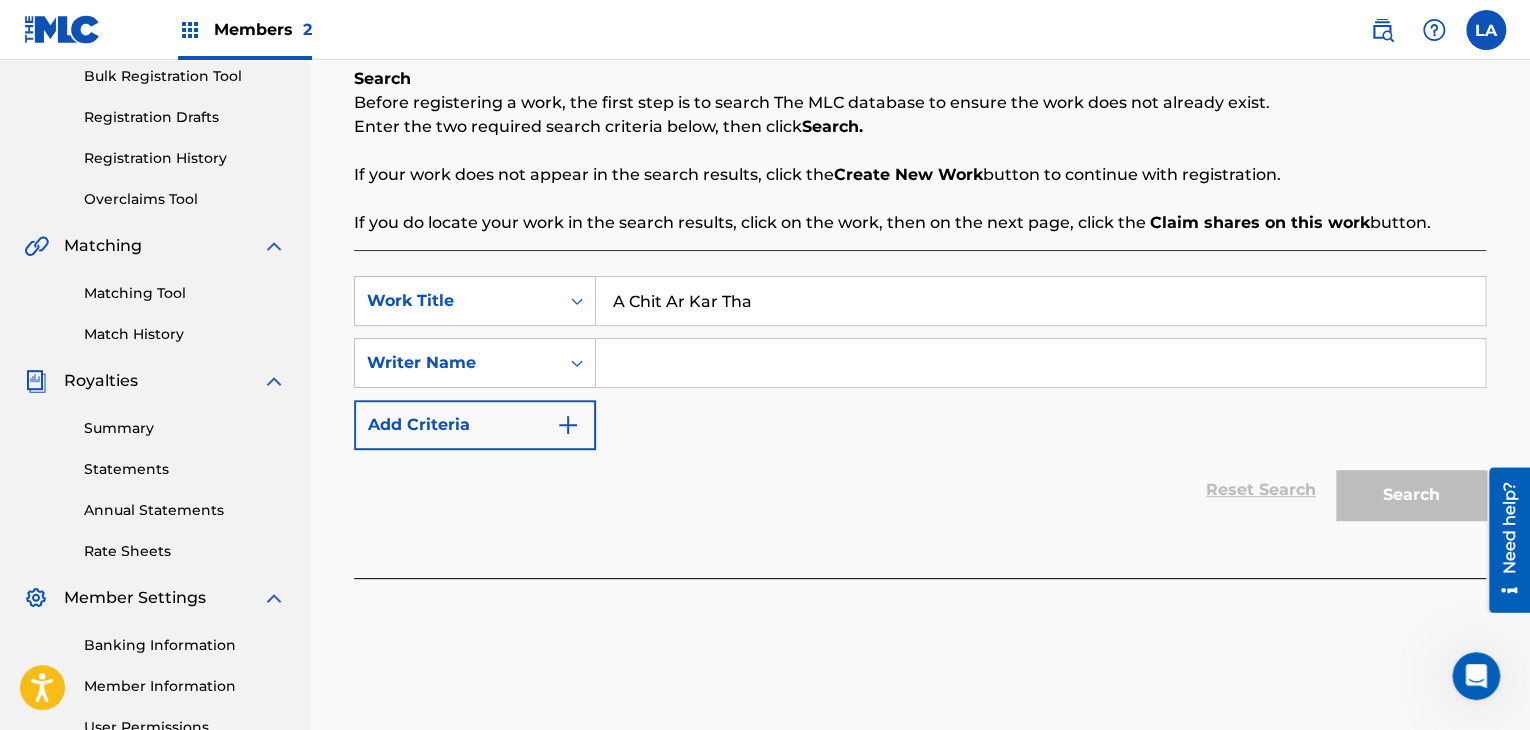 type on "A Chit Ar Kar Tha" 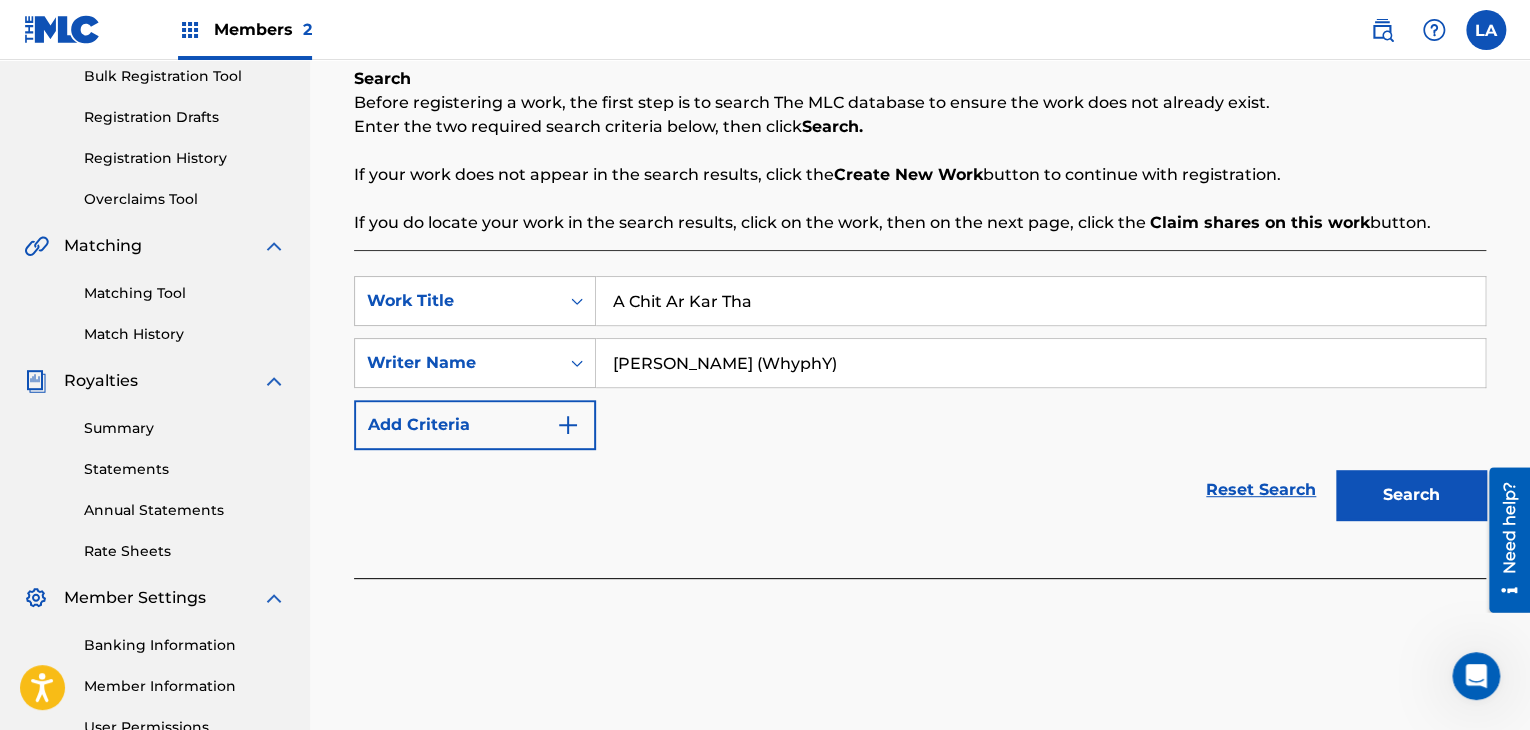 type on "[PERSON_NAME] (WhyphY)" 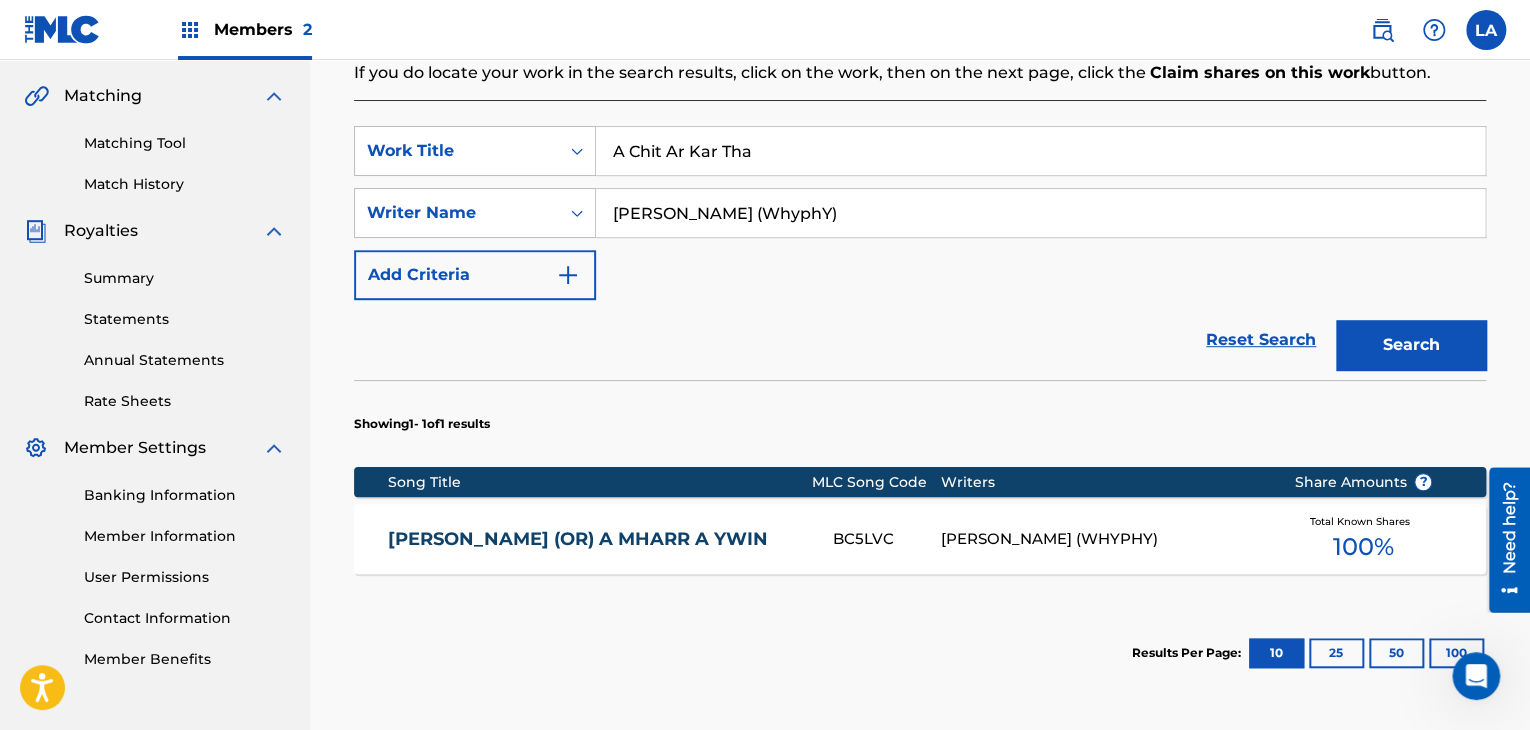 scroll, scrollTop: 600, scrollLeft: 0, axis: vertical 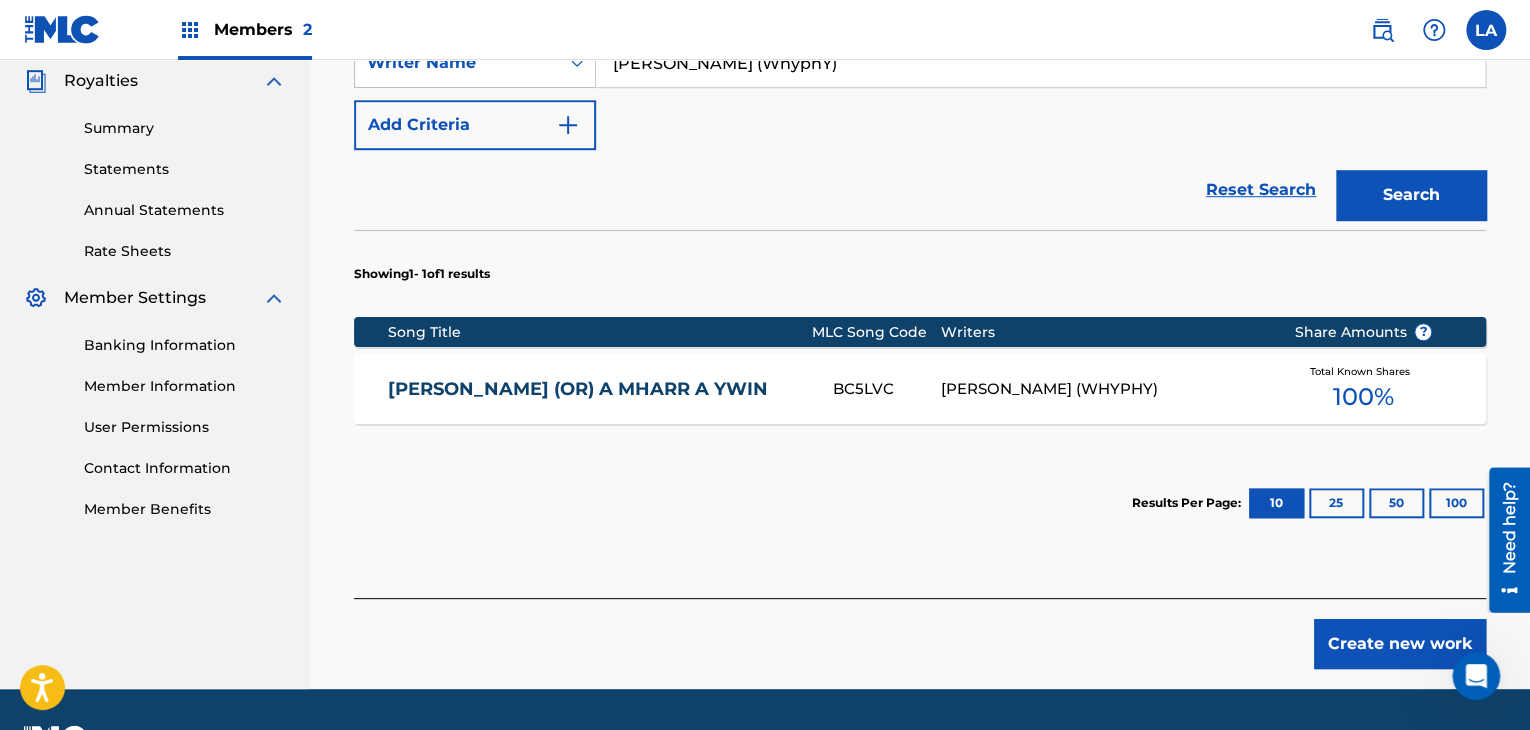 click on "Create new work" at bounding box center (1400, 644) 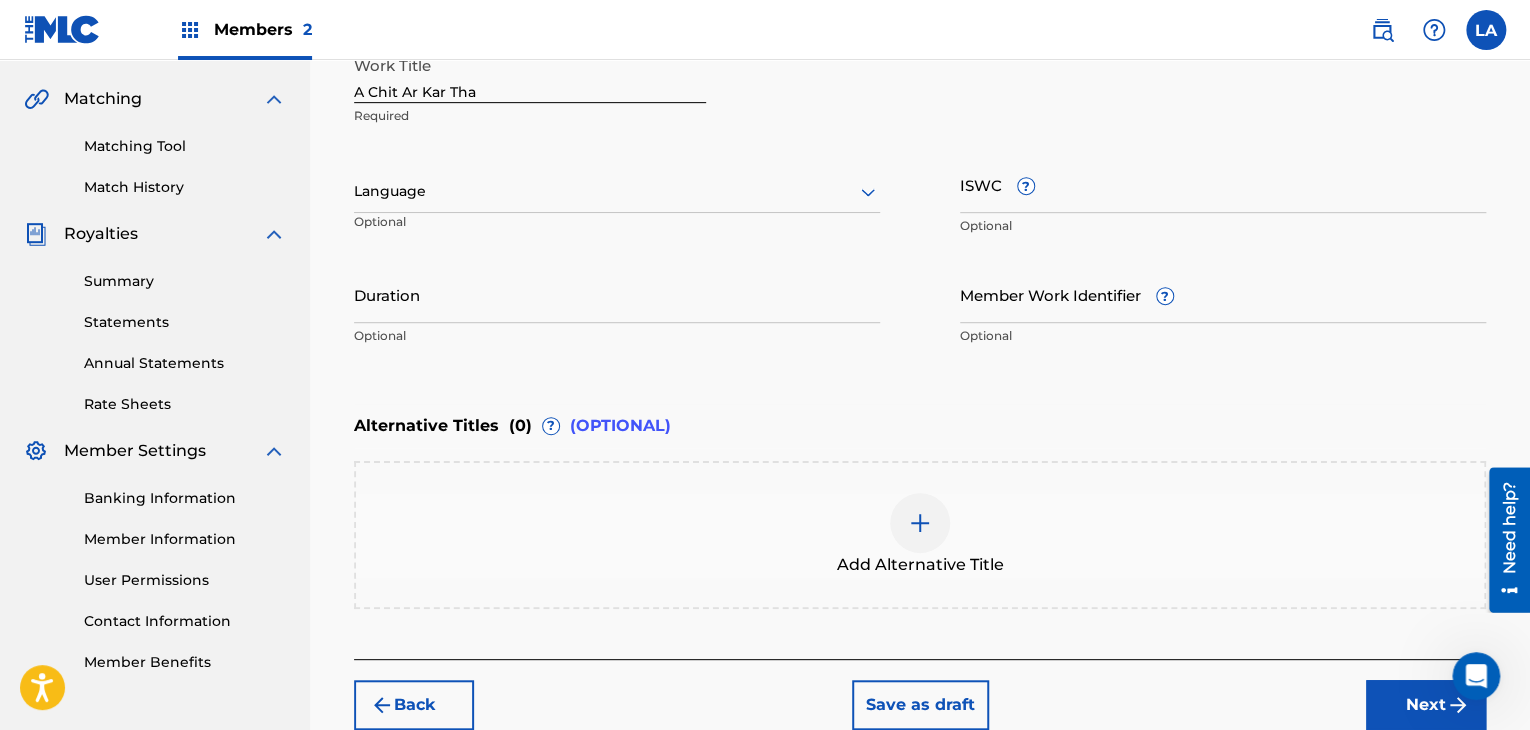 scroll, scrollTop: 361, scrollLeft: 0, axis: vertical 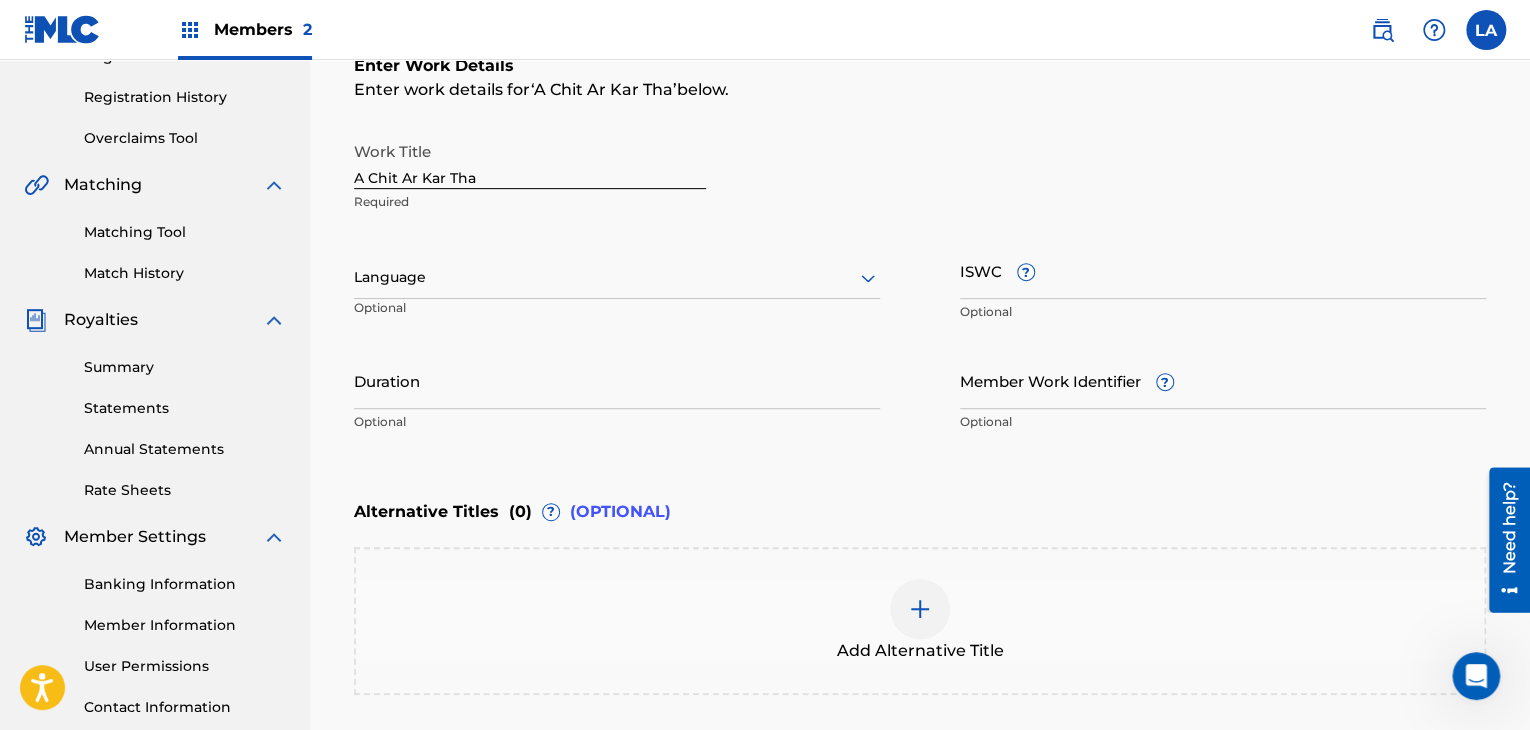 click at bounding box center (617, 277) 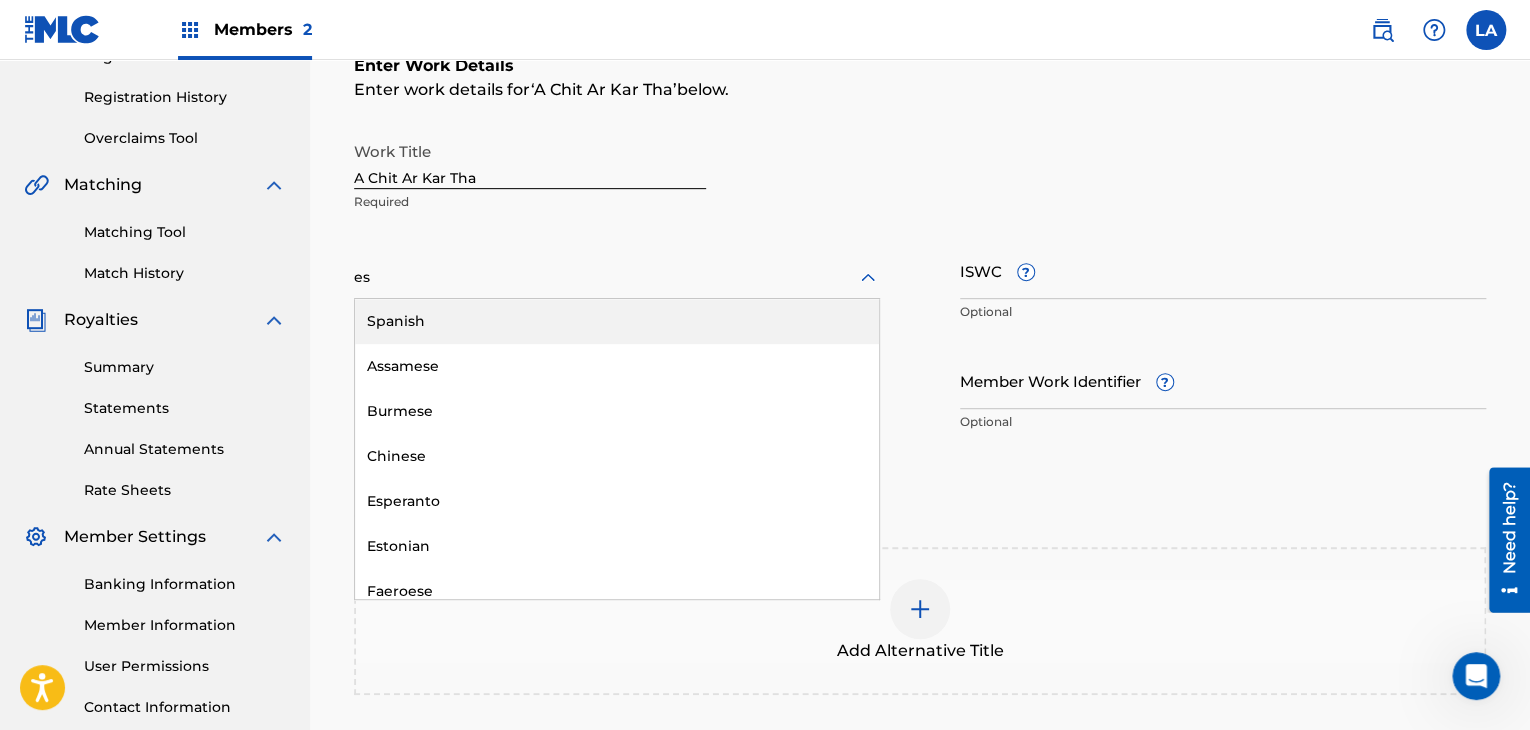 type on "ese" 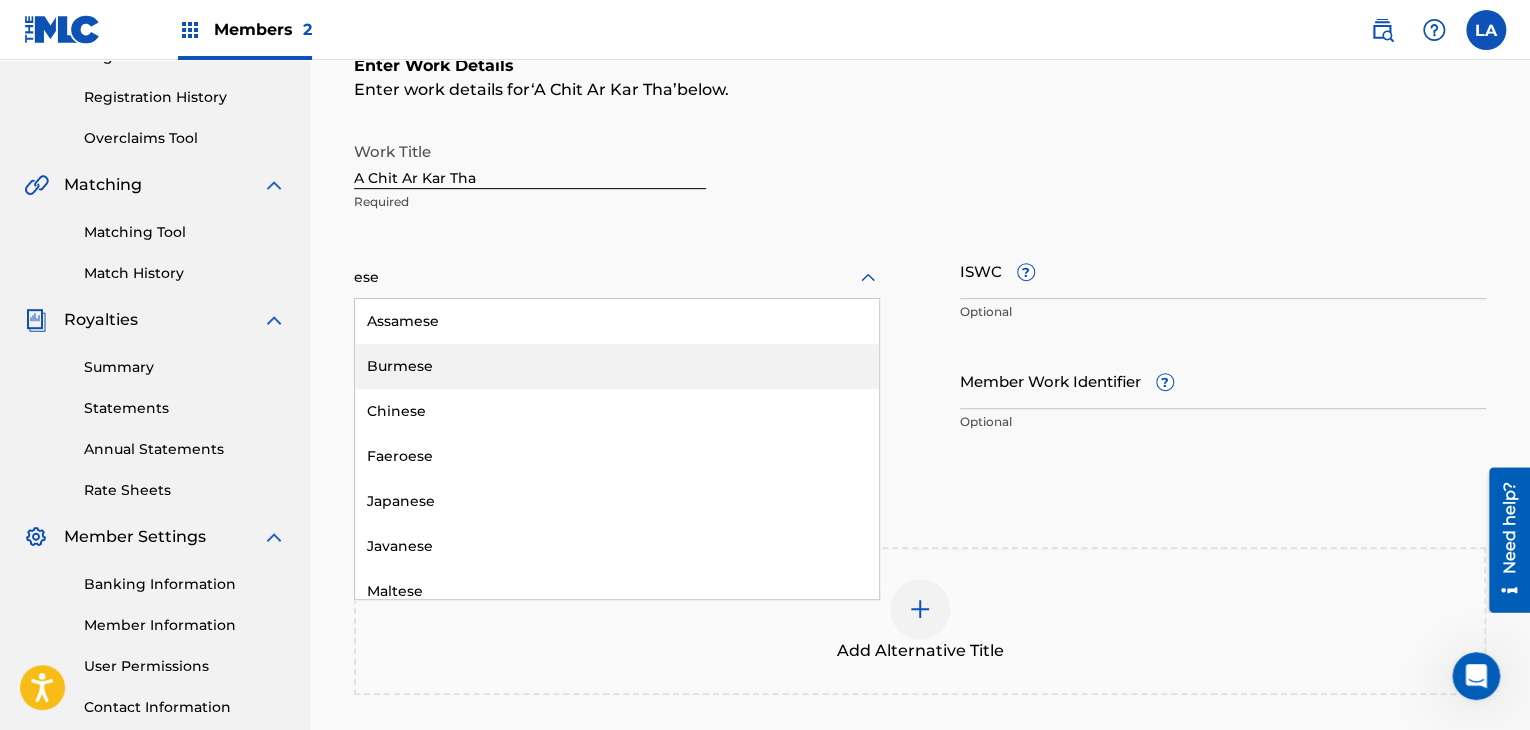 click on "Burmese" at bounding box center [617, 366] 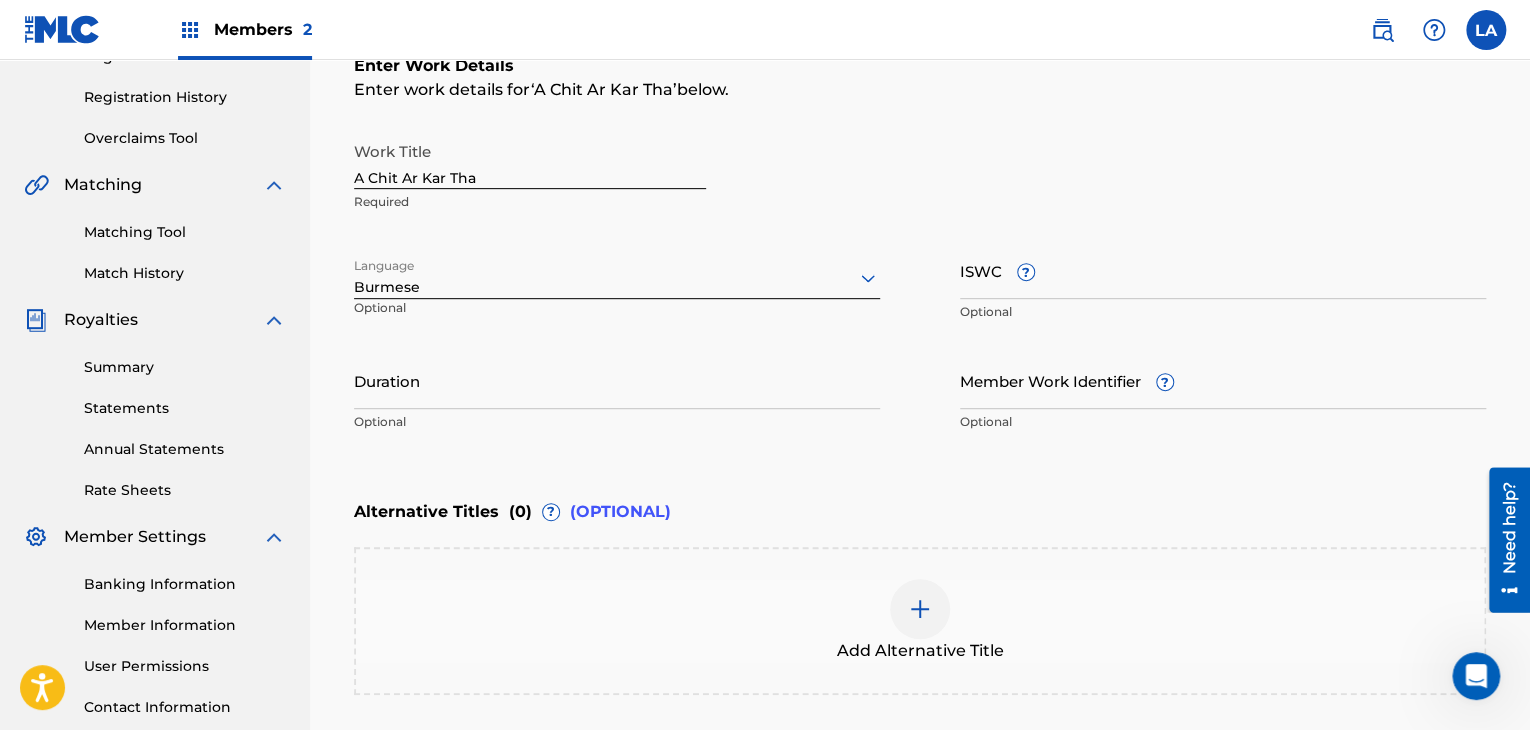 click on "Duration" at bounding box center [617, 380] 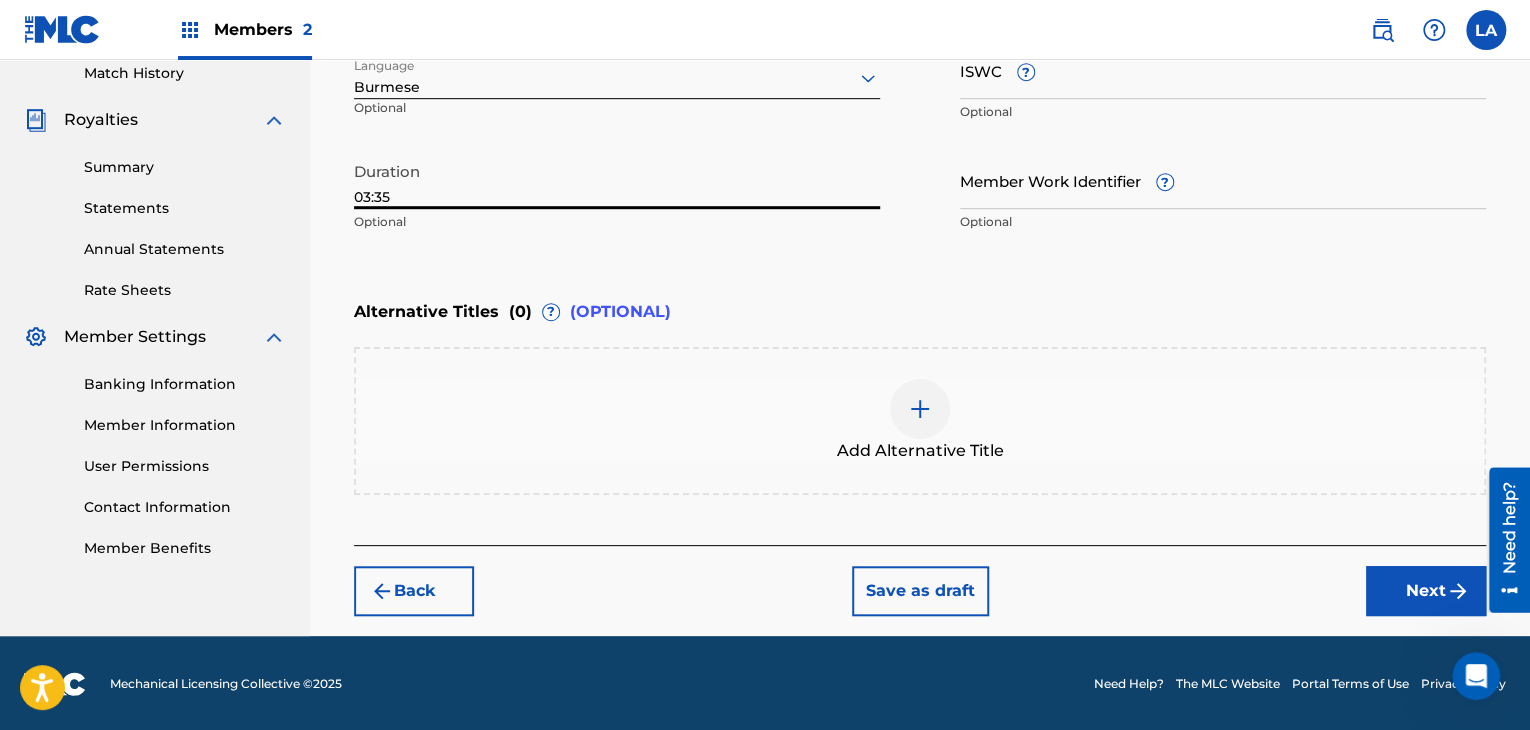 type on "03:35" 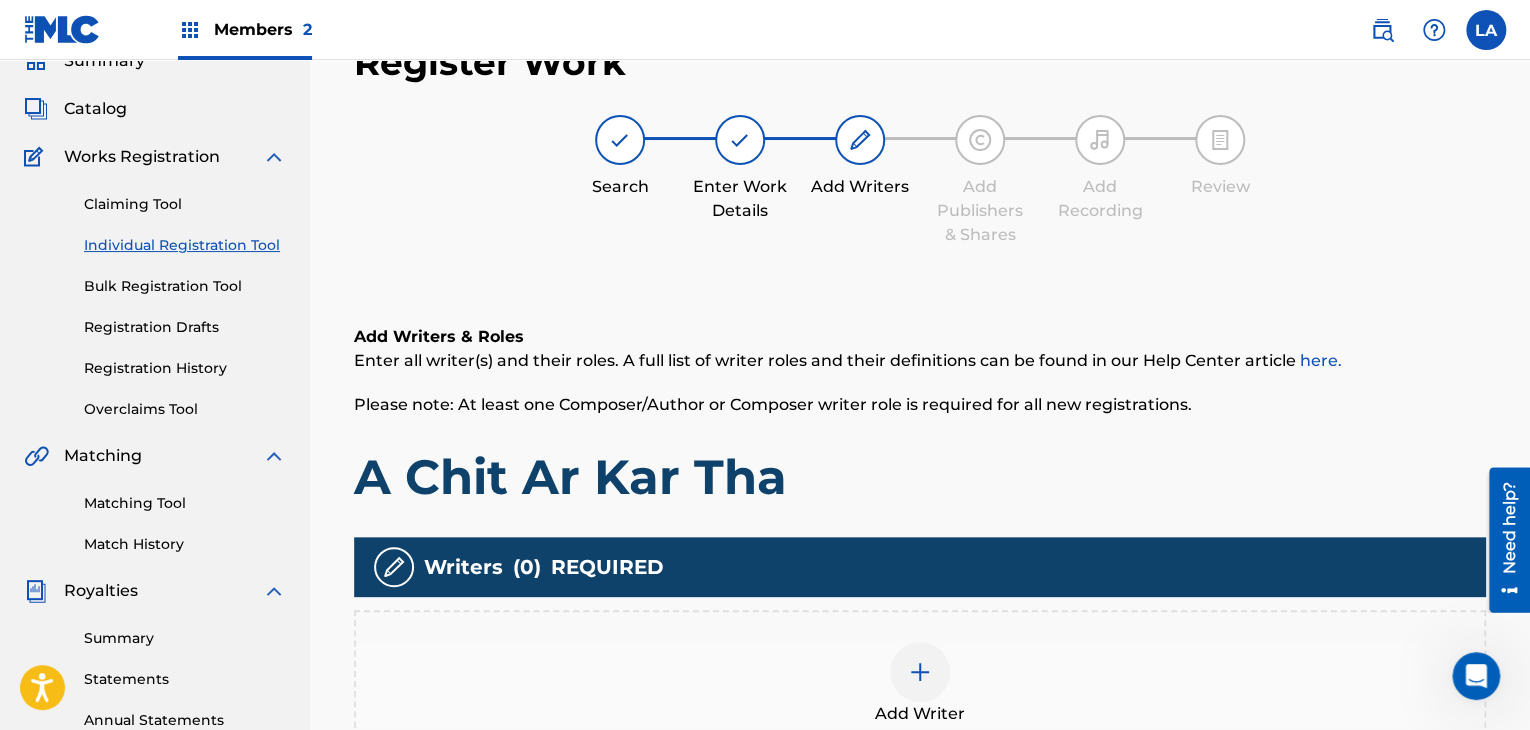 scroll, scrollTop: 290, scrollLeft: 0, axis: vertical 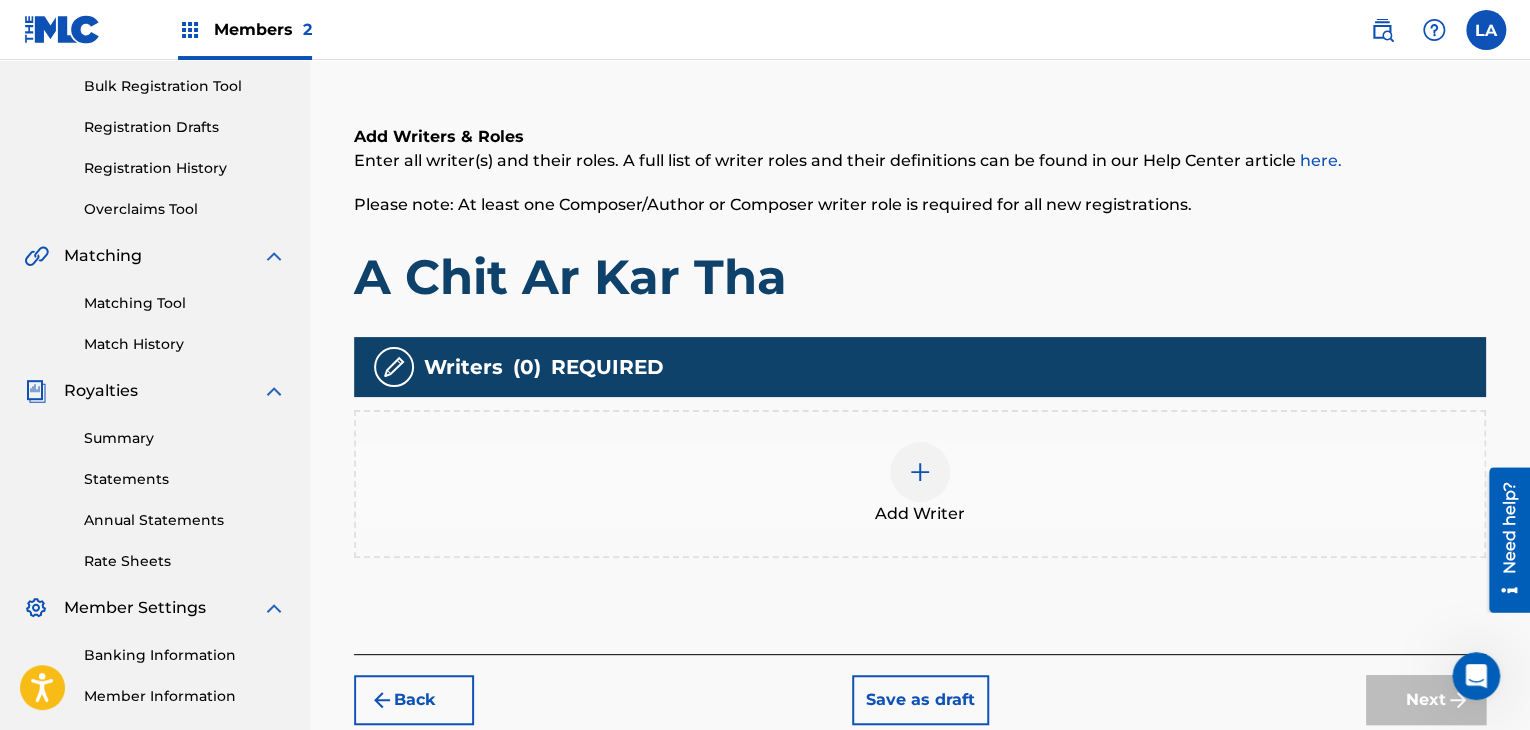 click on "Add Writer" at bounding box center [920, 484] 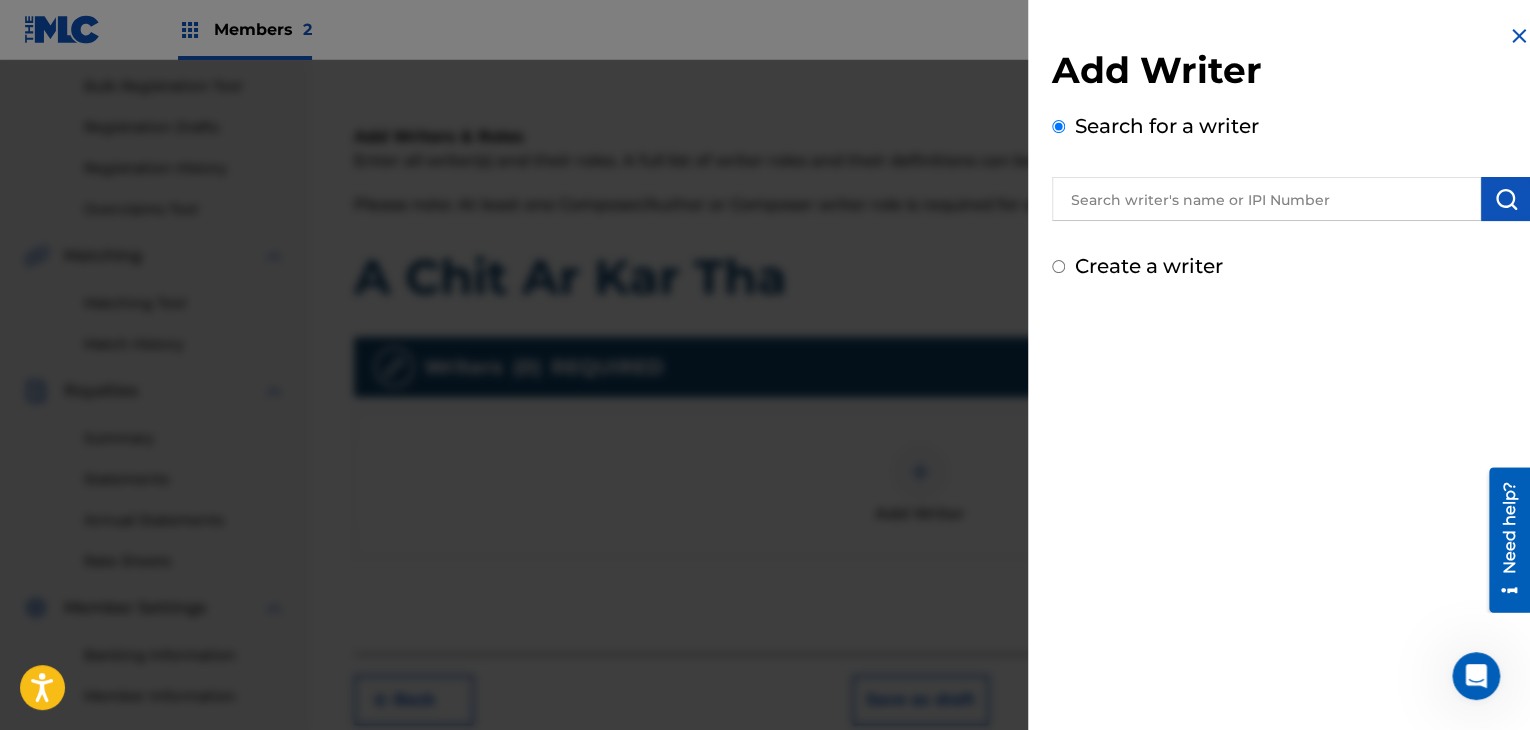 click at bounding box center (1266, 199) 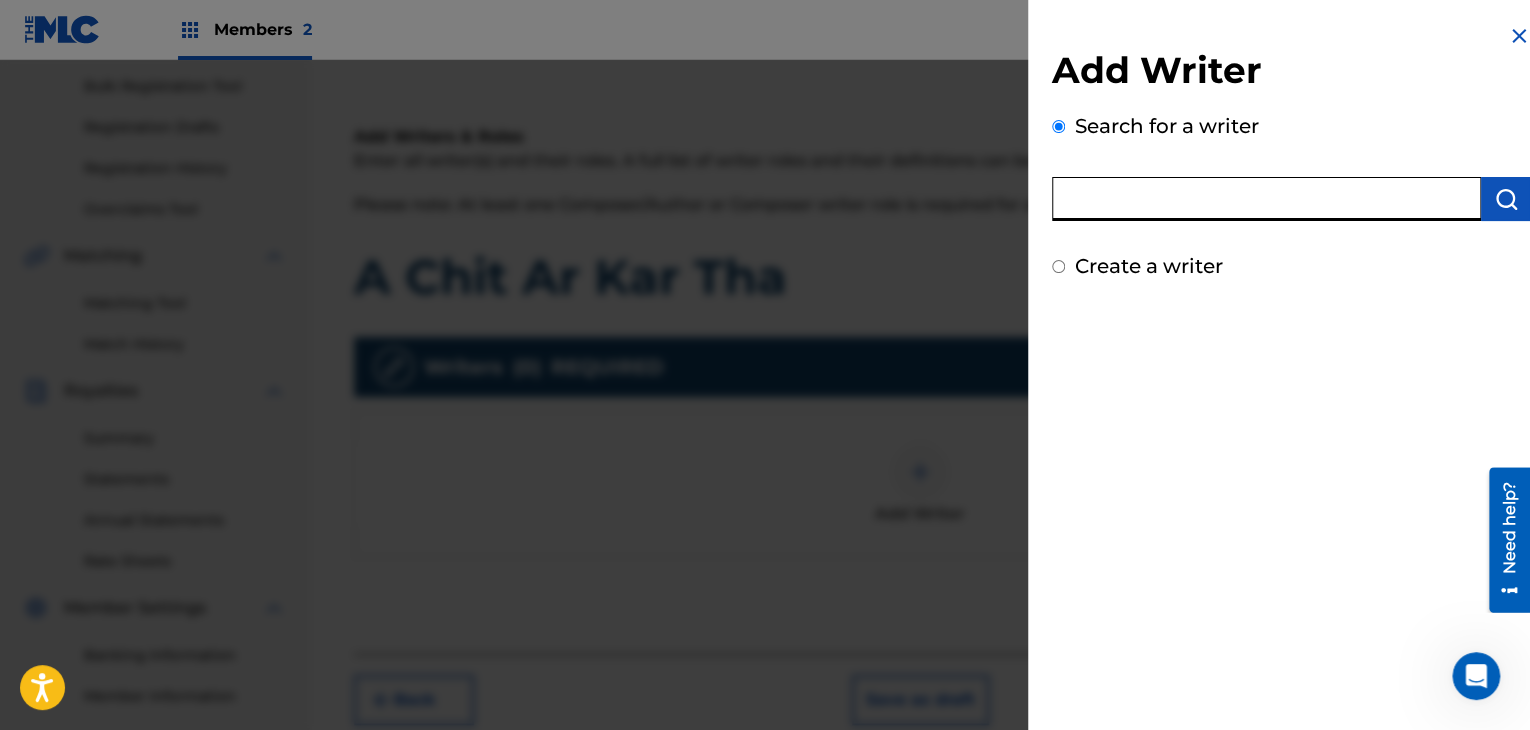 paste on "[PERSON_NAME] (WhyphY)" 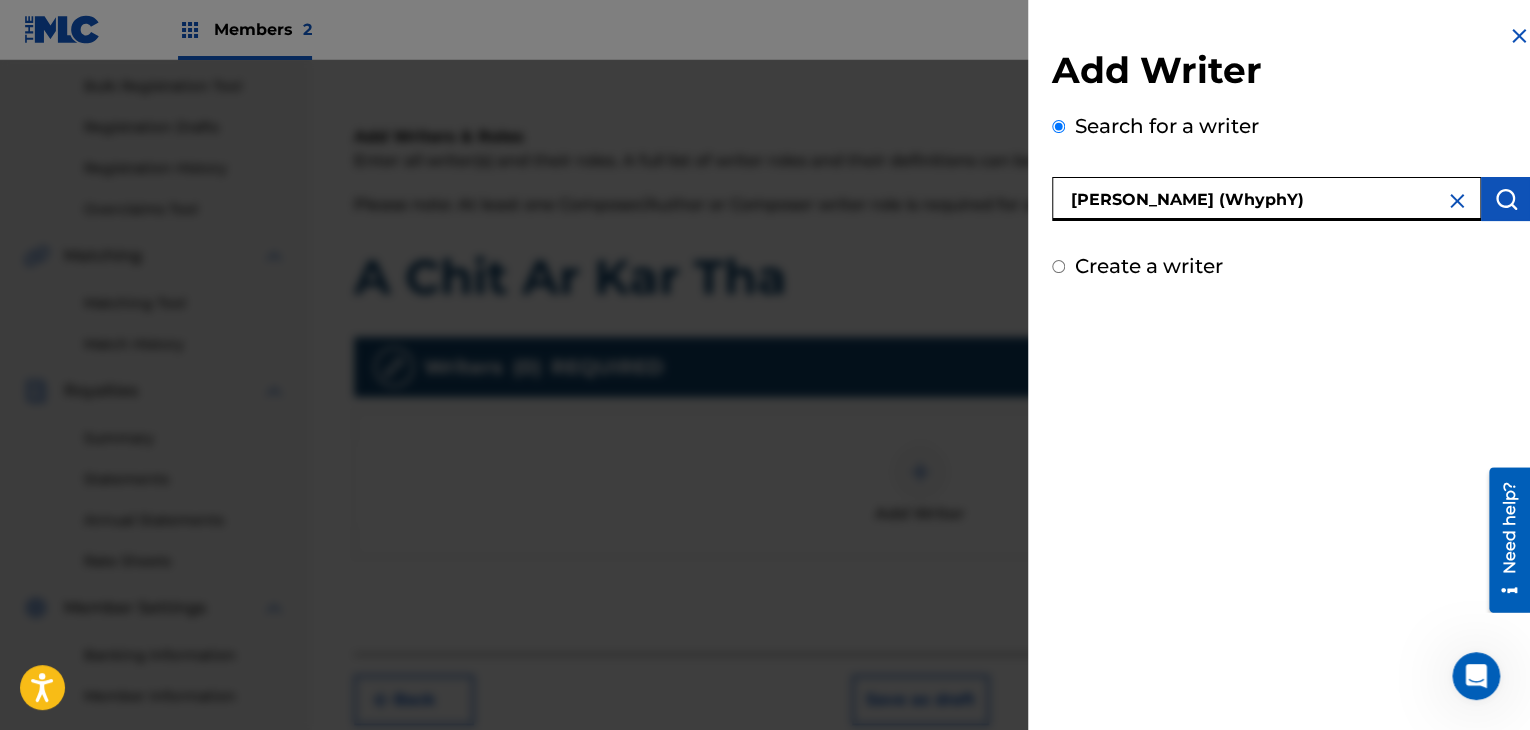 type on "[PERSON_NAME] (WhyphY)" 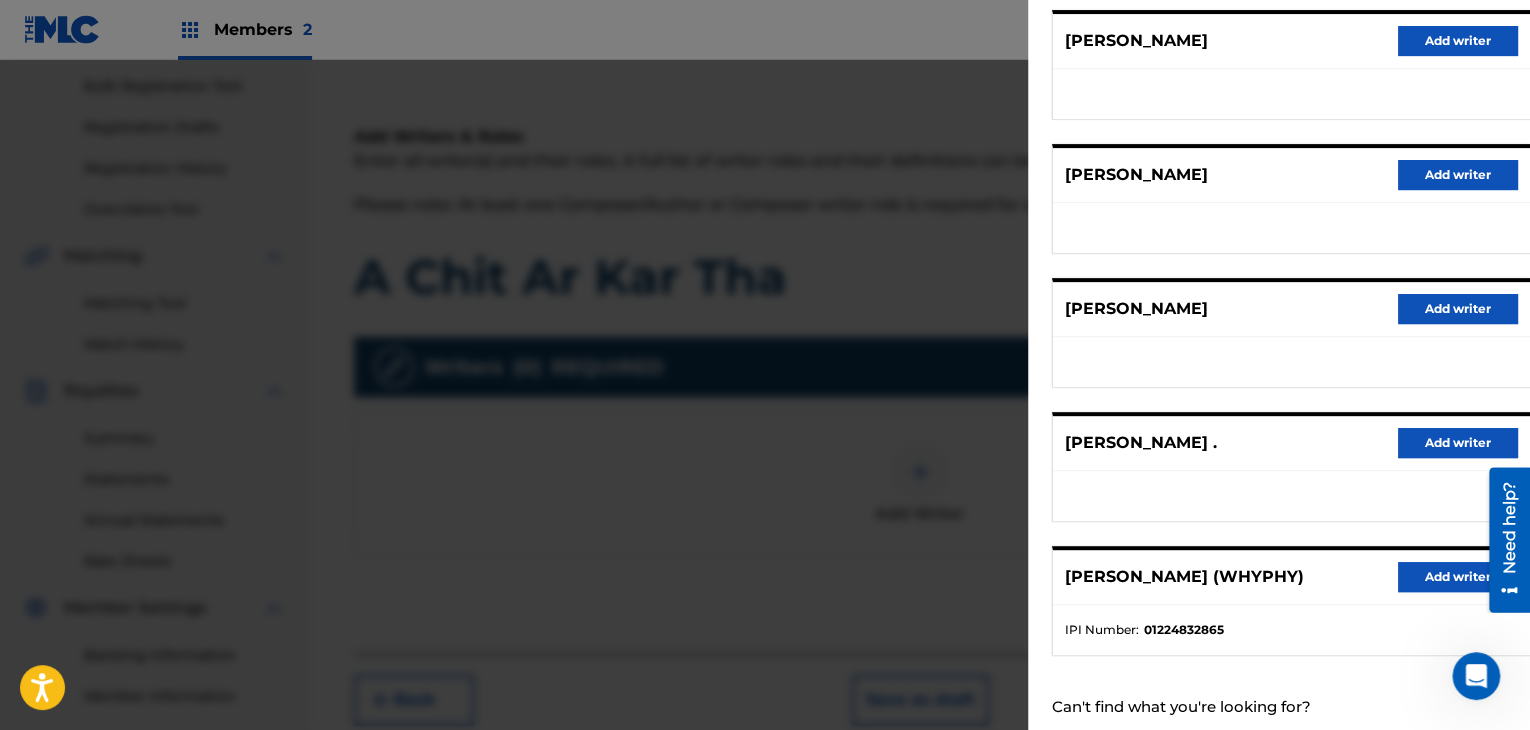scroll, scrollTop: 310, scrollLeft: 0, axis: vertical 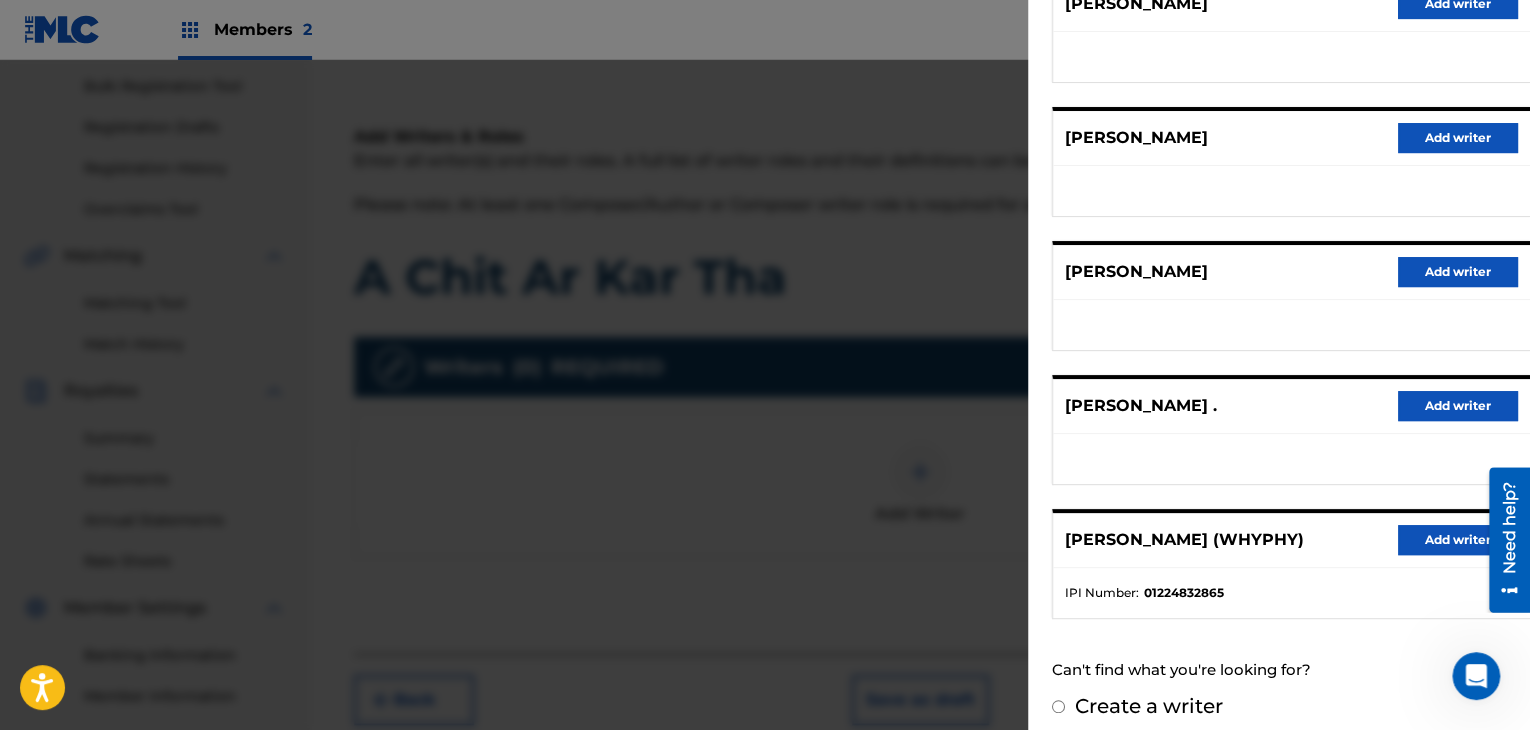 click on "Add writer" at bounding box center (1458, 540) 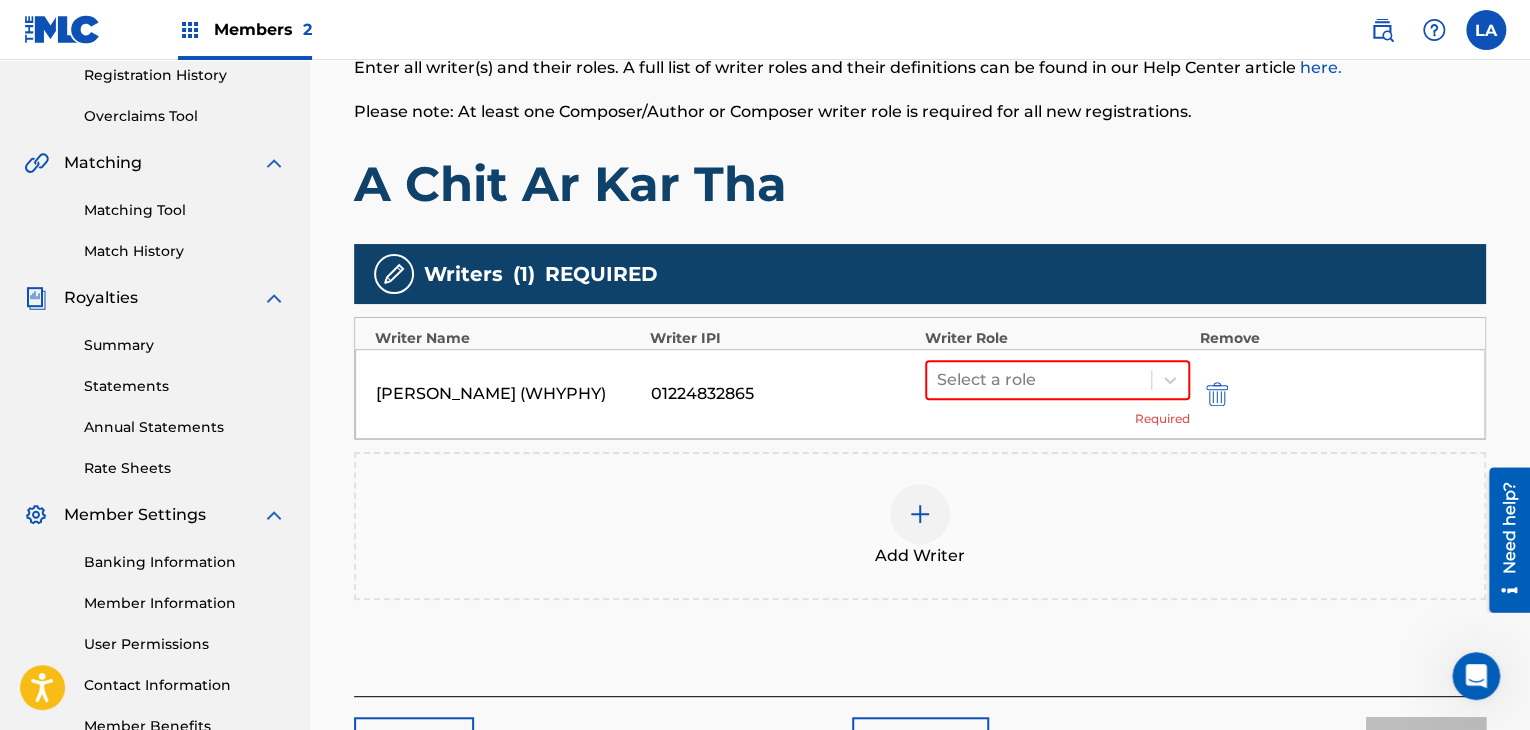 scroll, scrollTop: 490, scrollLeft: 0, axis: vertical 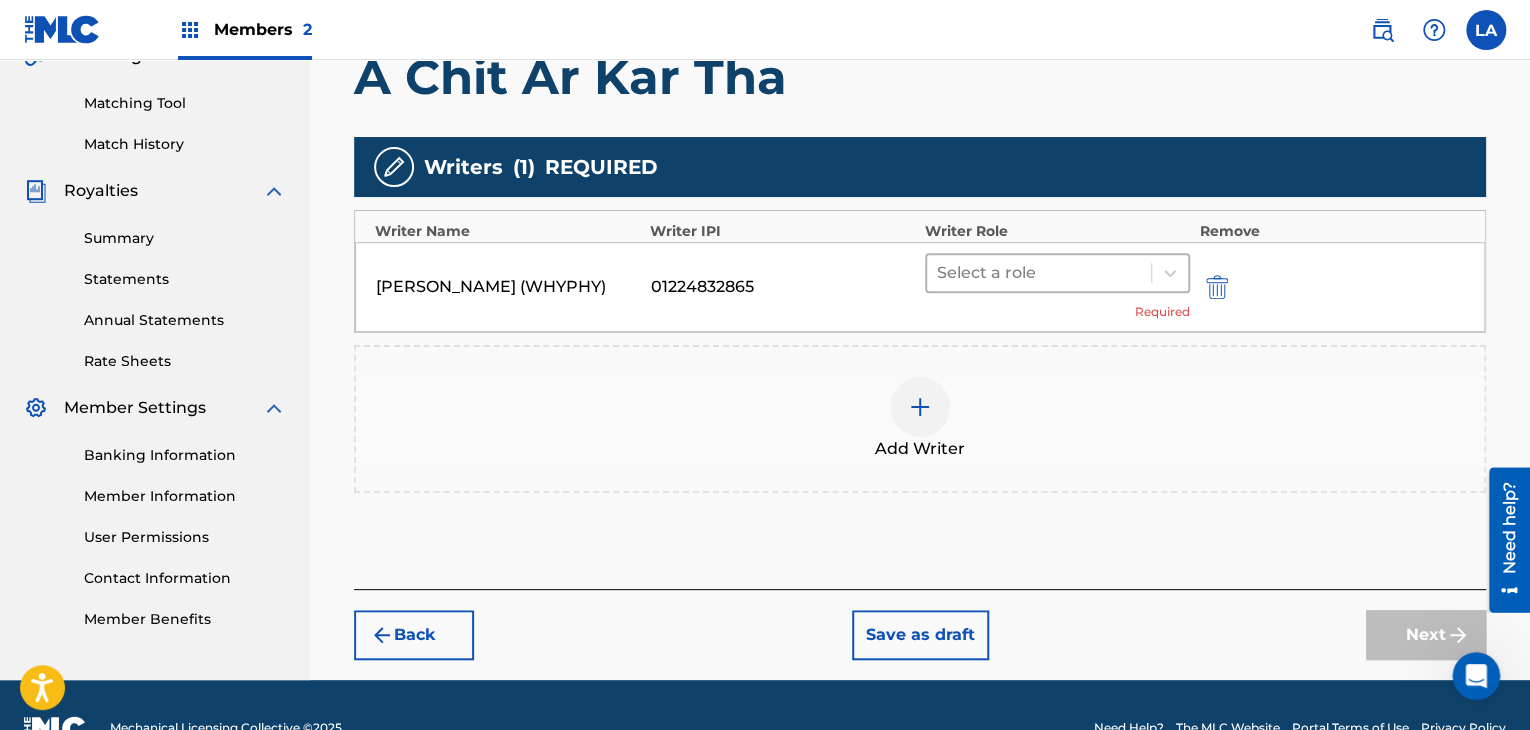 click on "Select a role" at bounding box center [1039, 273] 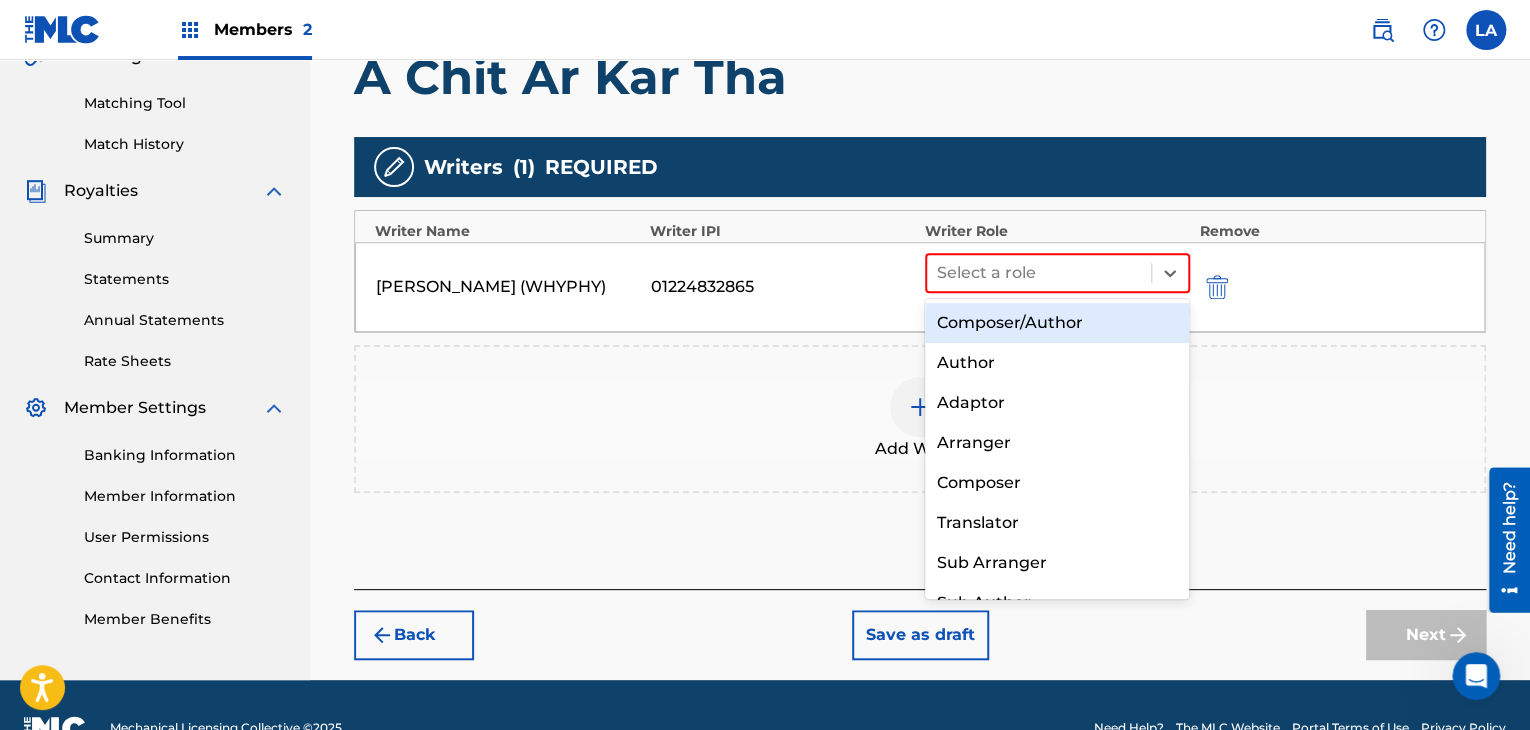 click on "Composer/Author" at bounding box center [1057, 323] 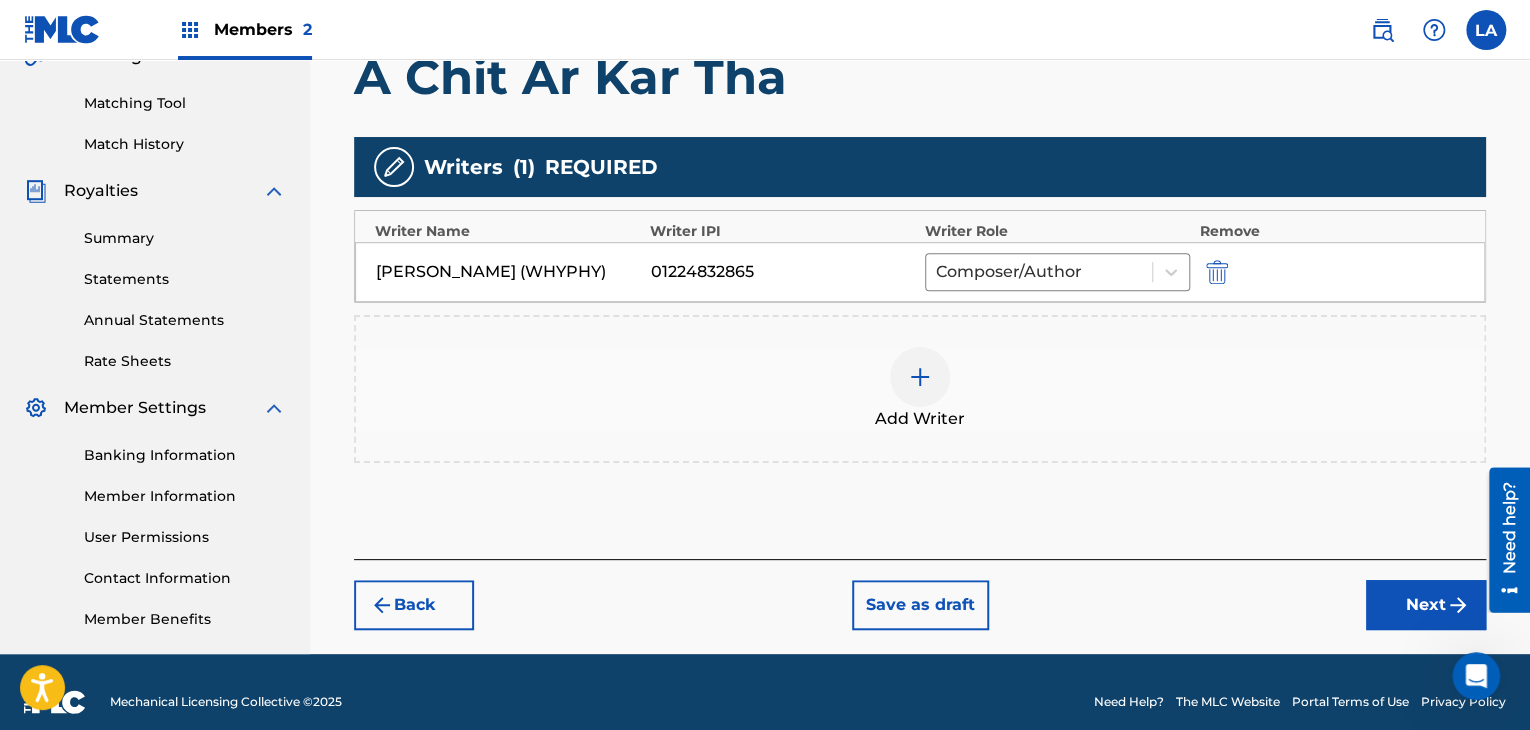 click on "Next" at bounding box center (1426, 605) 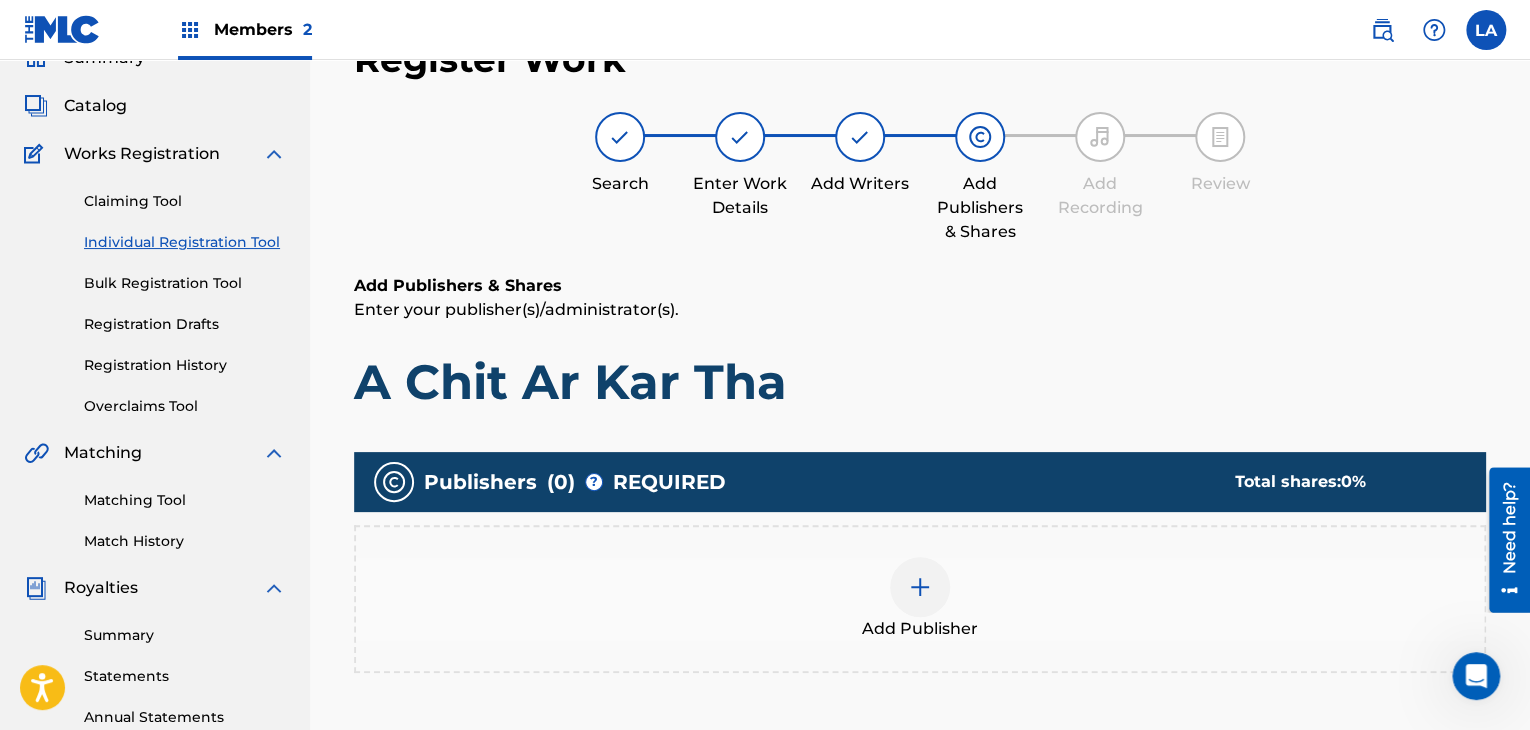 scroll, scrollTop: 90, scrollLeft: 0, axis: vertical 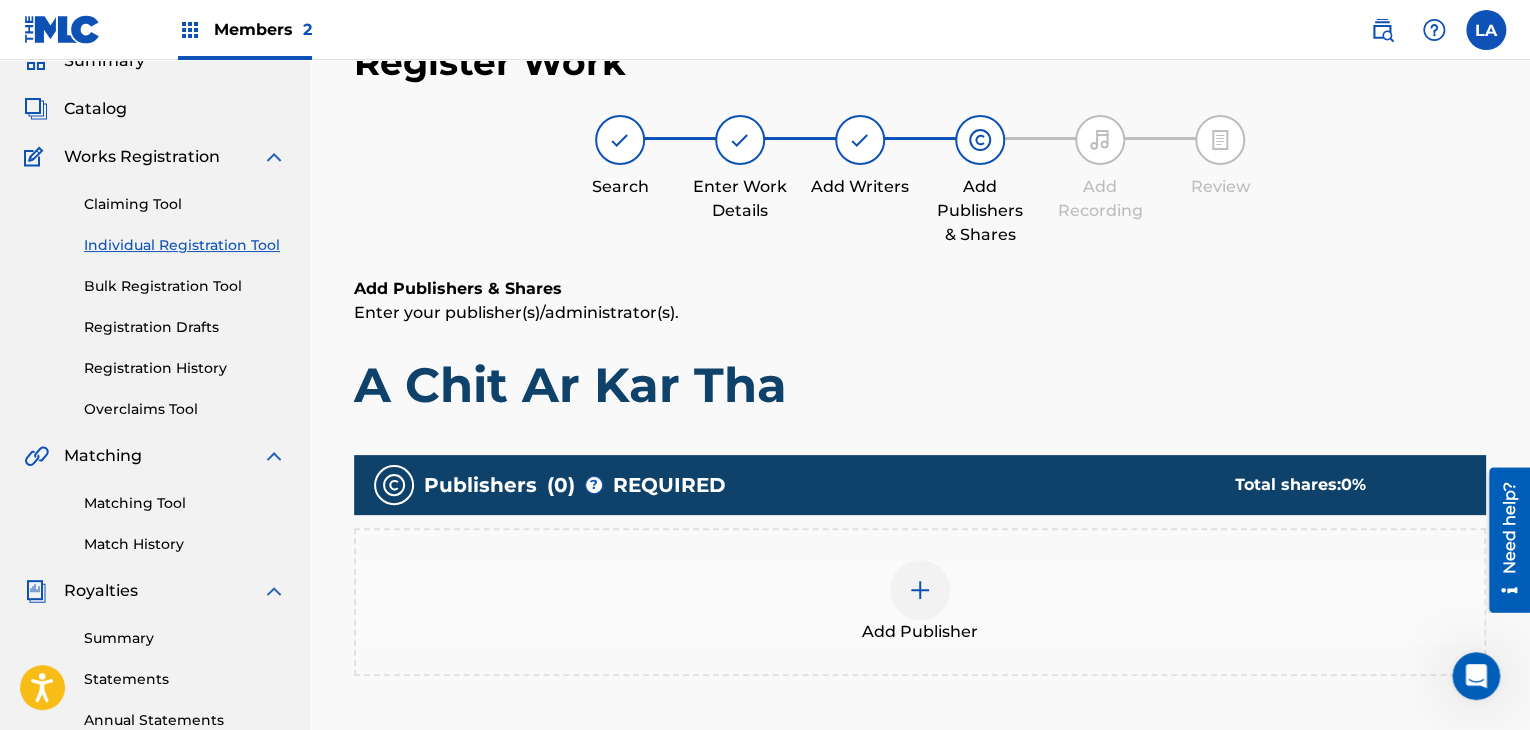 click at bounding box center (920, 590) 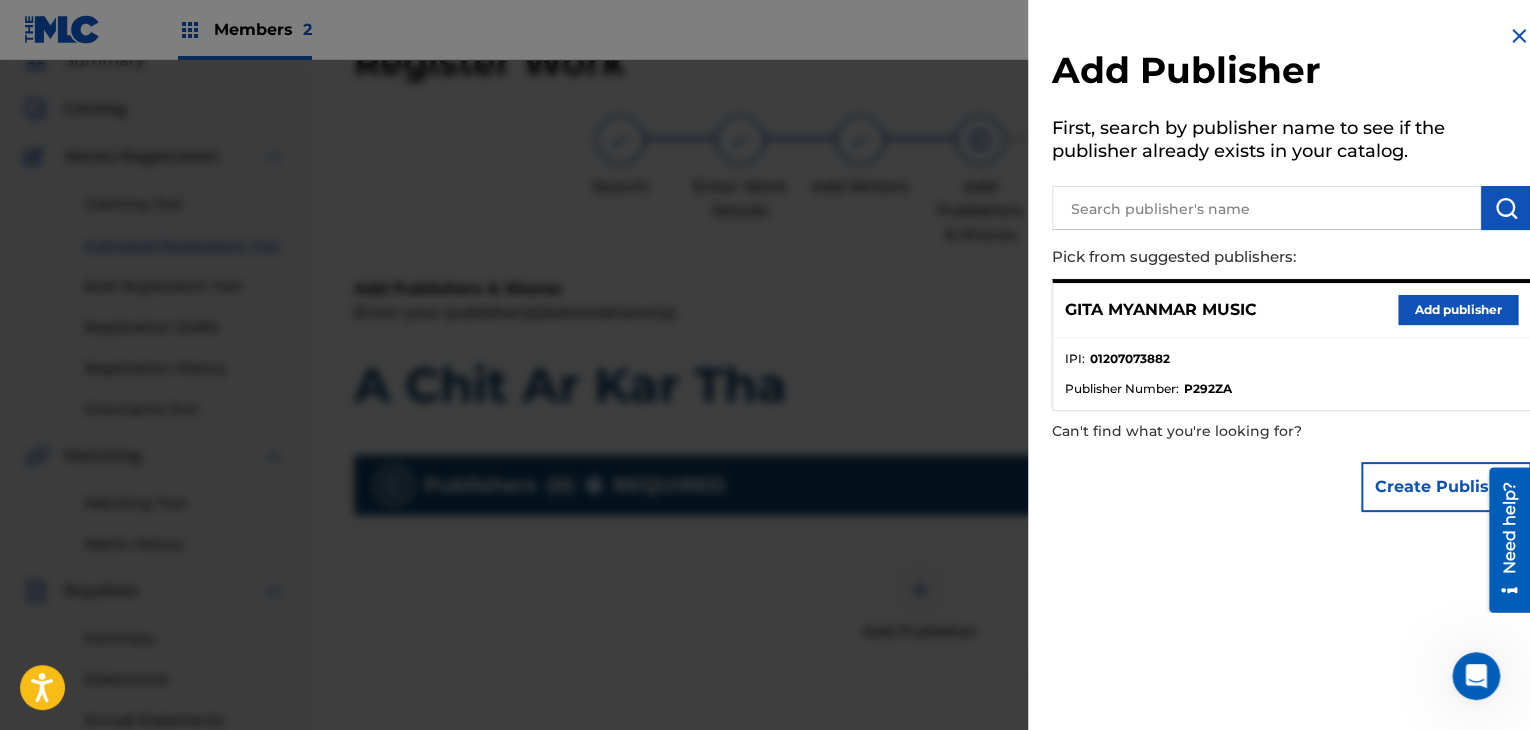 click on "Add publisher" at bounding box center (1458, 310) 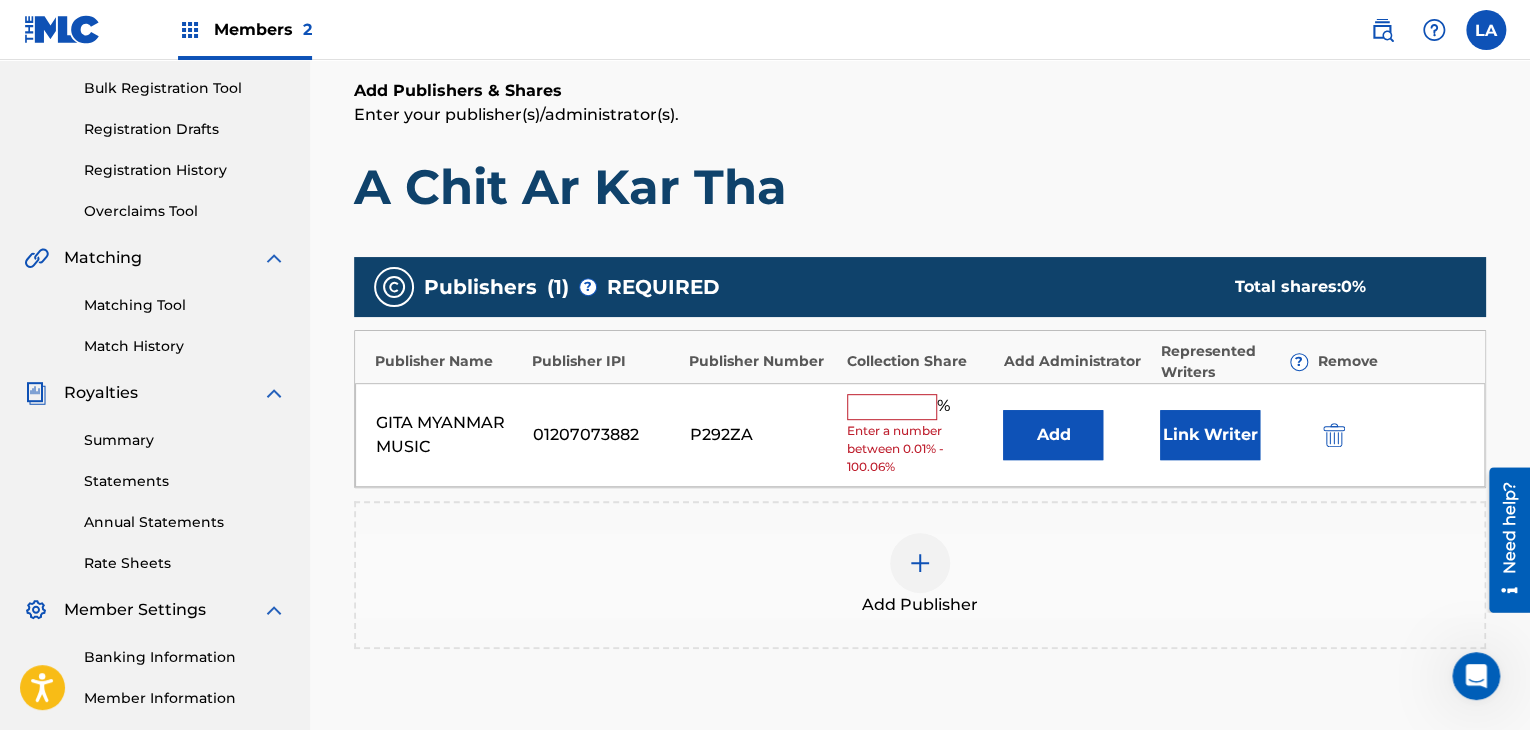 scroll, scrollTop: 390, scrollLeft: 0, axis: vertical 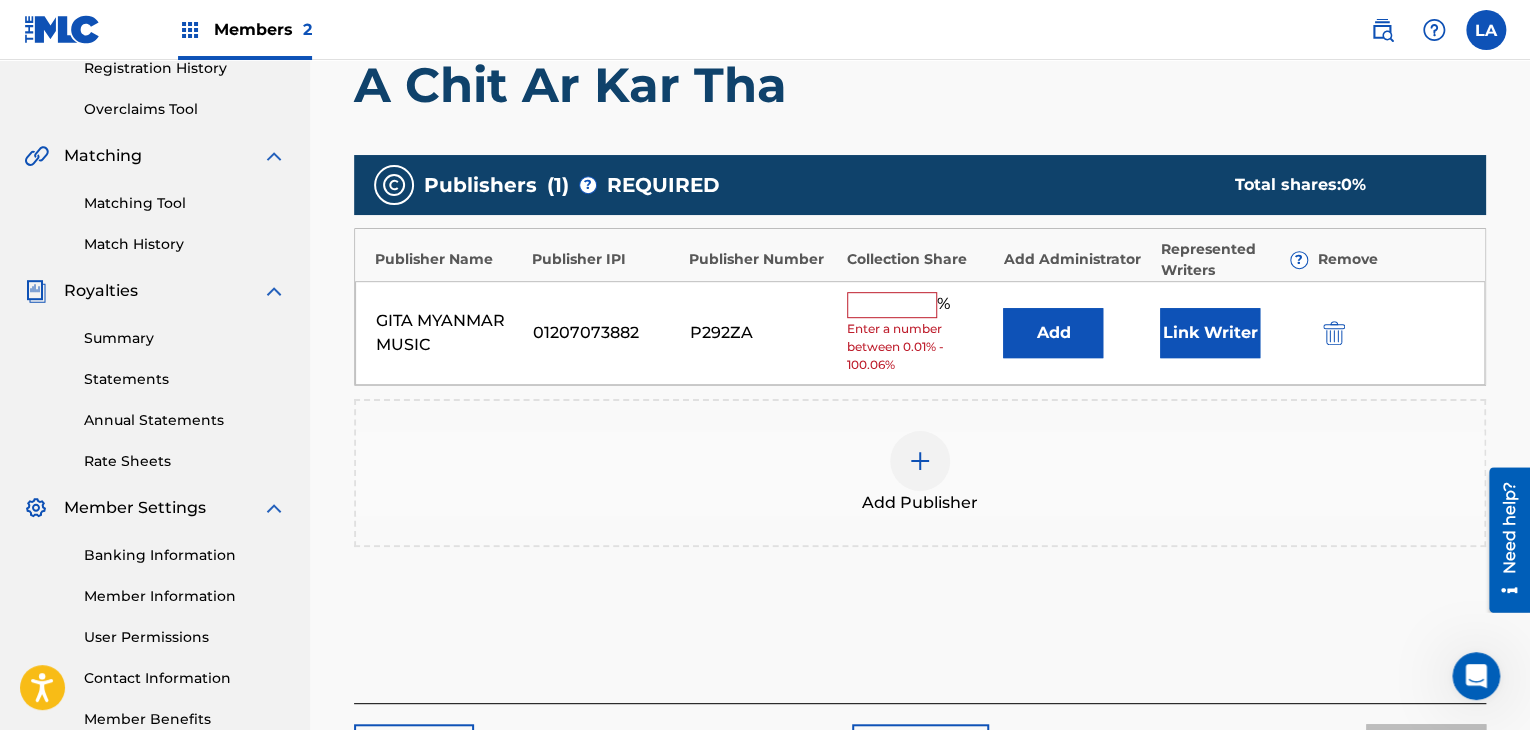click at bounding box center (892, 305) 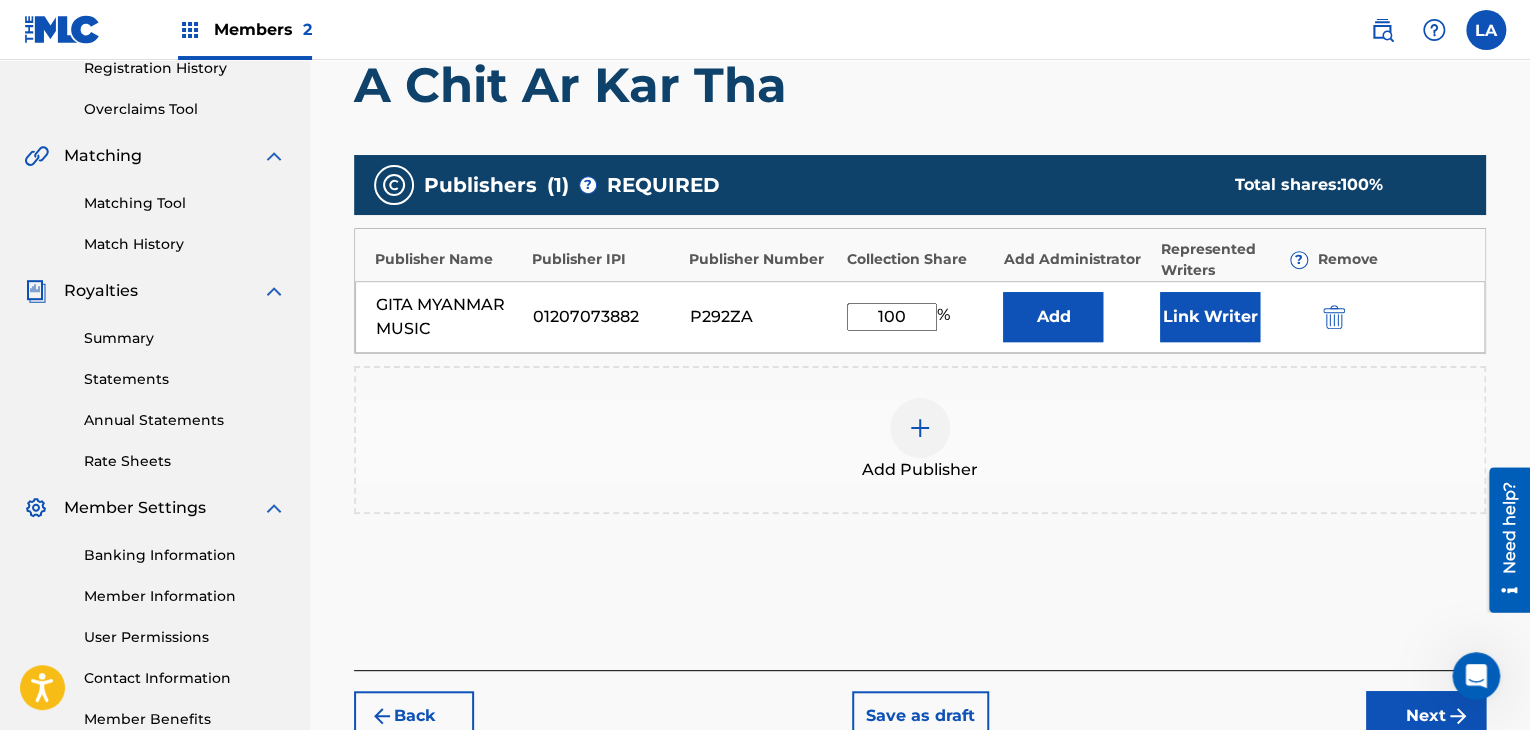 type on "100" 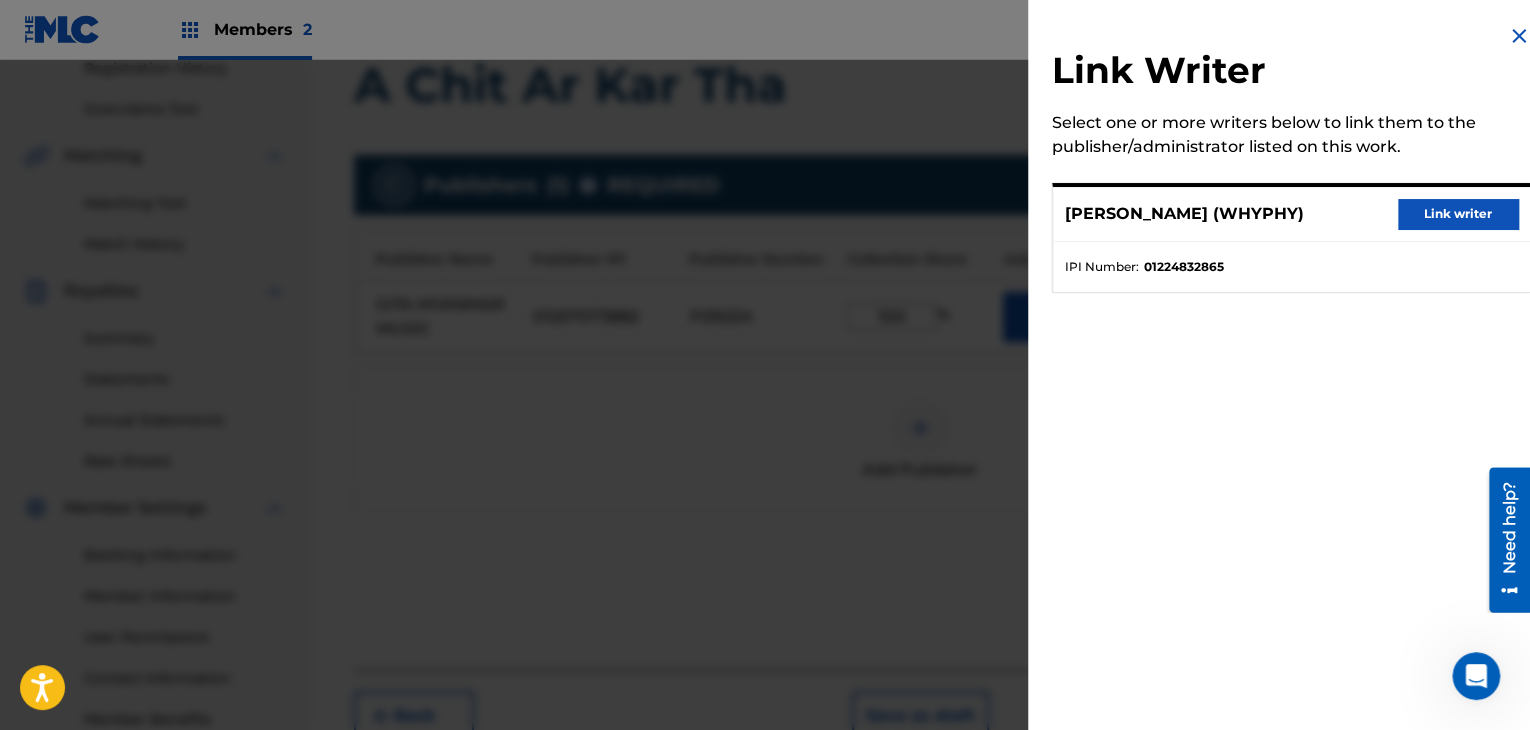 click on "Link writer" at bounding box center (1458, 214) 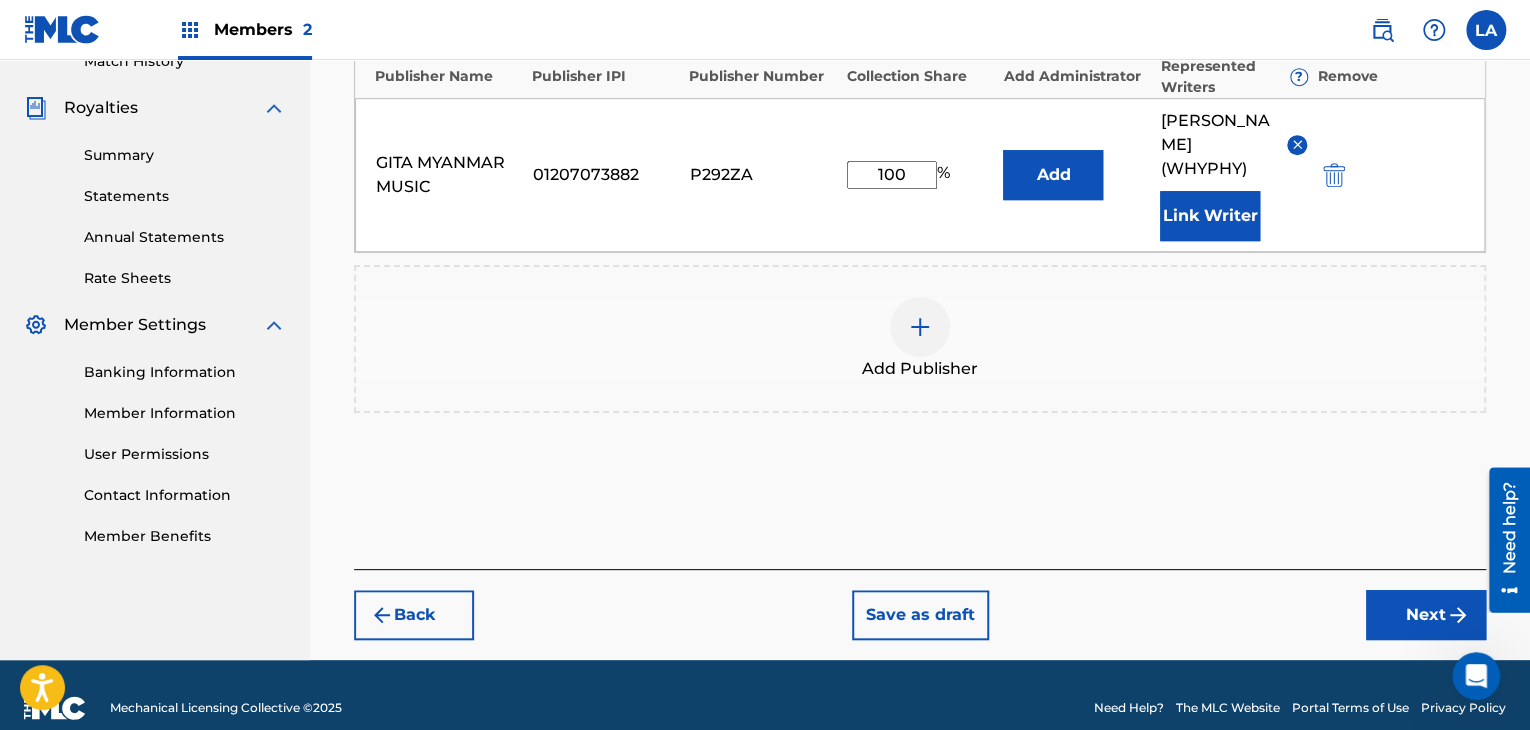 click on "Next" at bounding box center [1426, 615] 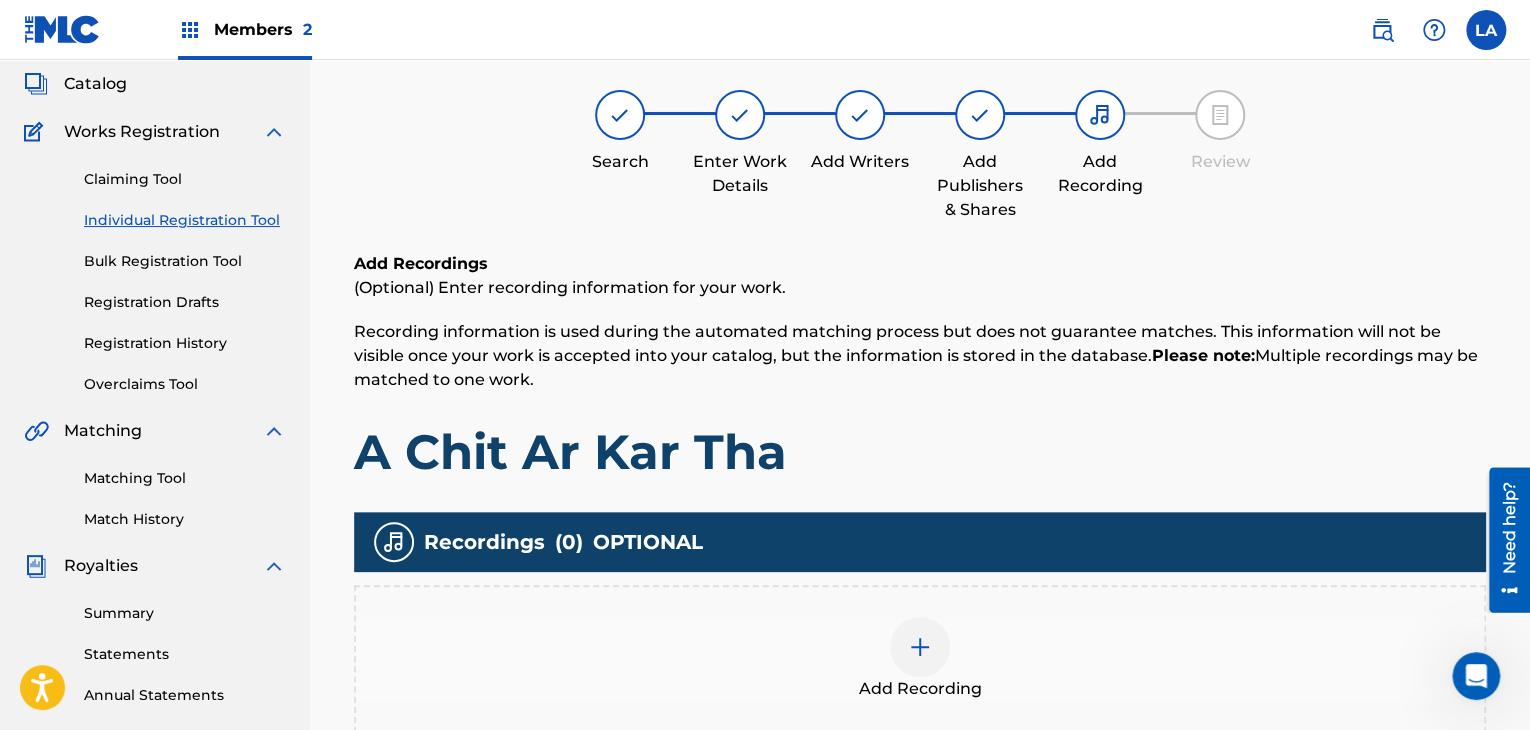 scroll, scrollTop: 90, scrollLeft: 0, axis: vertical 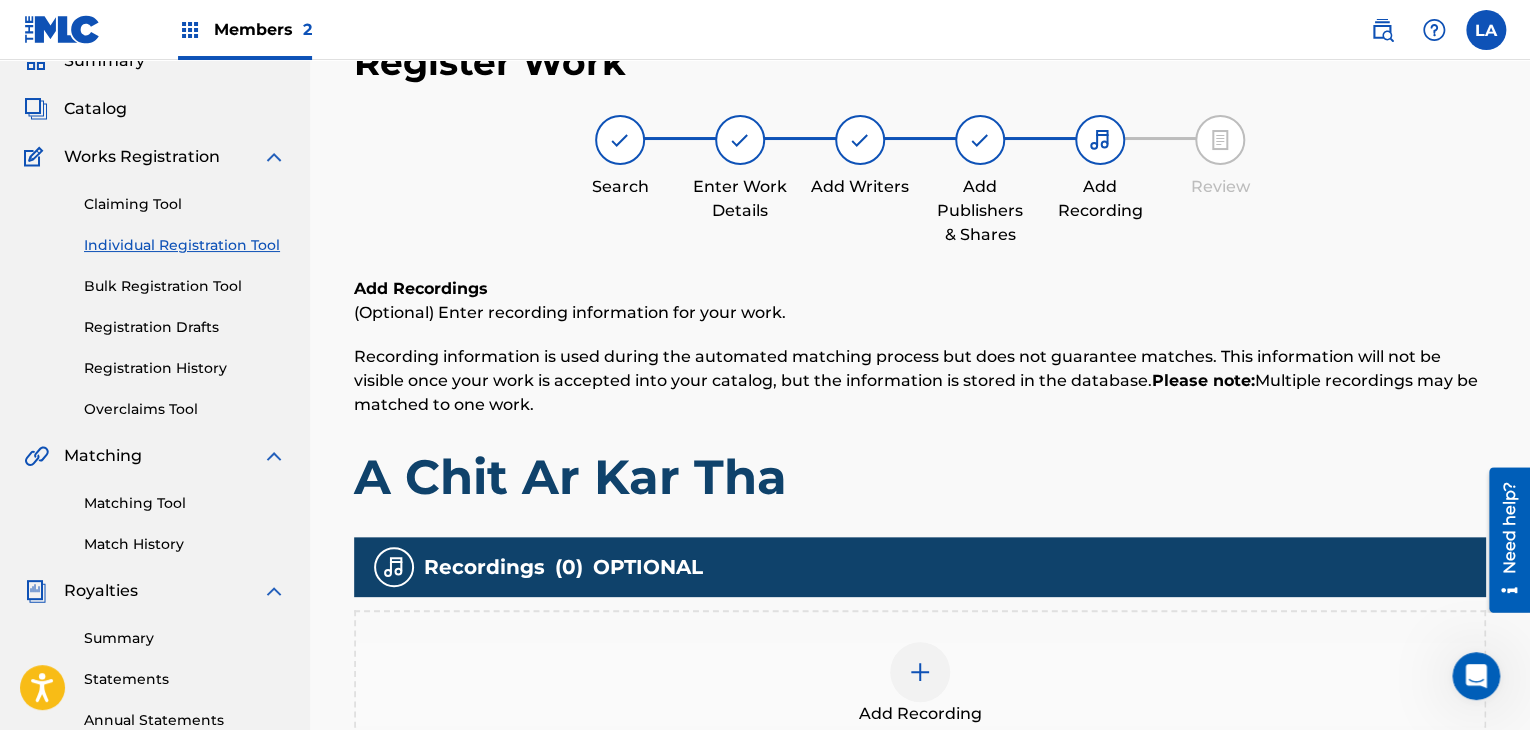 click at bounding box center (920, 672) 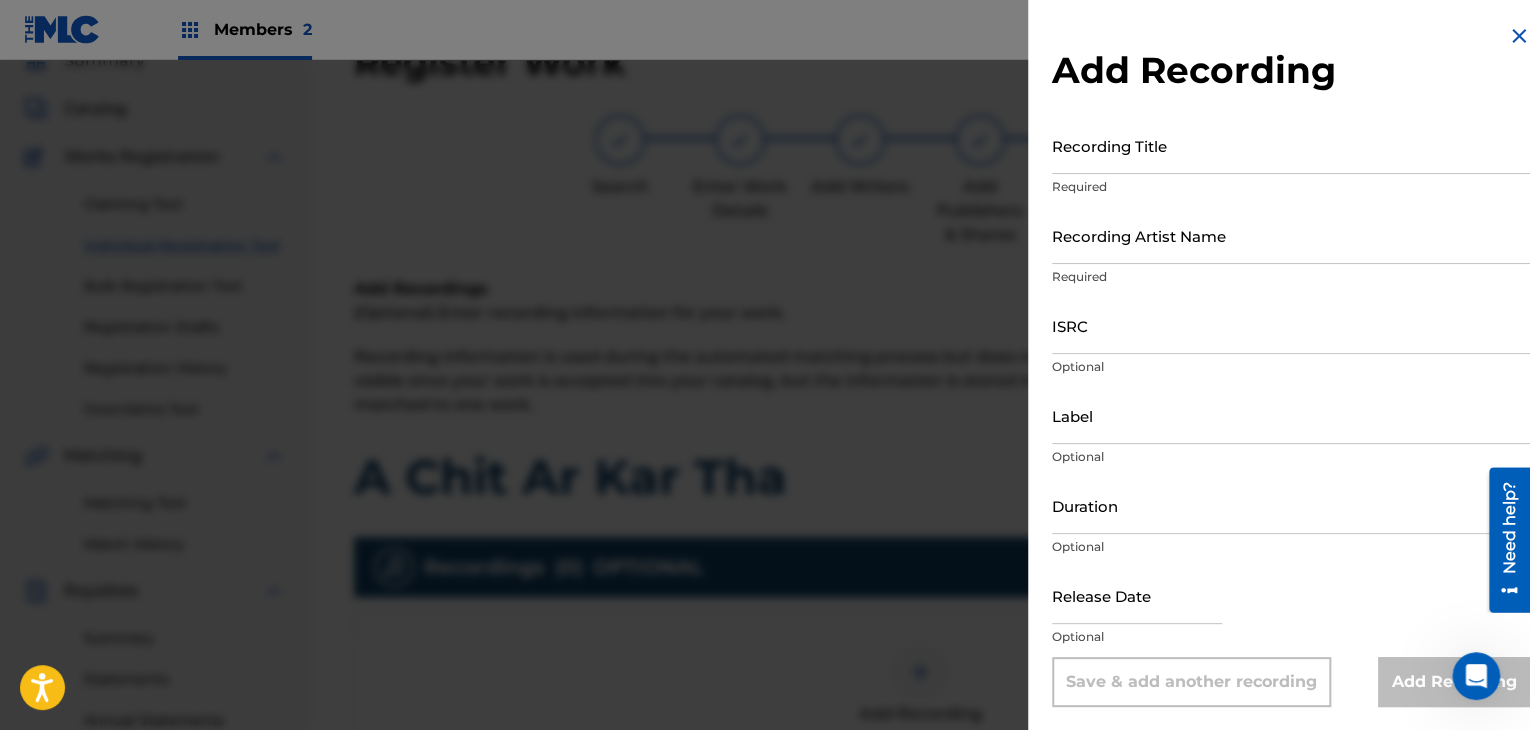 click on "Recording Title" at bounding box center (1291, 145) 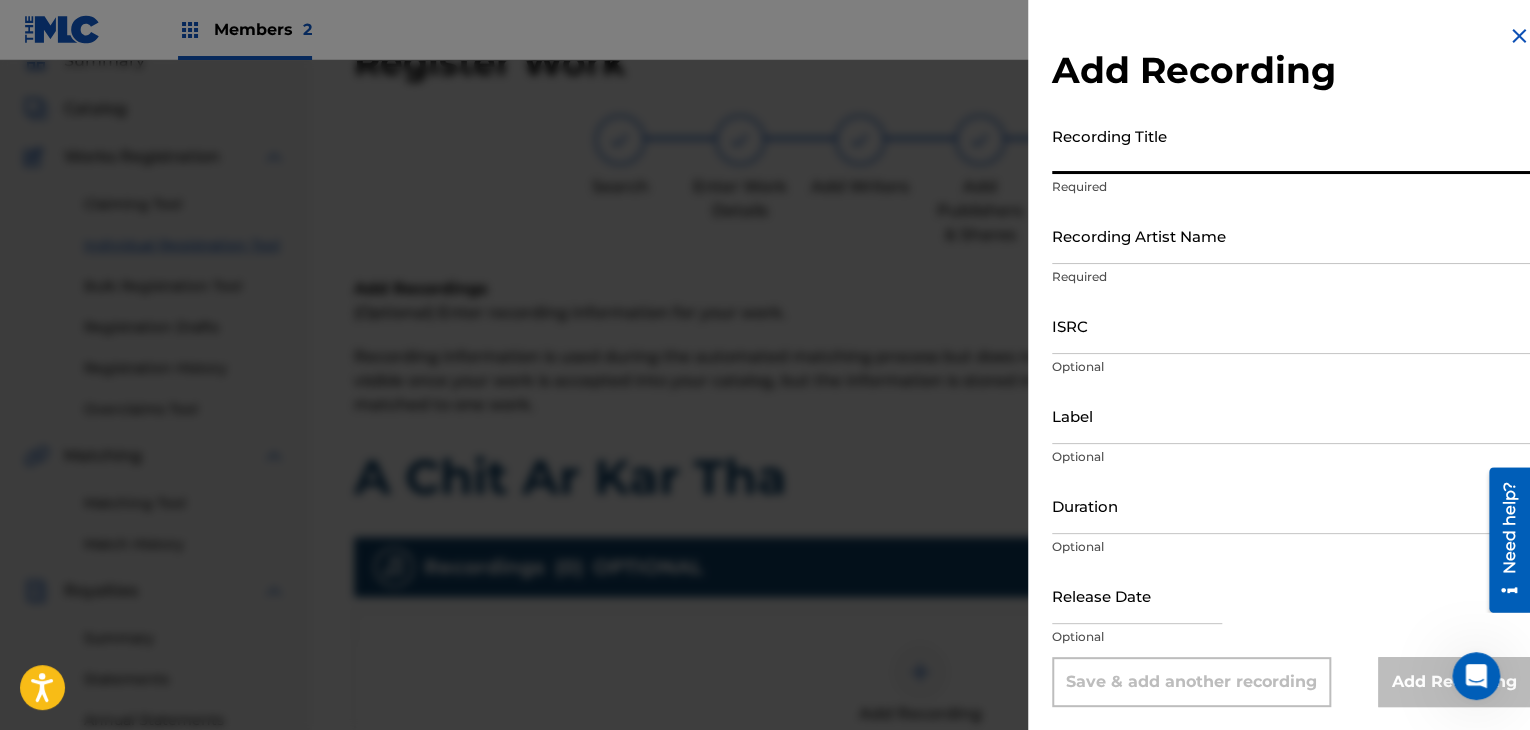 paste on "A Chit Ar Kar Tha" 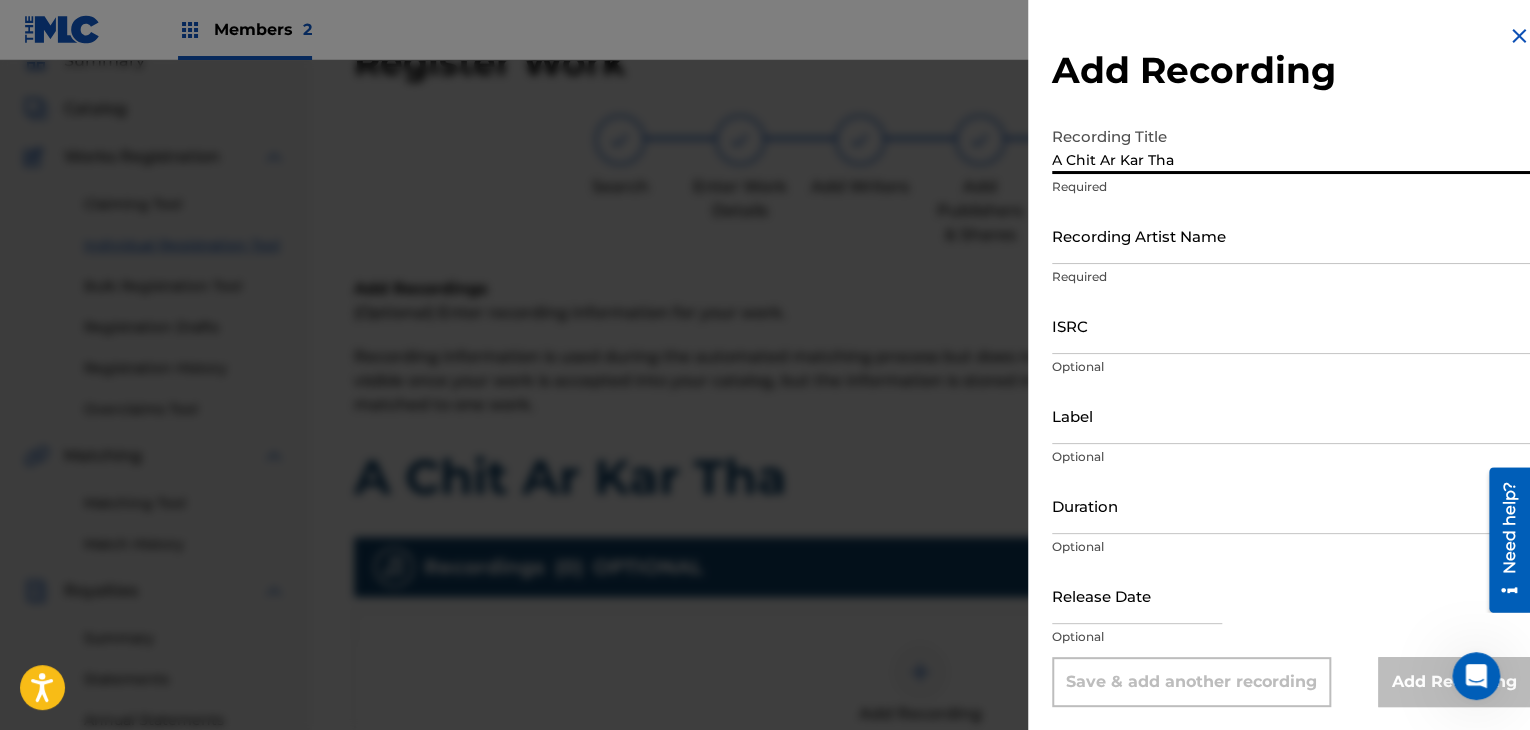 type on "A Chit Ar Kar Tha" 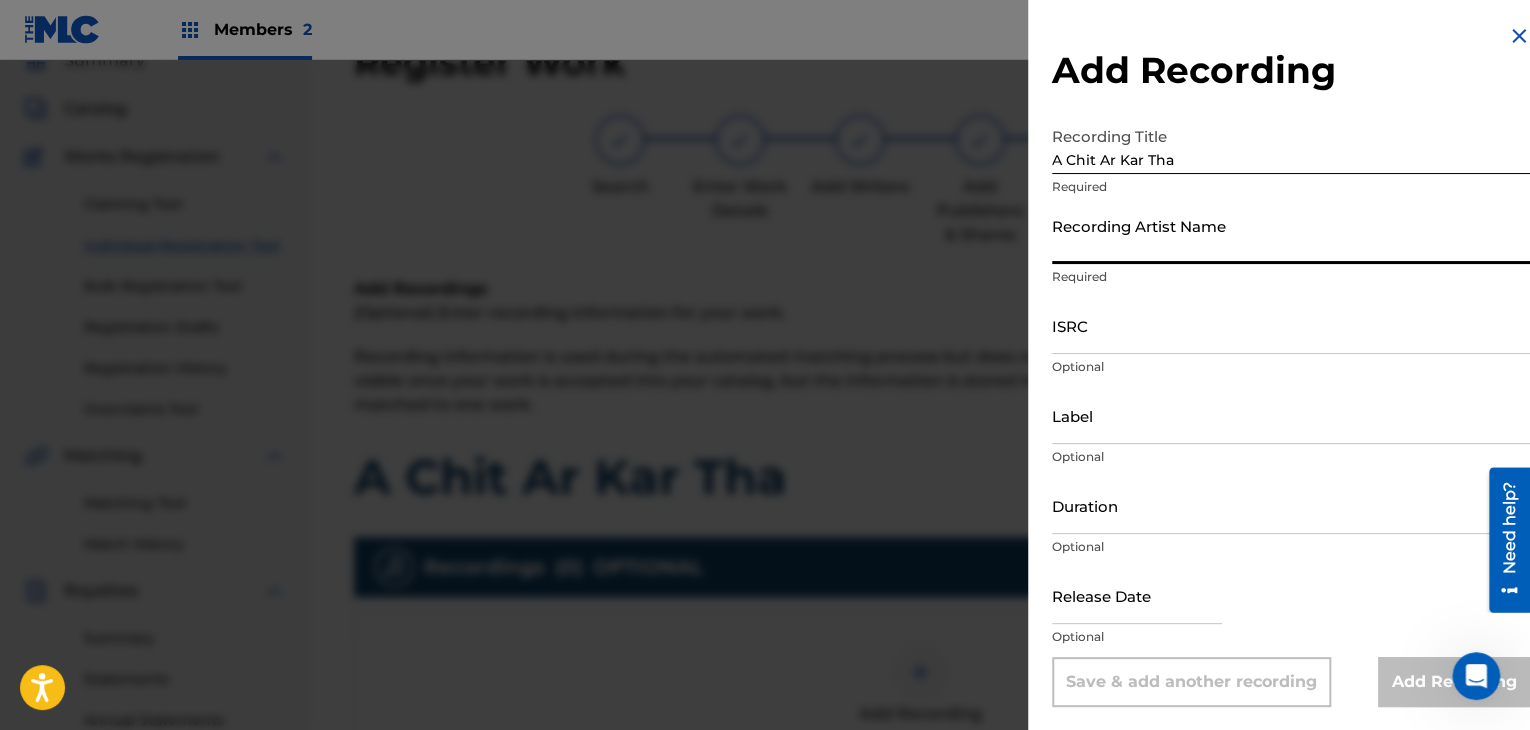 paste on "WhyphY" 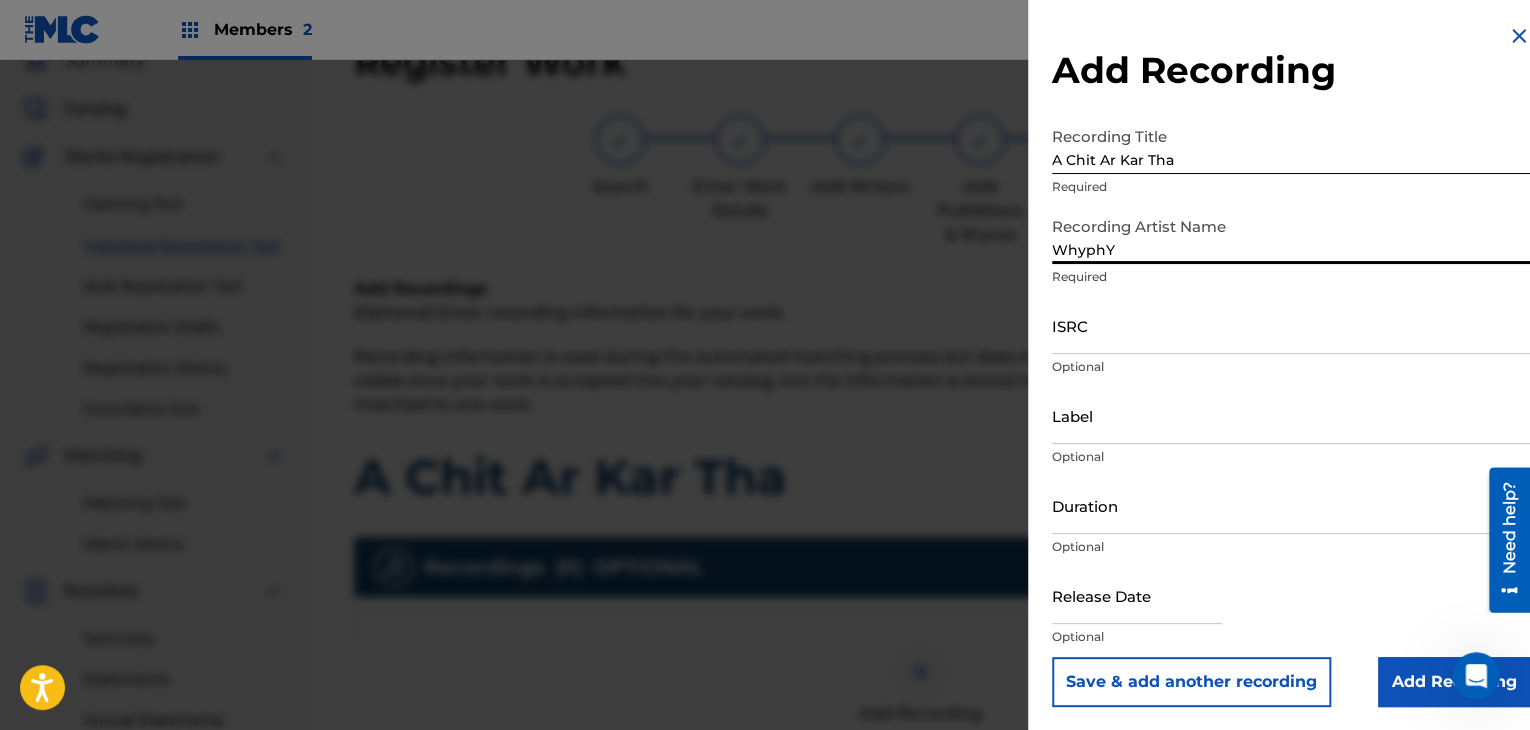 type on "WhyphY" 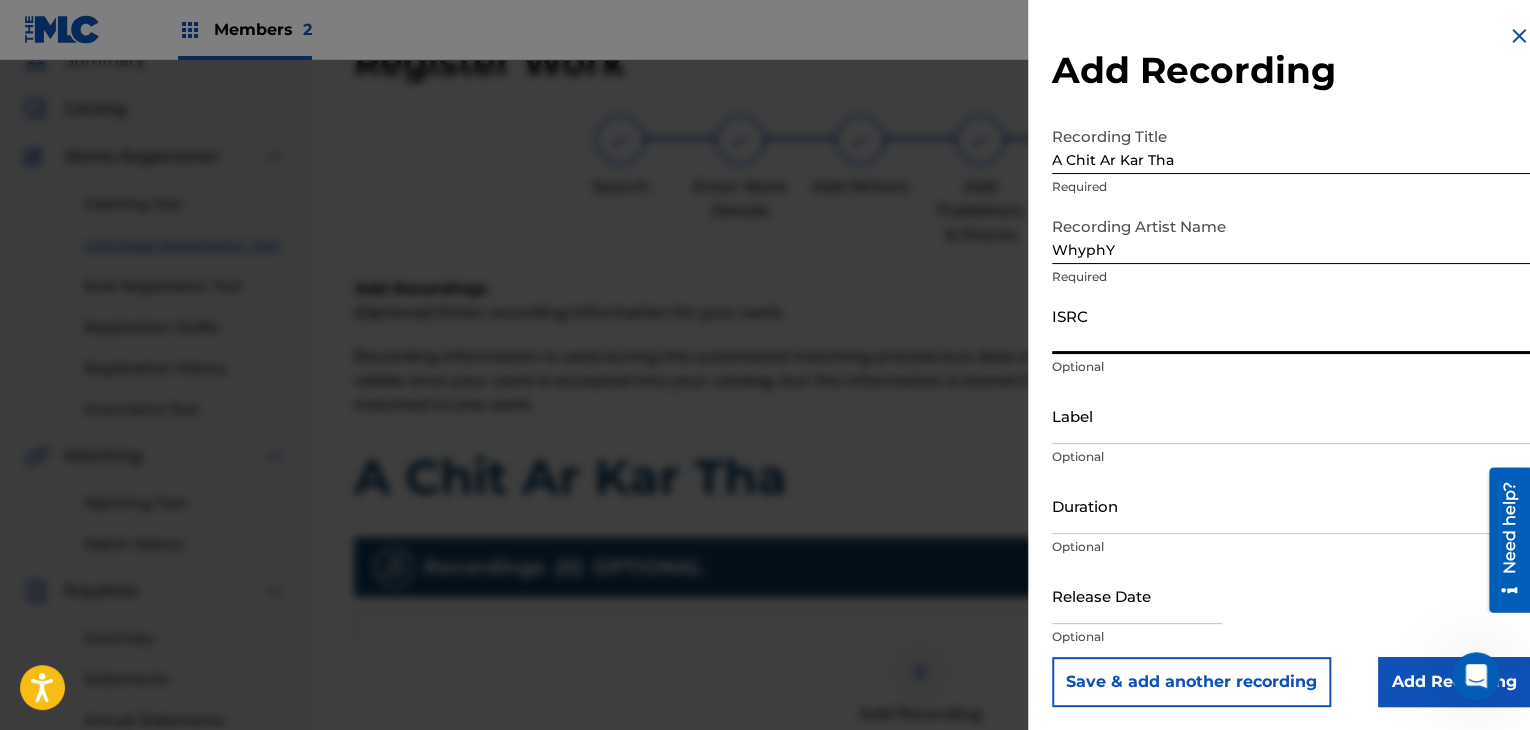 paste on "TCAJO2550246" 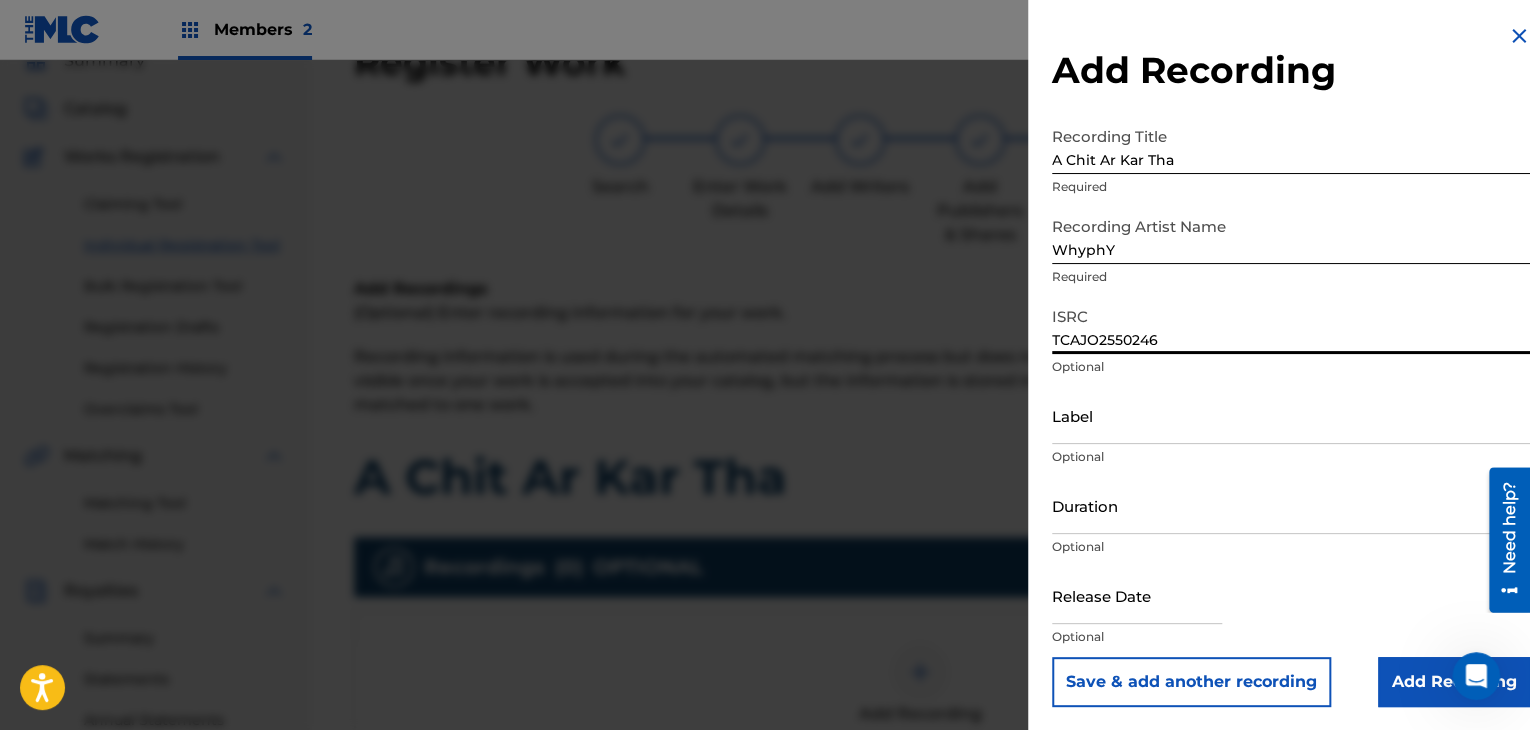 type on "TCAJO2550246" 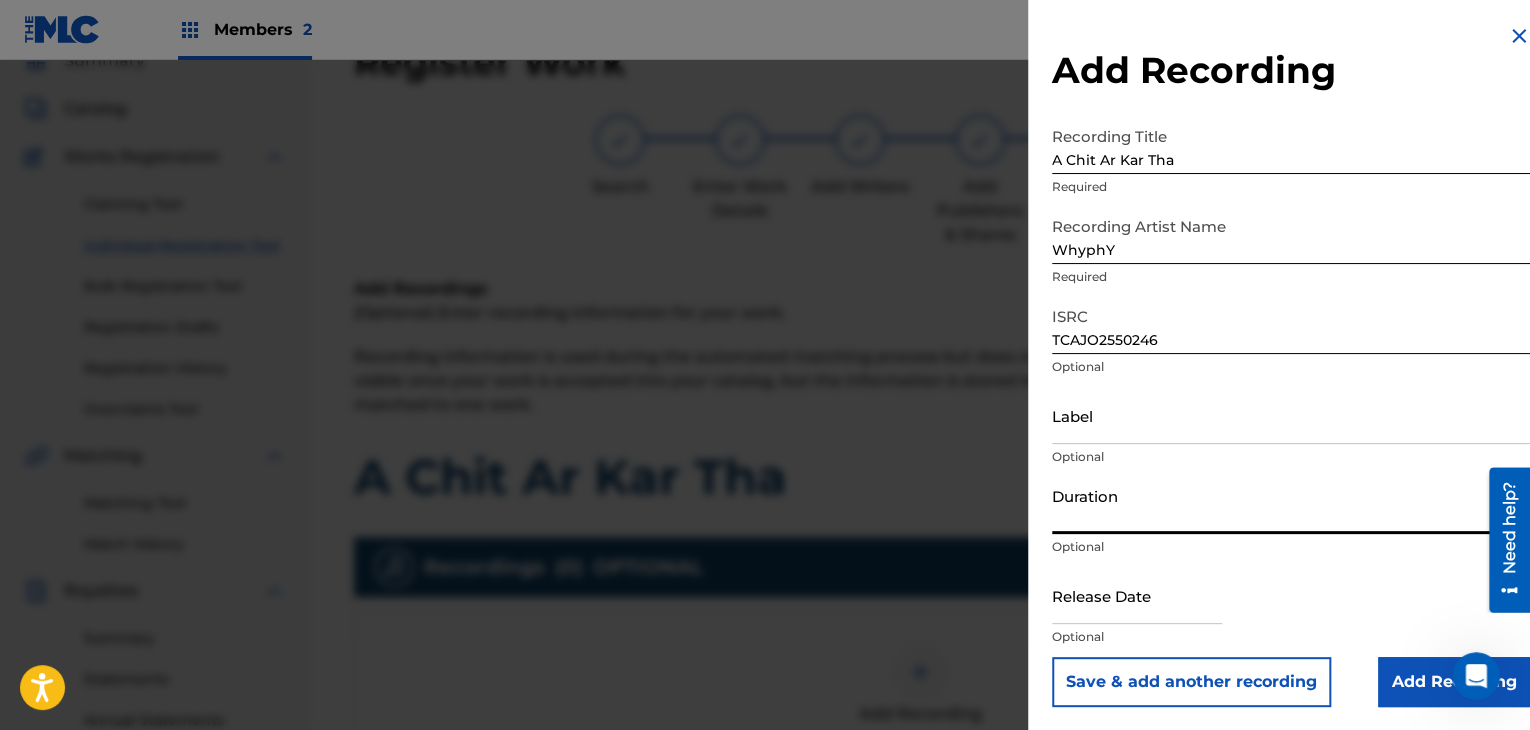 paste on "04:40" 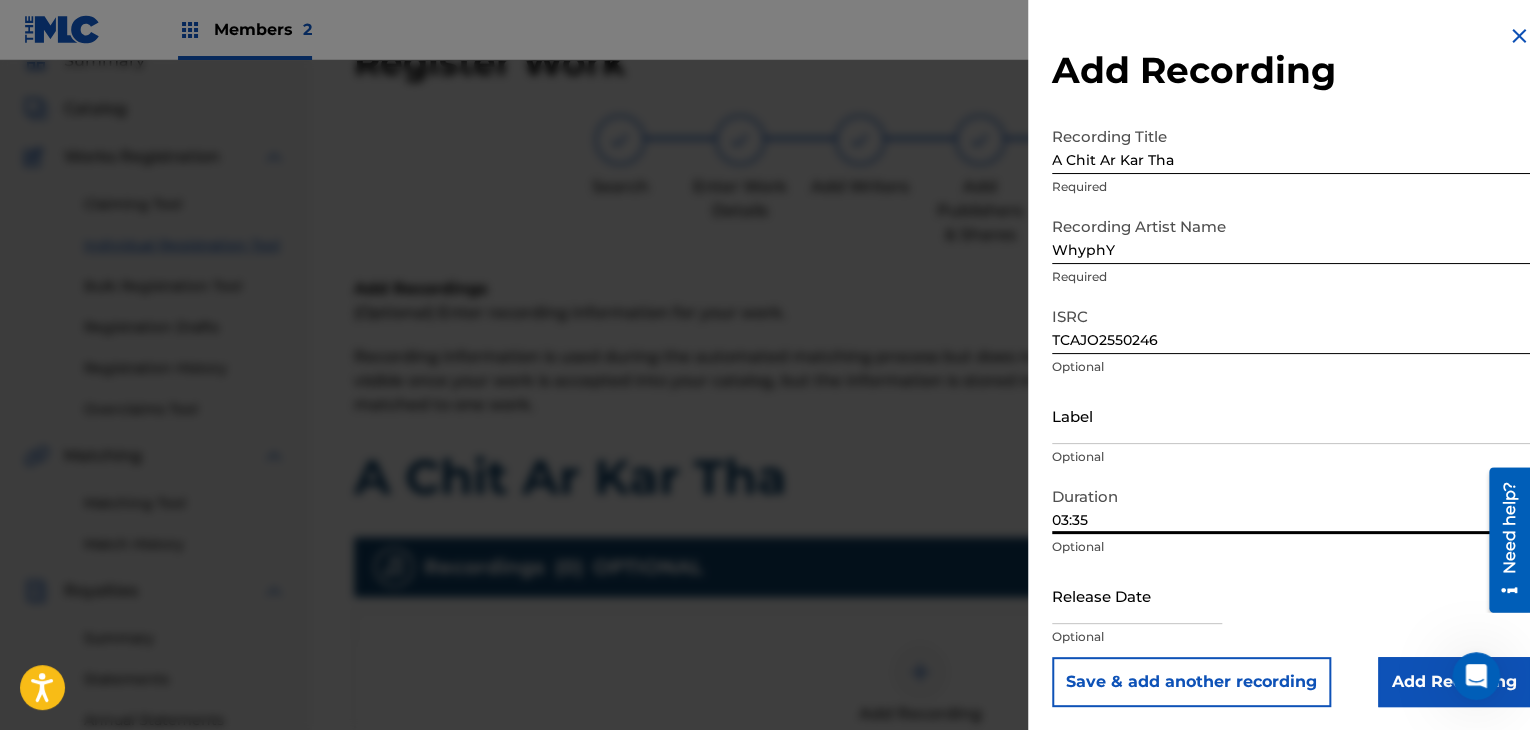 type on "03:35" 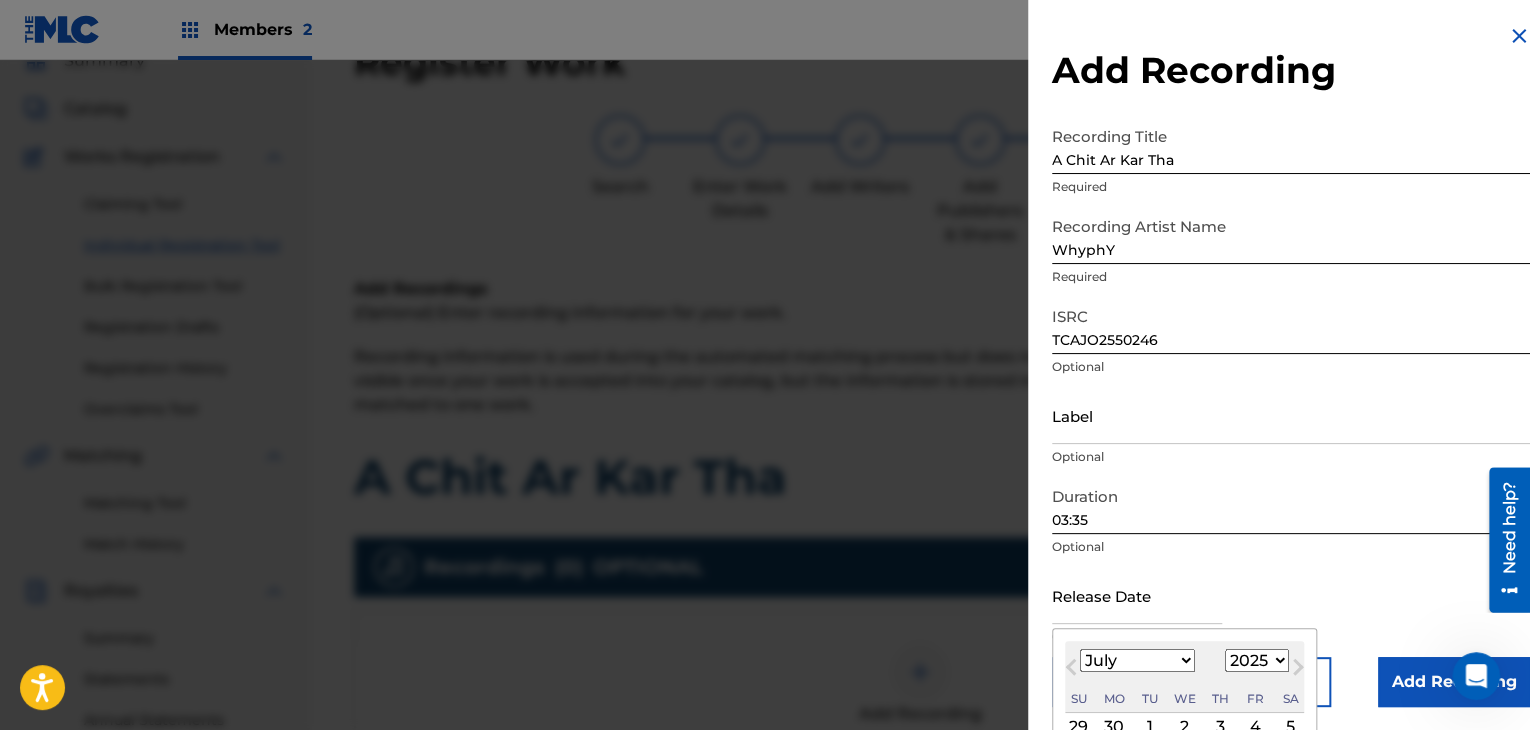 click on "January February March April May June July August September October November December" at bounding box center [1137, 660] 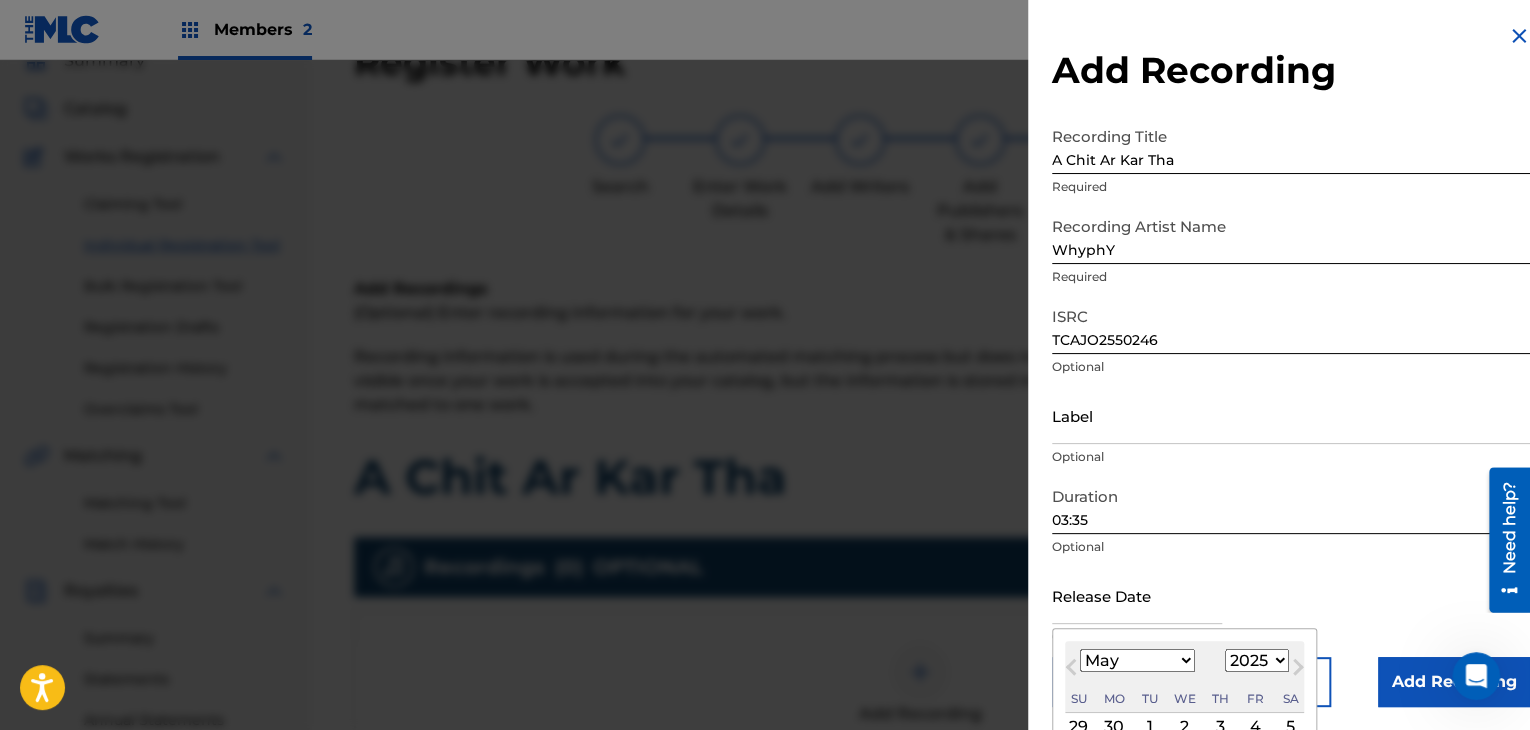 click on "January February March April May June July August September October November December" at bounding box center [1137, 660] 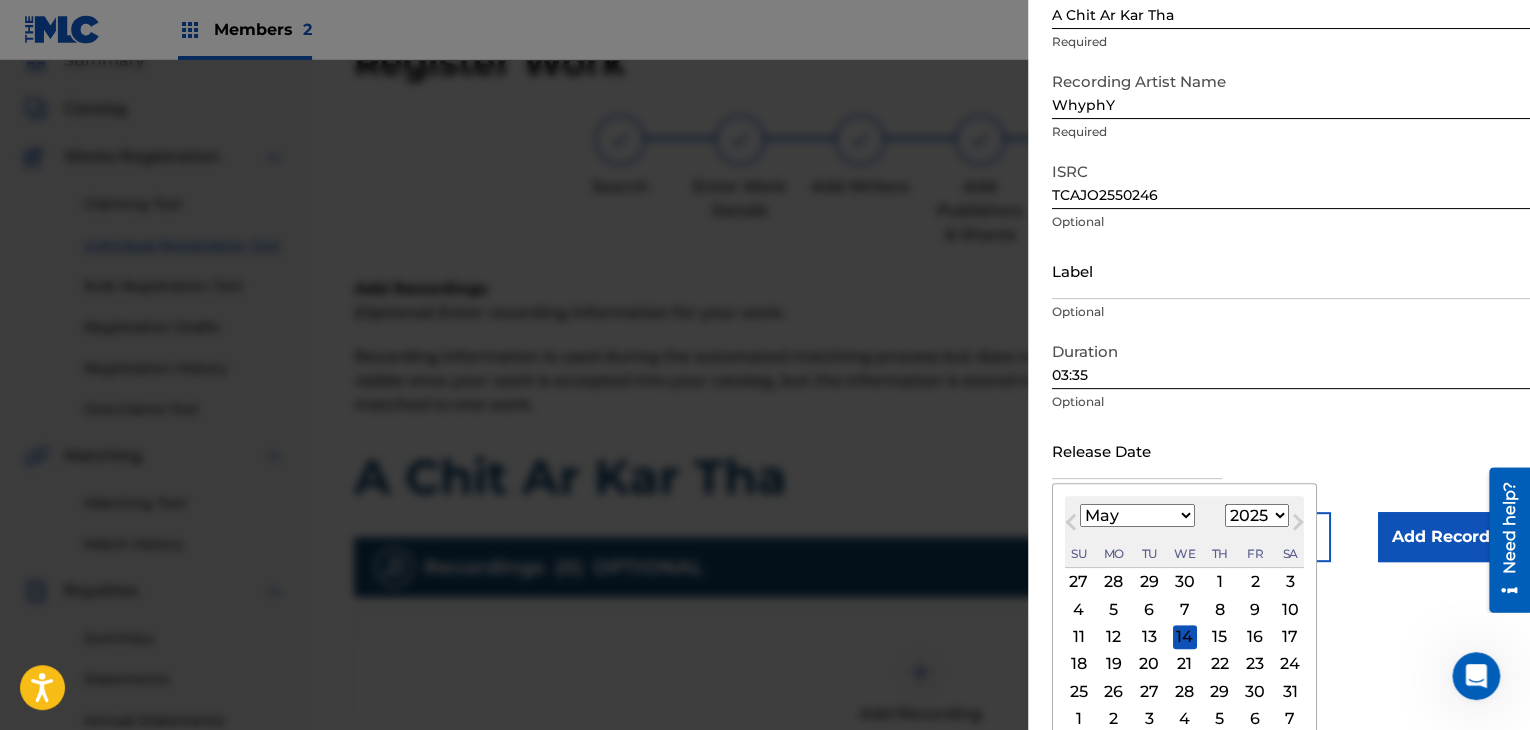scroll, scrollTop: 160, scrollLeft: 0, axis: vertical 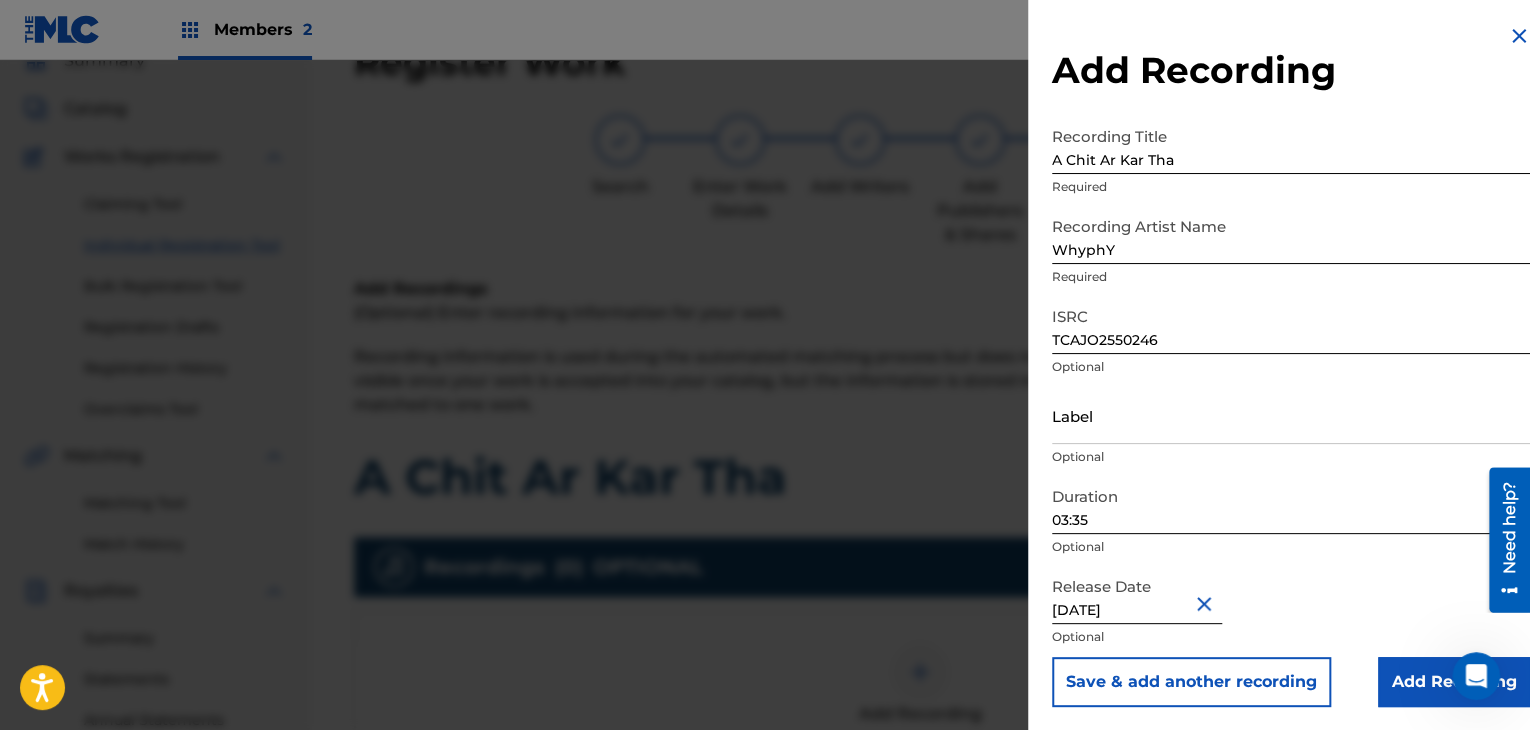 click on "Add Recording" at bounding box center [1454, 682] 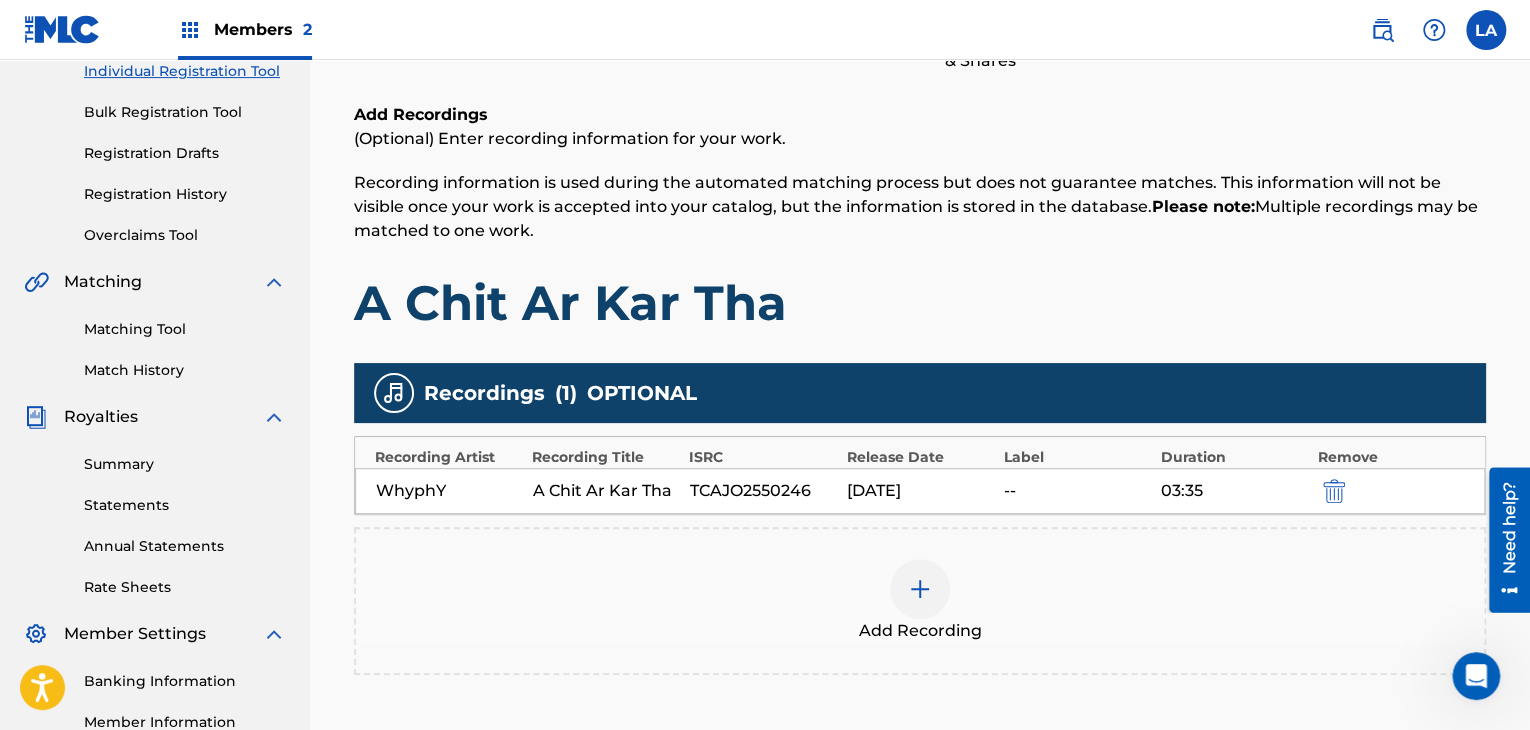 scroll, scrollTop: 390, scrollLeft: 0, axis: vertical 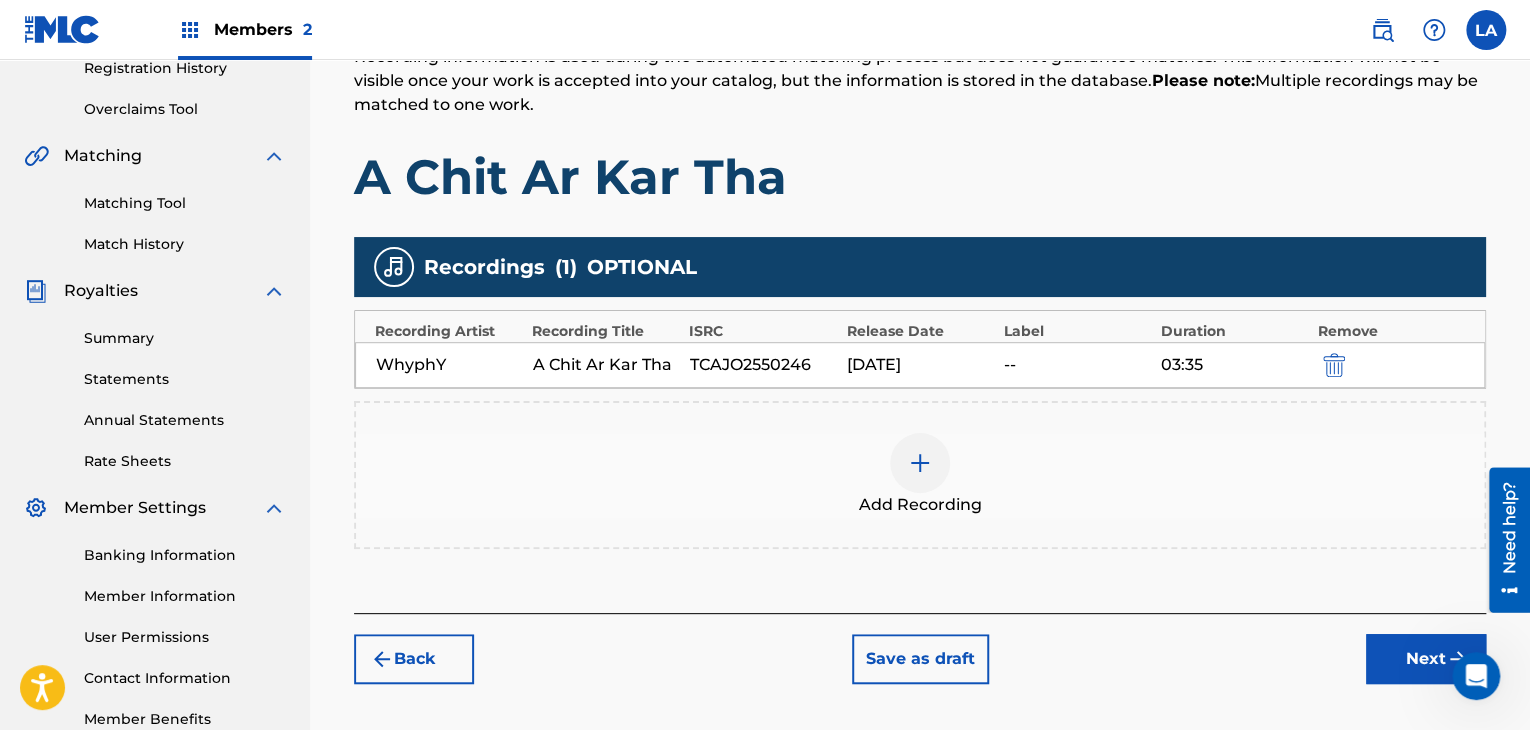 click on "Next" at bounding box center (1426, 659) 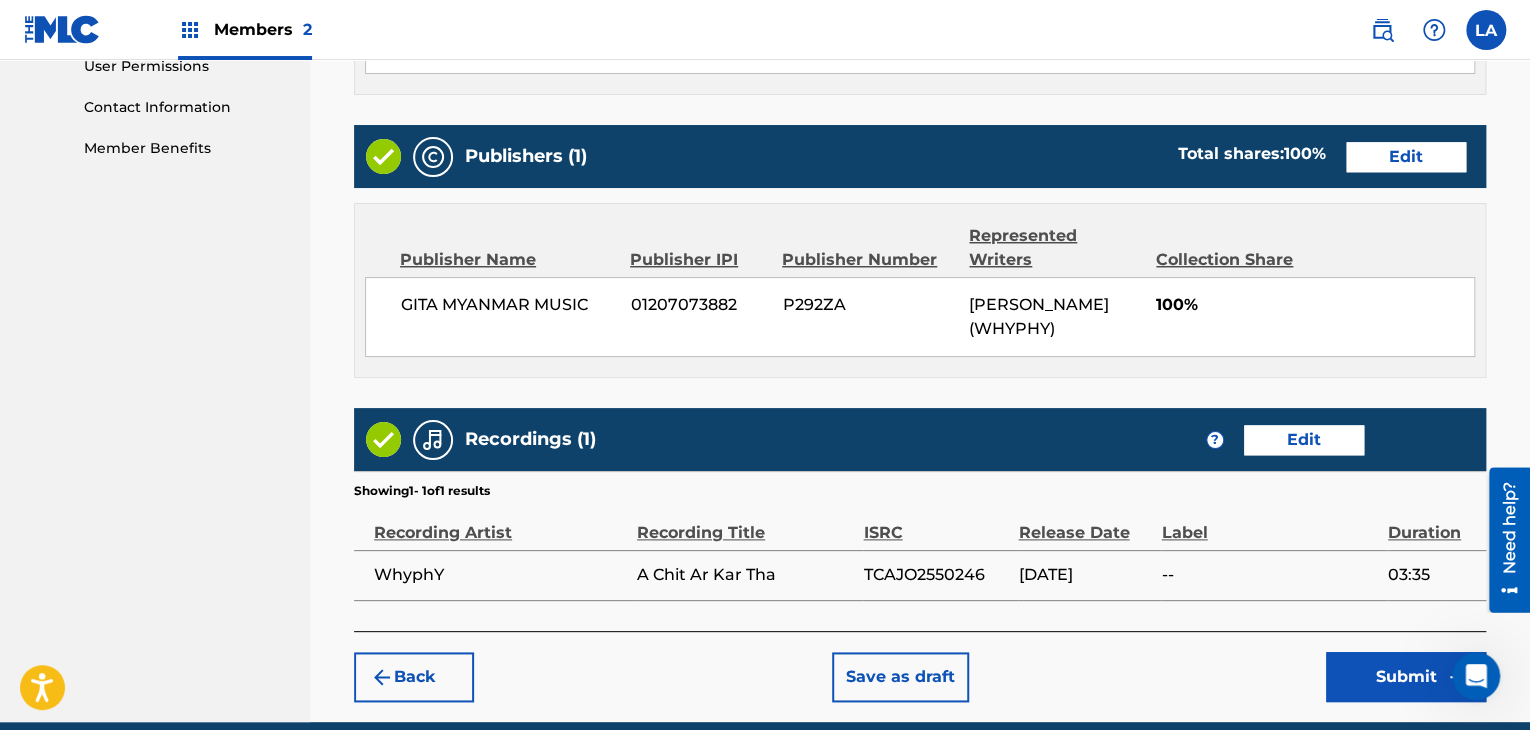 scroll, scrollTop: 990, scrollLeft: 0, axis: vertical 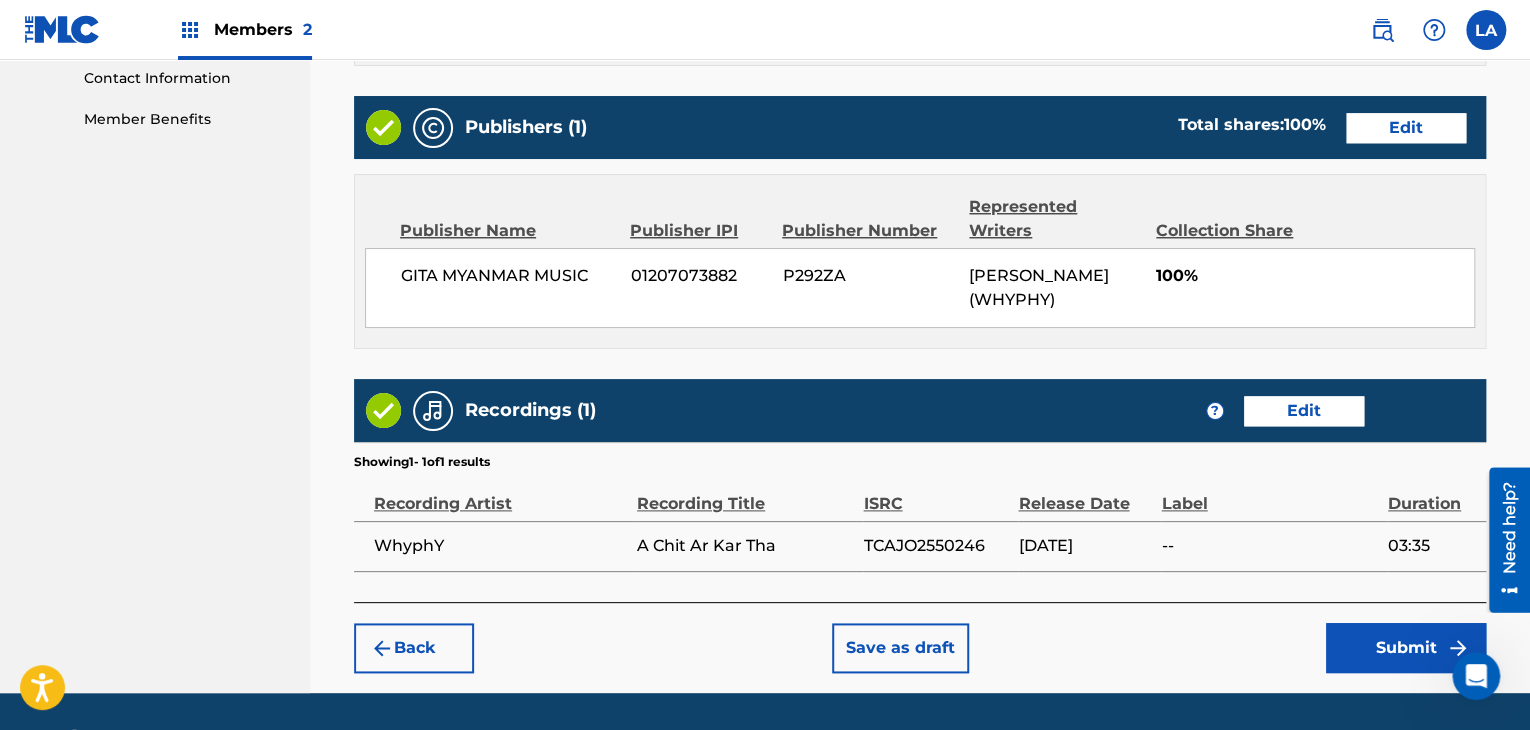 click on "Submit" at bounding box center [1406, 648] 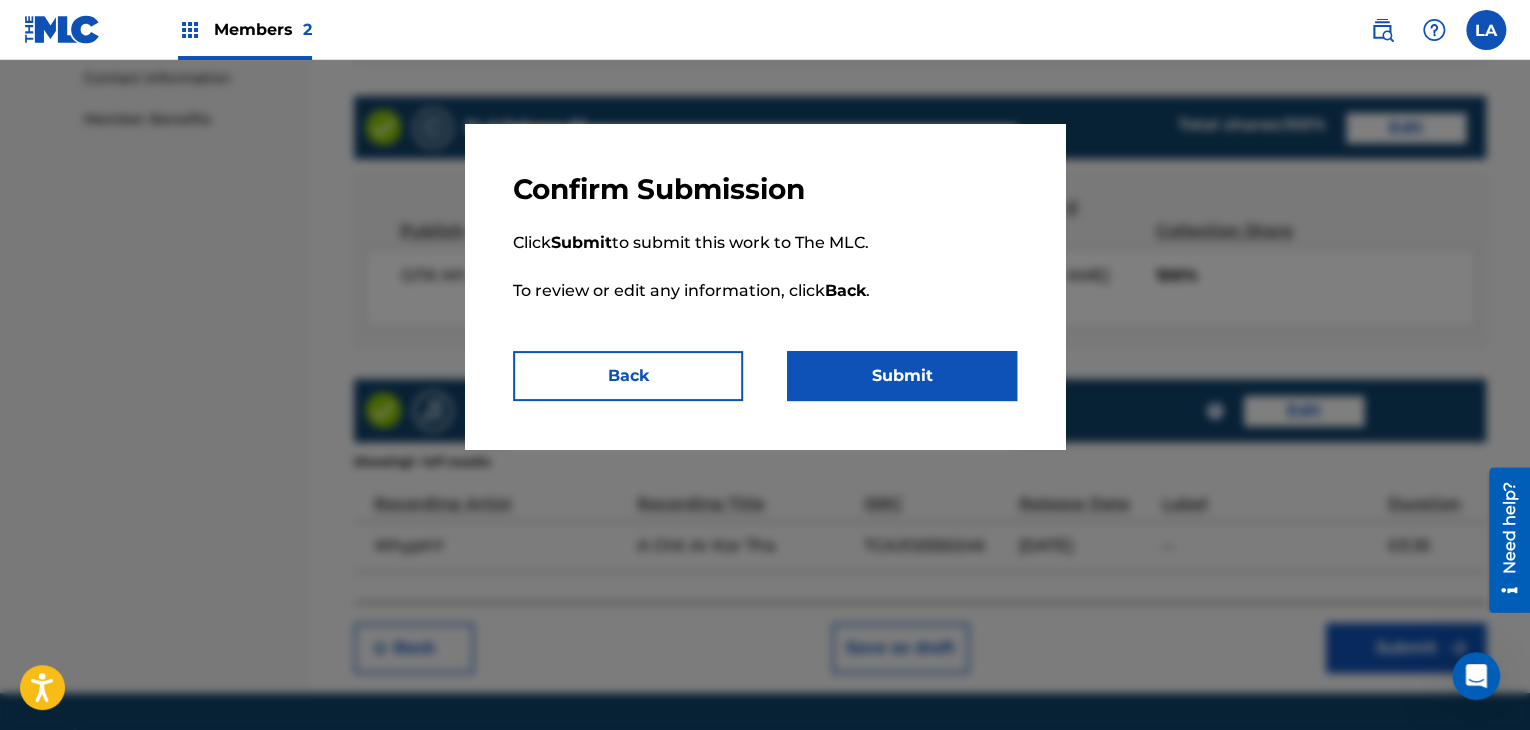 click on "Submit" at bounding box center [902, 376] 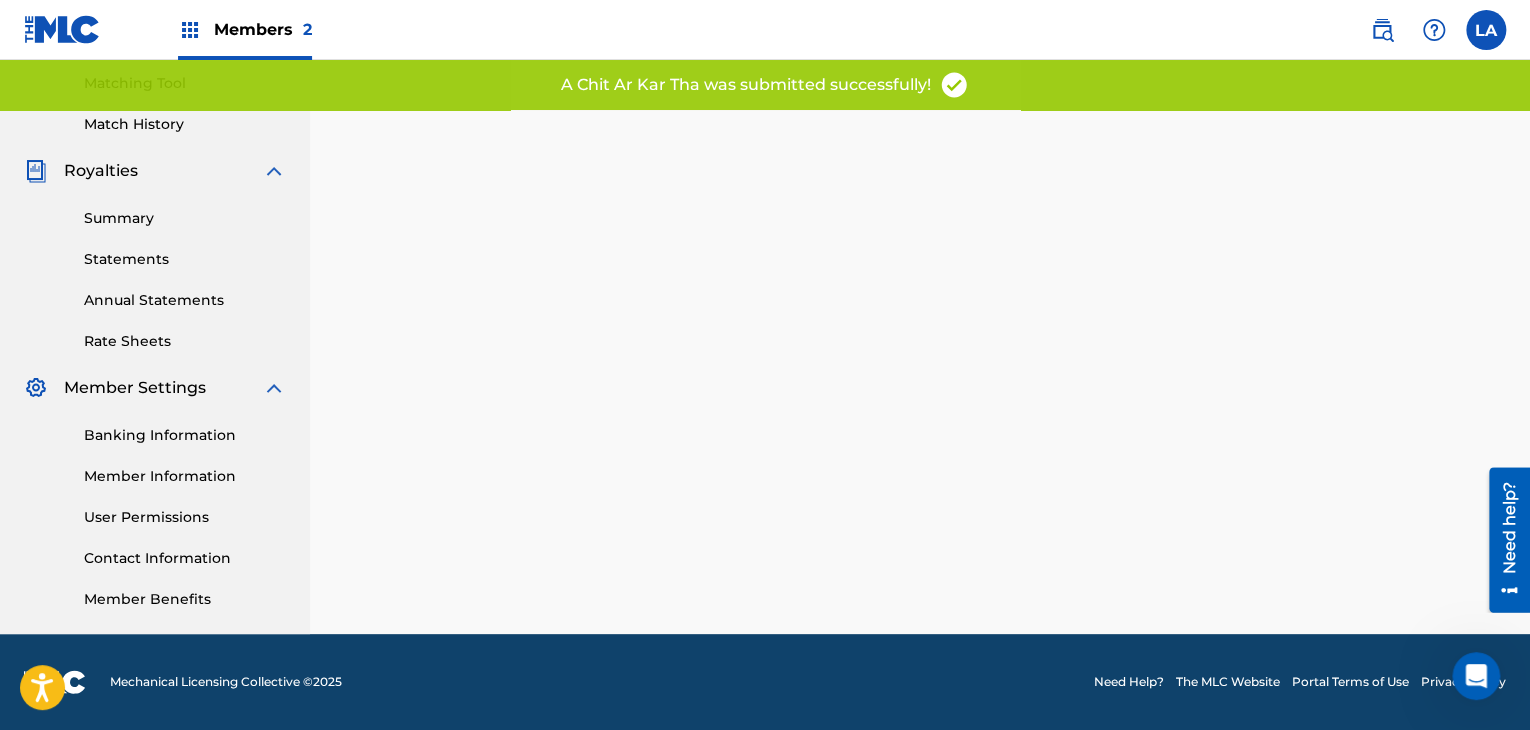 scroll, scrollTop: 0, scrollLeft: 0, axis: both 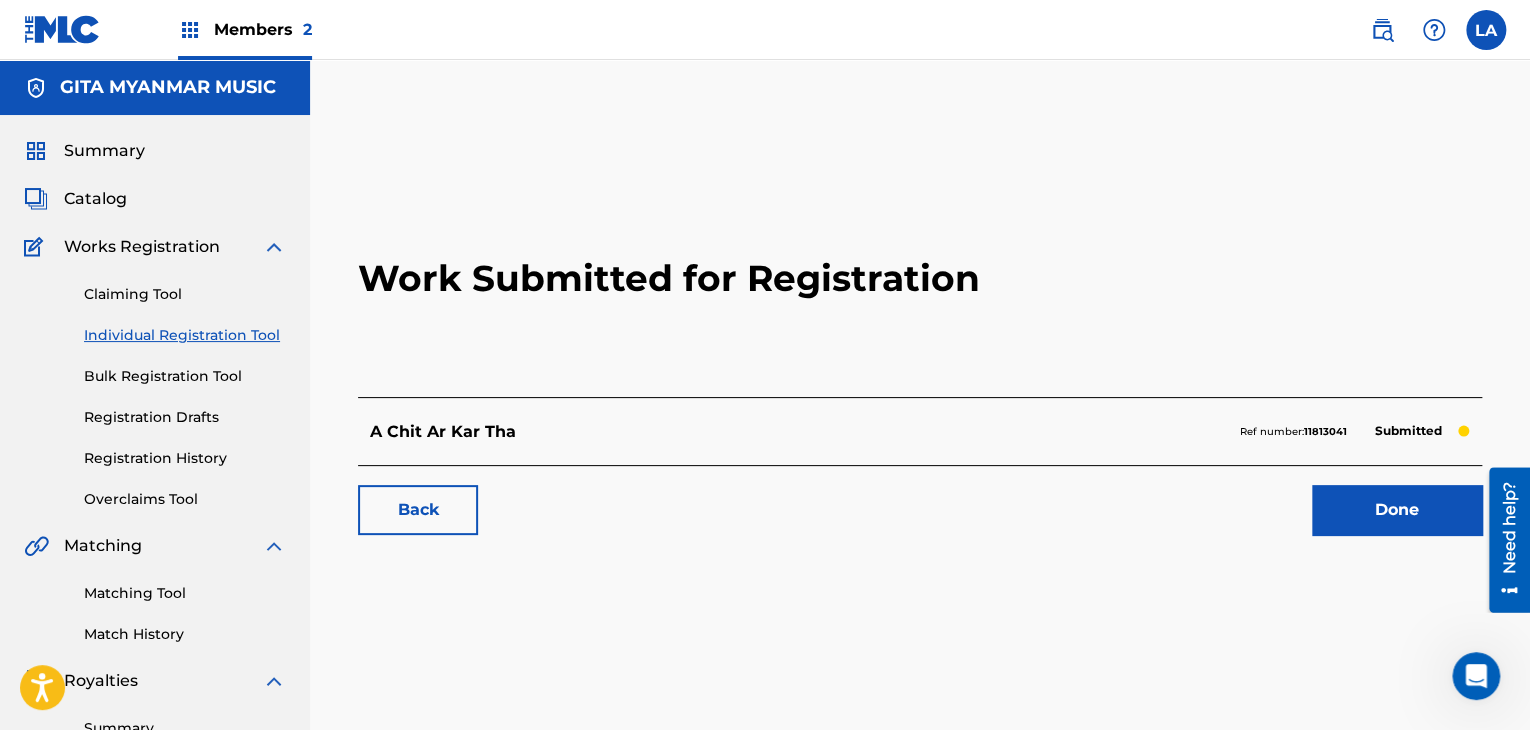 click on "Done" at bounding box center [1397, 510] 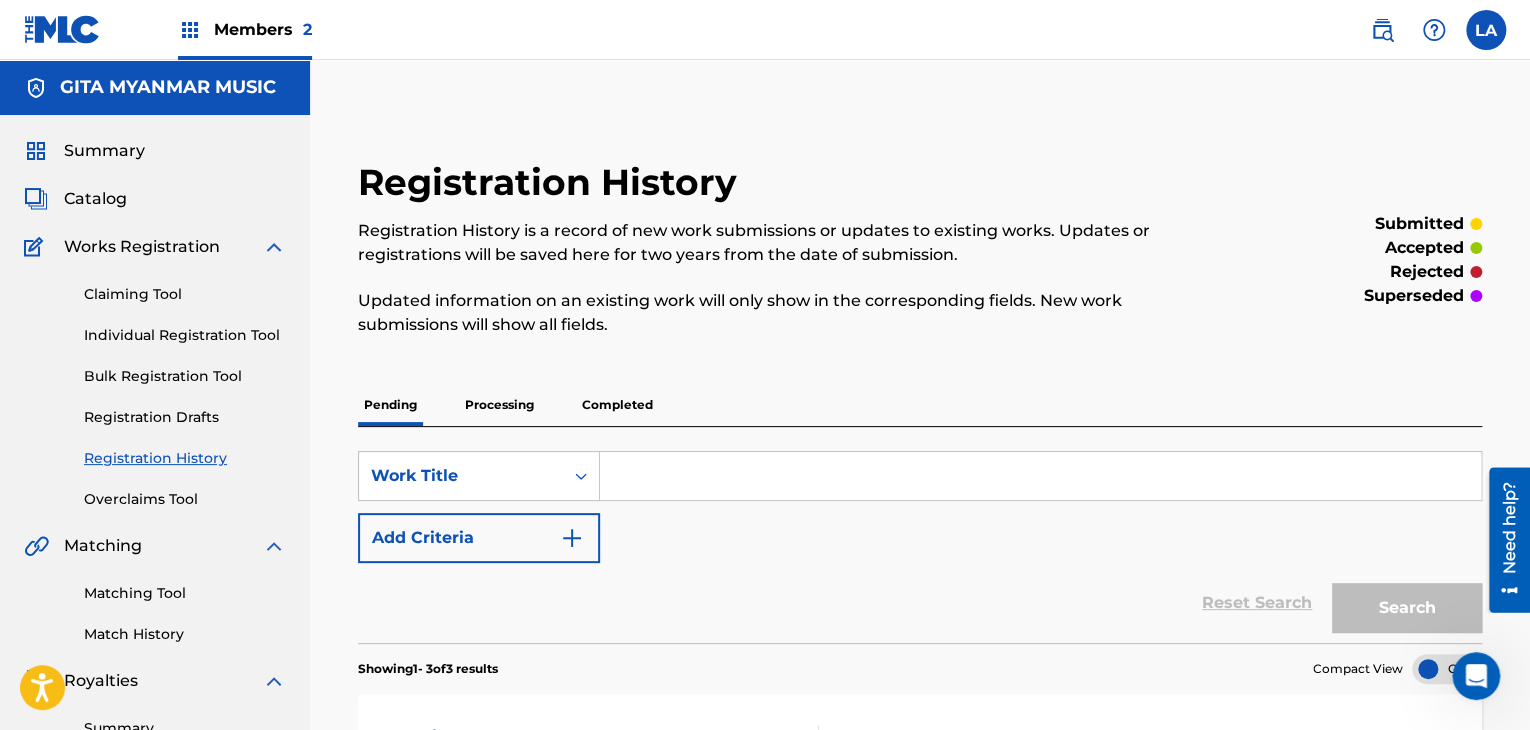 click on "Catalog" at bounding box center [95, 199] 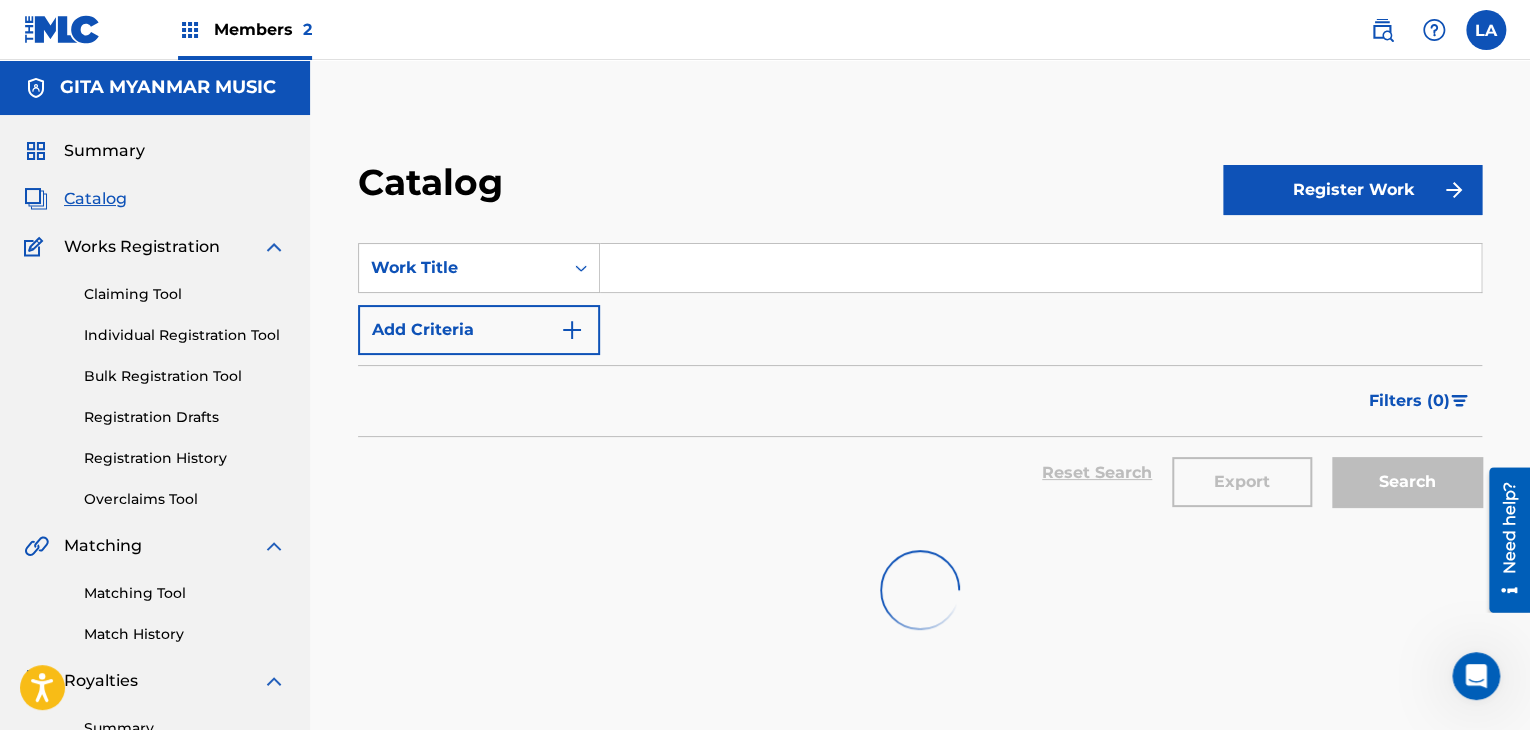 click on "Register Work" at bounding box center [1352, 190] 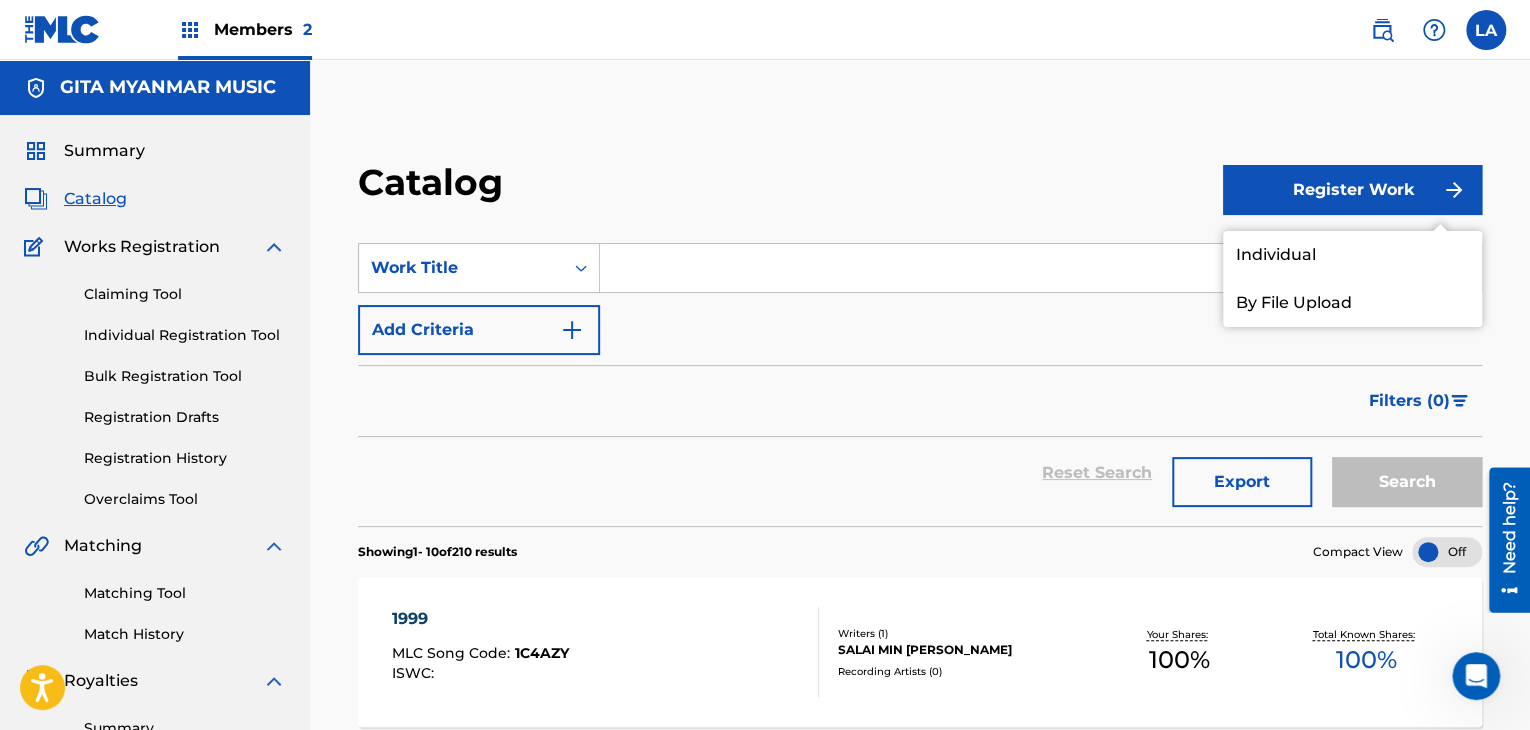 click on "Individual" at bounding box center [1352, 255] 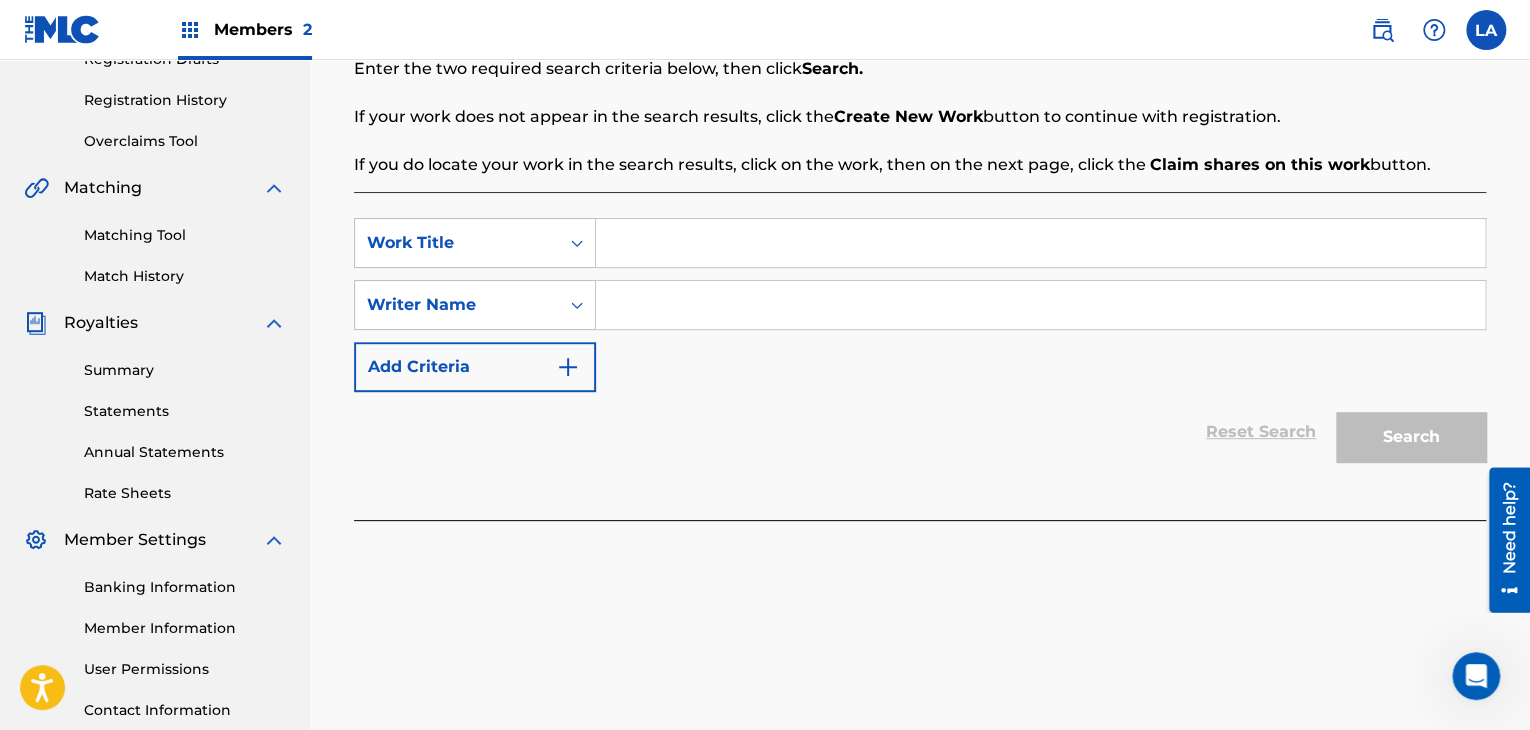 scroll, scrollTop: 400, scrollLeft: 0, axis: vertical 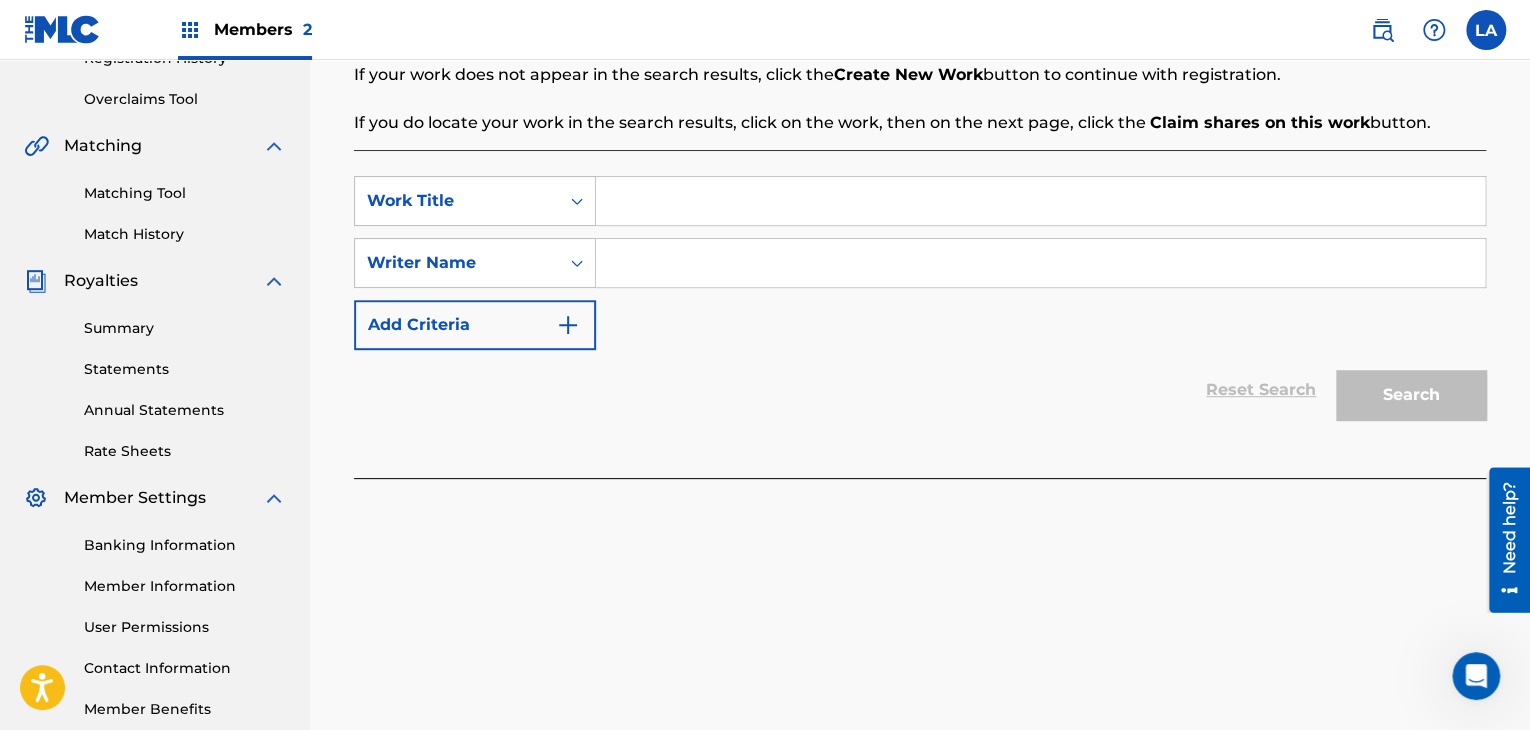 click at bounding box center (1040, 201) 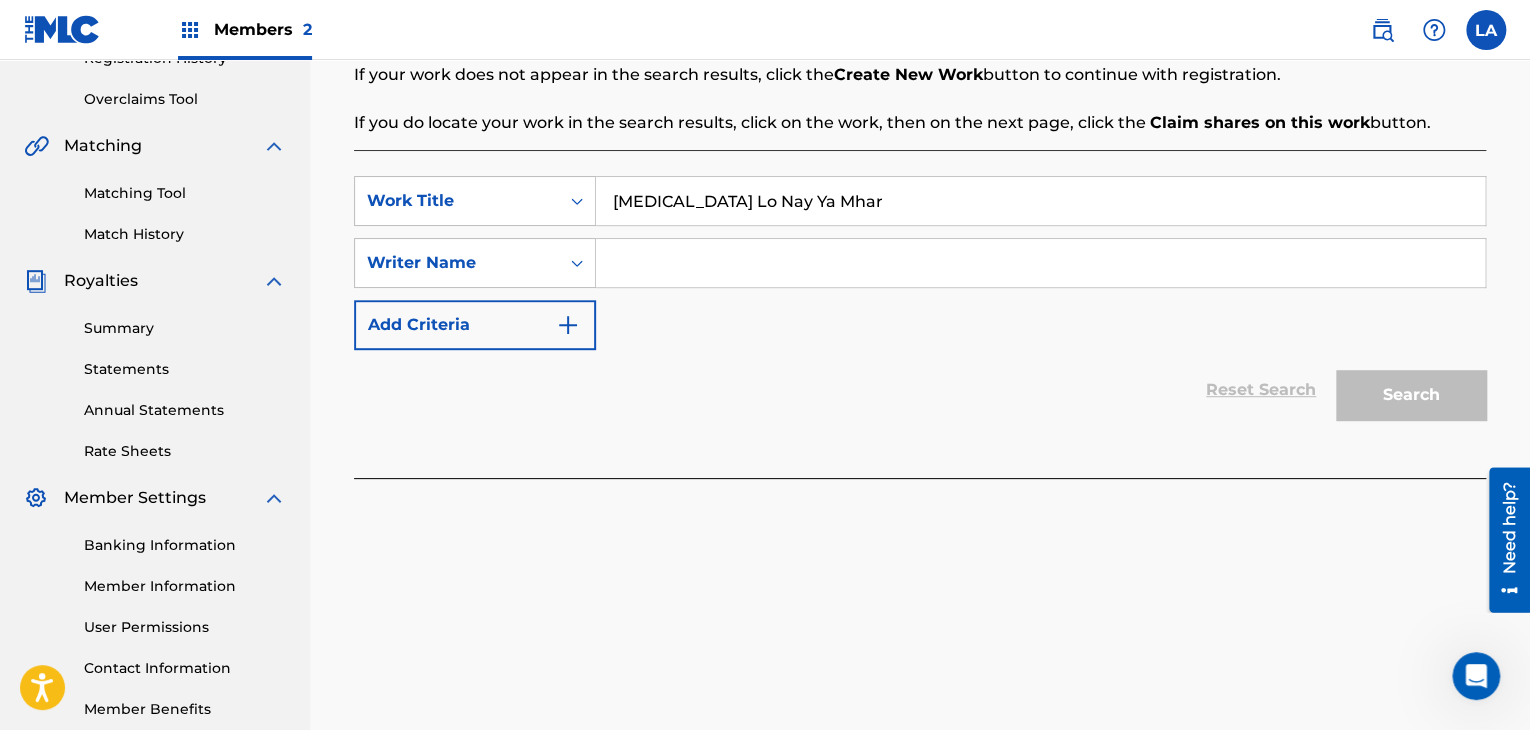 type on "[MEDICAL_DATA] Lo Nay Ya Mhar" 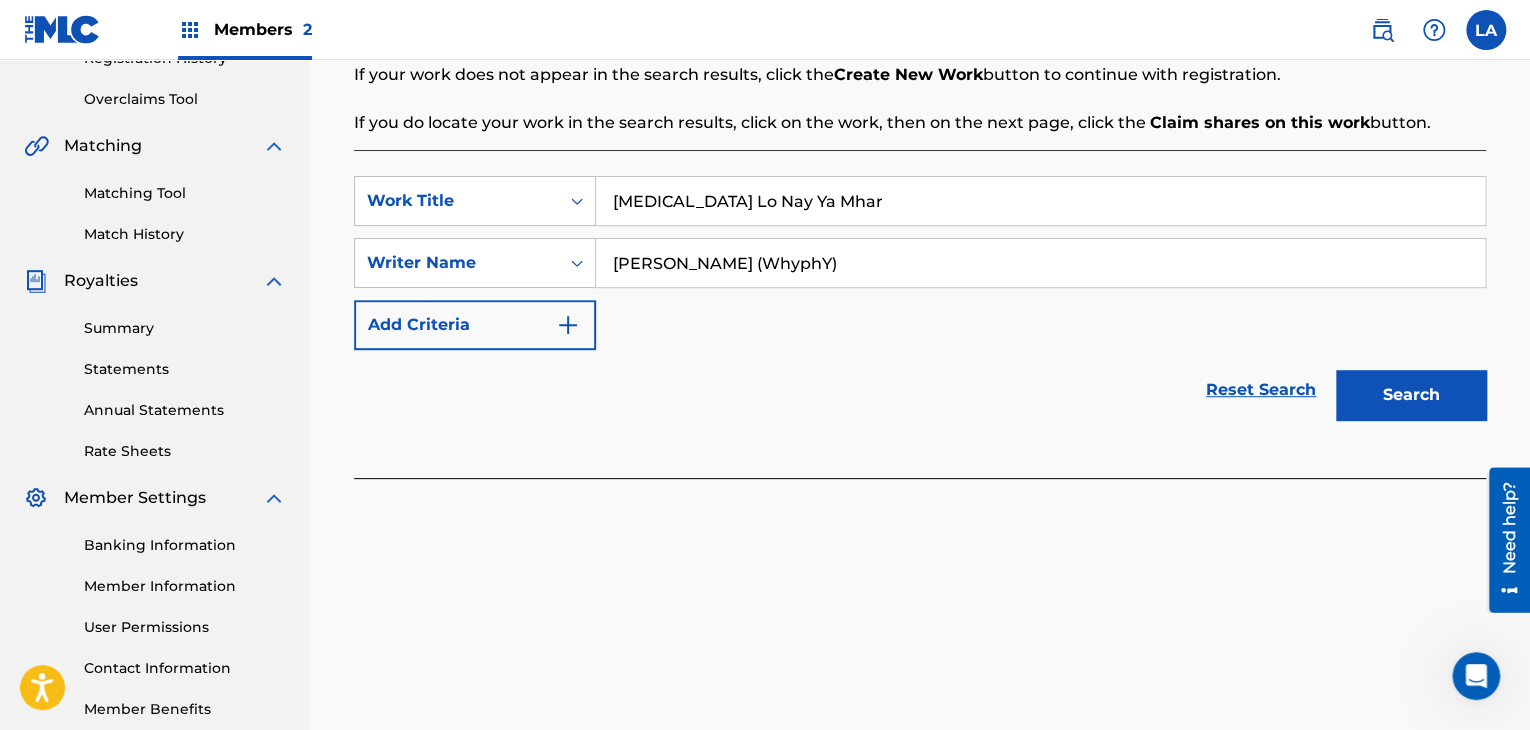 type on "[PERSON_NAME] (WhyphY)" 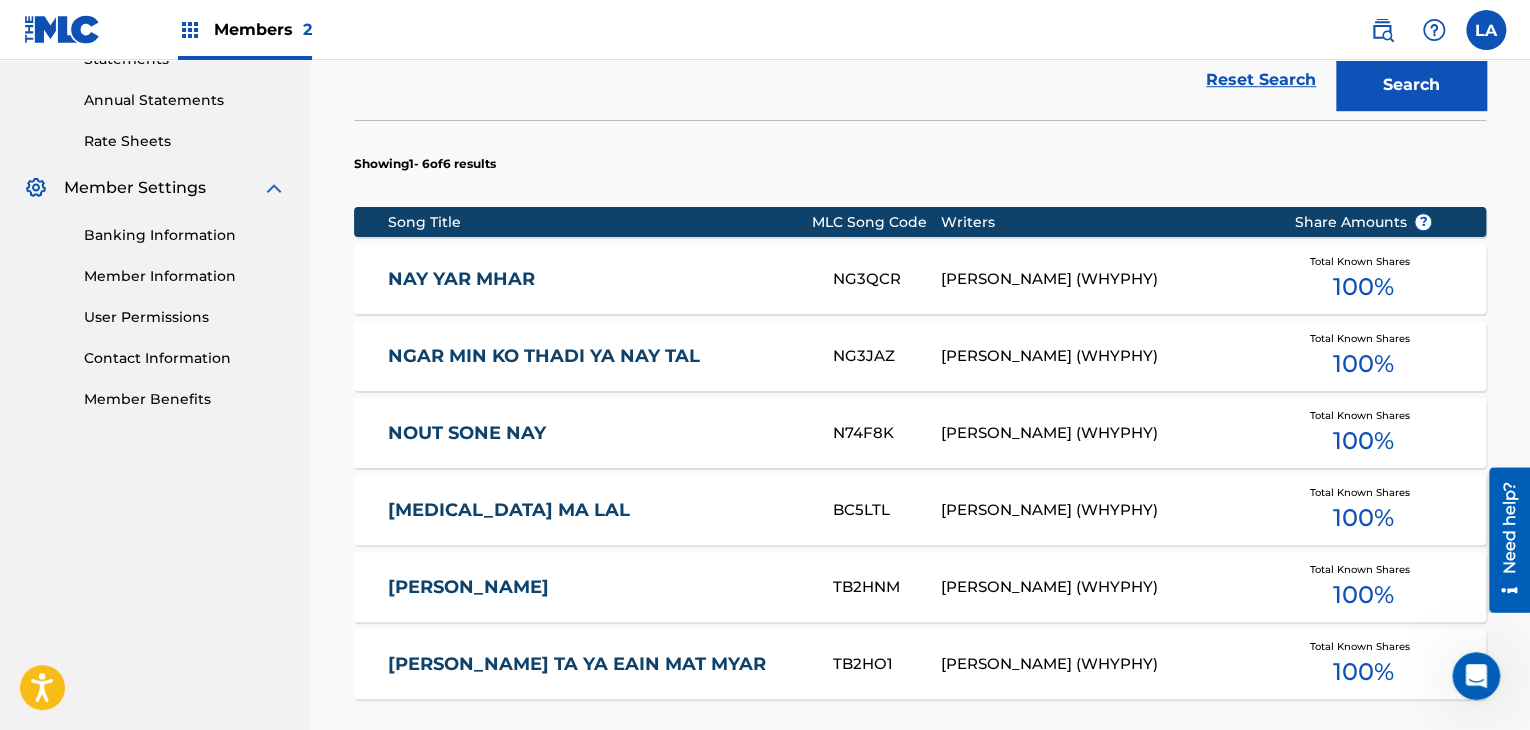 scroll, scrollTop: 810, scrollLeft: 0, axis: vertical 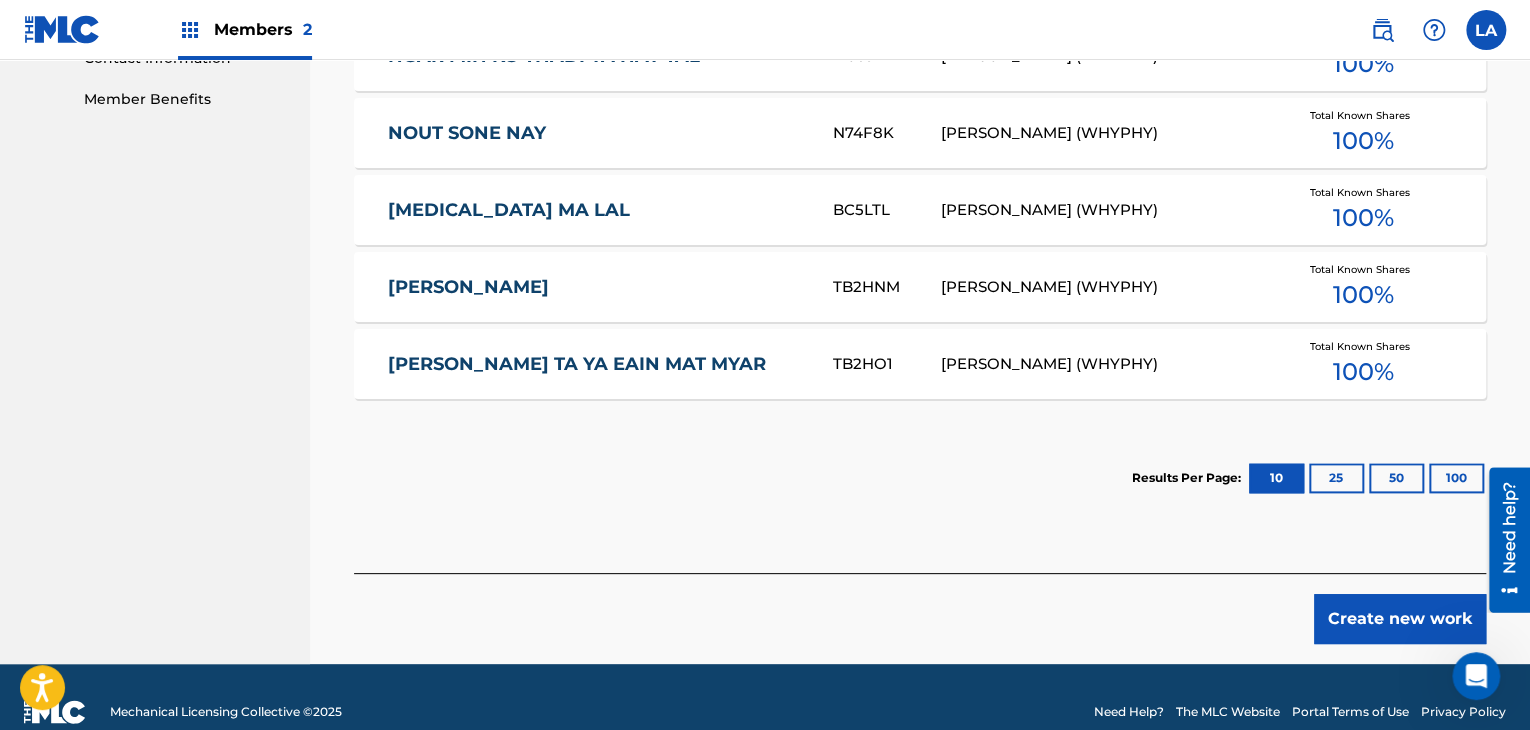 click on "Create new work" at bounding box center [1400, 619] 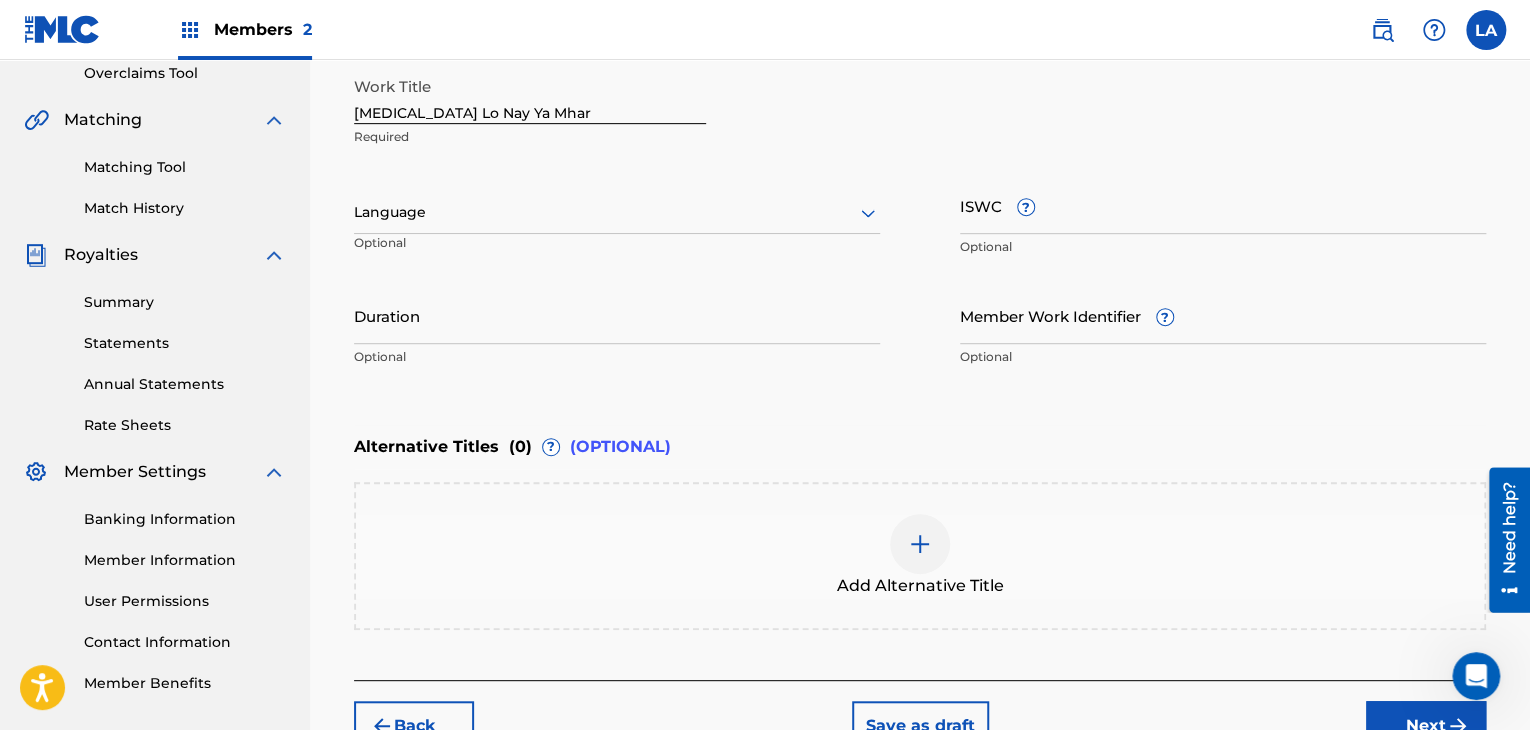 scroll, scrollTop: 261, scrollLeft: 0, axis: vertical 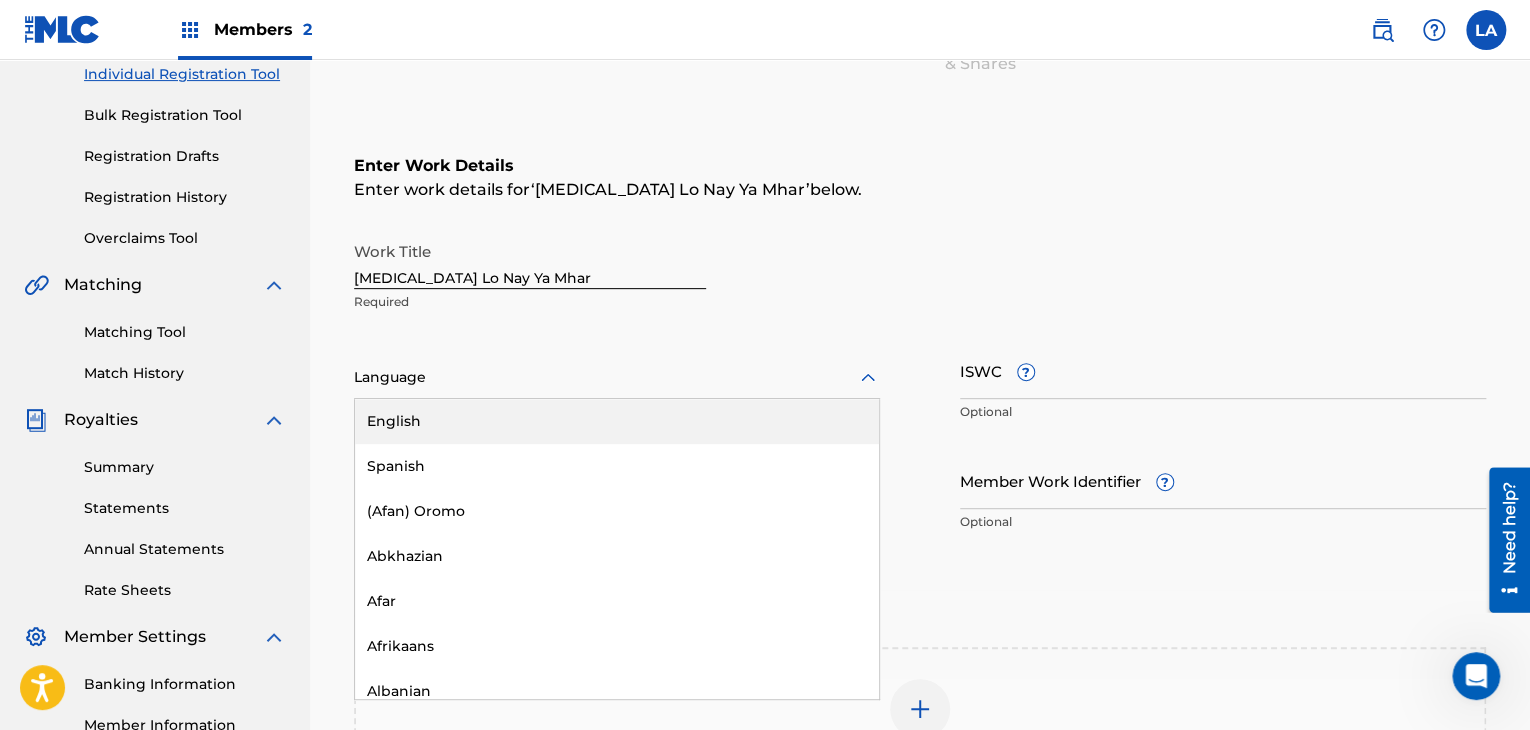 click at bounding box center (617, 377) 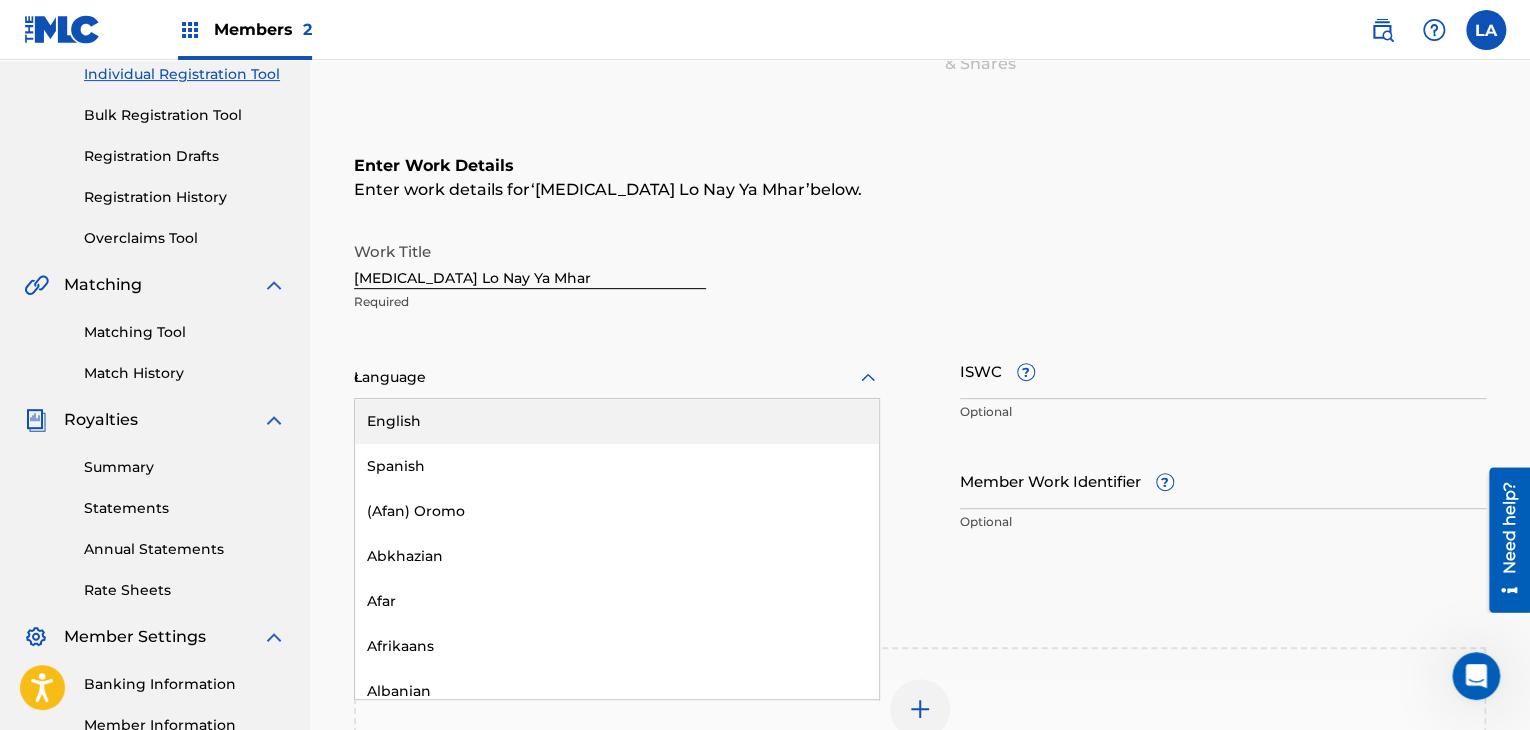 type on "ese" 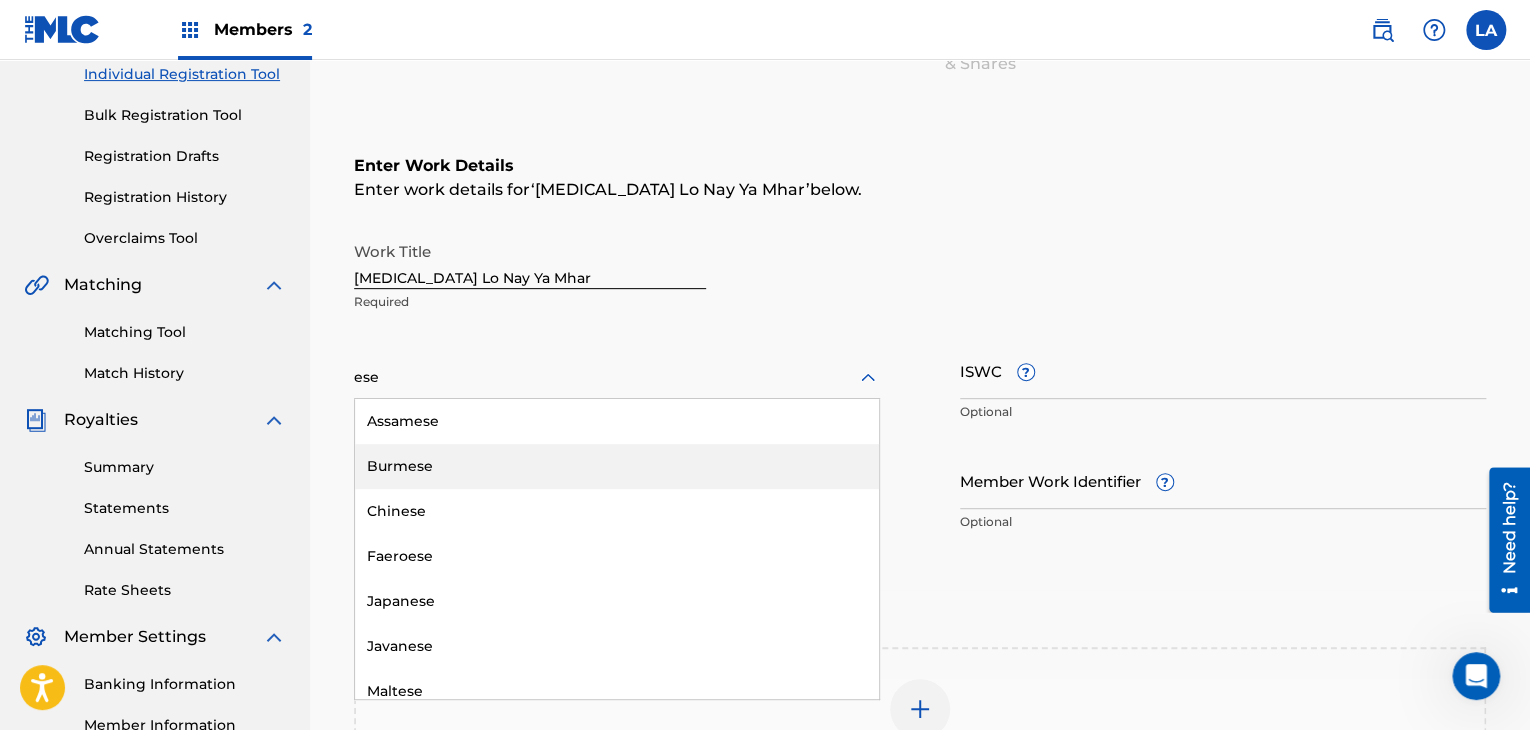 click on "Burmese" at bounding box center (617, 466) 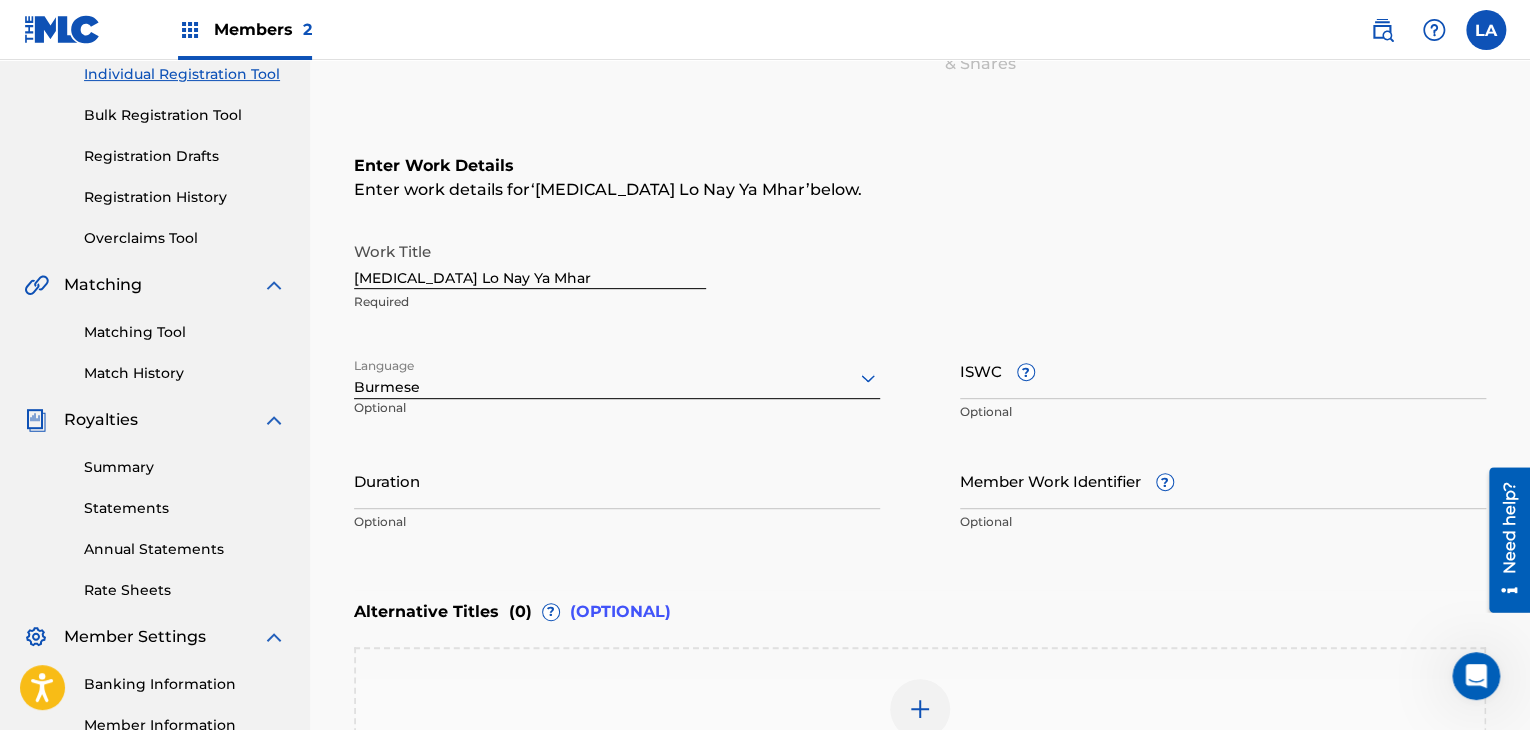 click on "Duration" at bounding box center [617, 480] 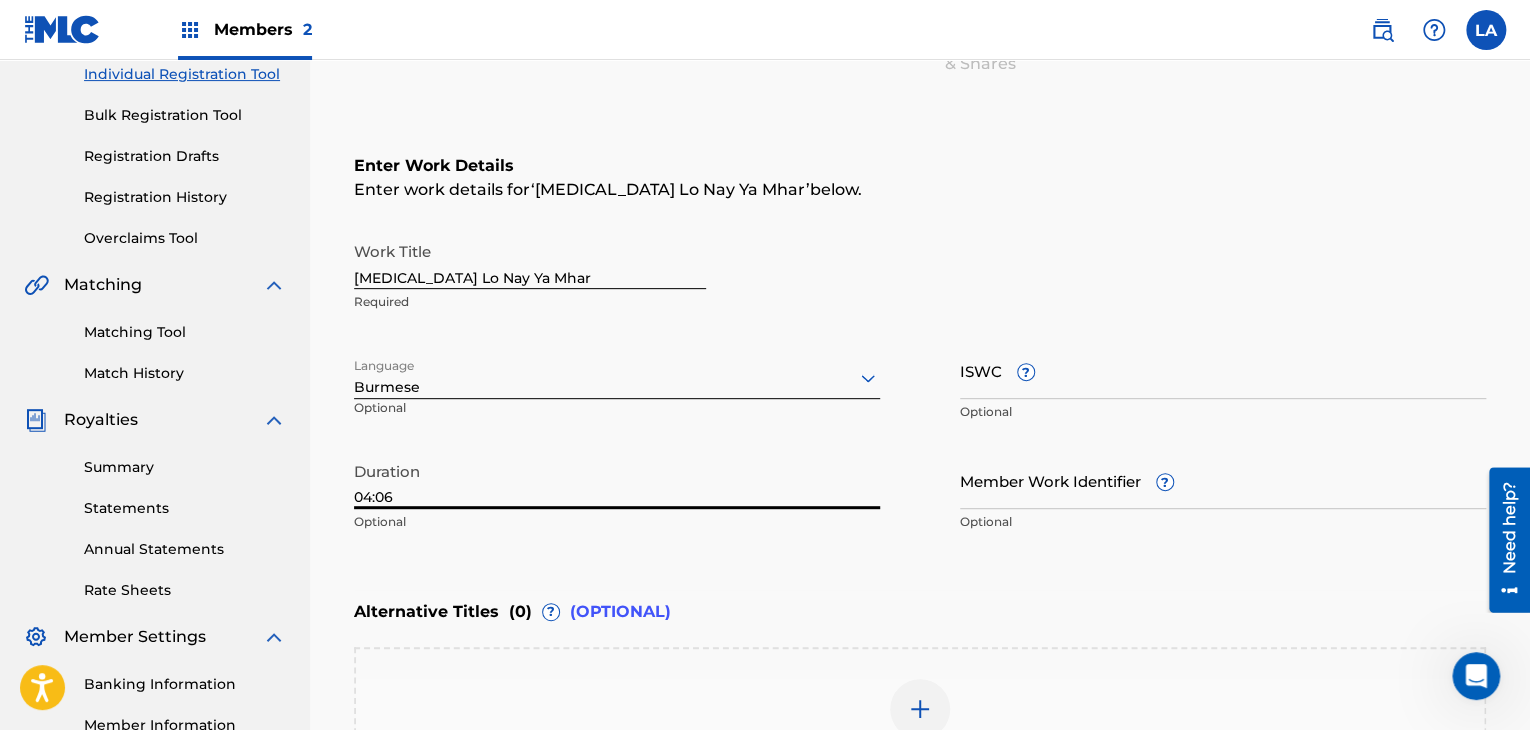 type on "04:06" 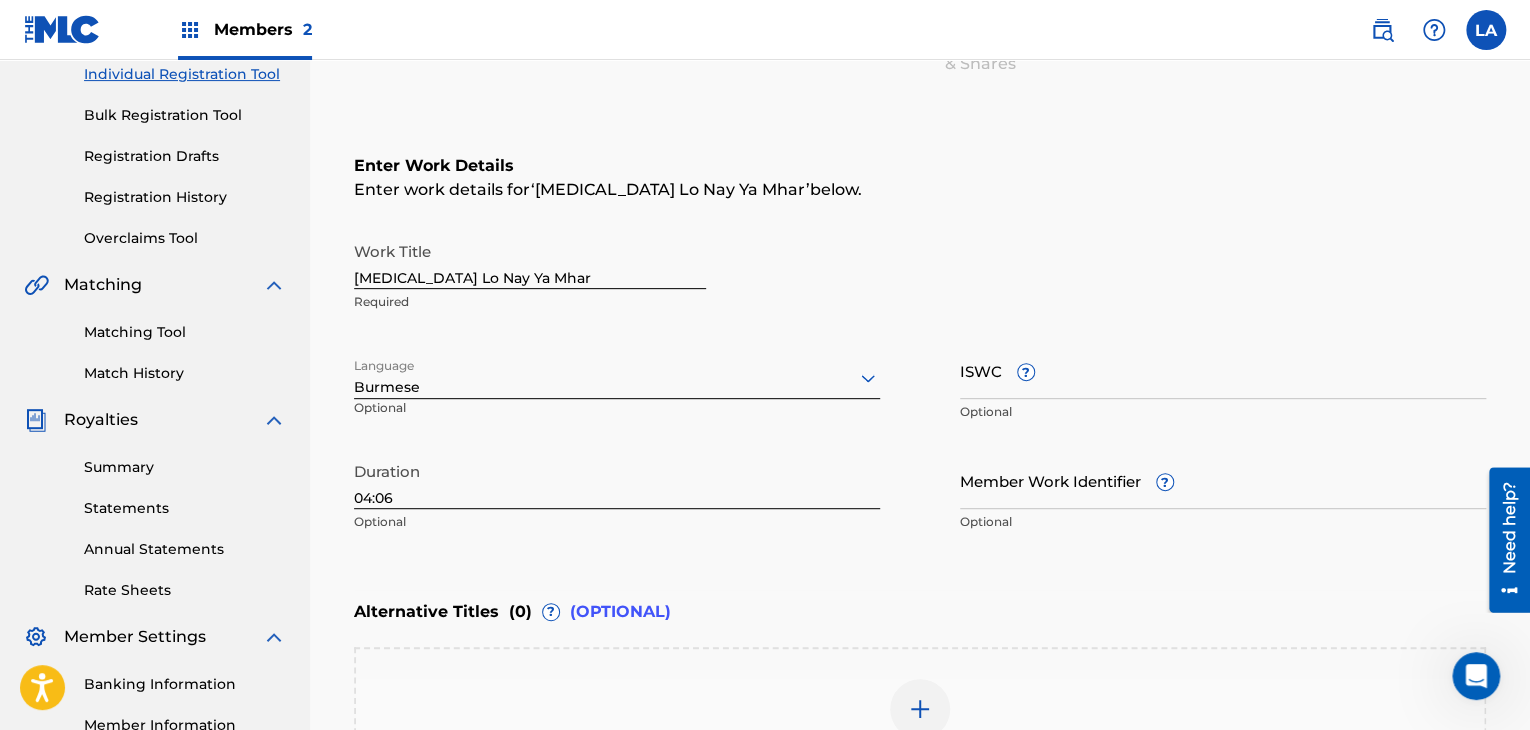 click on "Enter Work Details Enter work details for  ‘ [MEDICAL_DATA] Lo Nay Ya Mhar ’  below. Work Title   [MEDICAL_DATA] Lo Nay Ya Mhar Required Language Burmese Optional ISWC   ? Optional Duration   04:06 Optional Member Work Identifier   ? Optional" at bounding box center (920, 348) 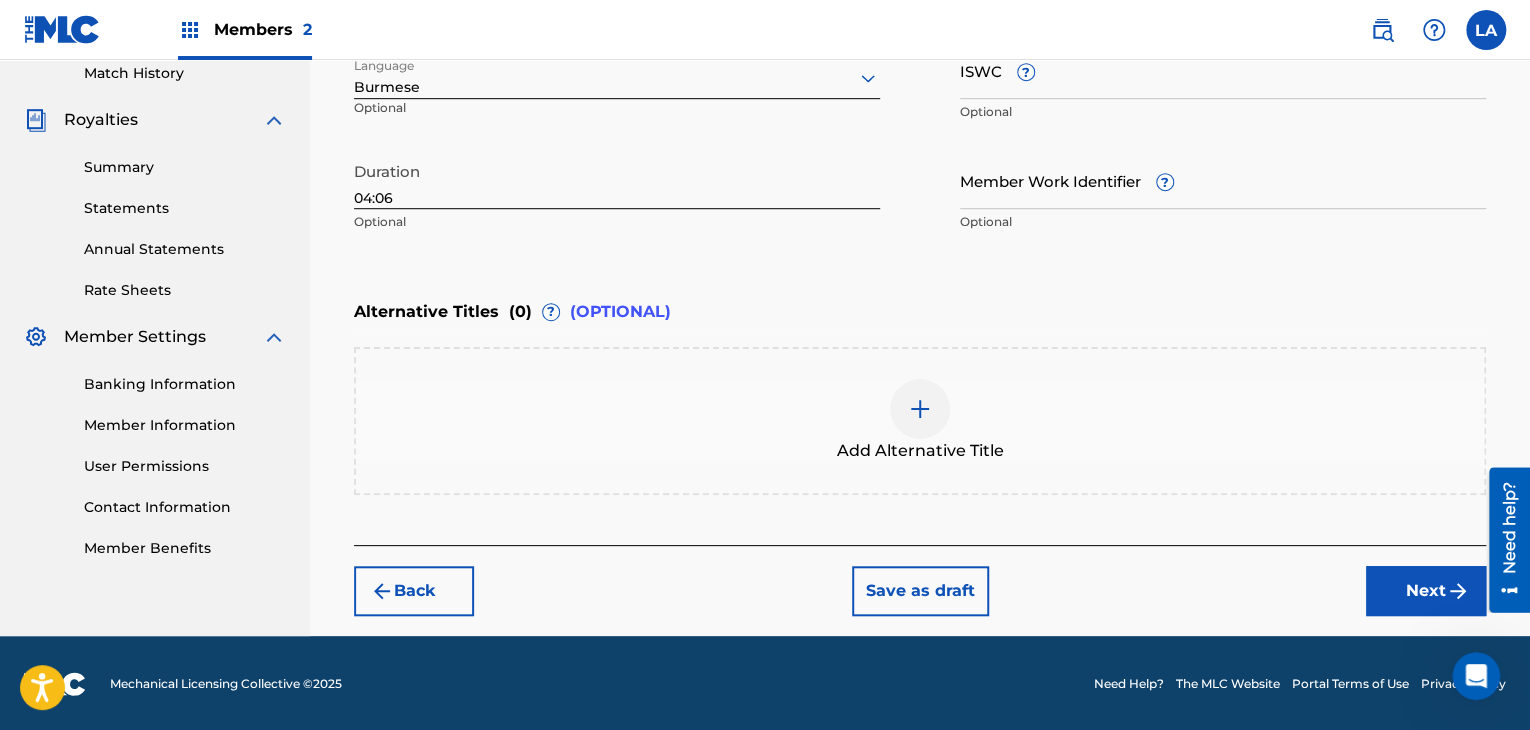 click on "Next" at bounding box center (1426, 591) 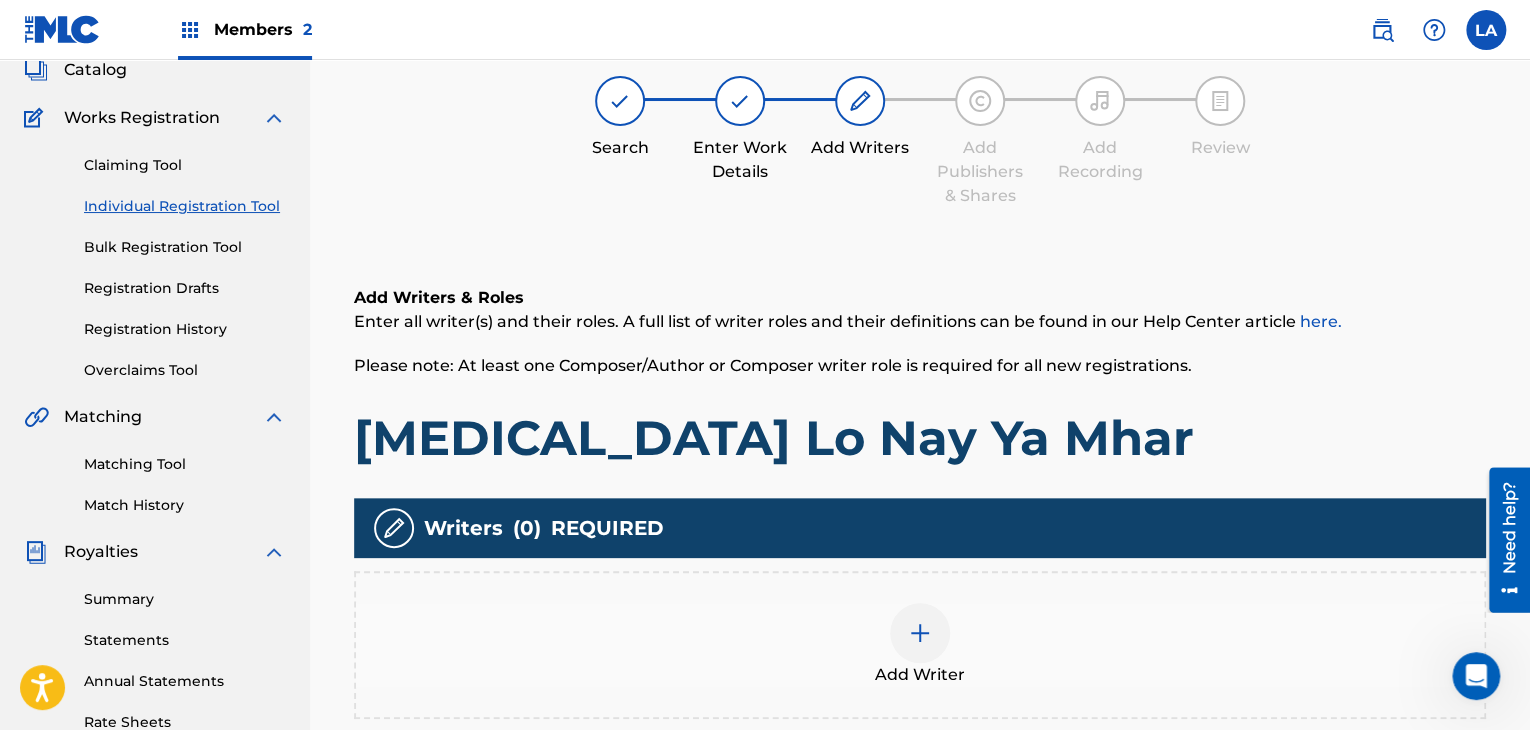 scroll, scrollTop: 90, scrollLeft: 0, axis: vertical 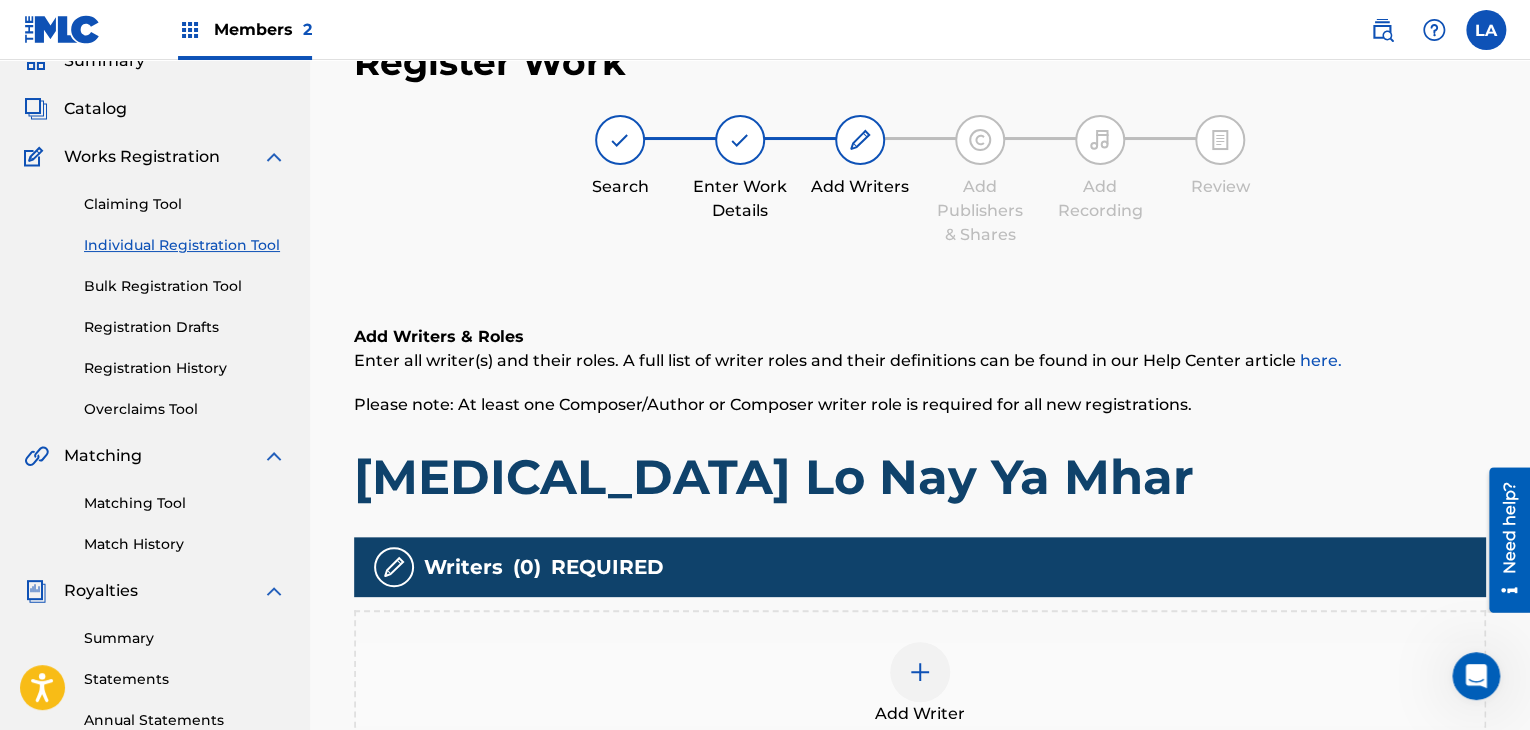 click on "Add Writer" at bounding box center (920, 684) 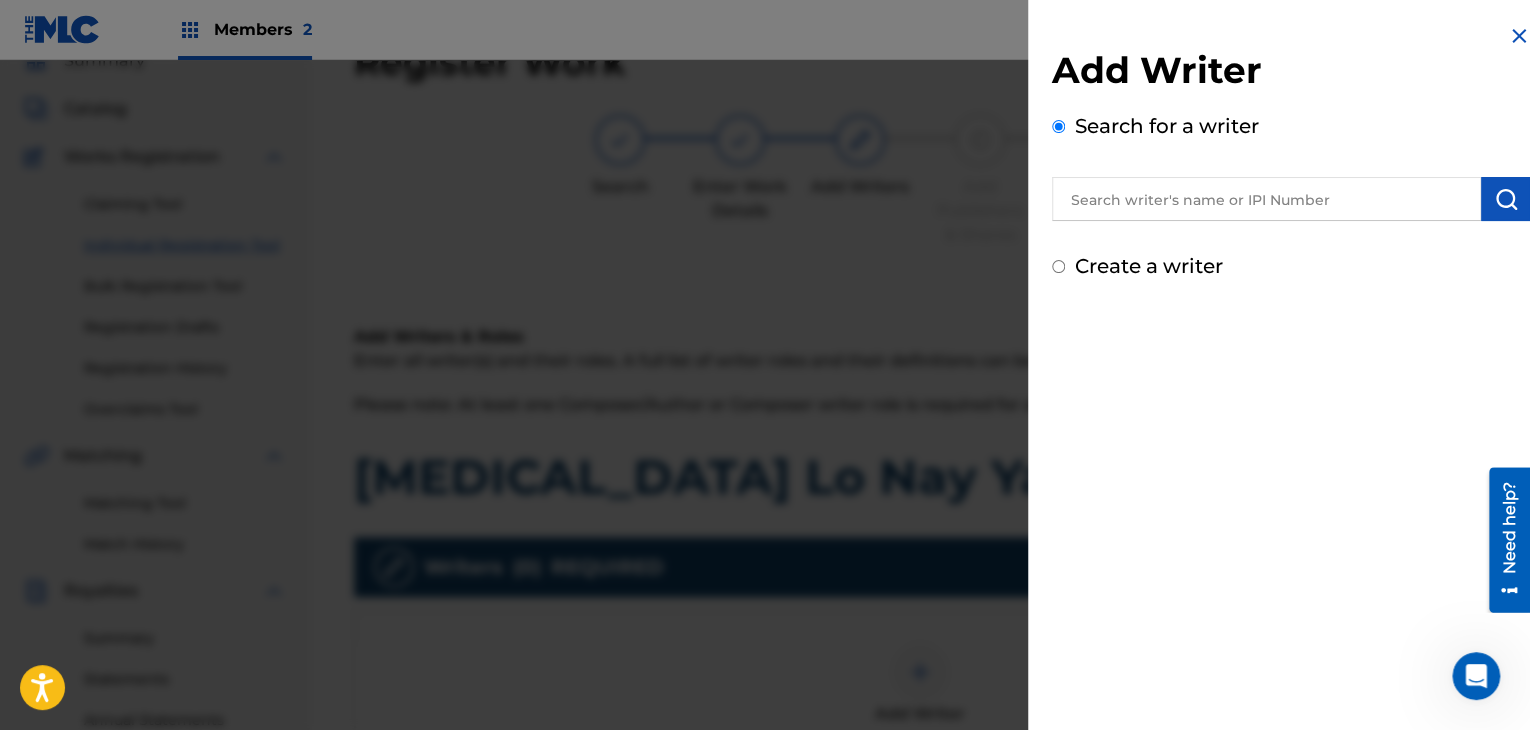click at bounding box center (1266, 199) 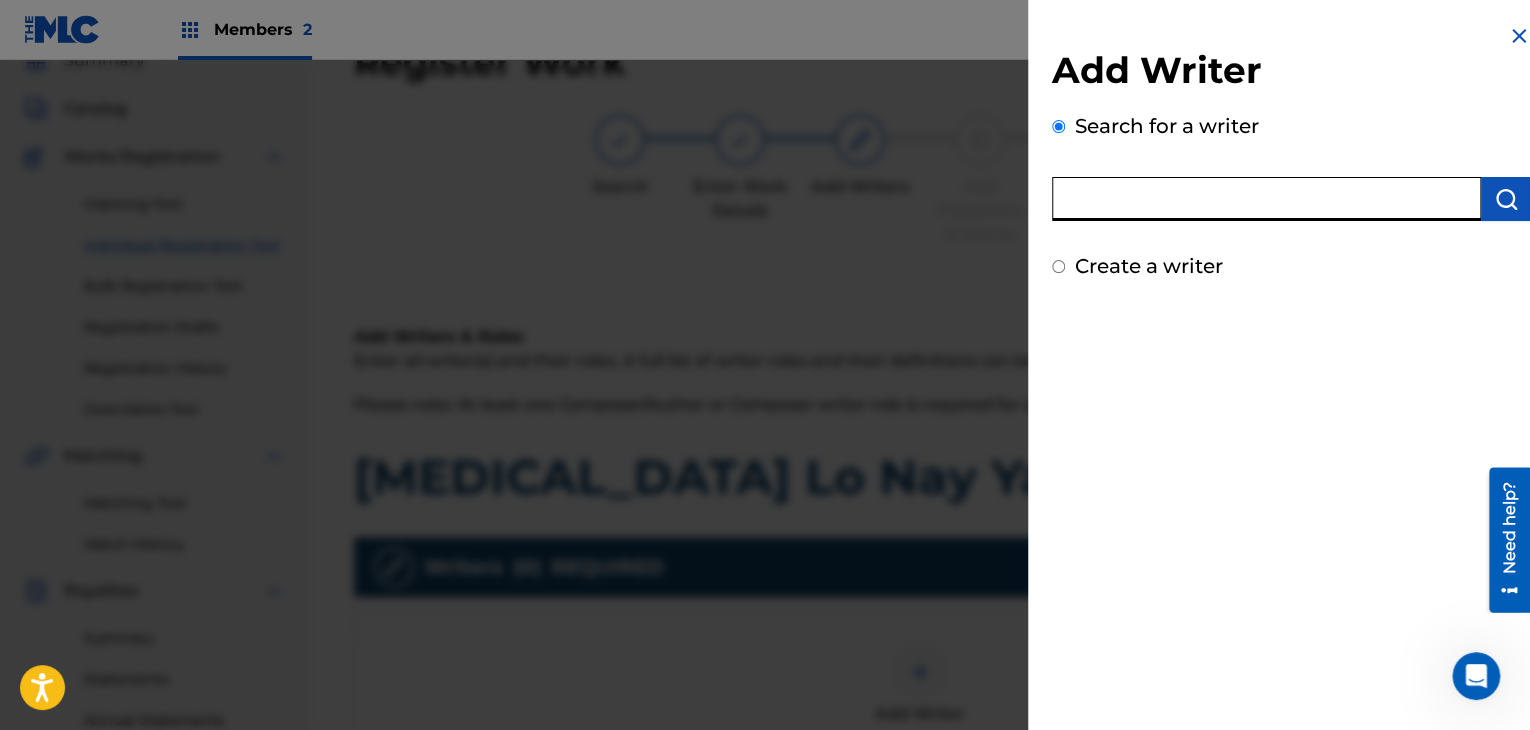 paste on "[PERSON_NAME] (WhyphY)" 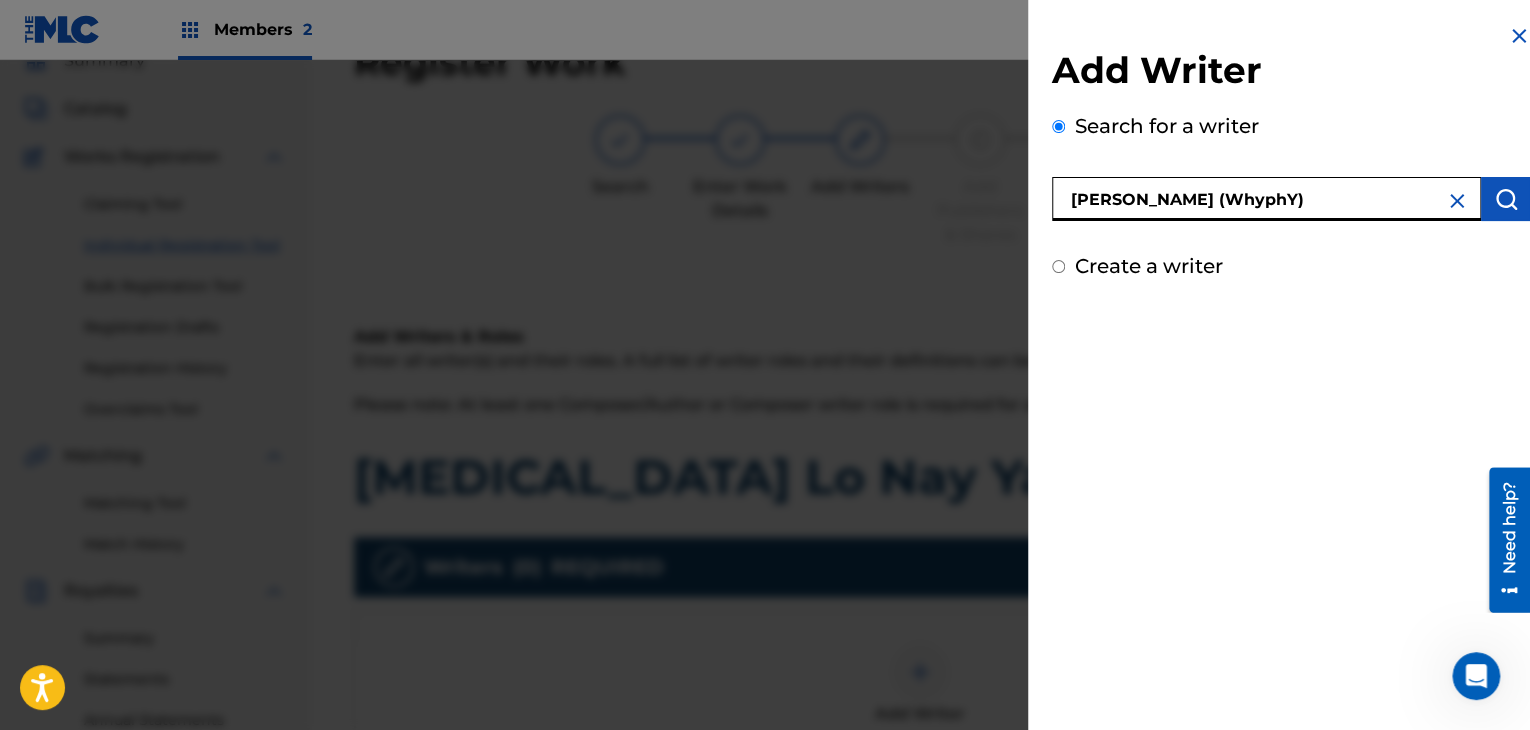 type on "[PERSON_NAME] (WhyphY)" 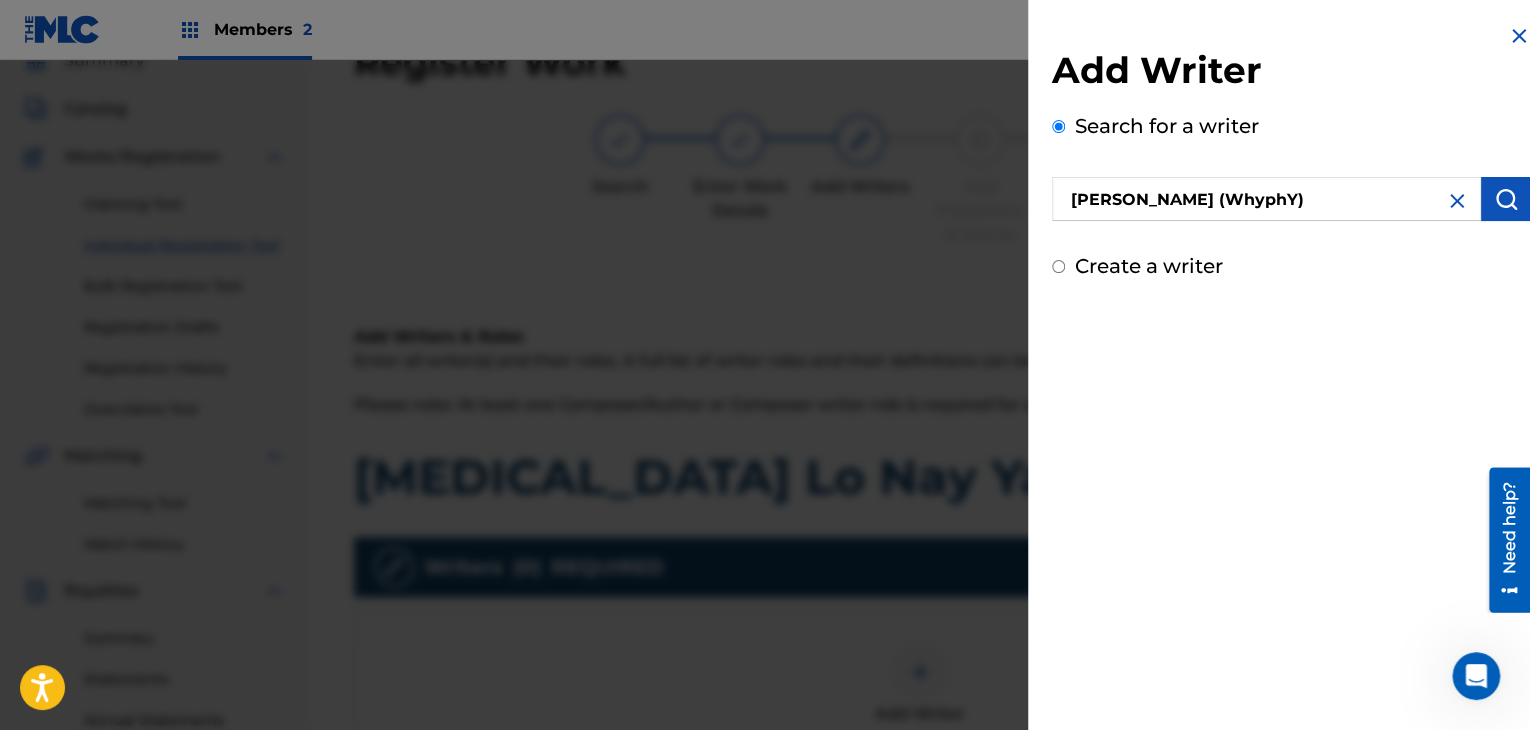 click at bounding box center (1506, 199) 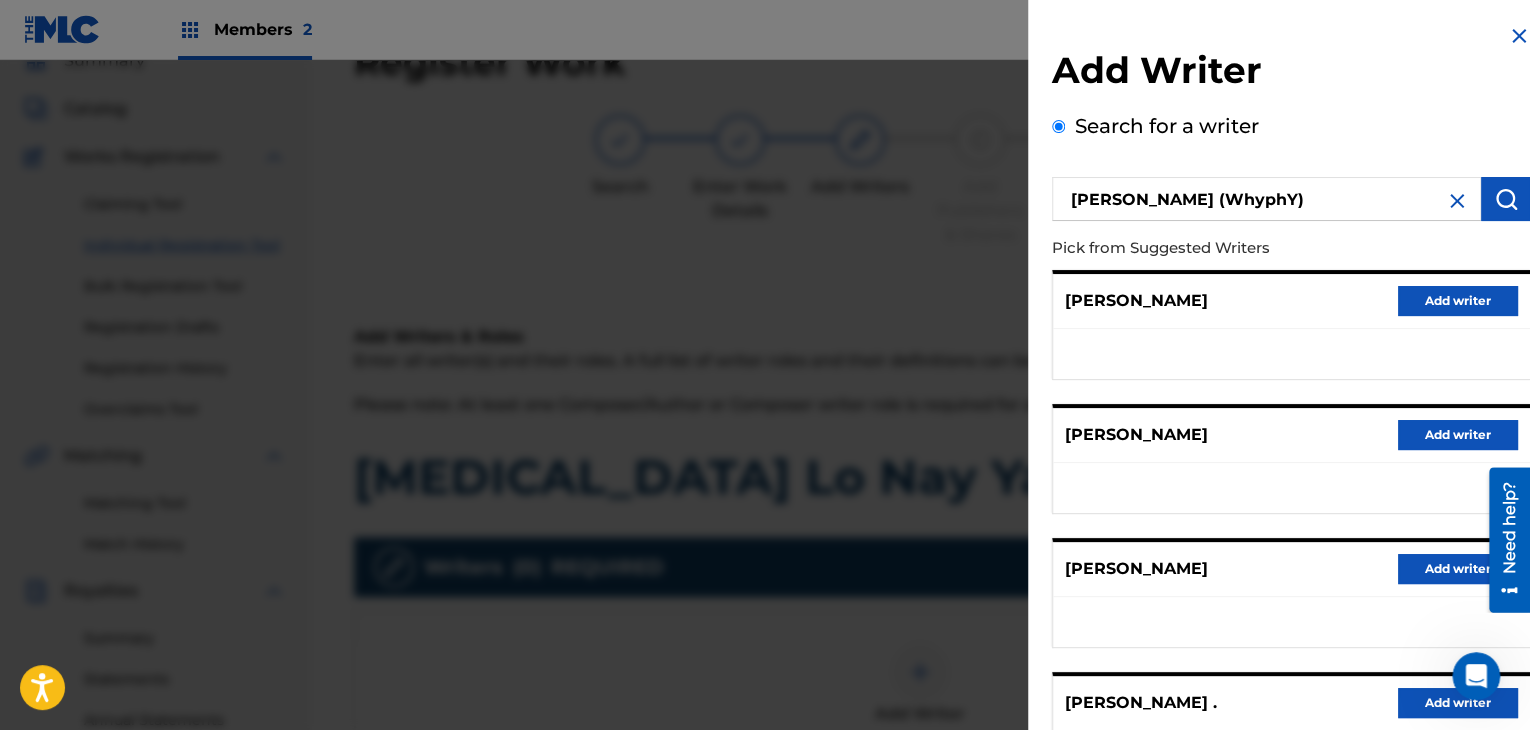 scroll, scrollTop: 310, scrollLeft: 0, axis: vertical 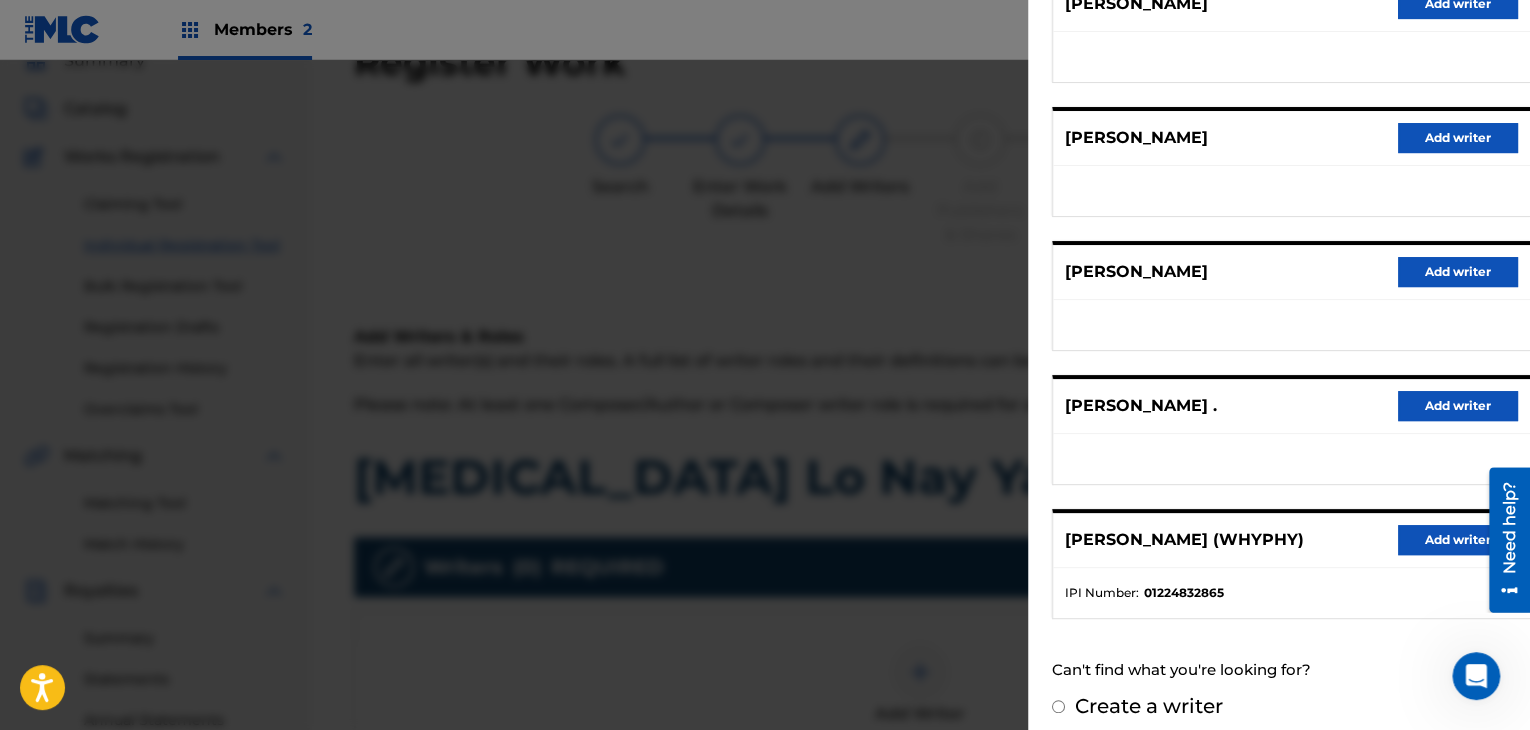 click on "Add writer" at bounding box center [1458, 540] 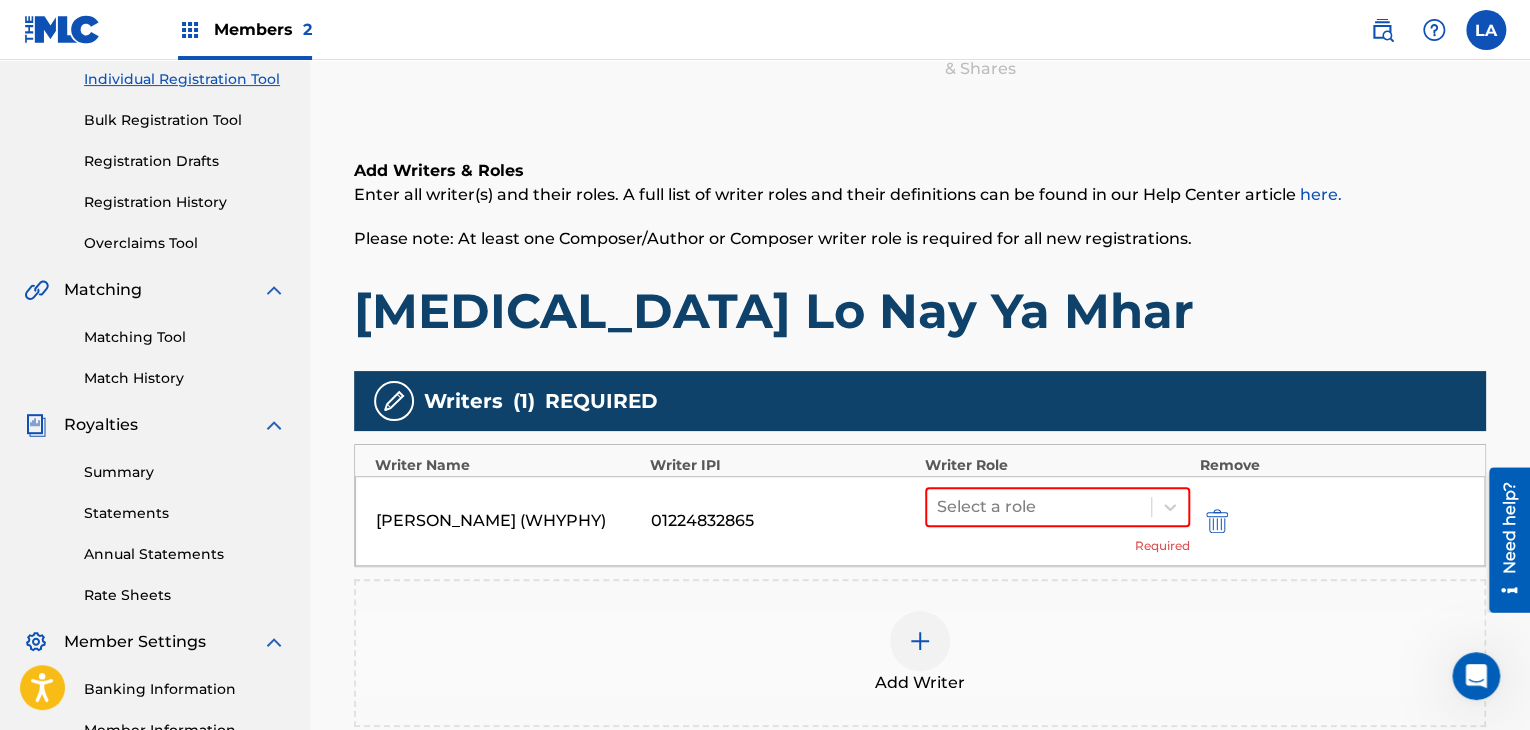 scroll, scrollTop: 390, scrollLeft: 0, axis: vertical 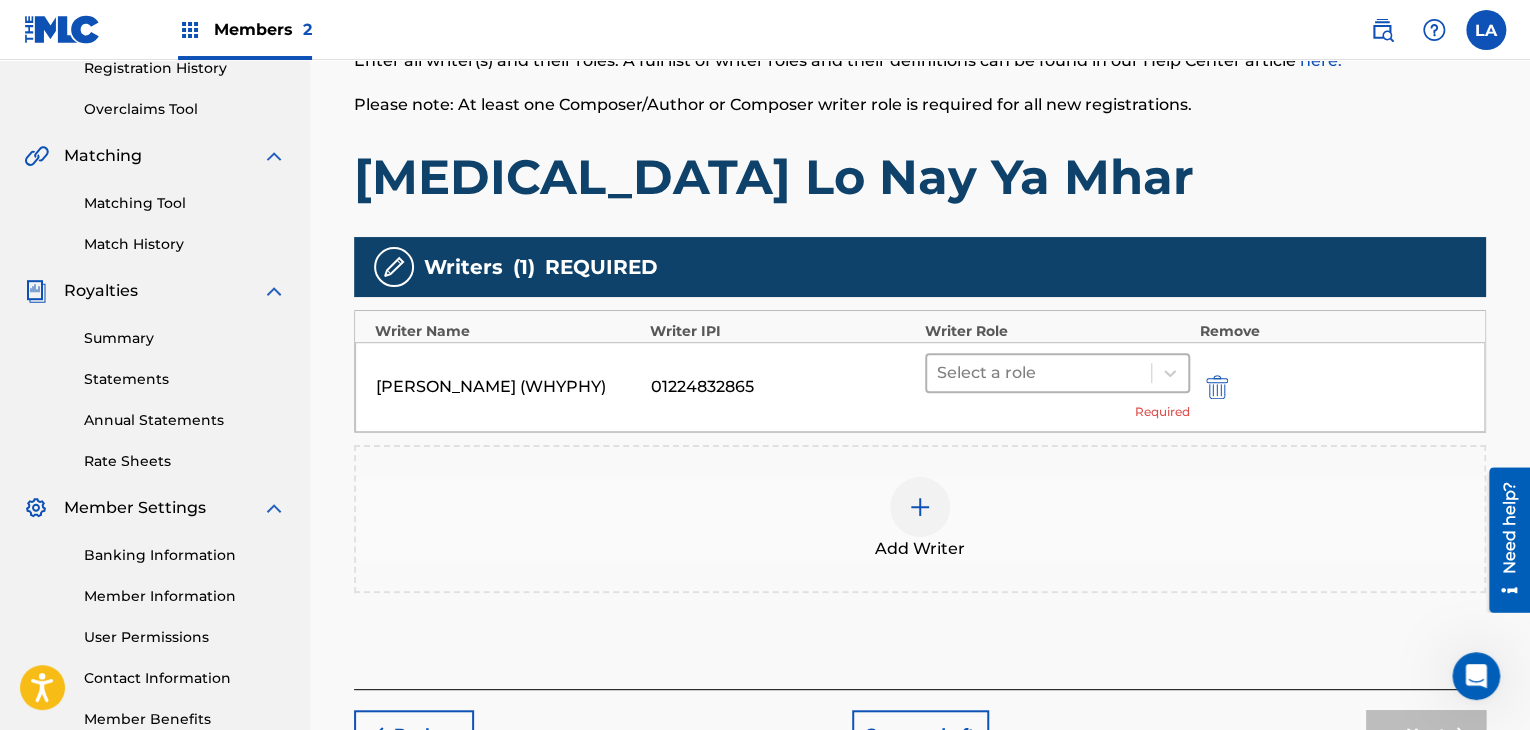 click at bounding box center (1039, 373) 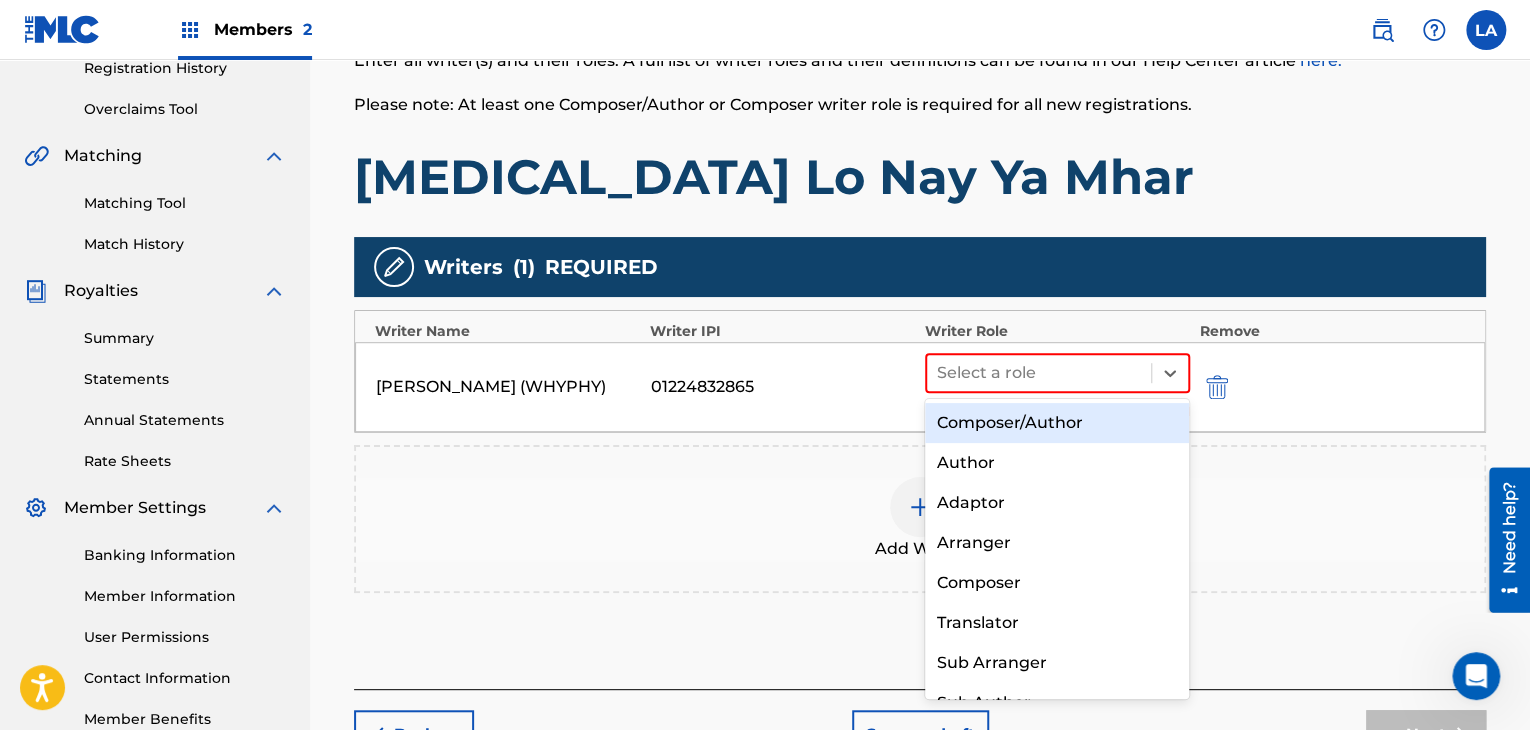 click on "Composer/Author" at bounding box center (1057, 423) 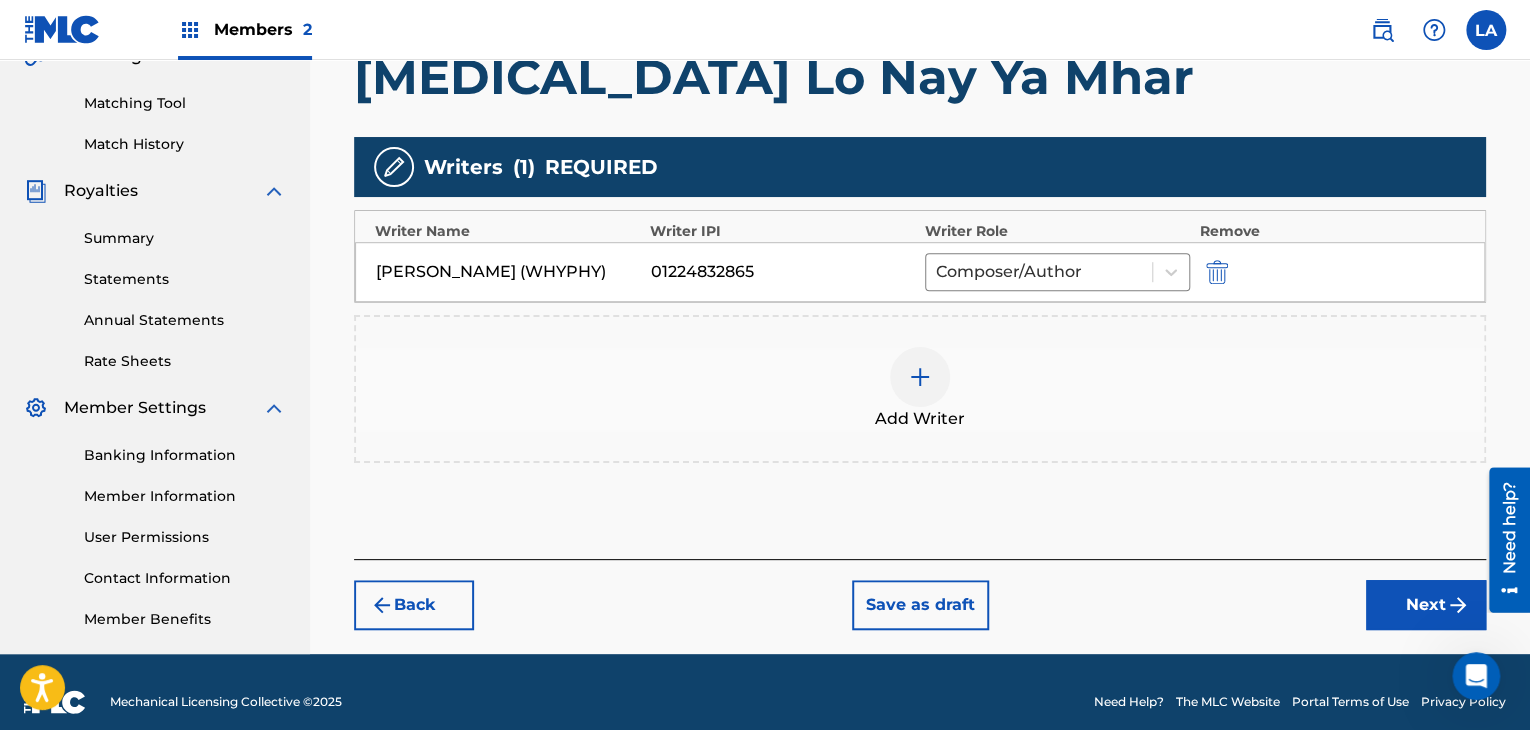 click on "Next" at bounding box center [1426, 605] 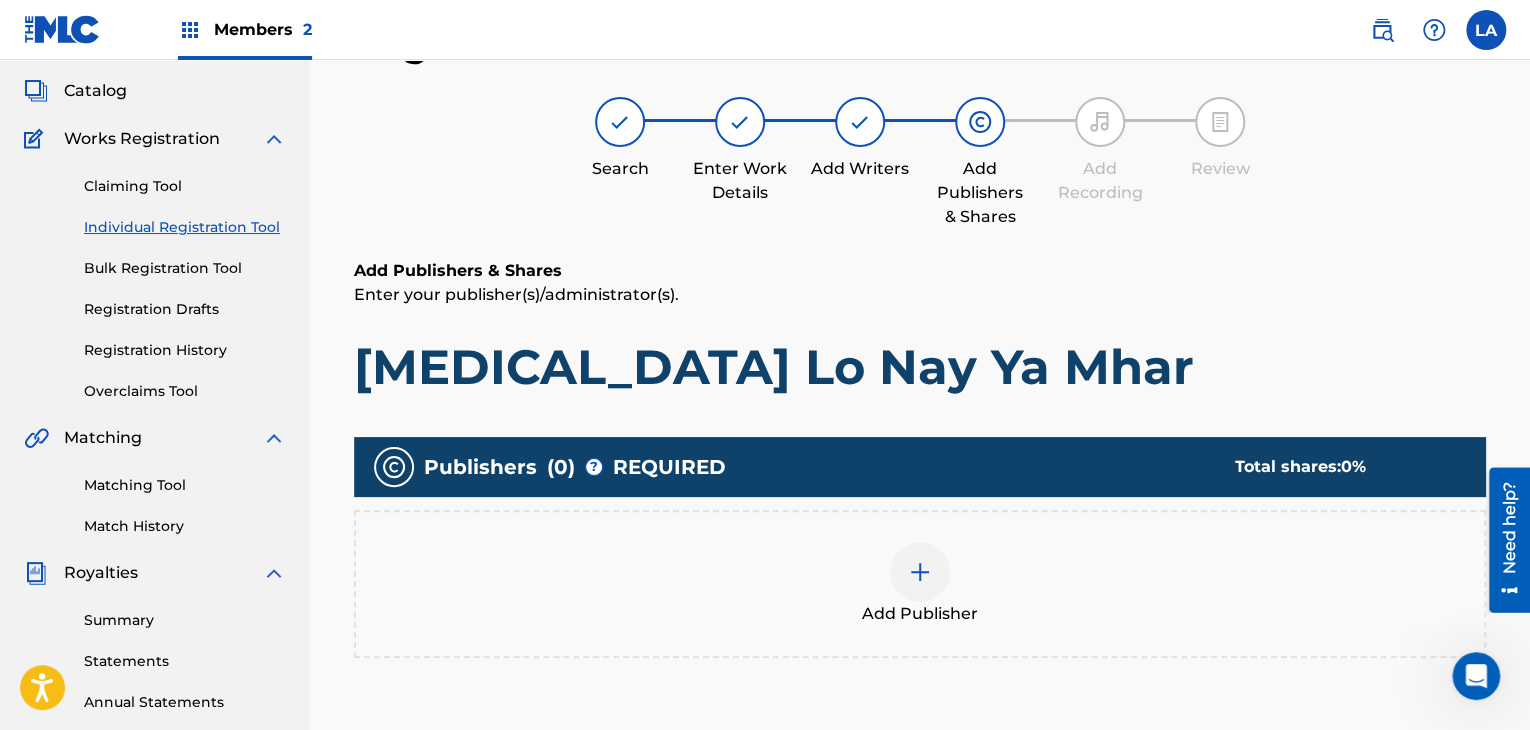 scroll, scrollTop: 90, scrollLeft: 0, axis: vertical 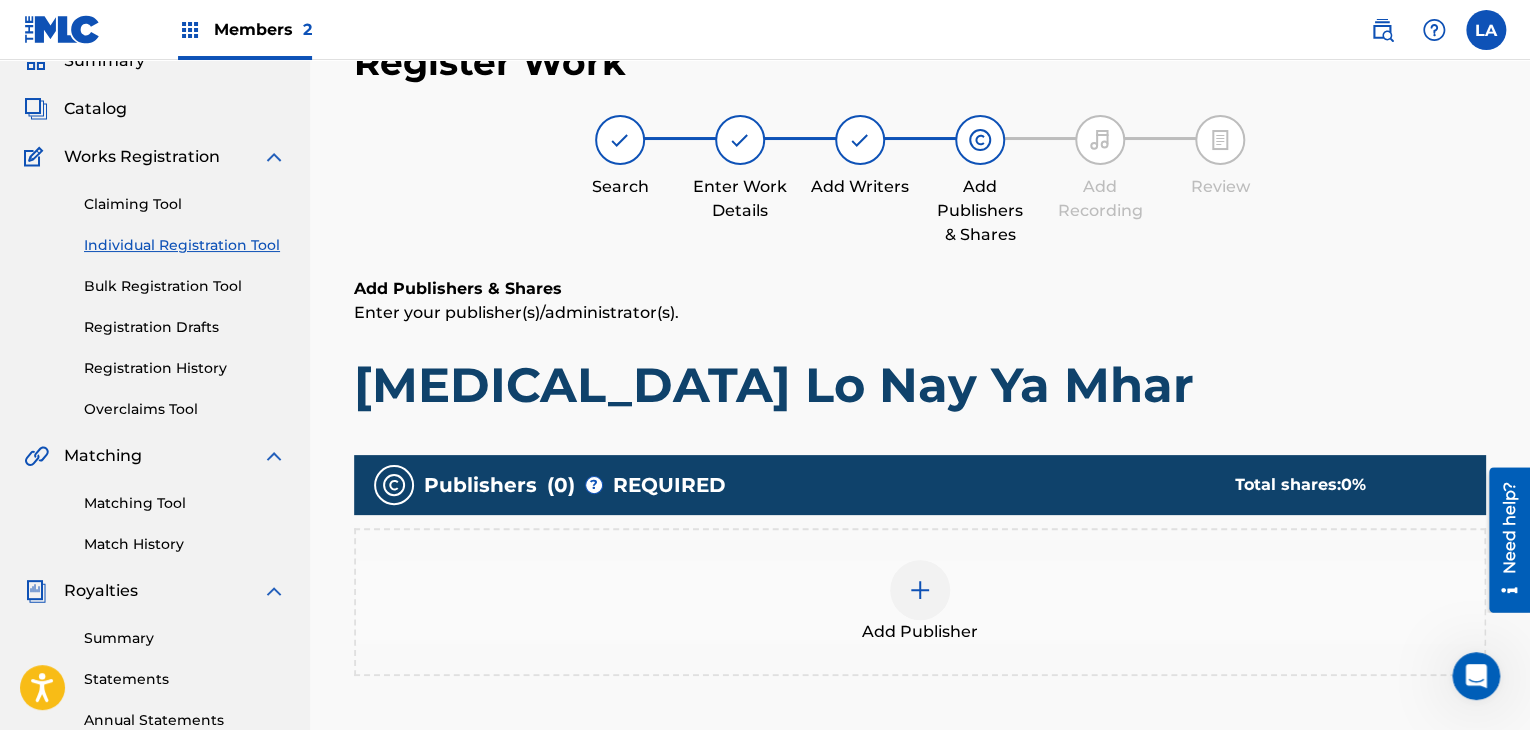 click on "Add Publisher" at bounding box center [920, 602] 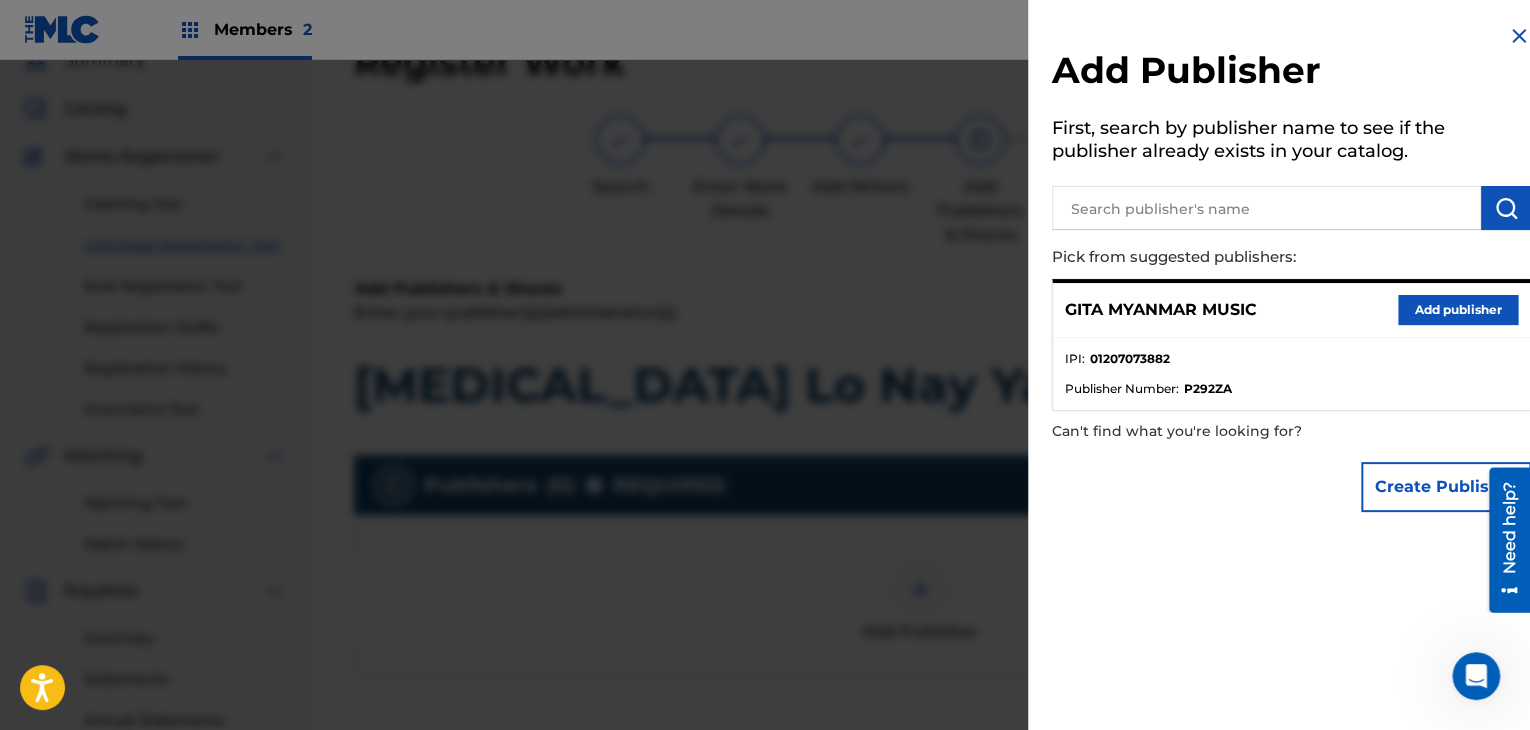click on "Add publisher" at bounding box center (1458, 310) 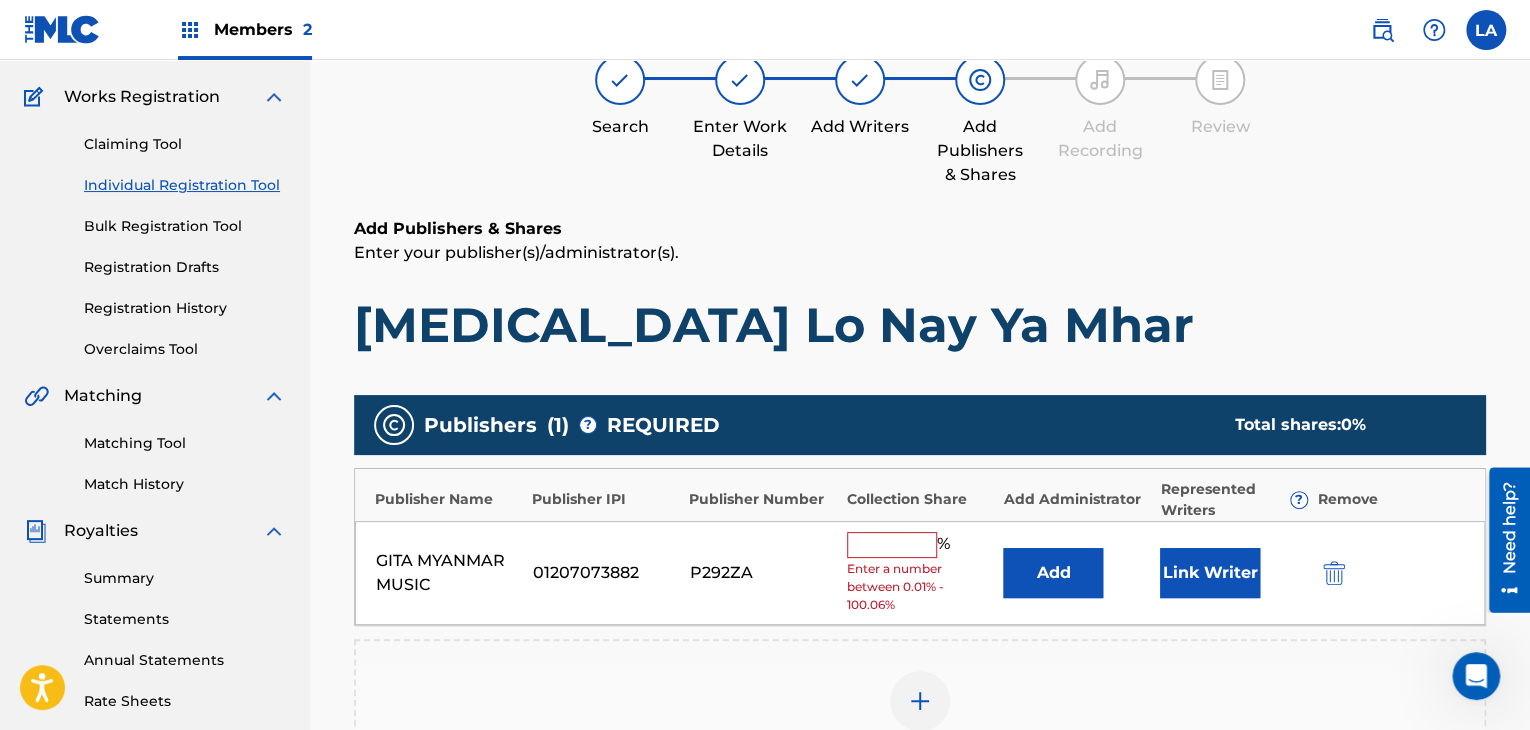 scroll, scrollTop: 290, scrollLeft: 0, axis: vertical 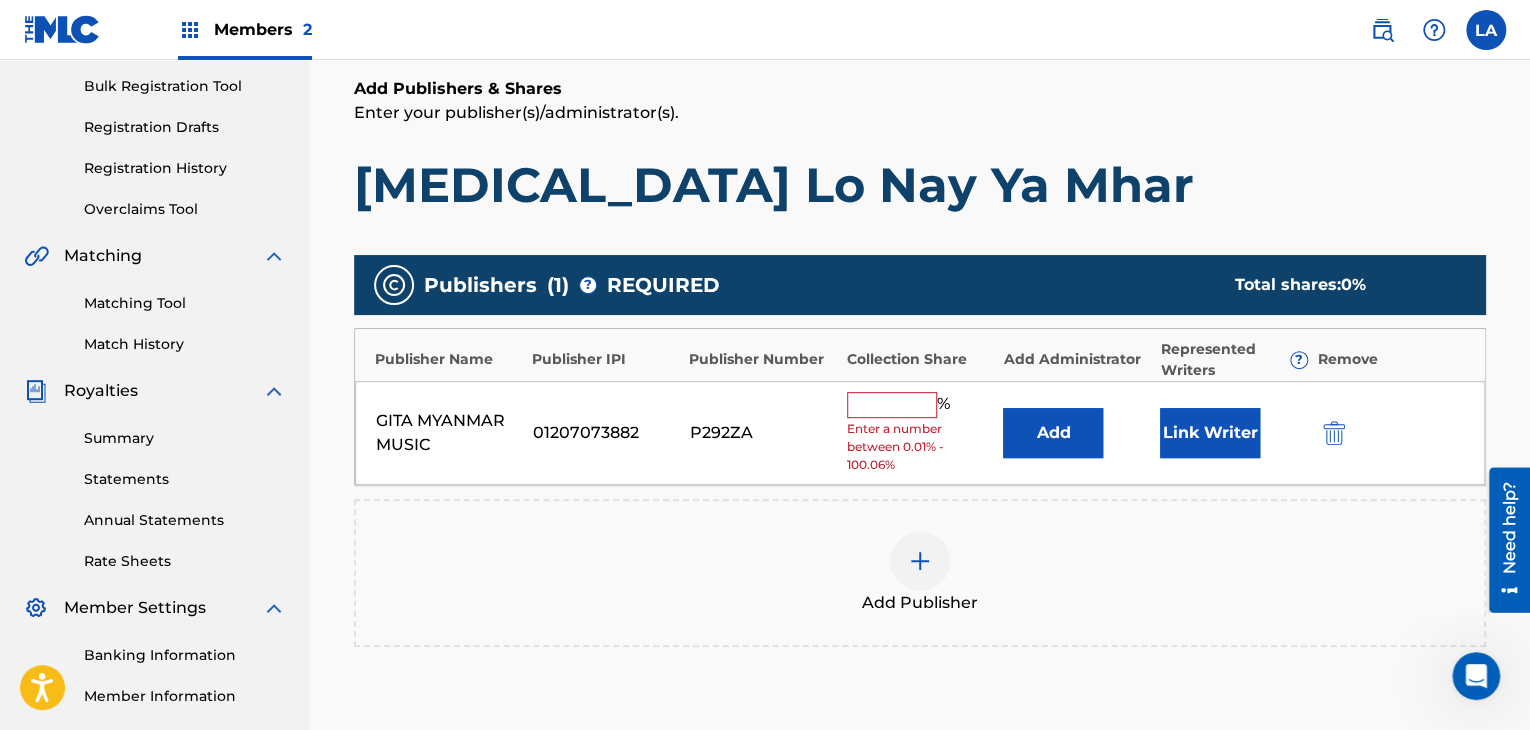 click at bounding box center (892, 405) 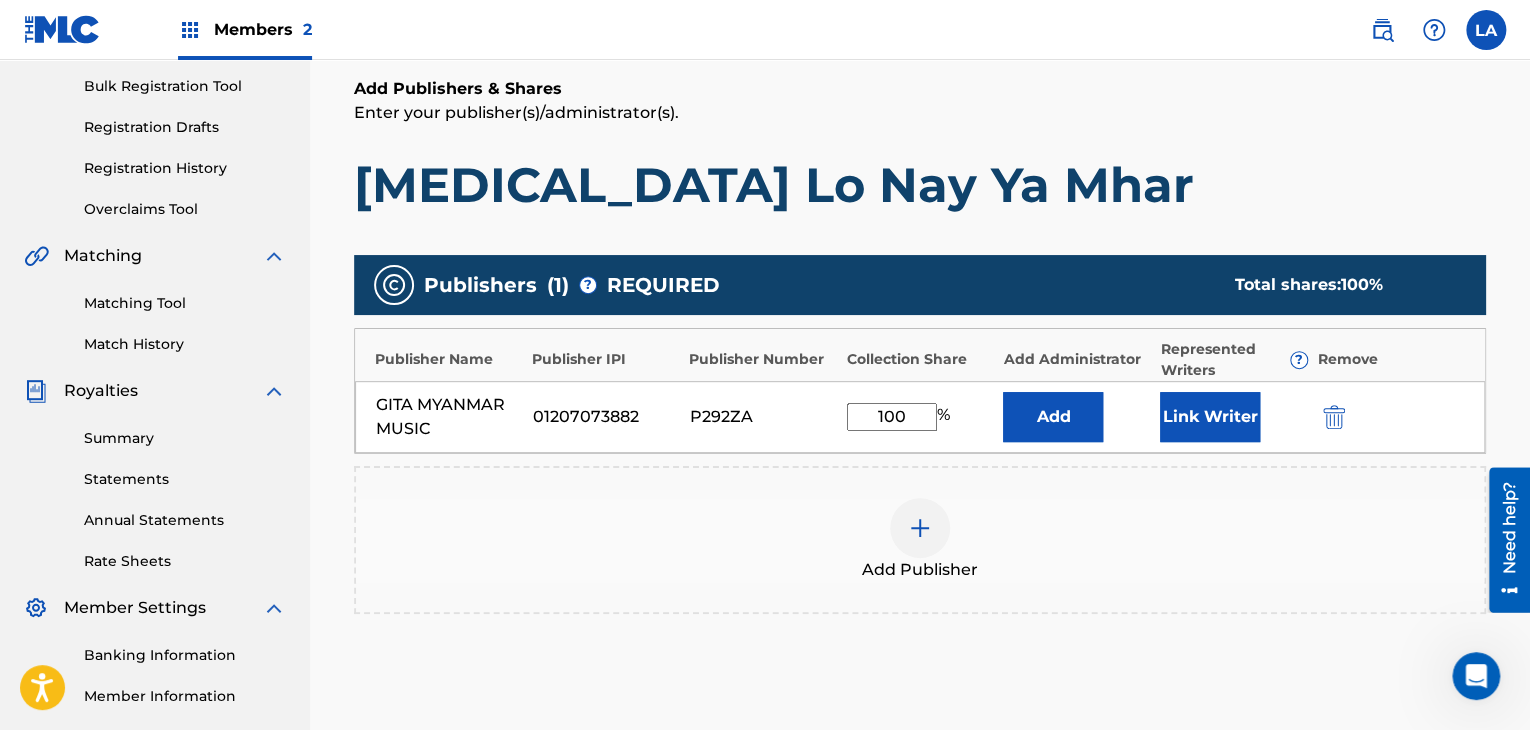 type on "100" 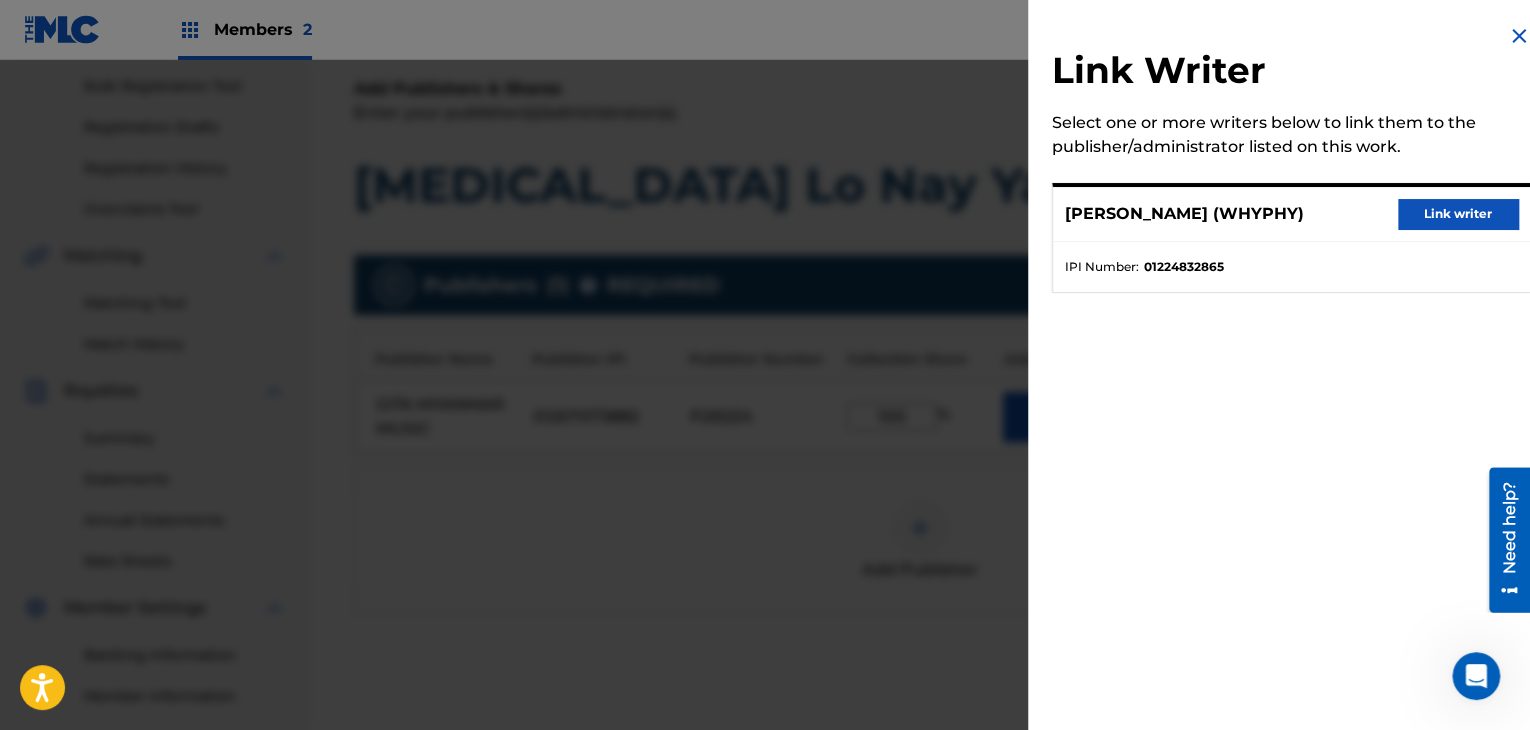 click on "Link writer" at bounding box center [1458, 214] 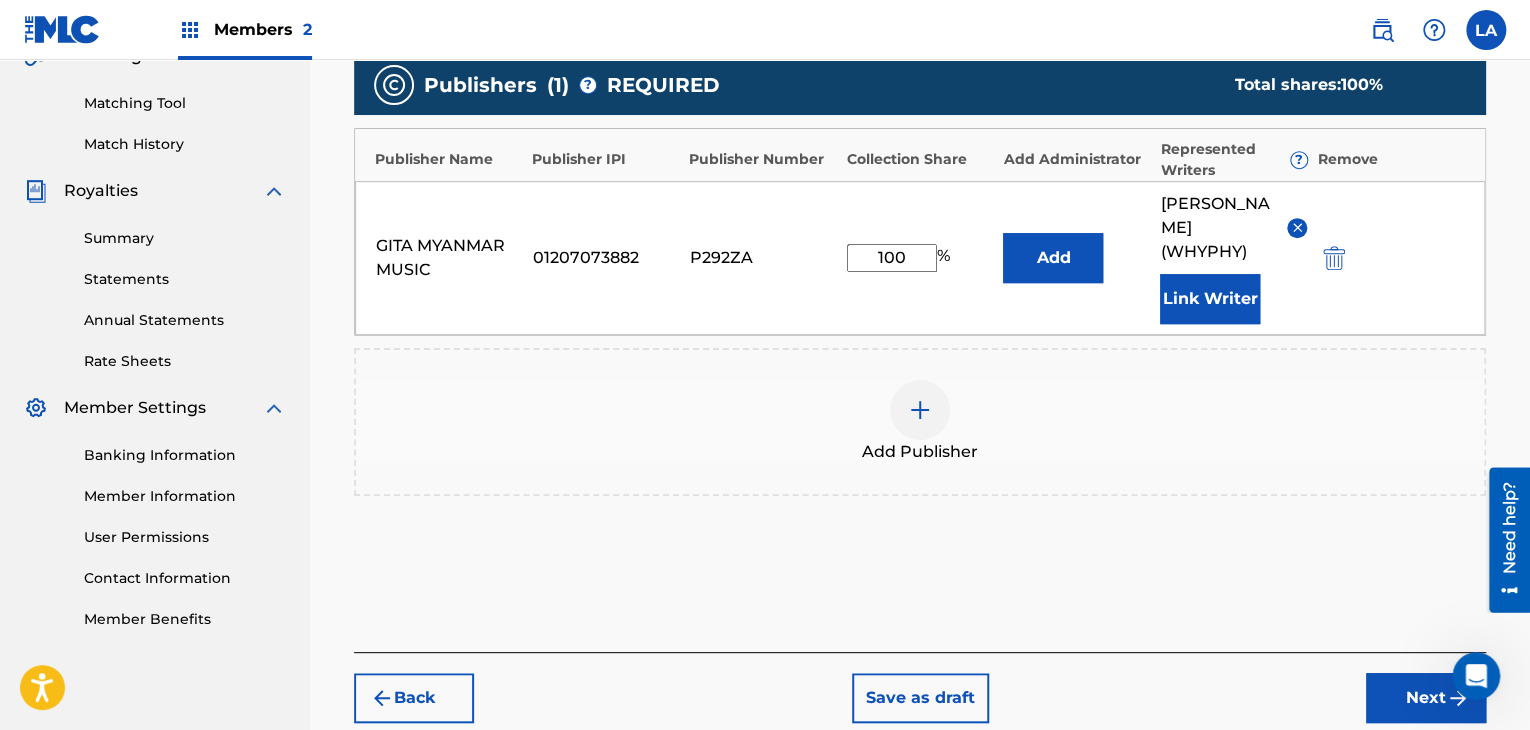 click on "Next" at bounding box center (1426, 698) 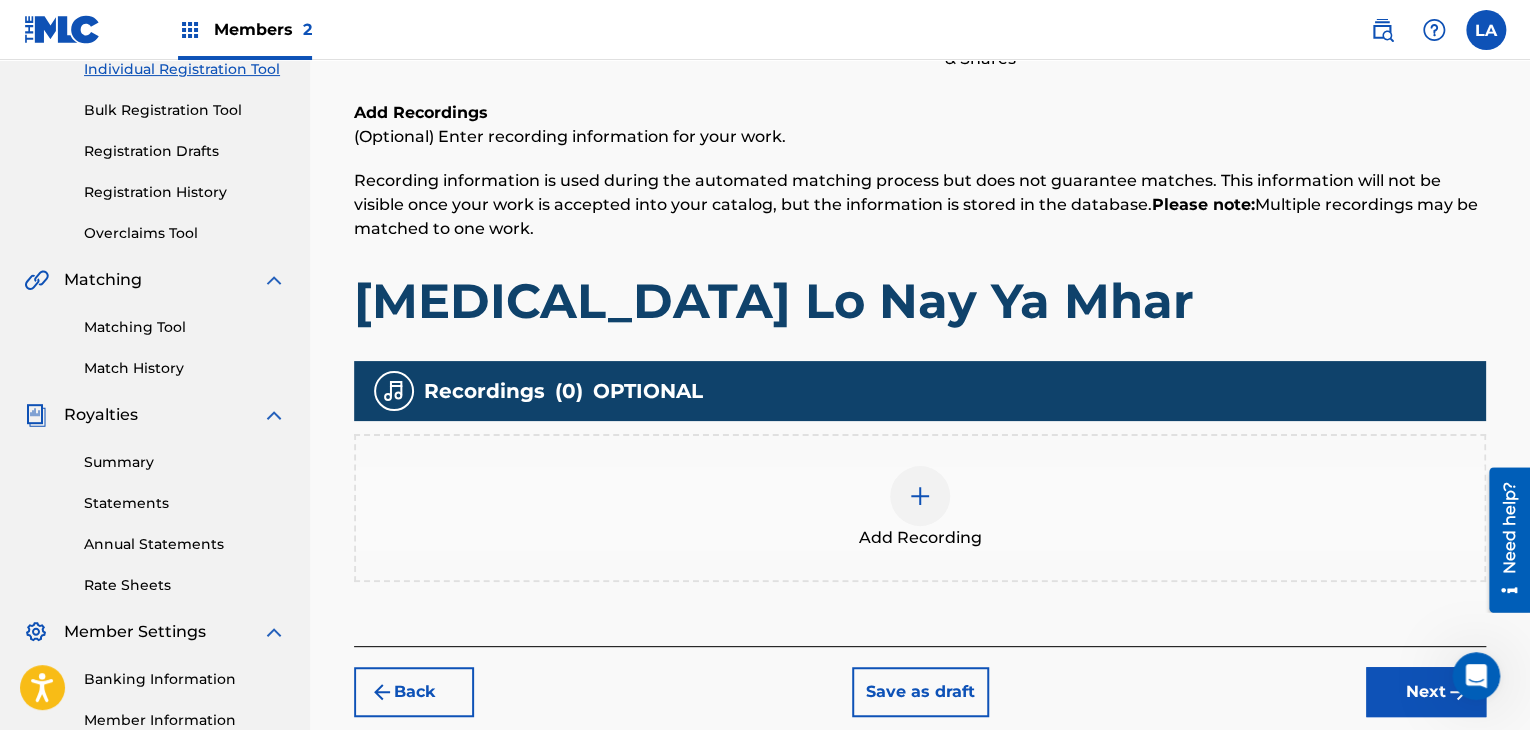 scroll, scrollTop: 290, scrollLeft: 0, axis: vertical 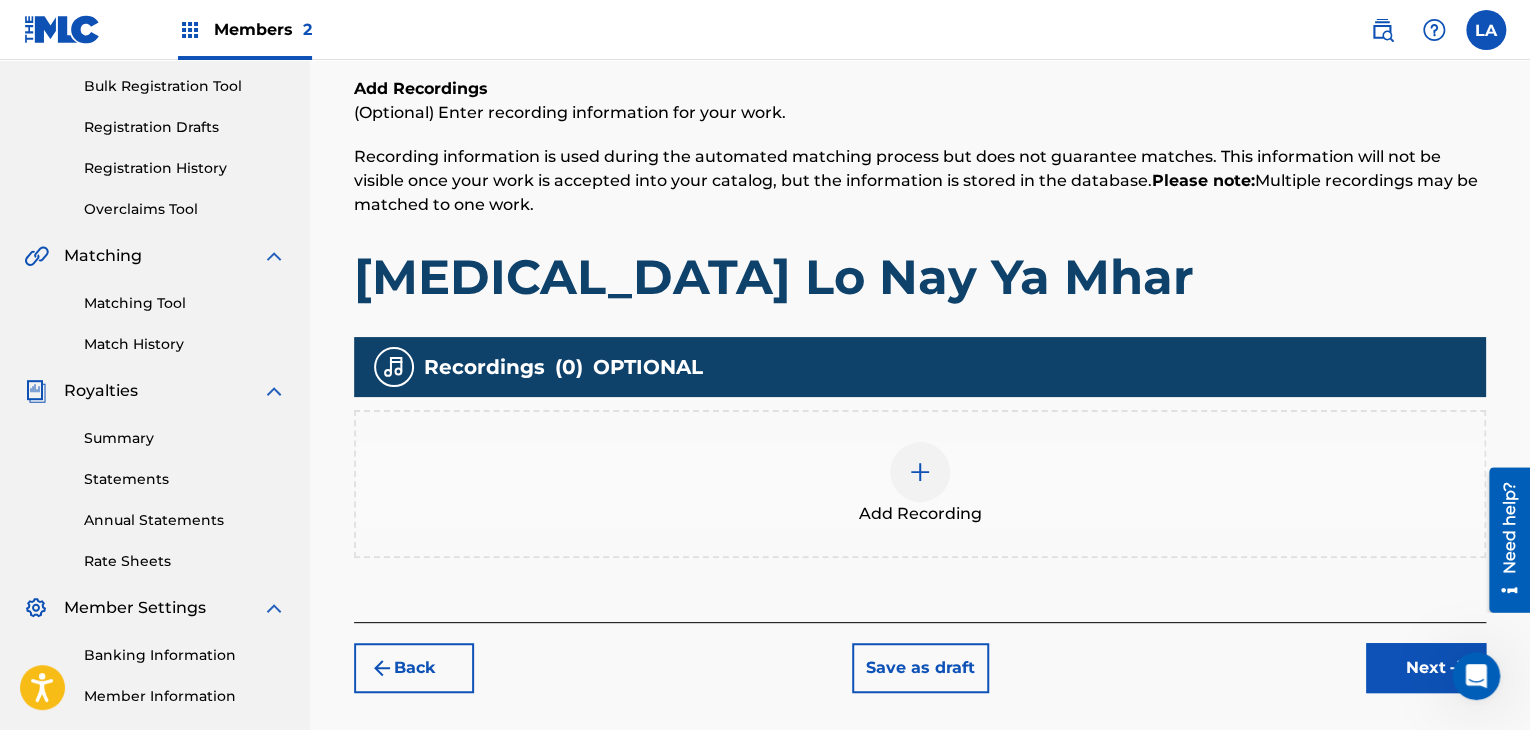 click on "Add Recording" at bounding box center [920, 514] 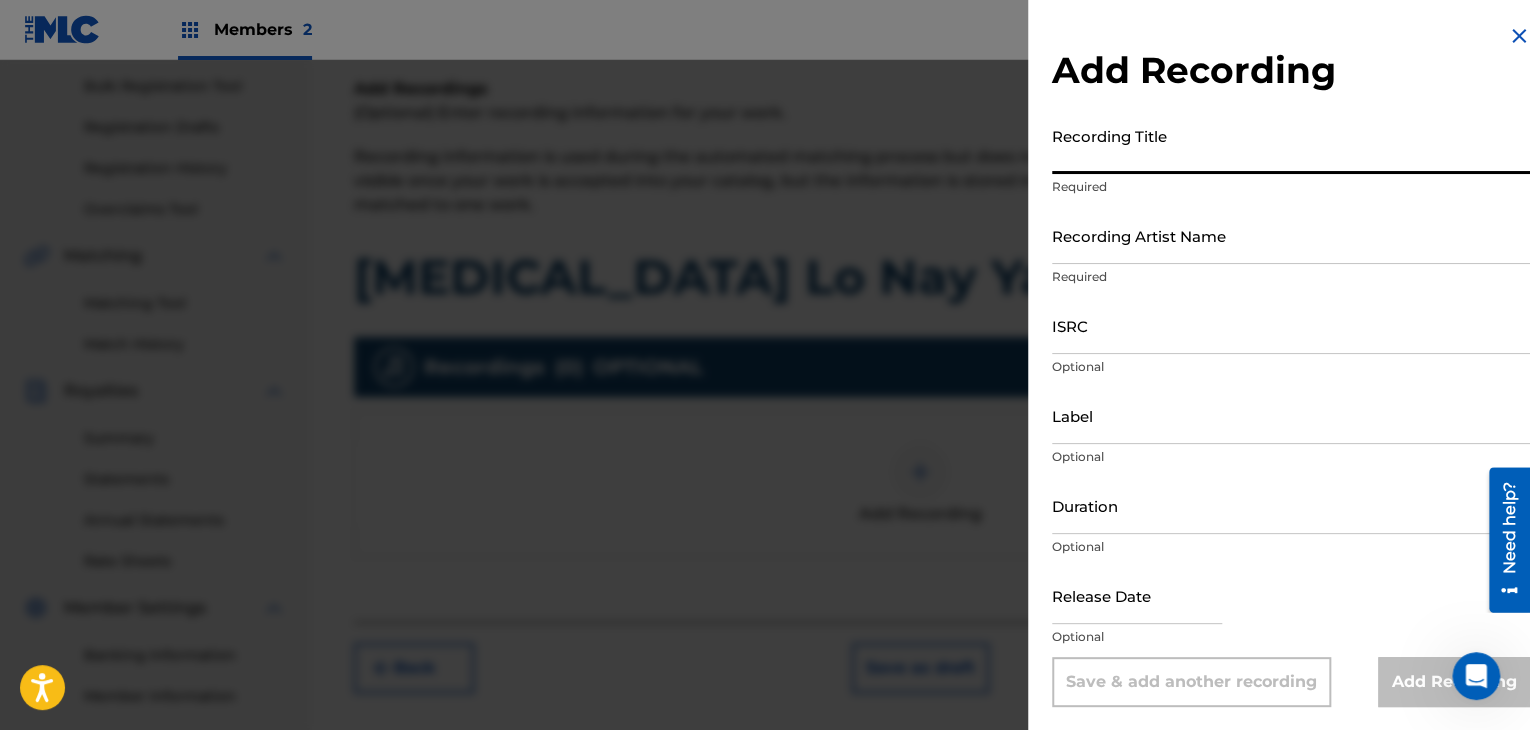 click on "Recording Title" at bounding box center [1291, 145] 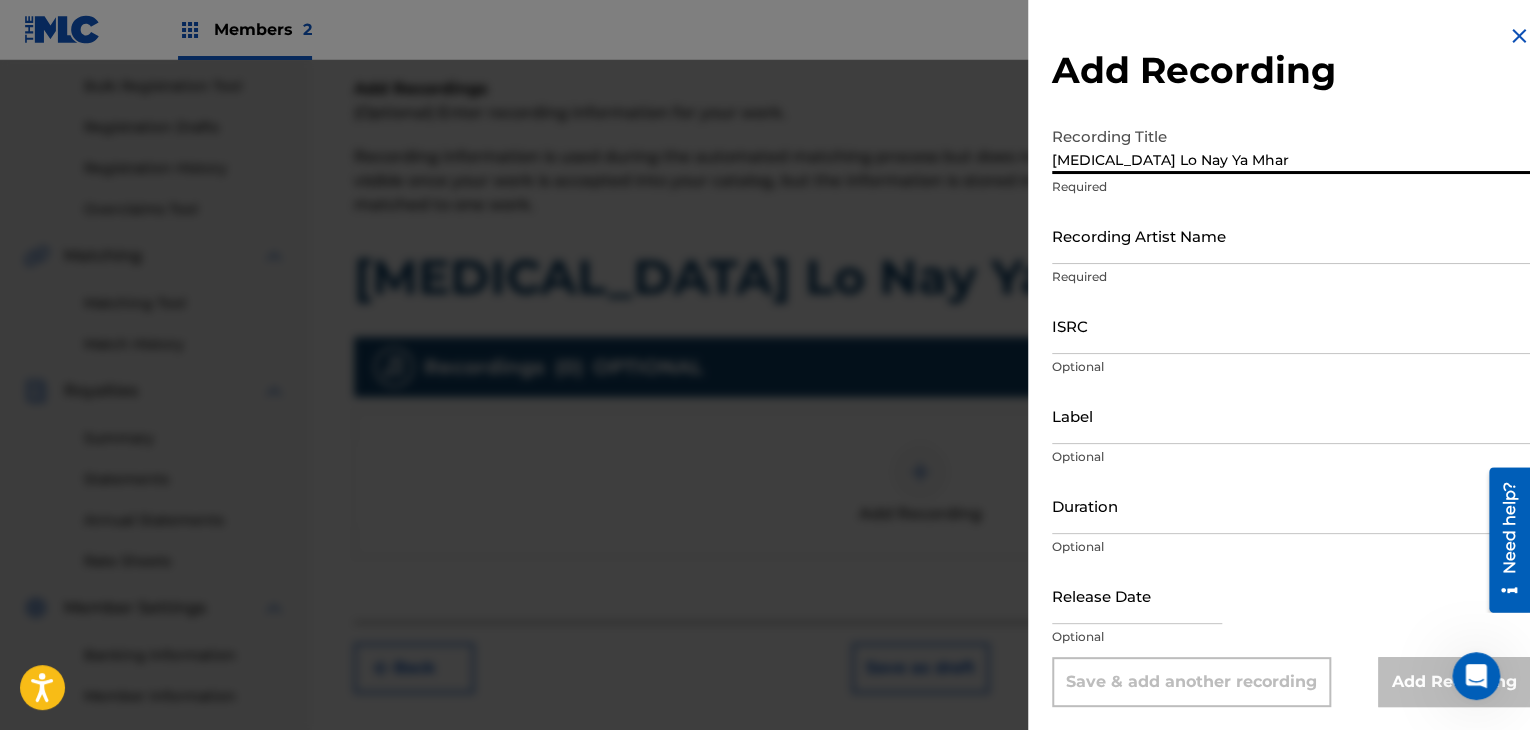 type on "[MEDICAL_DATA] Lo Nay Ya Mhar" 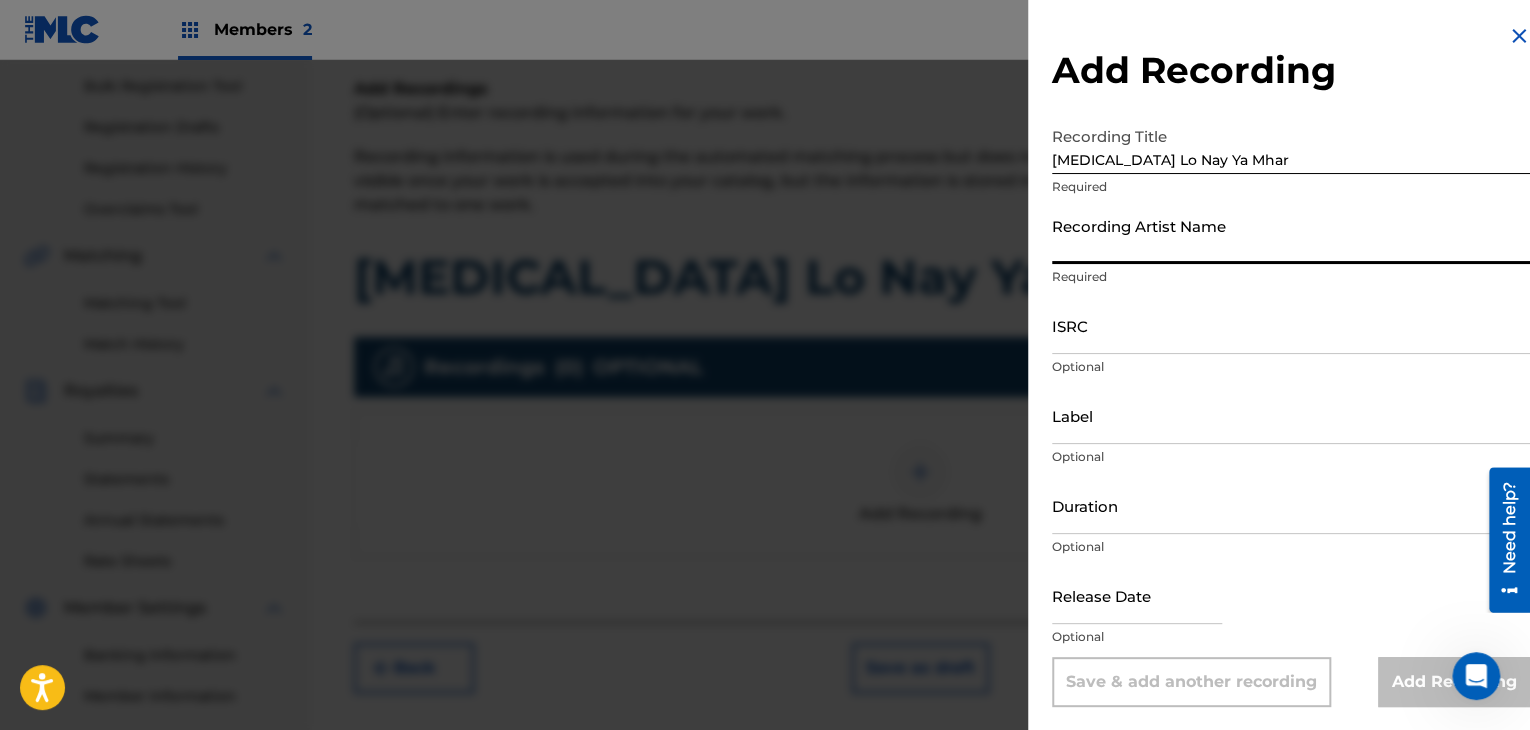 paste on "WhyphY" 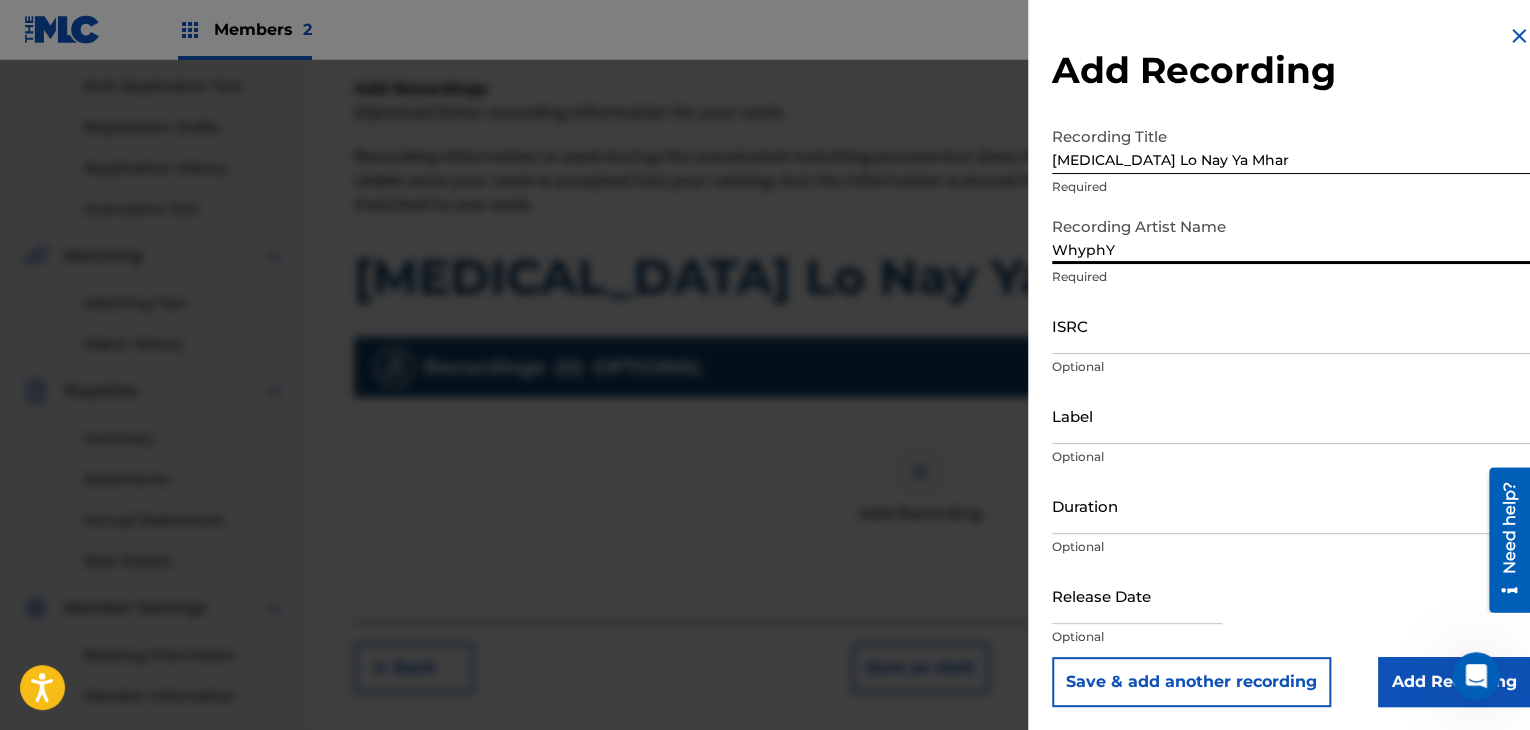 type on "WhyphY" 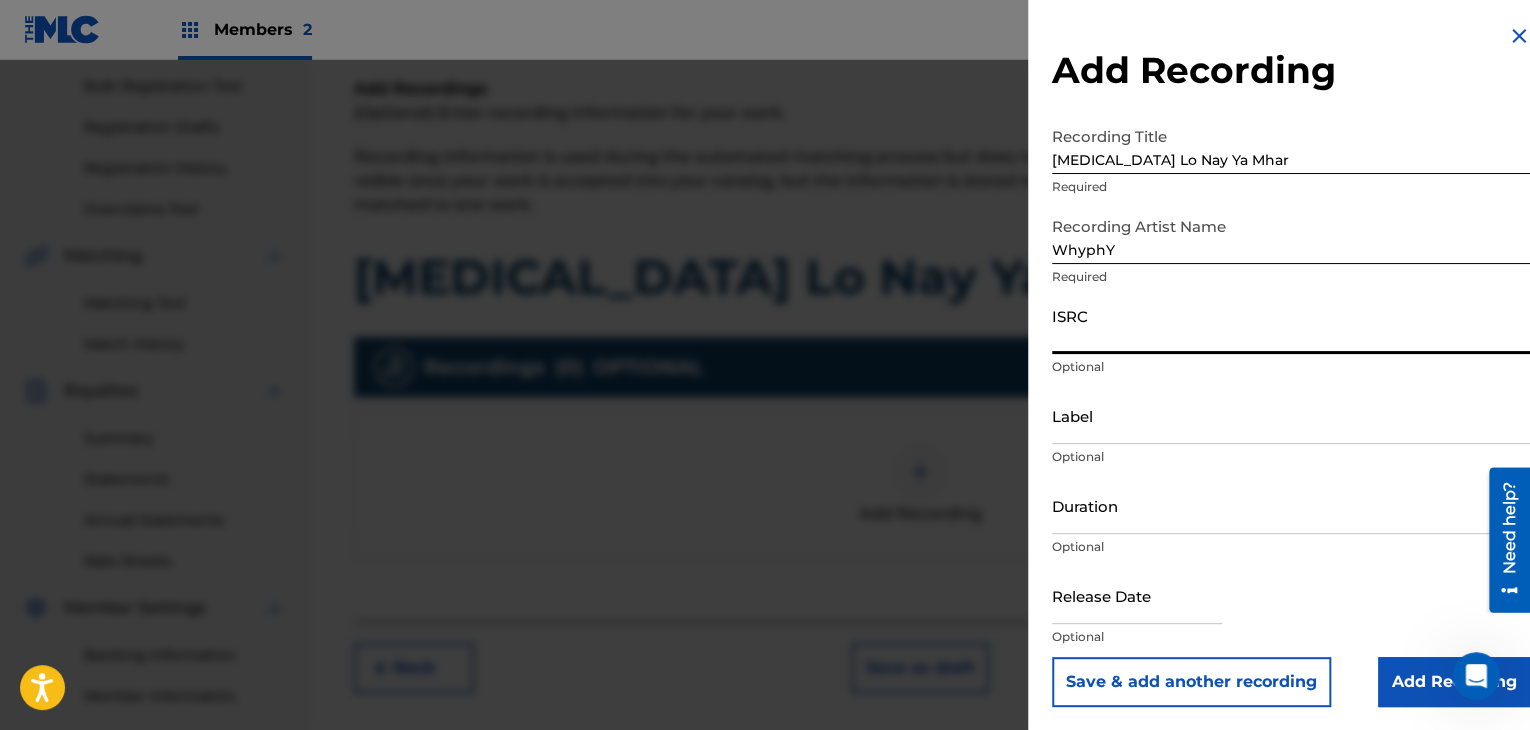 paste on "TCAJP2550248" 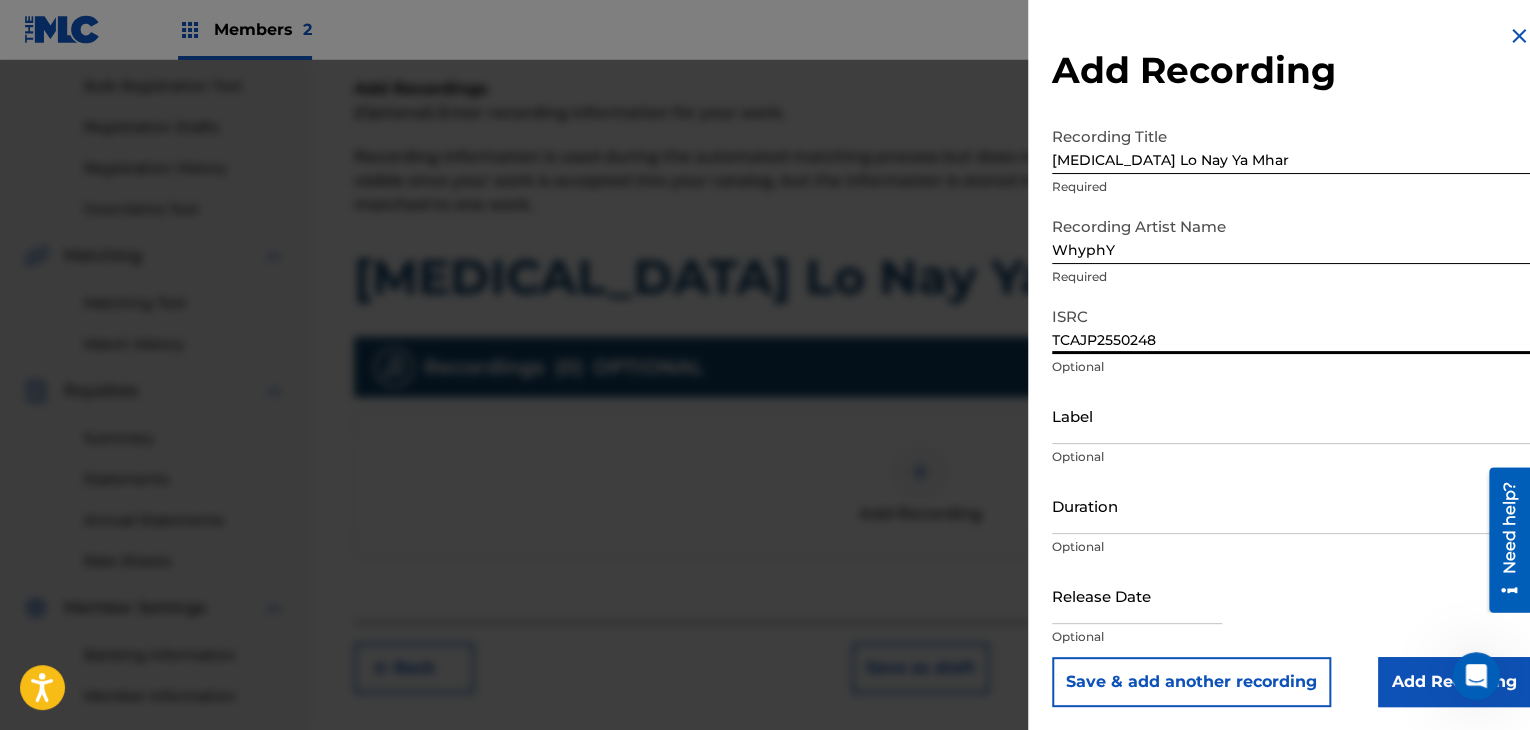 type on "TCAJP2550248" 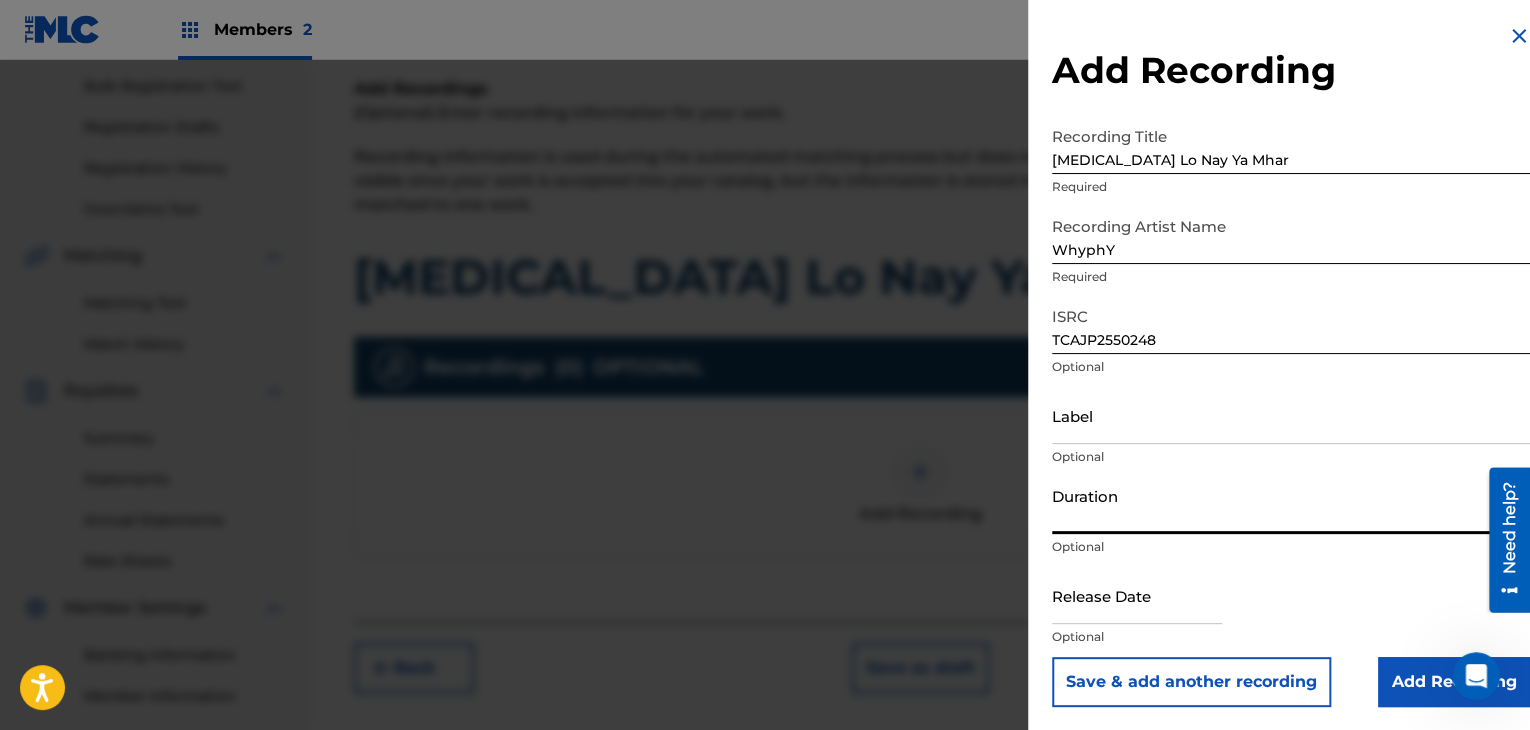 paste on "04:06" 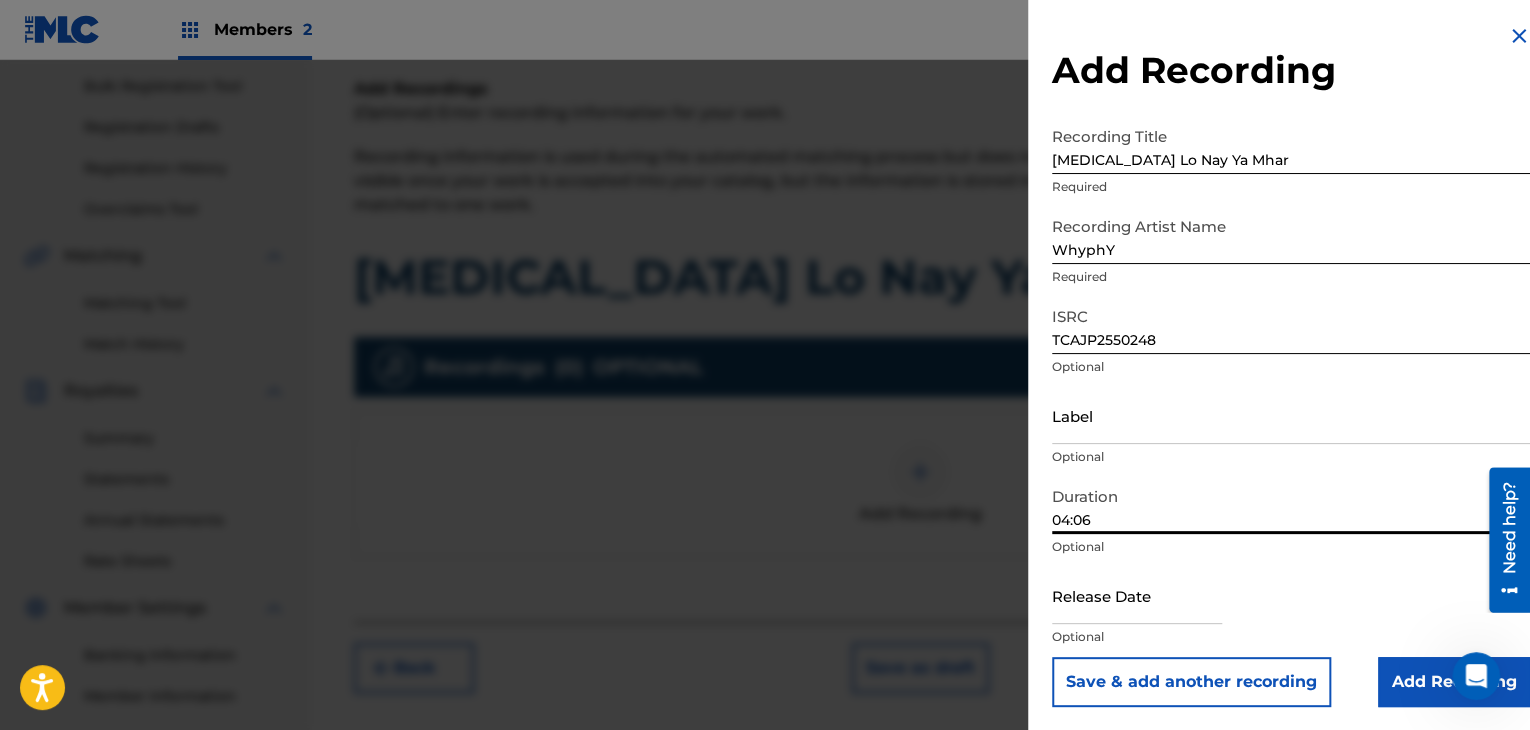 type on "04:06" 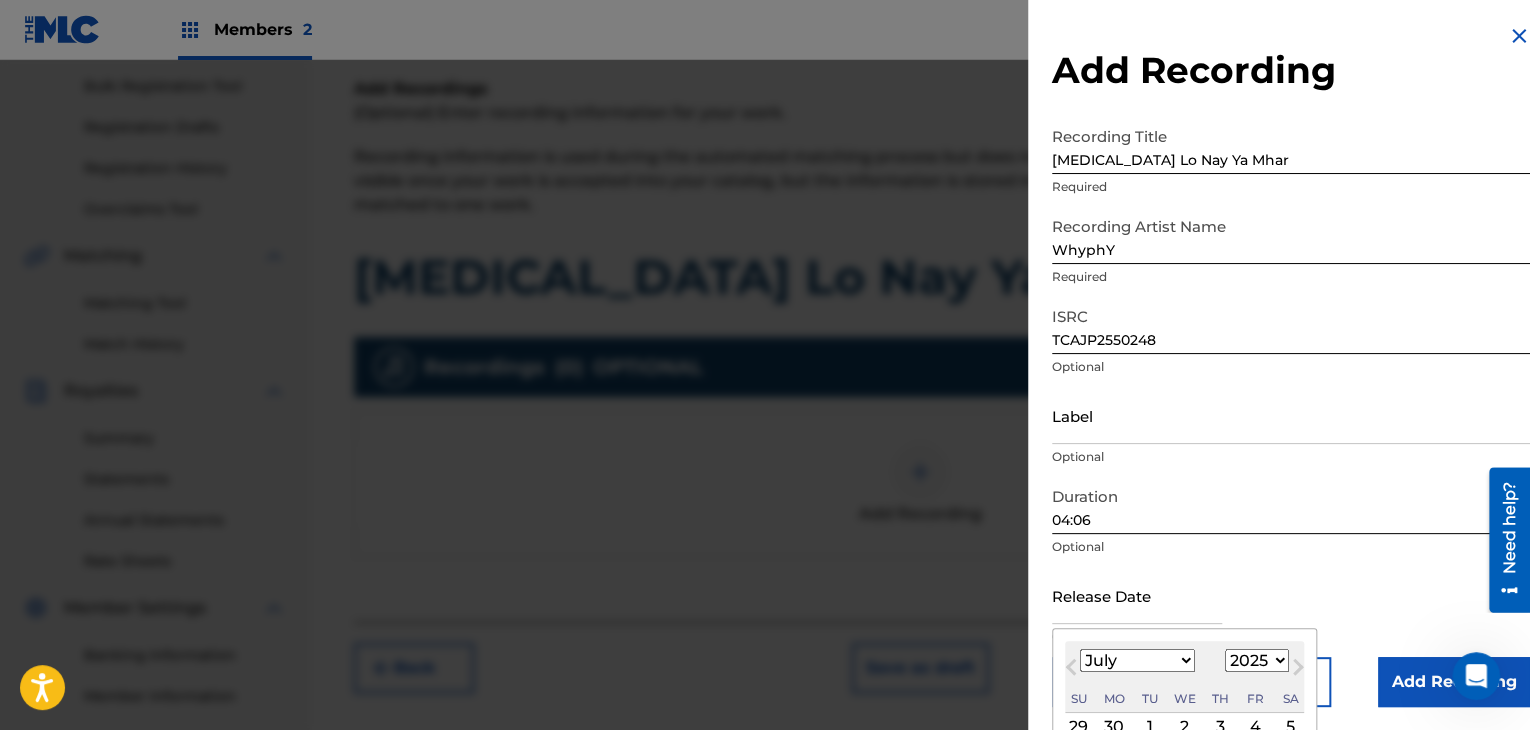 click on "January February March April May June July August September October November December" at bounding box center [1137, 660] 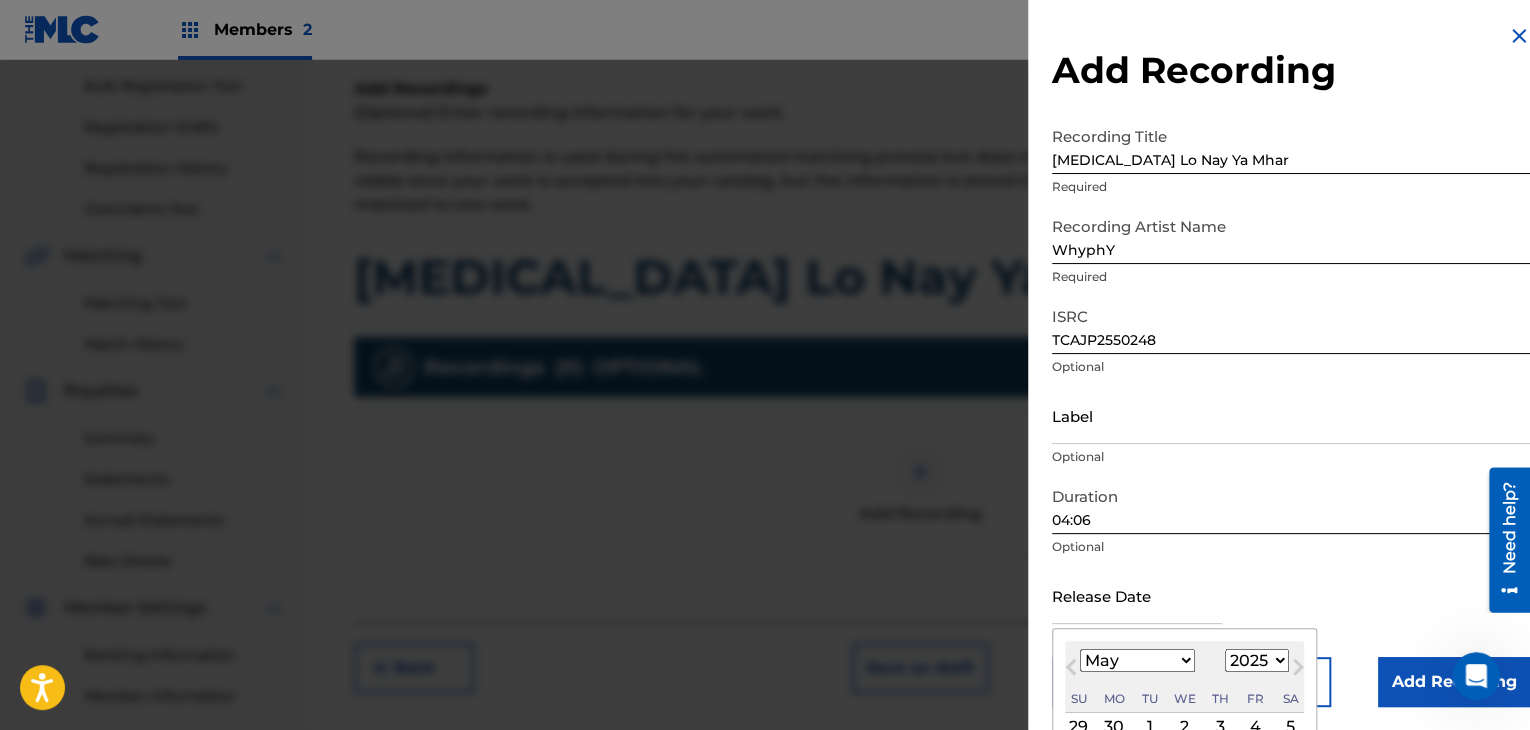click on "January February March April May June July August September October November December" at bounding box center [1137, 660] 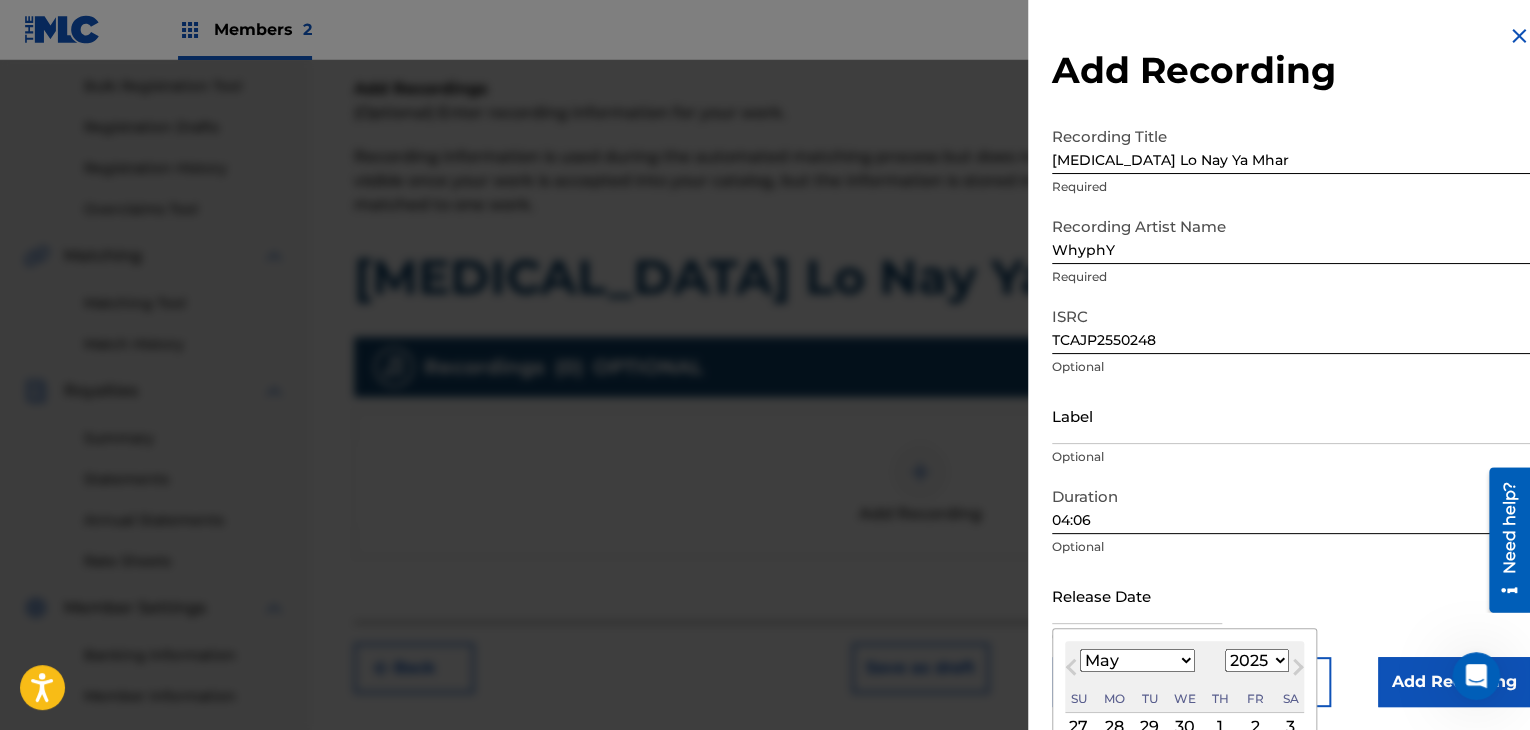 scroll, scrollTop: 160, scrollLeft: 0, axis: vertical 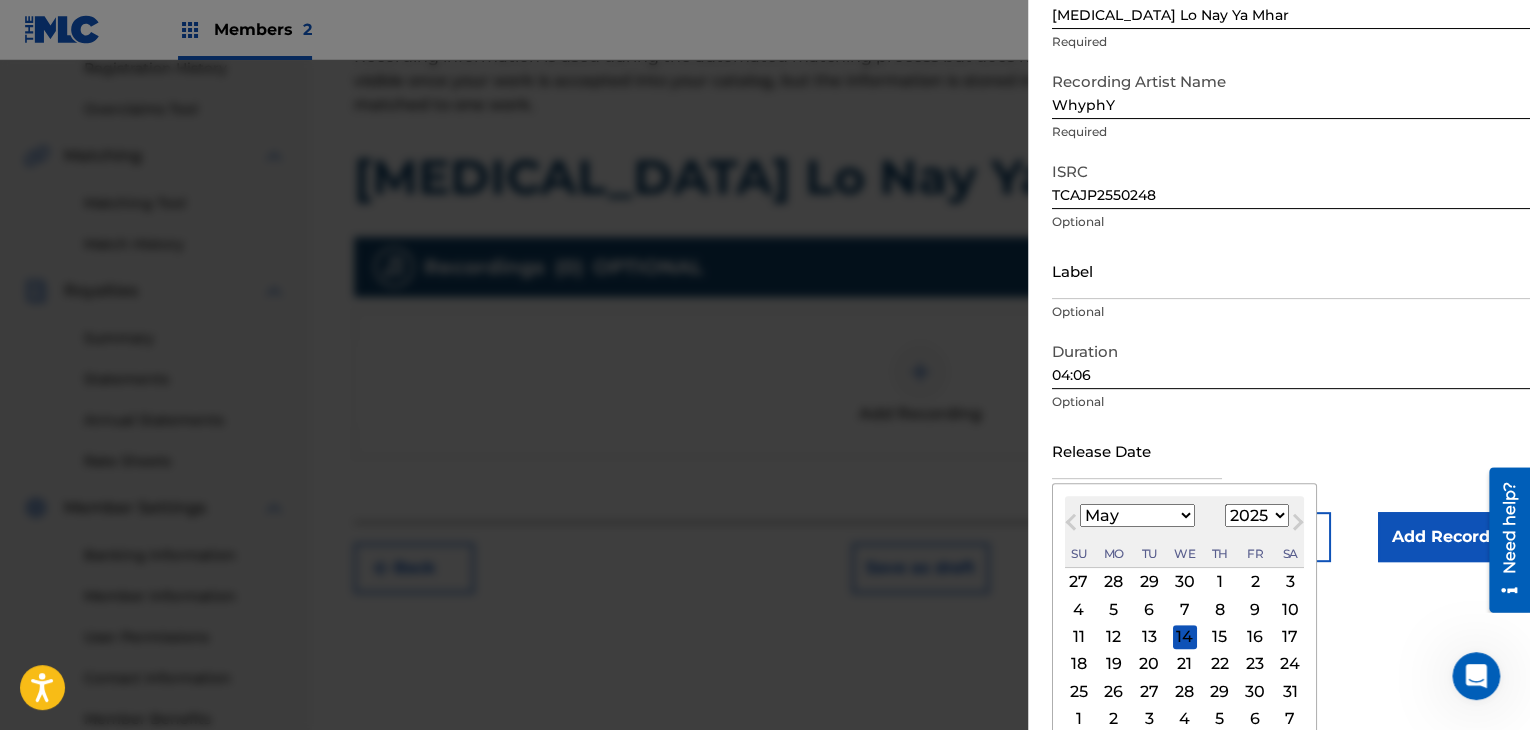 click on "31" at bounding box center [1290, 691] 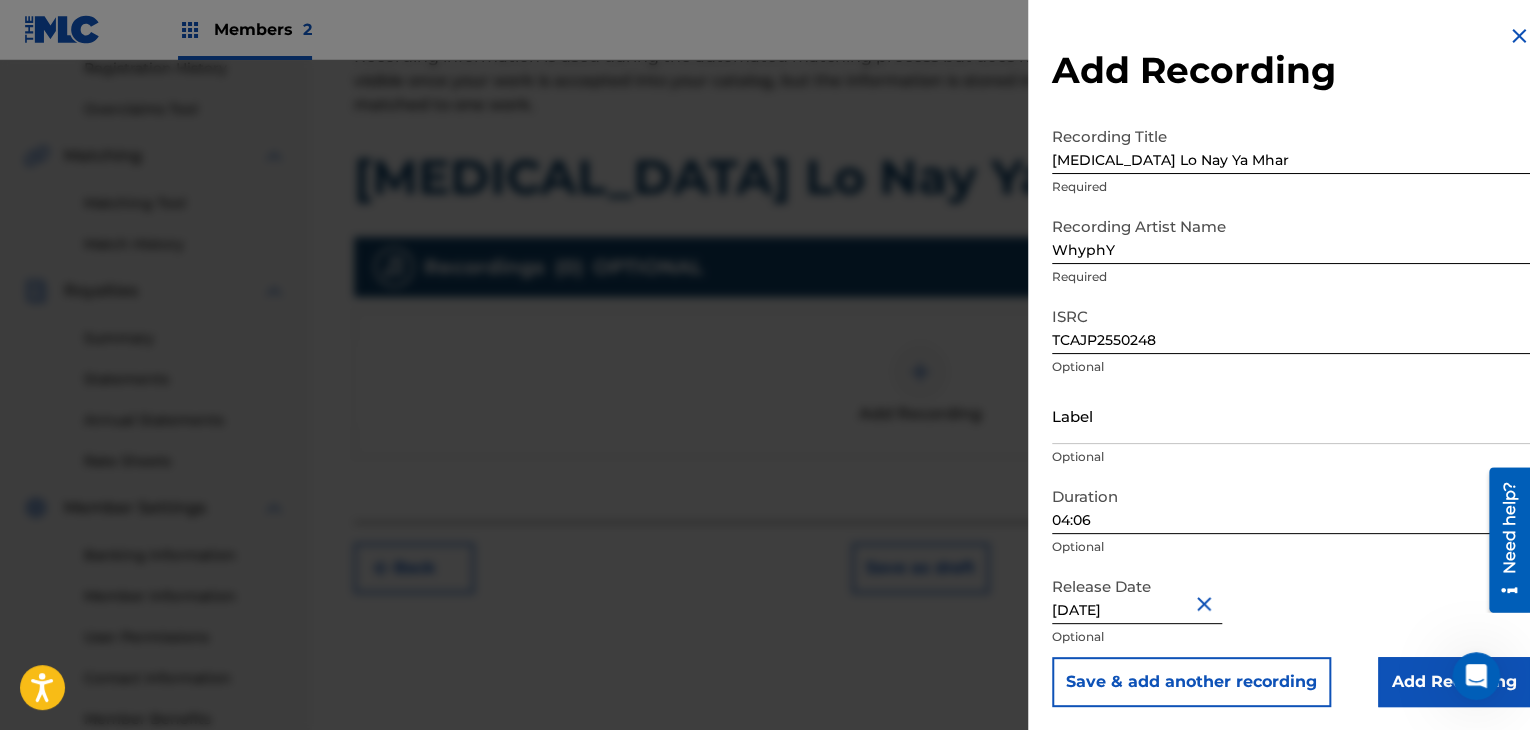 scroll, scrollTop: 1, scrollLeft: 0, axis: vertical 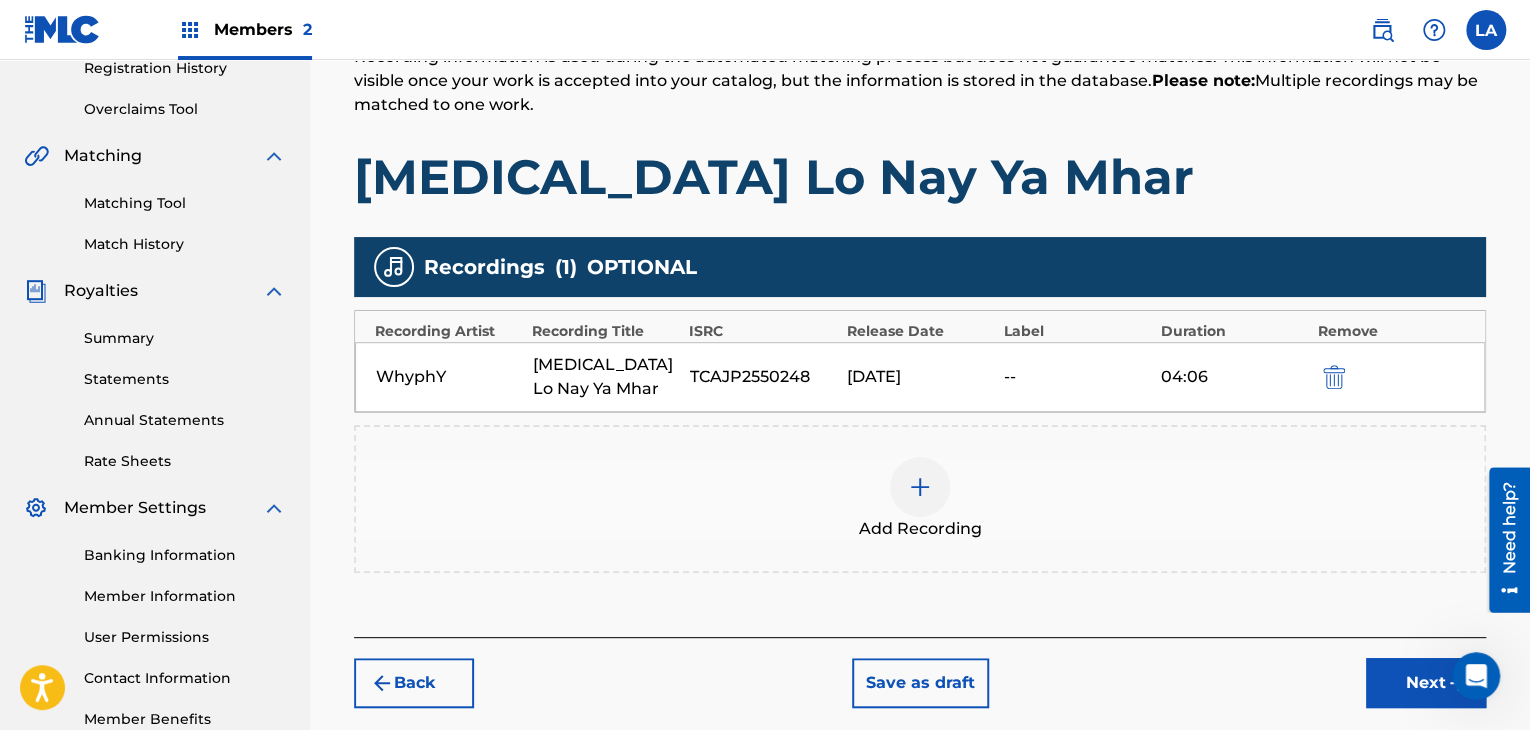click on "Next" at bounding box center (1426, 683) 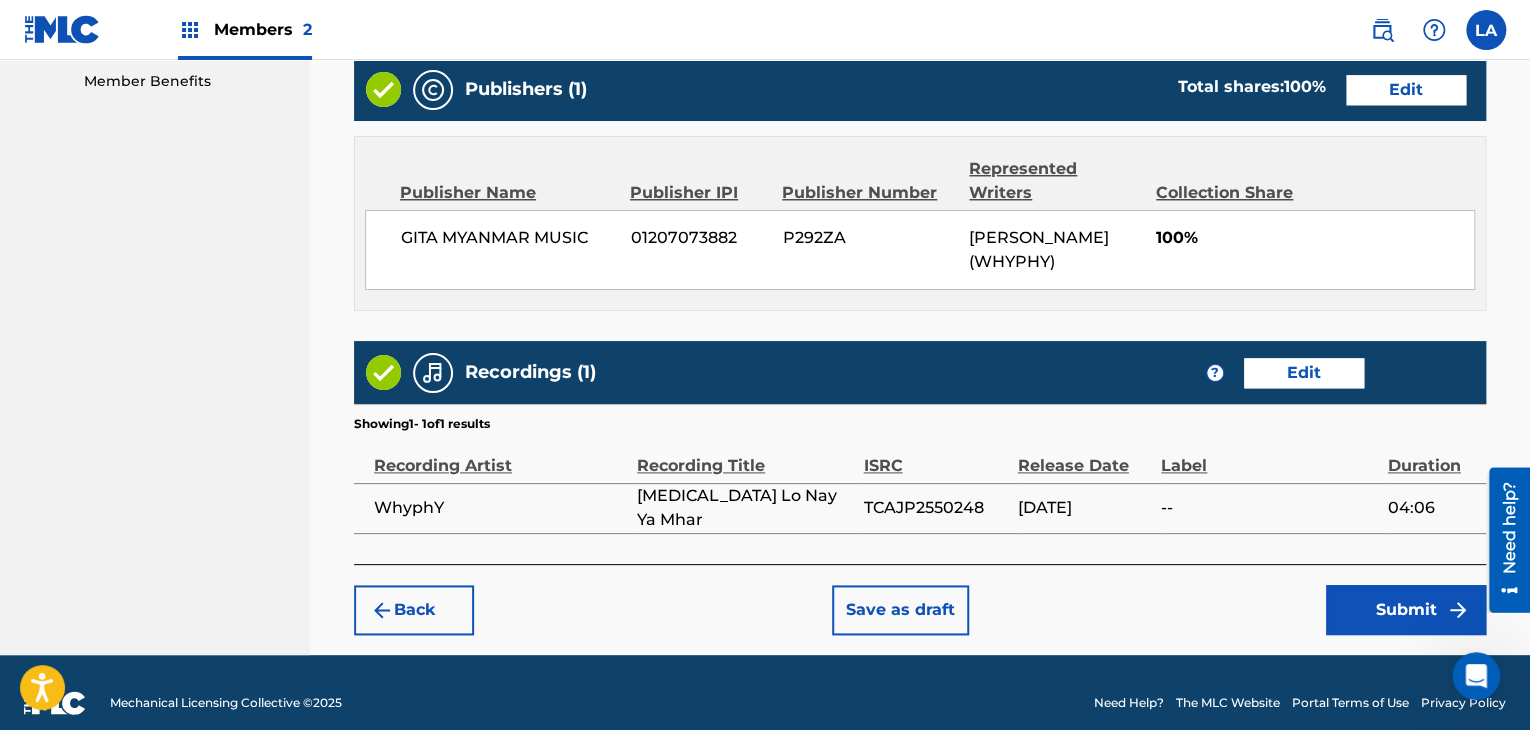 scroll, scrollTop: 1047, scrollLeft: 0, axis: vertical 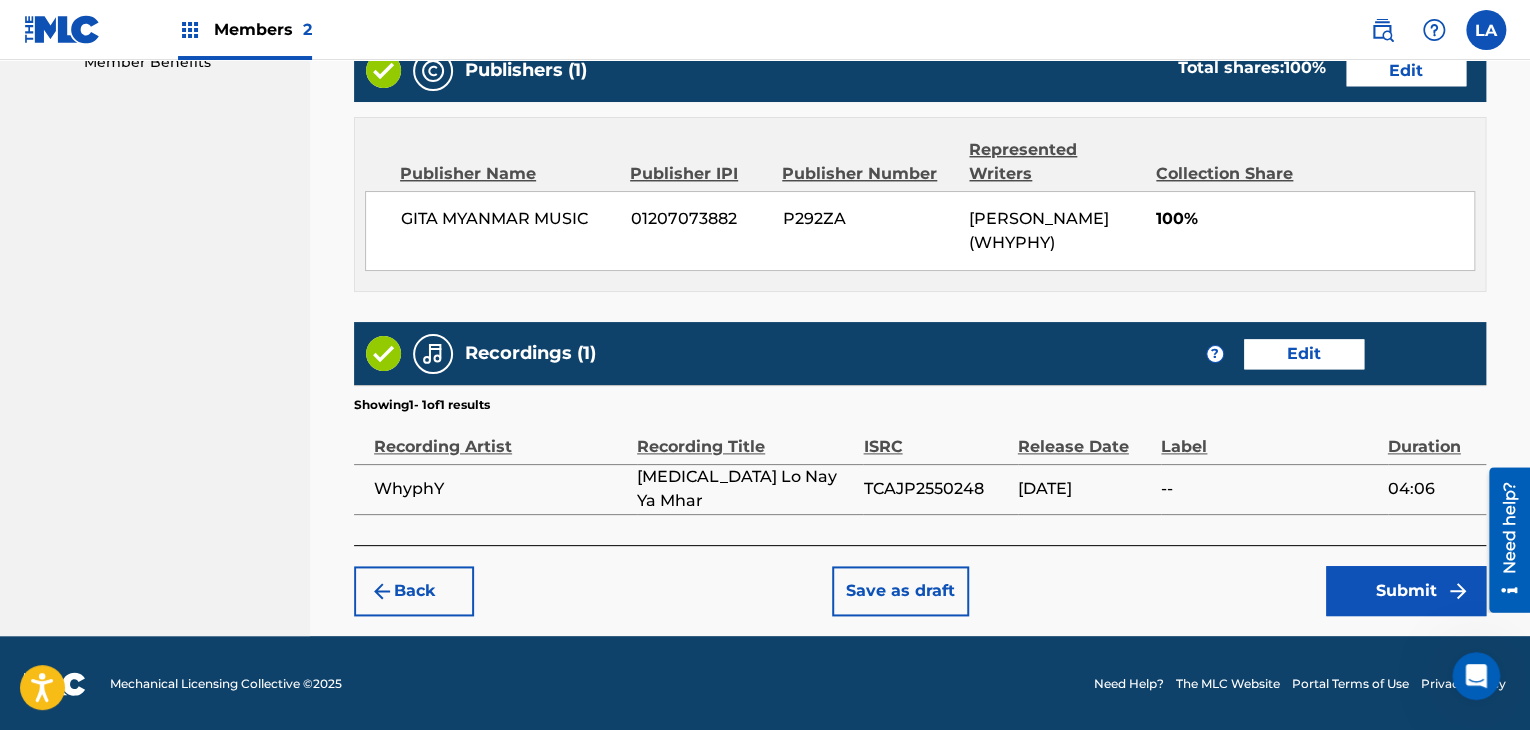 click on "Submit" at bounding box center [1406, 591] 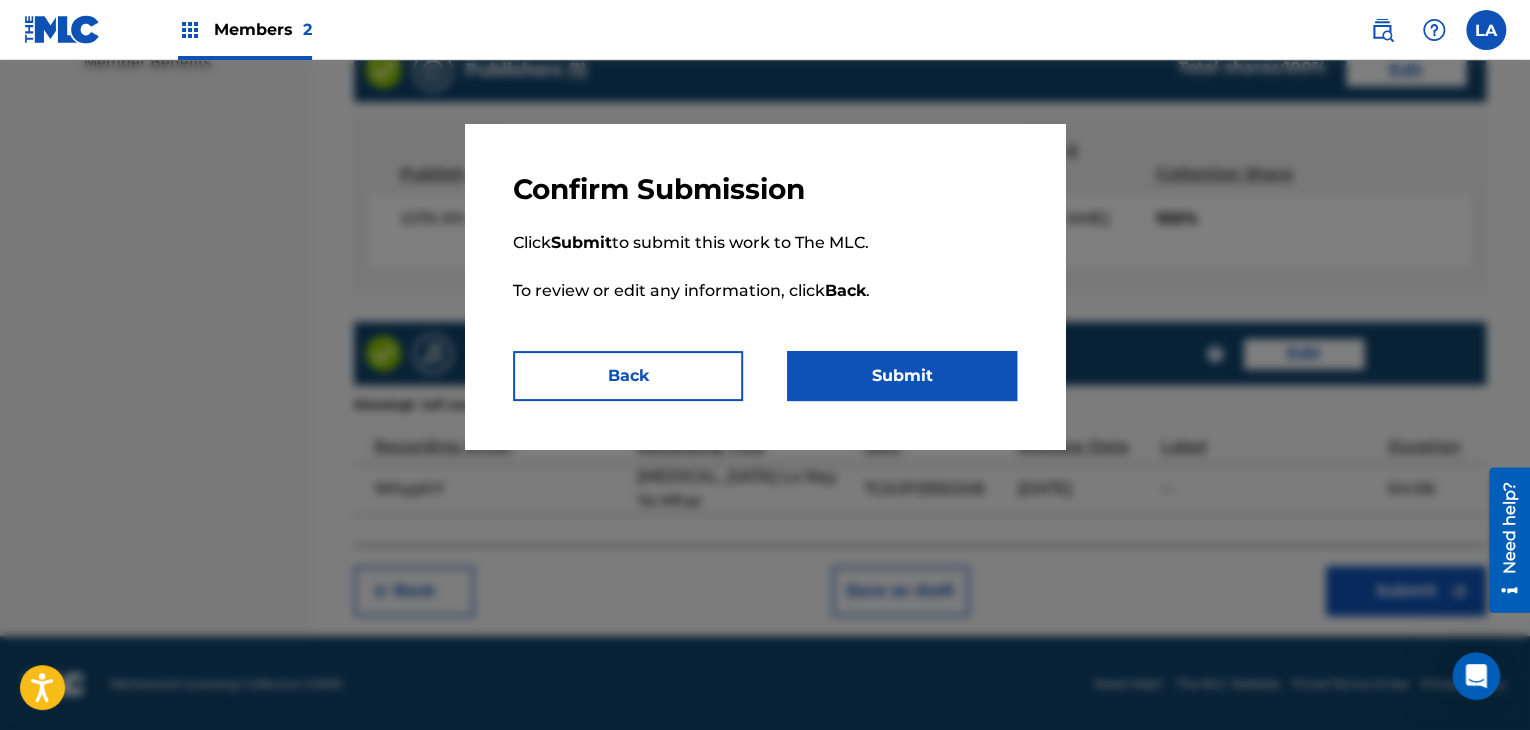 click on "Submit" at bounding box center (902, 376) 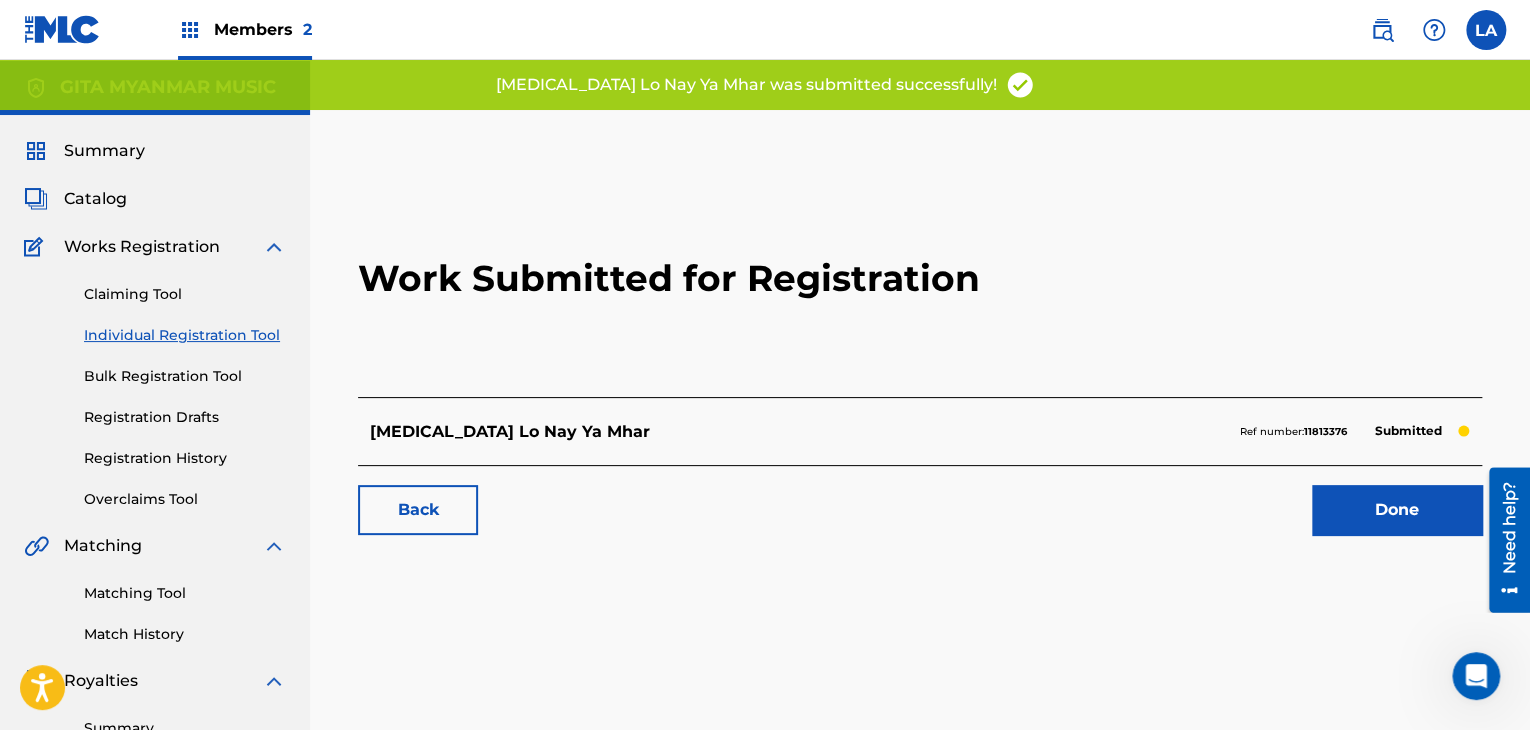 click on "Done" at bounding box center [1397, 510] 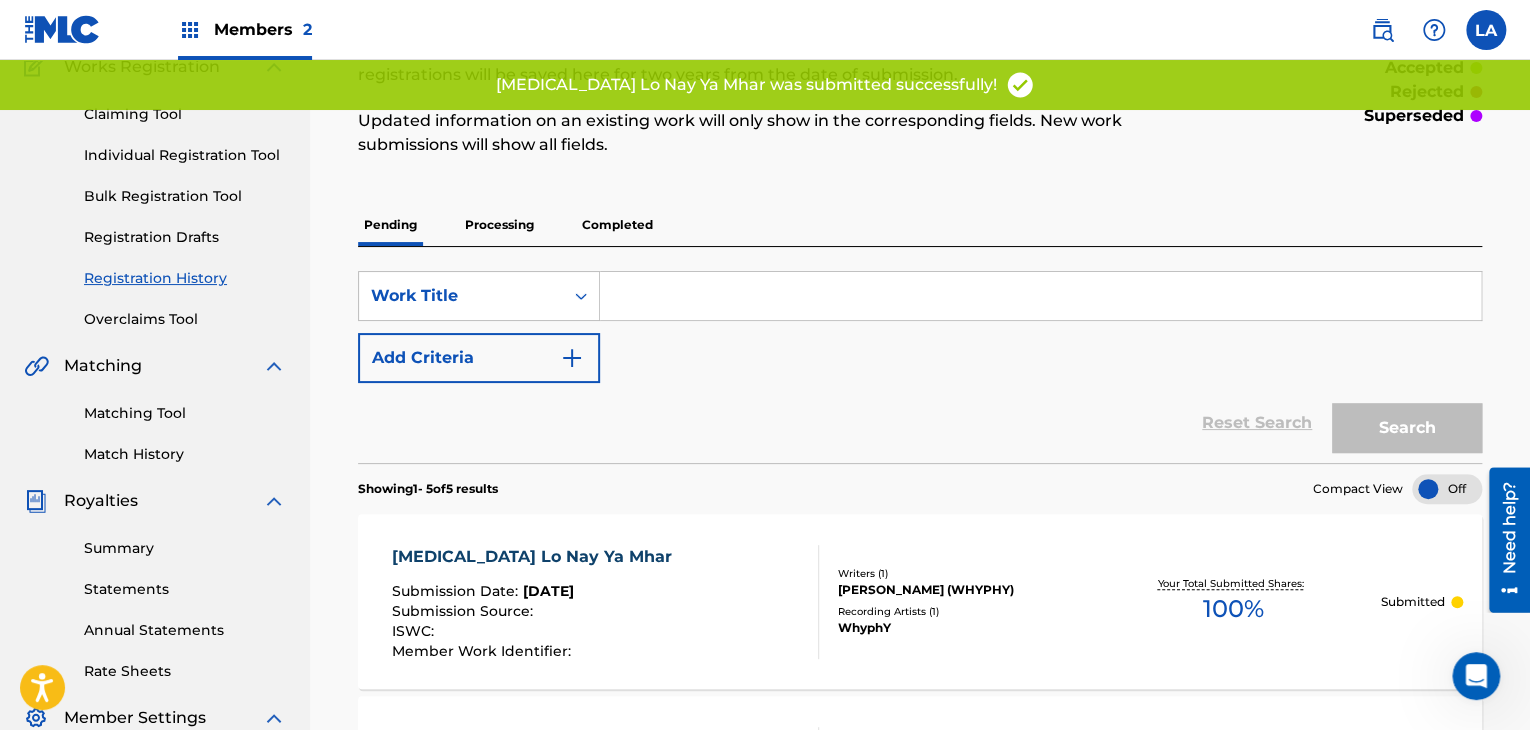 scroll, scrollTop: 300, scrollLeft: 0, axis: vertical 